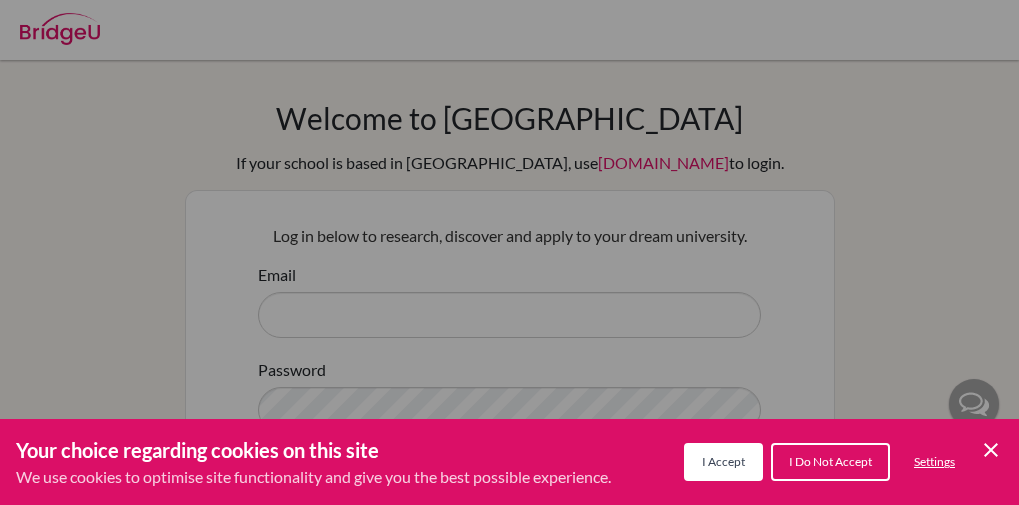 scroll, scrollTop: 0, scrollLeft: 0, axis: both 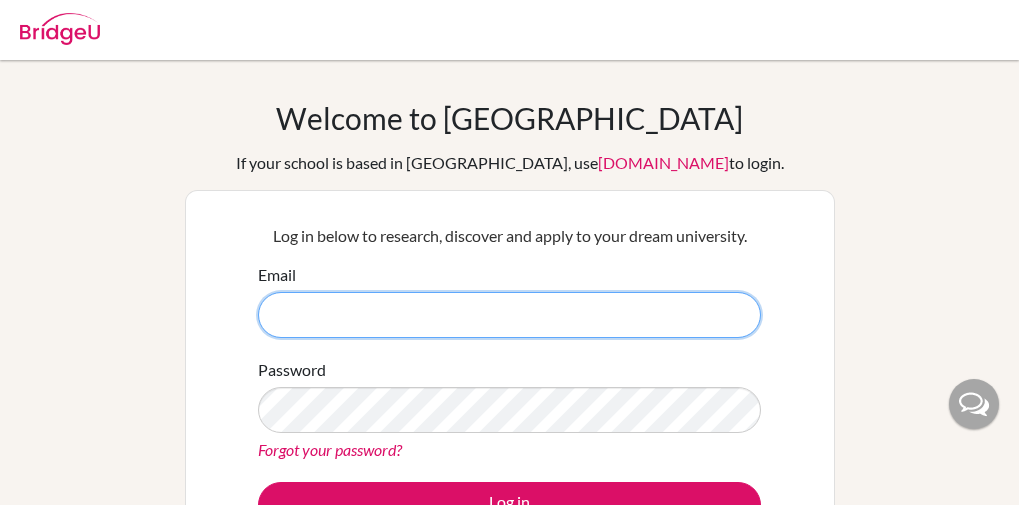 click on "Email" at bounding box center [509, 315] 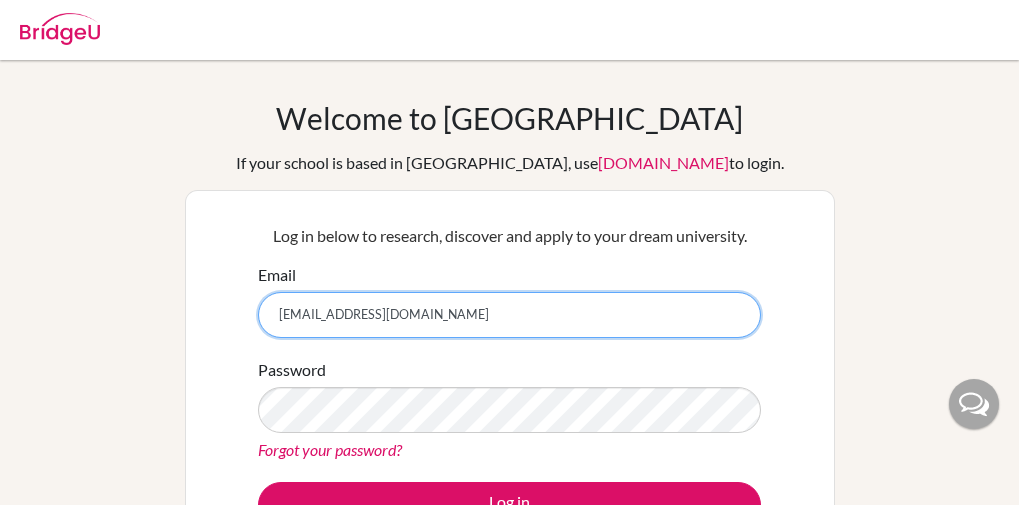 type on "[EMAIL_ADDRESS][DOMAIN_NAME]" 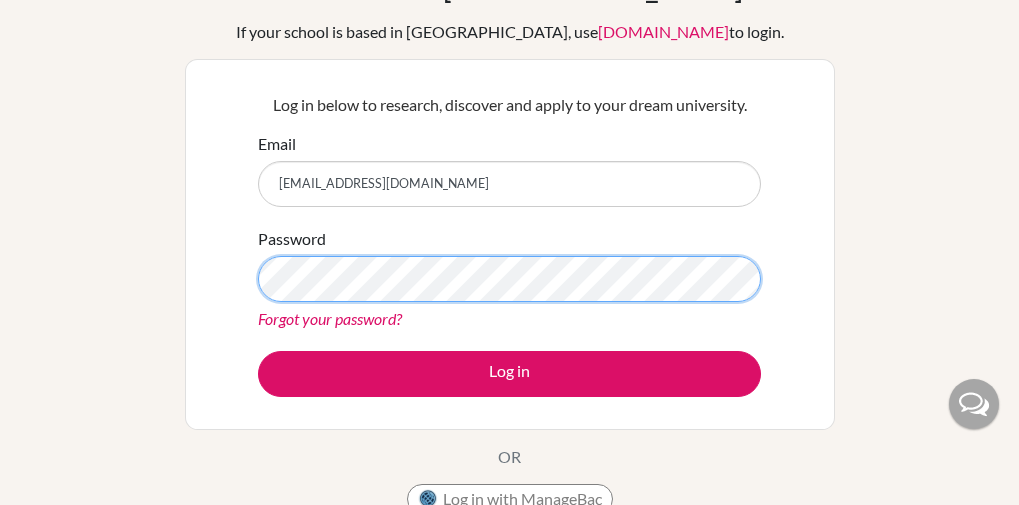 scroll, scrollTop: 142, scrollLeft: 0, axis: vertical 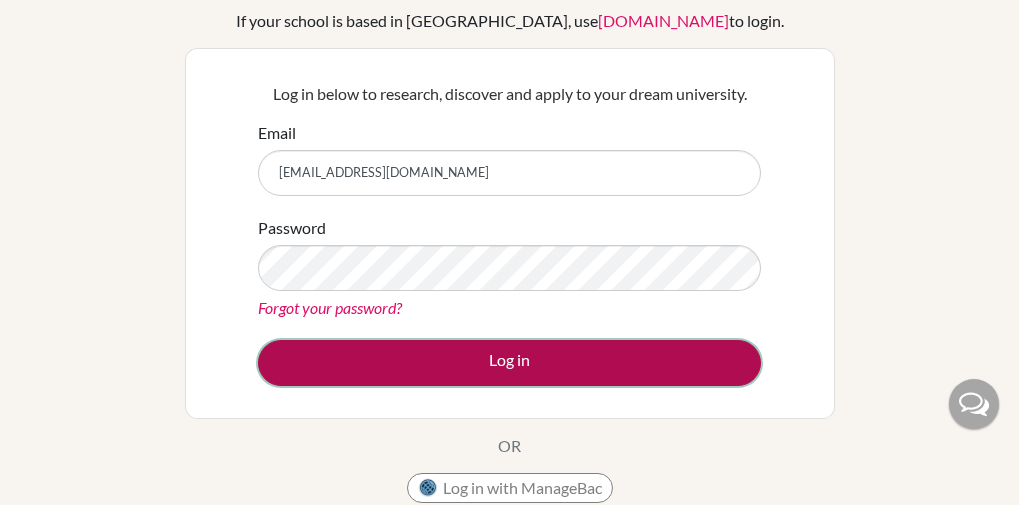 click on "Log in" at bounding box center (509, 363) 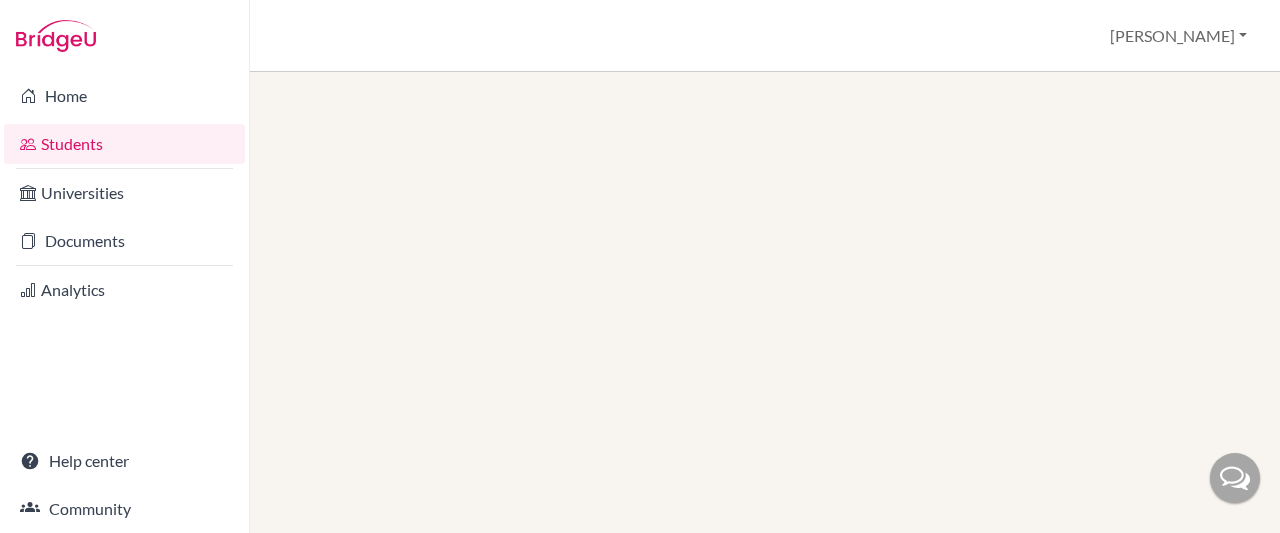 scroll, scrollTop: 0, scrollLeft: 0, axis: both 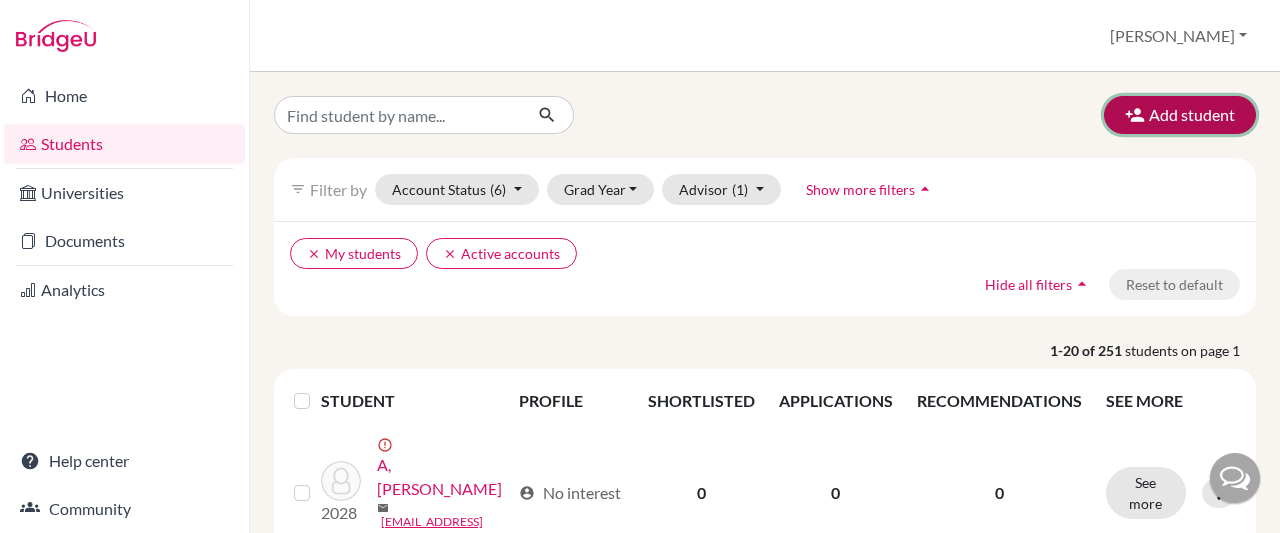 click on "Add student" at bounding box center [1180, 115] 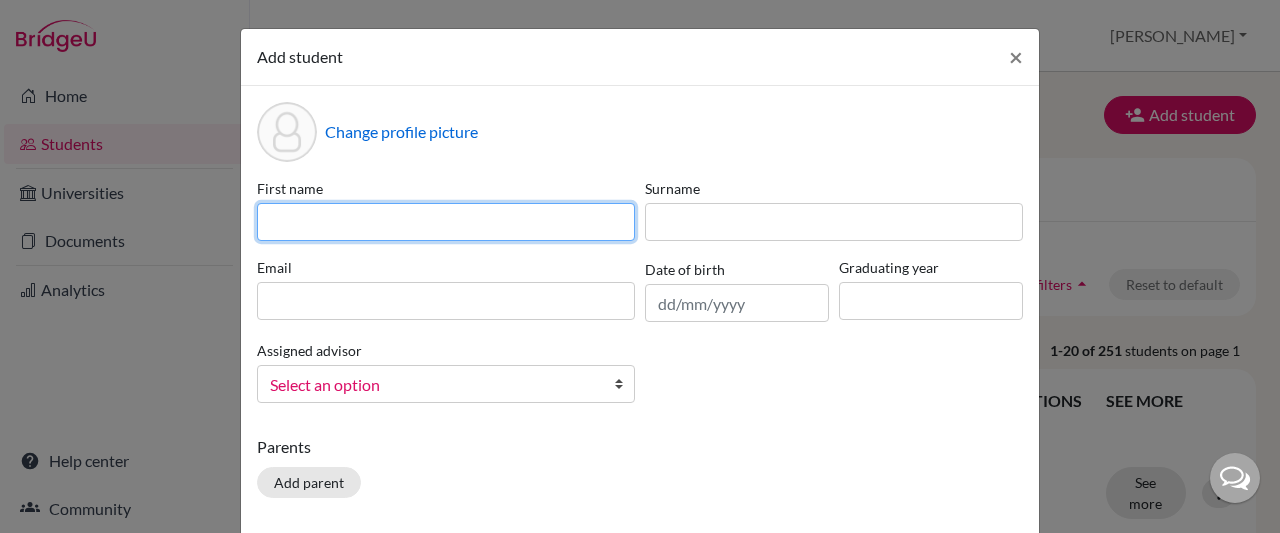click at bounding box center (446, 222) 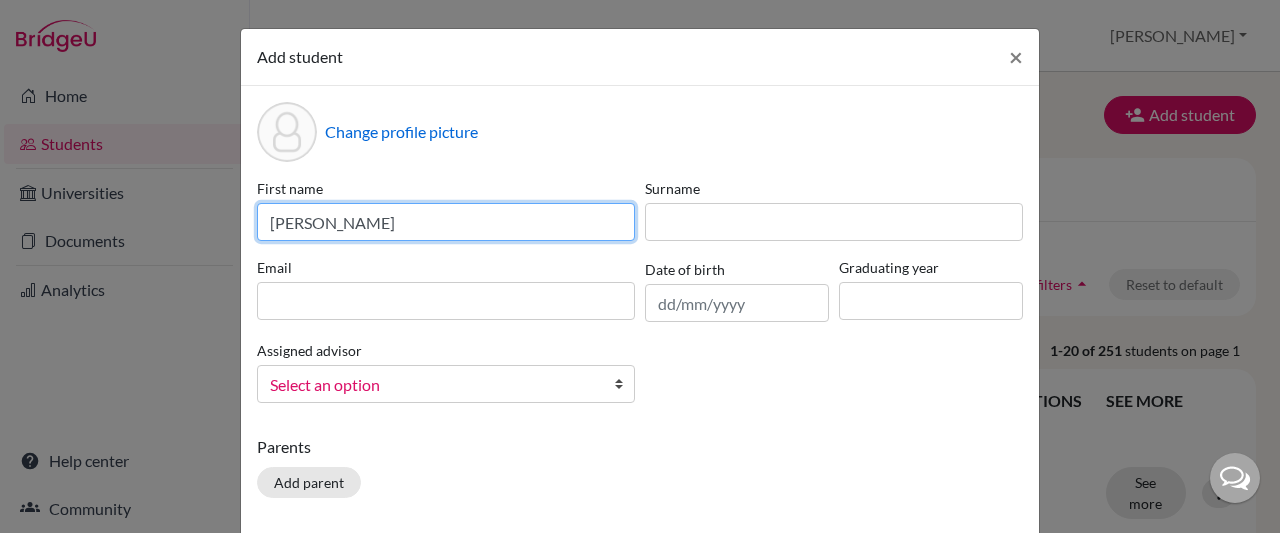 type on "[PERSON_NAME]" 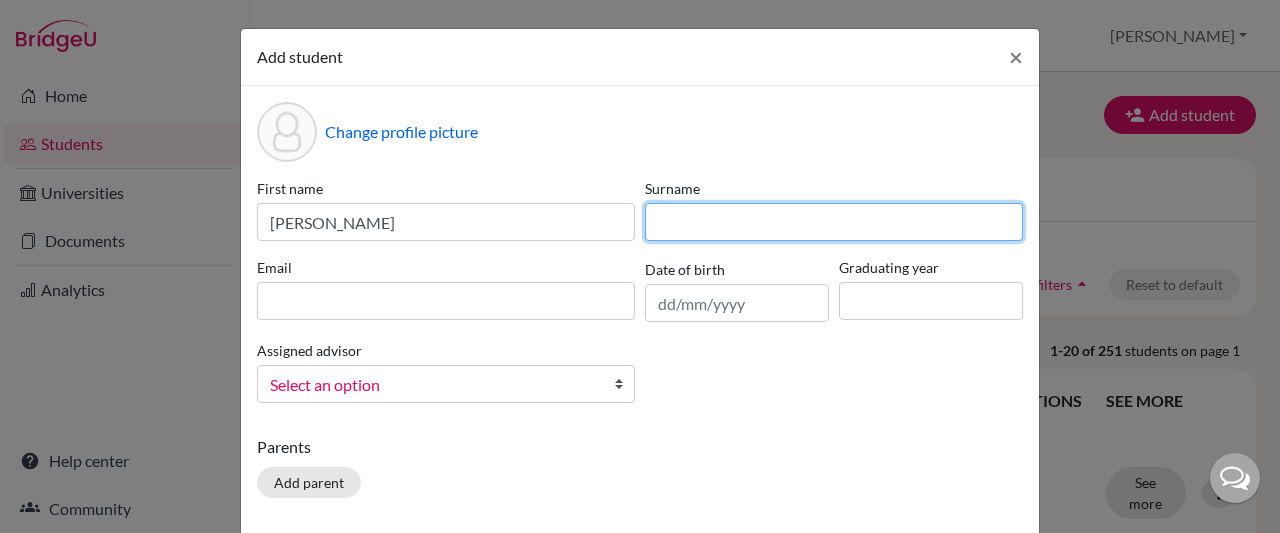 click at bounding box center (834, 222) 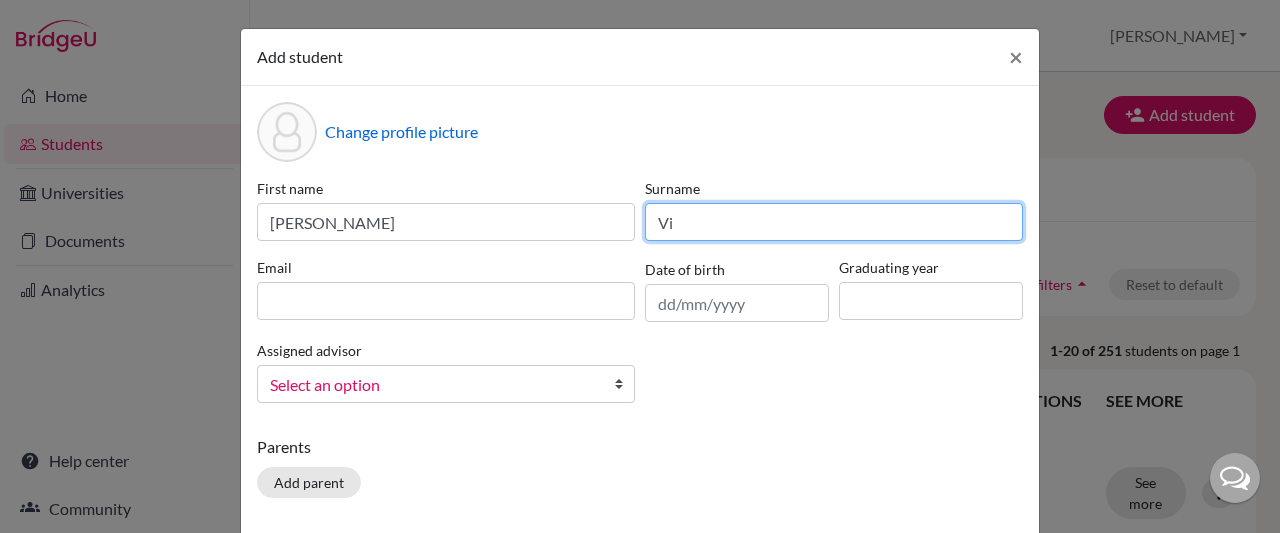 type on "V" 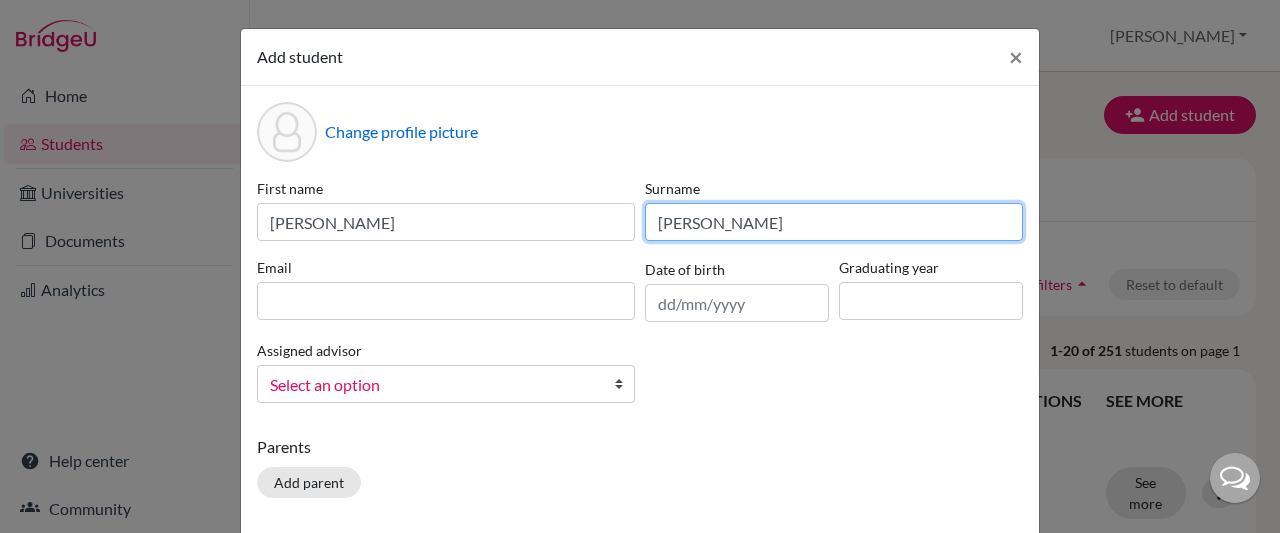 type on "[PERSON_NAME]" 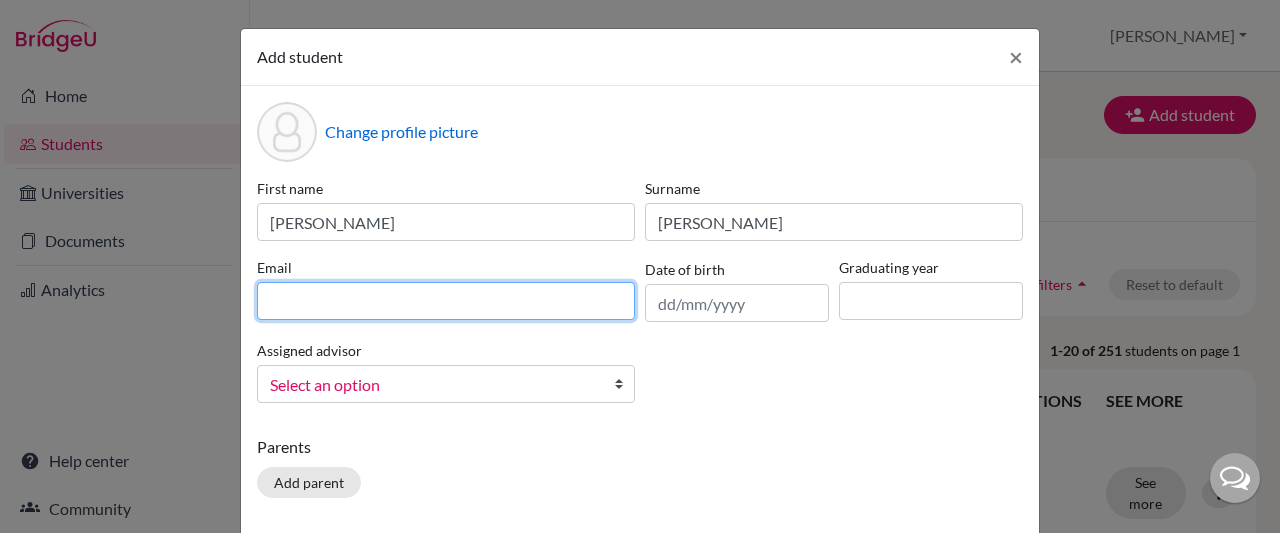 click at bounding box center [446, 301] 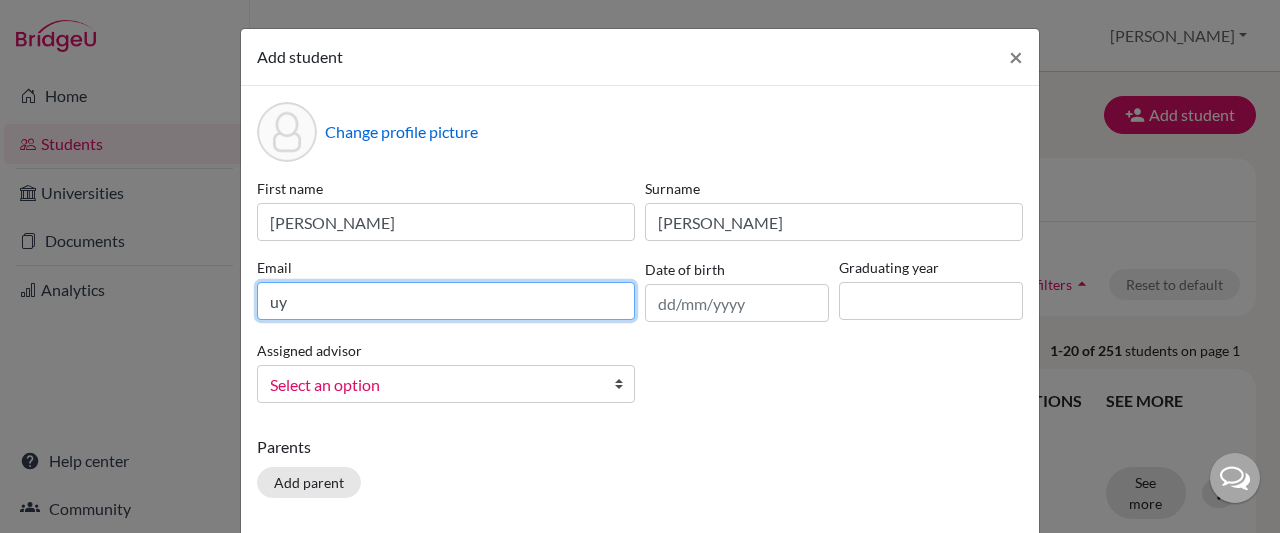 type on "u" 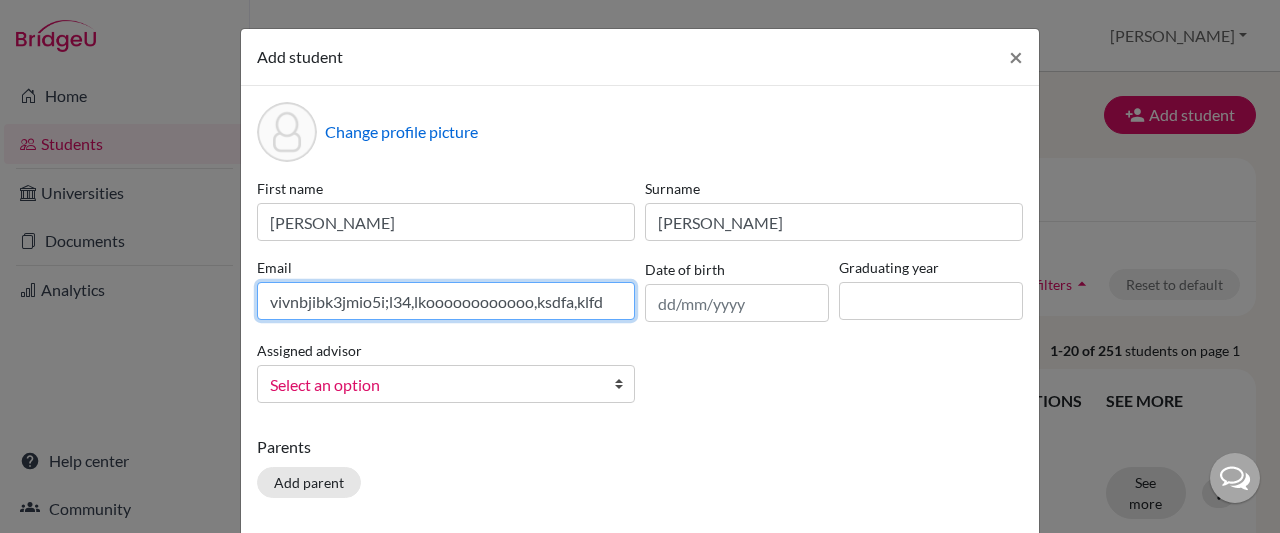 scroll, scrollTop: 0, scrollLeft: 0, axis: both 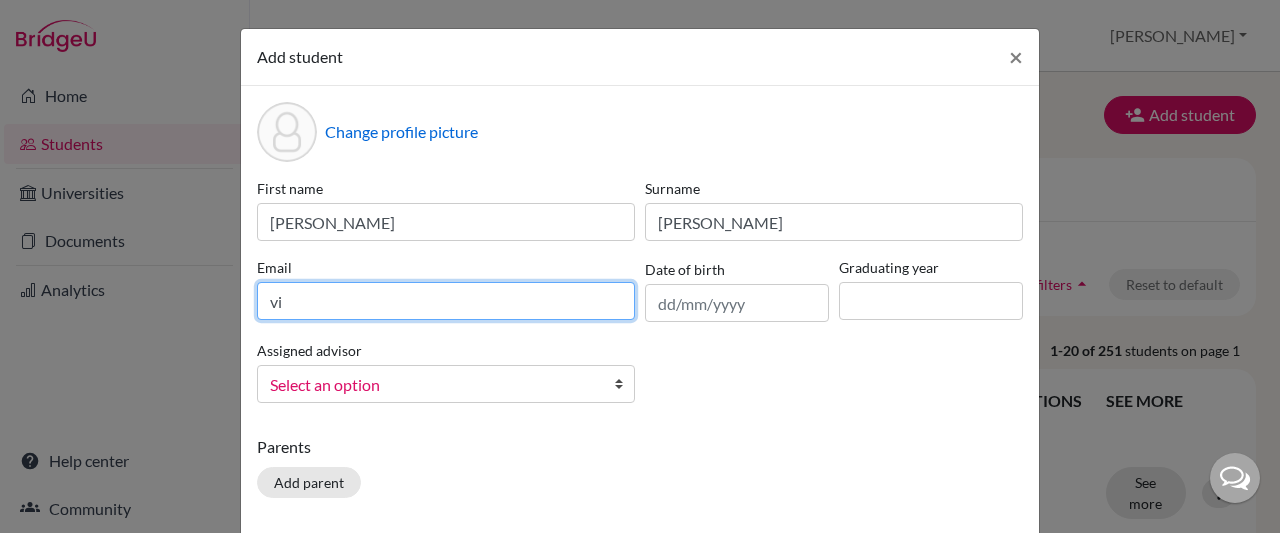 type on "v" 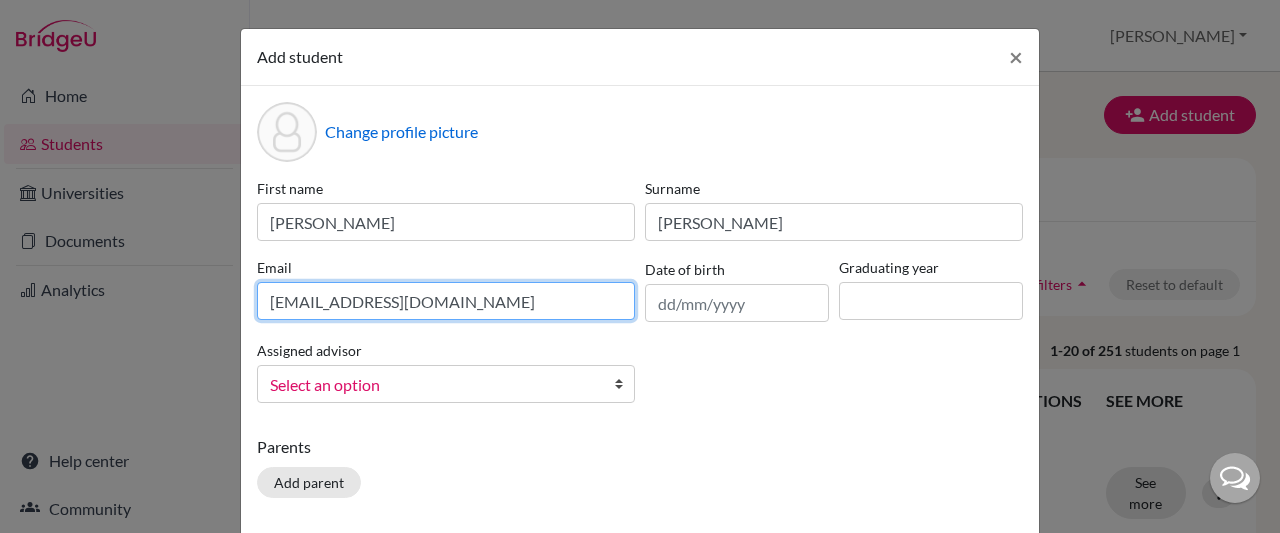 type on "[EMAIL_ADDRESS][DOMAIN_NAME]" 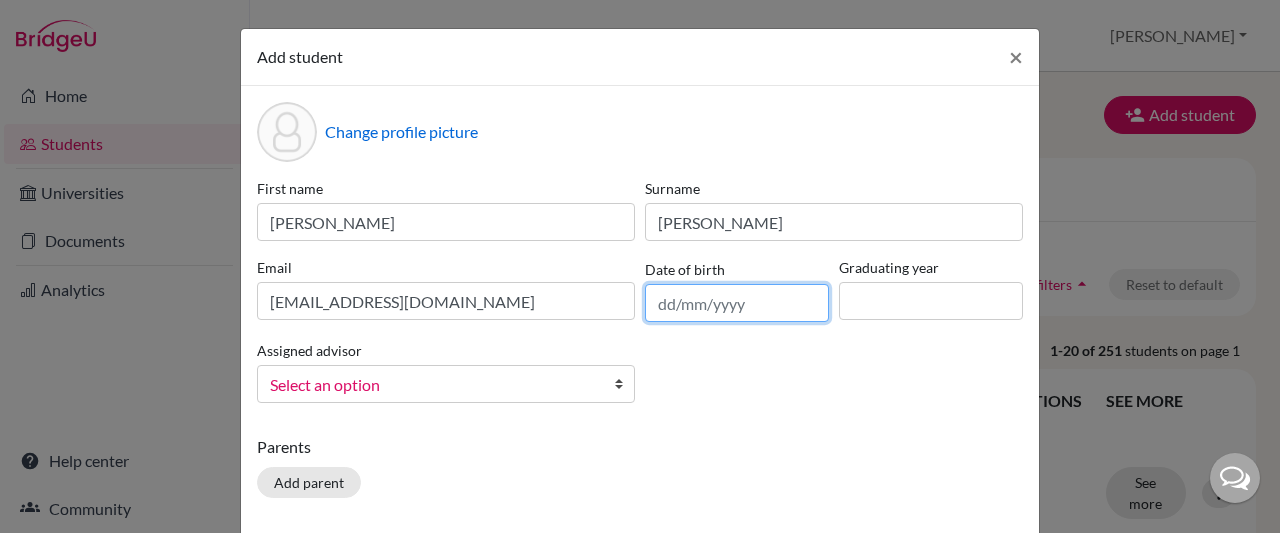 click at bounding box center [737, 303] 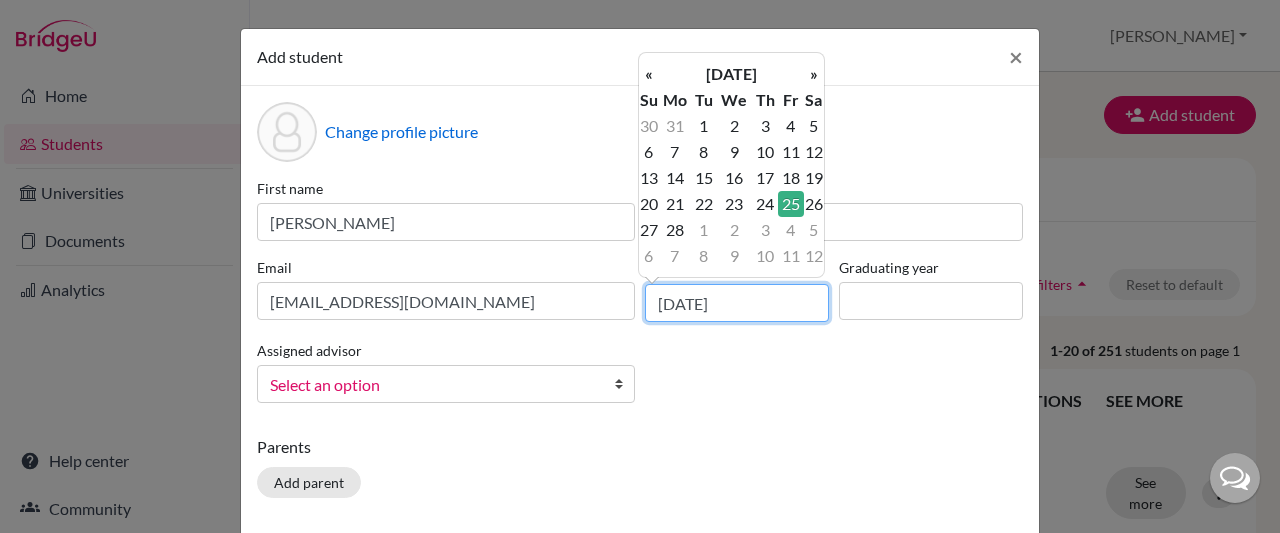 type on "[DATE]" 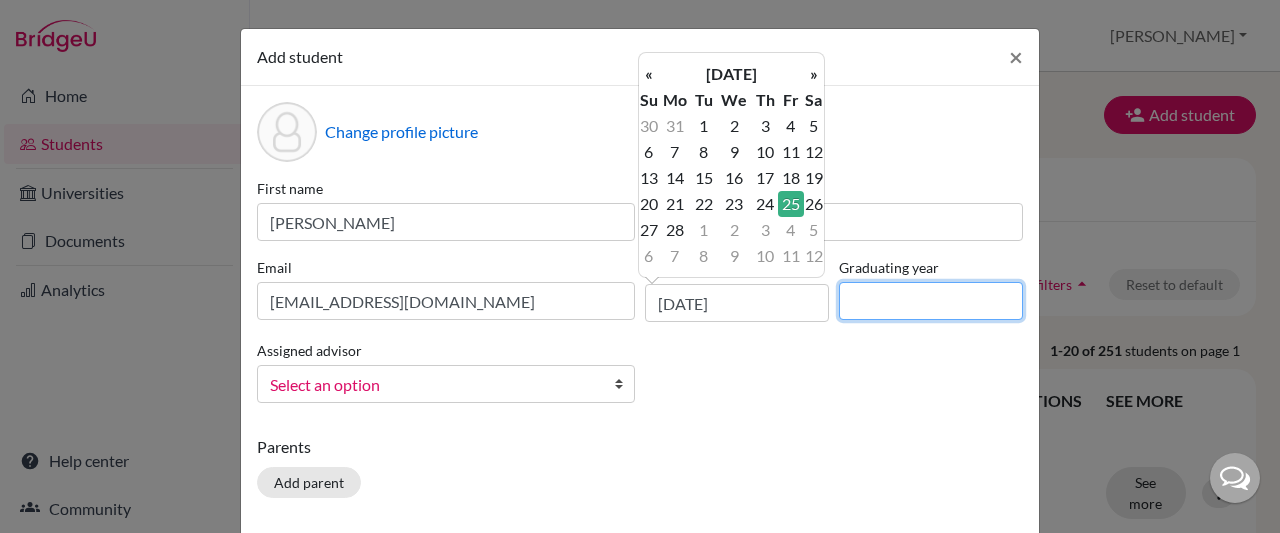 click at bounding box center [931, 301] 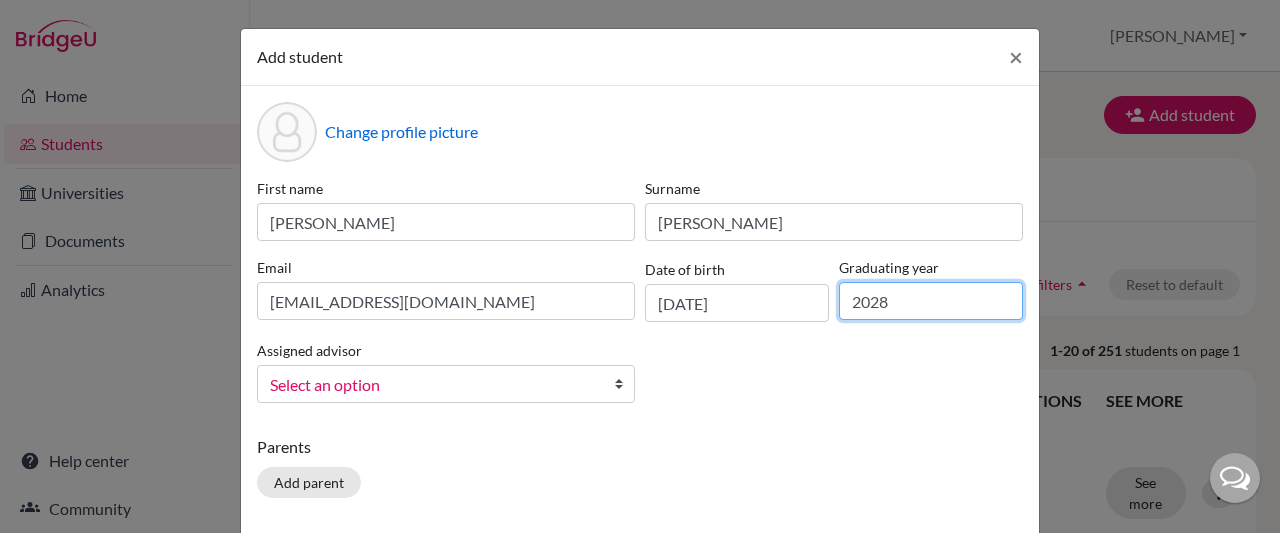 type on "2028" 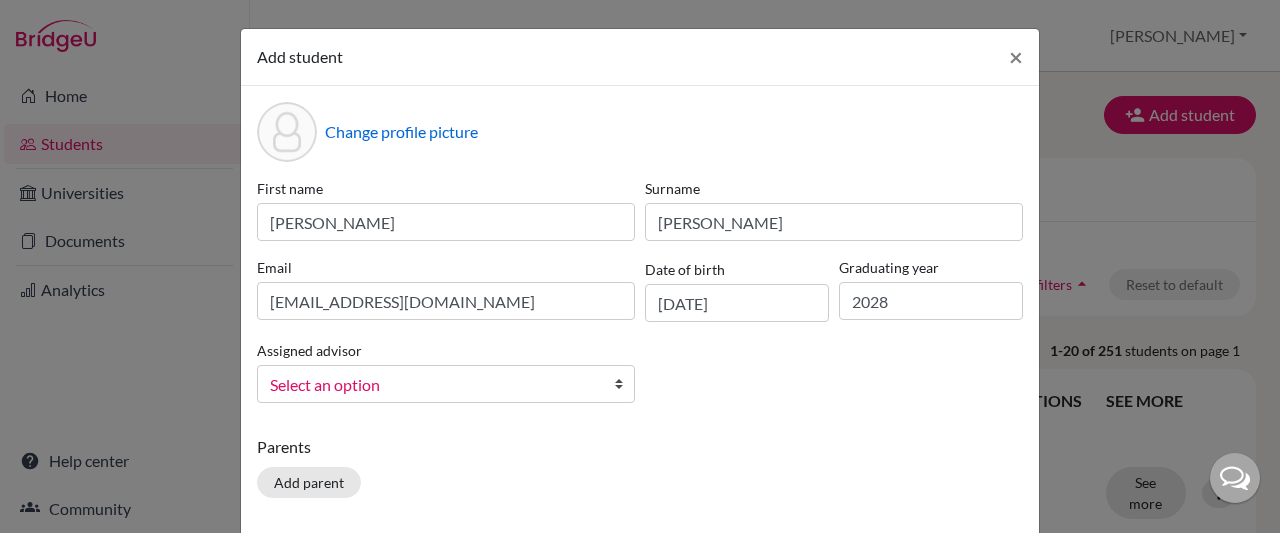click at bounding box center (624, 384) 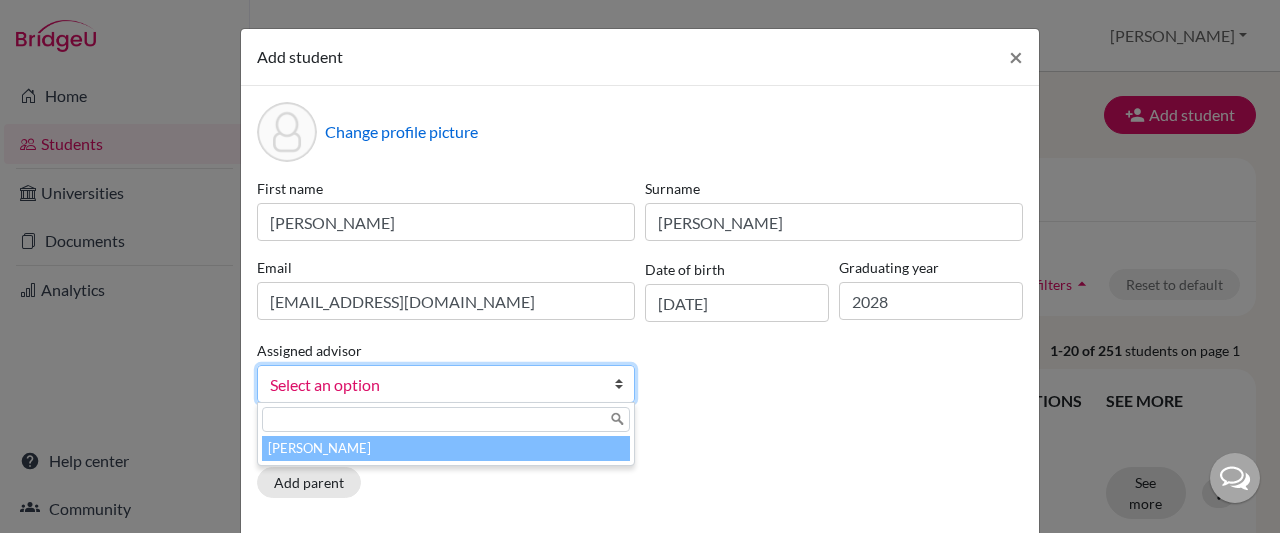 click on "[PERSON_NAME]" at bounding box center (446, 448) 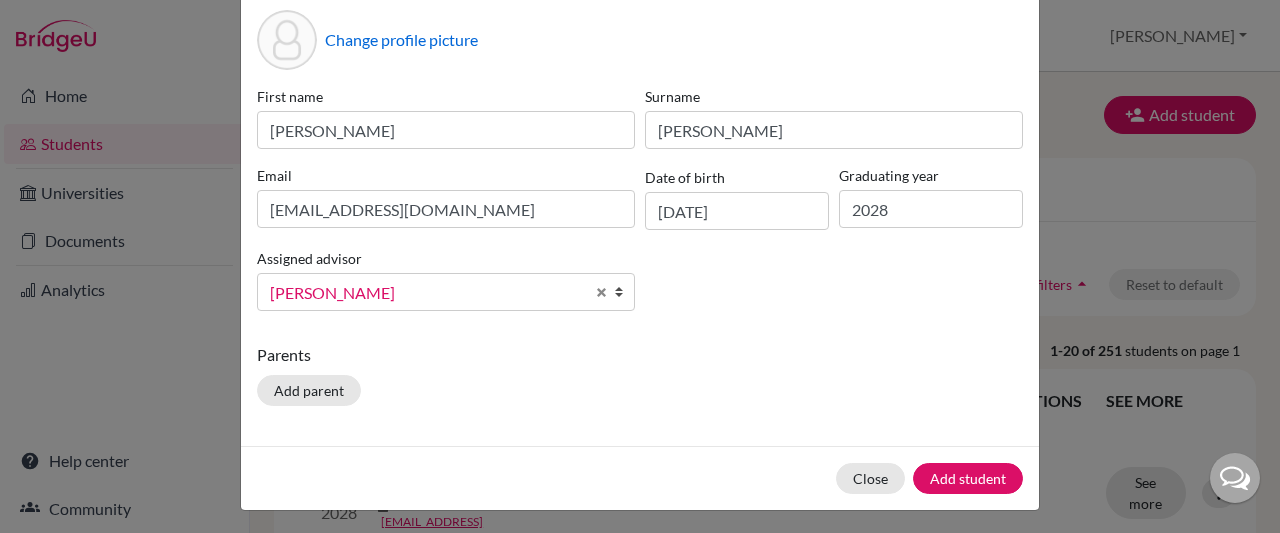 scroll, scrollTop: 98, scrollLeft: 0, axis: vertical 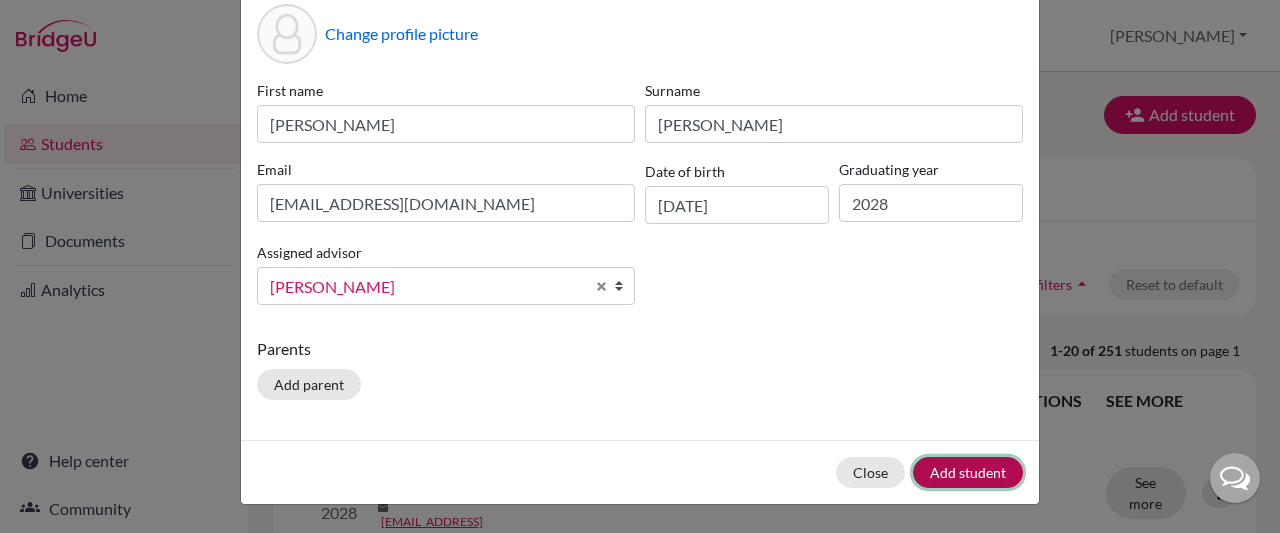 click on "Add student" at bounding box center (968, 472) 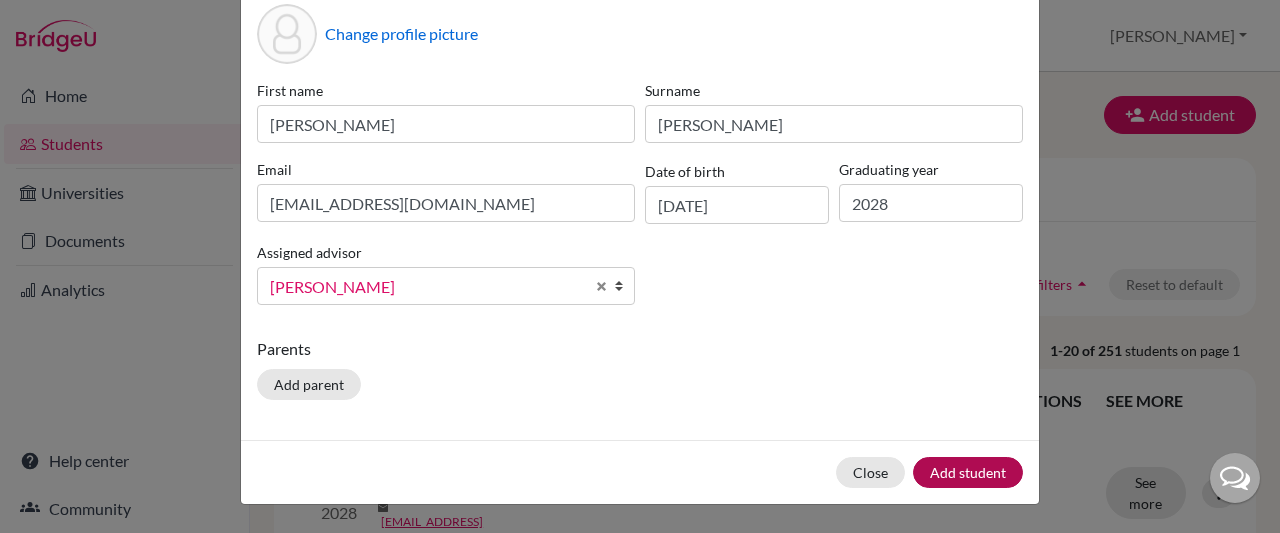 scroll, scrollTop: 0, scrollLeft: 0, axis: both 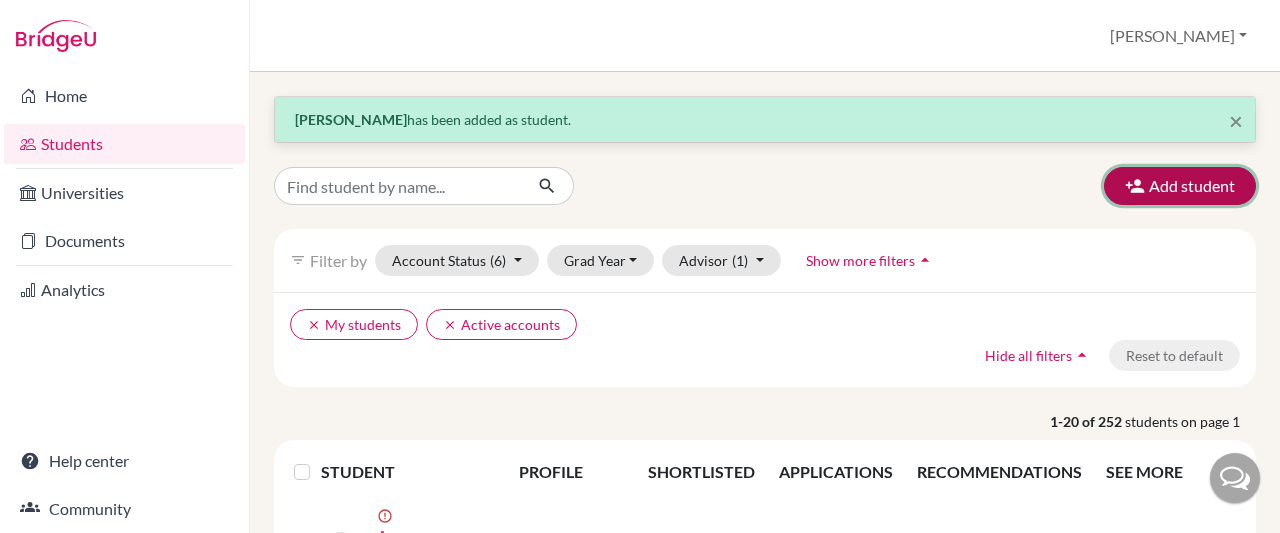 click at bounding box center (1135, 186) 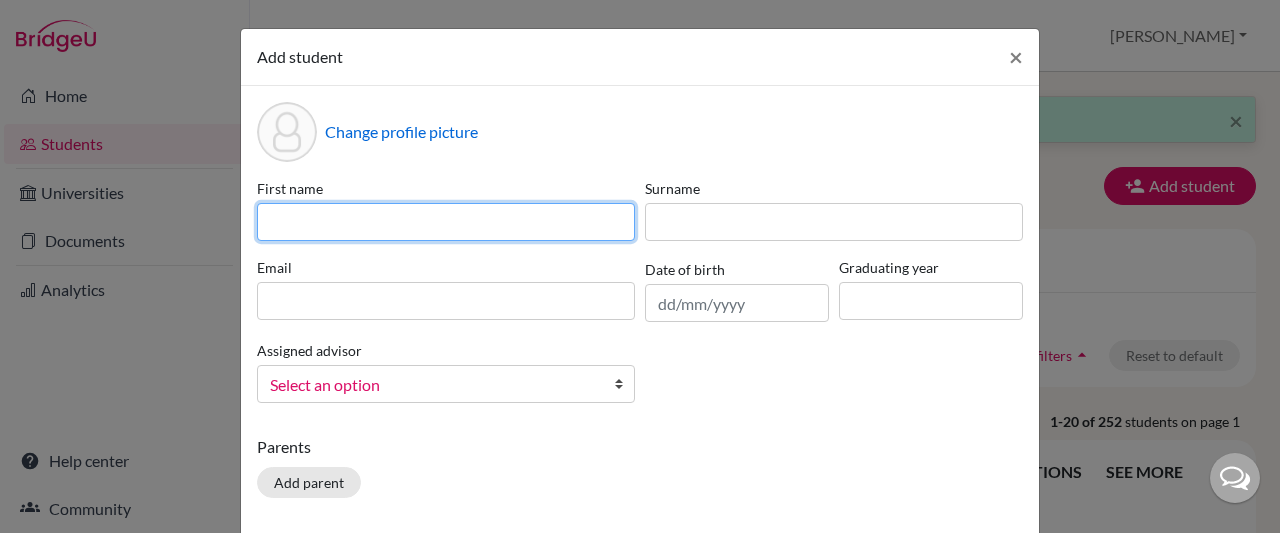 click at bounding box center [446, 222] 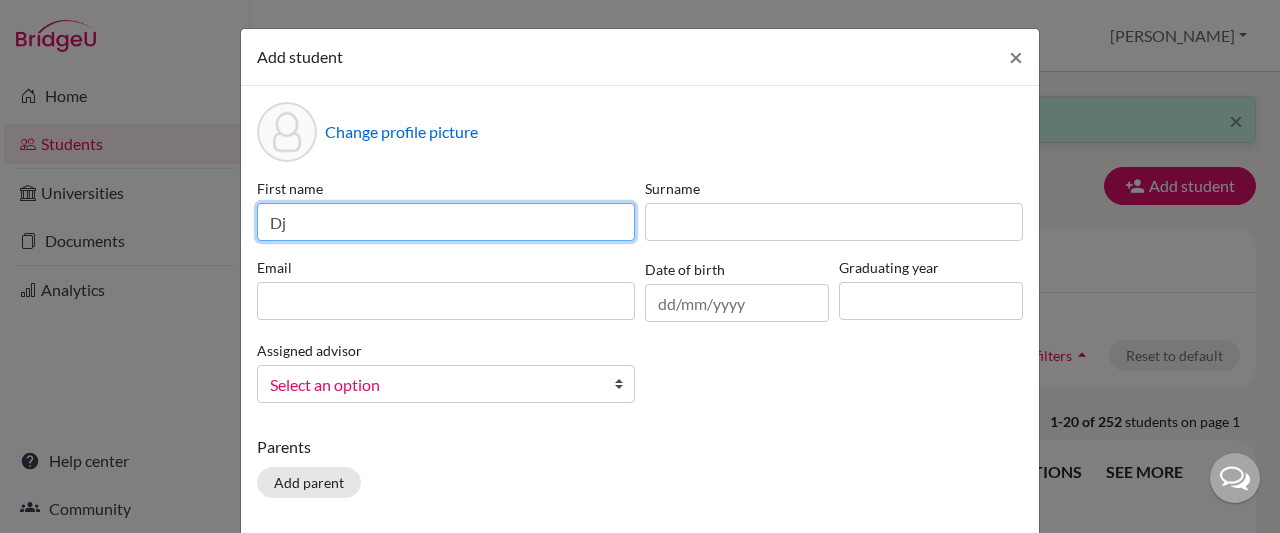 type on "D" 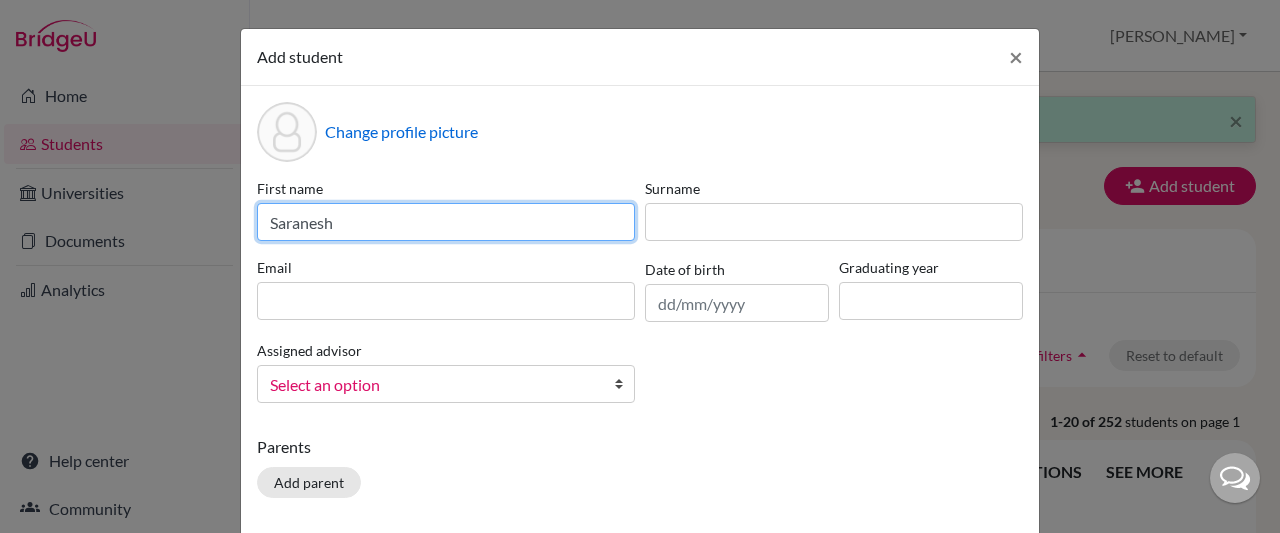 type on "Saranesh" 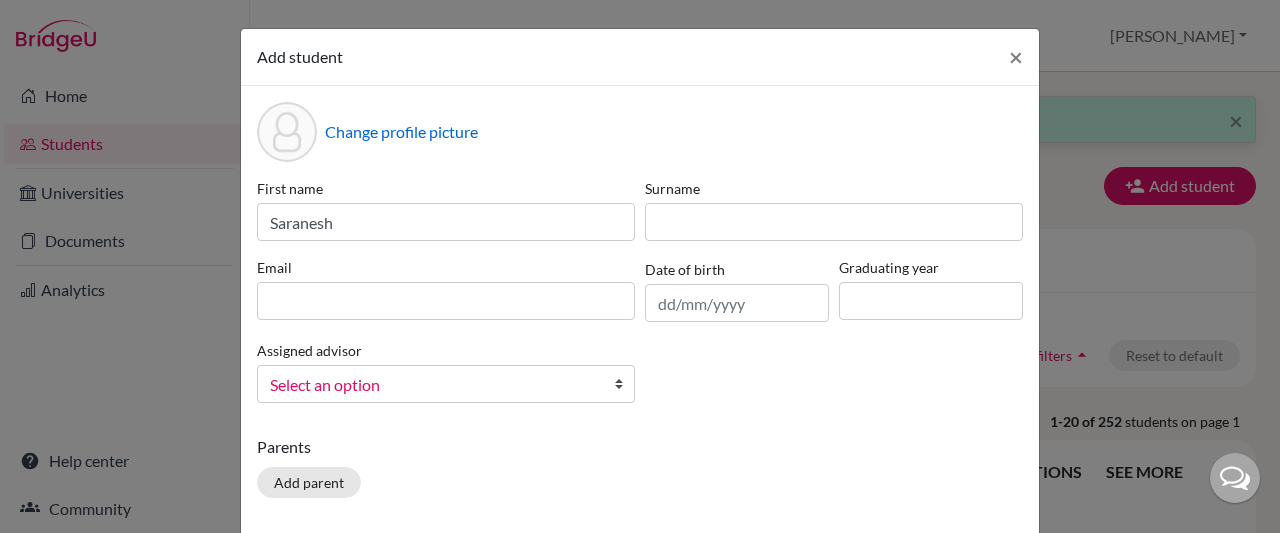 click on "Surname" at bounding box center [834, 188] 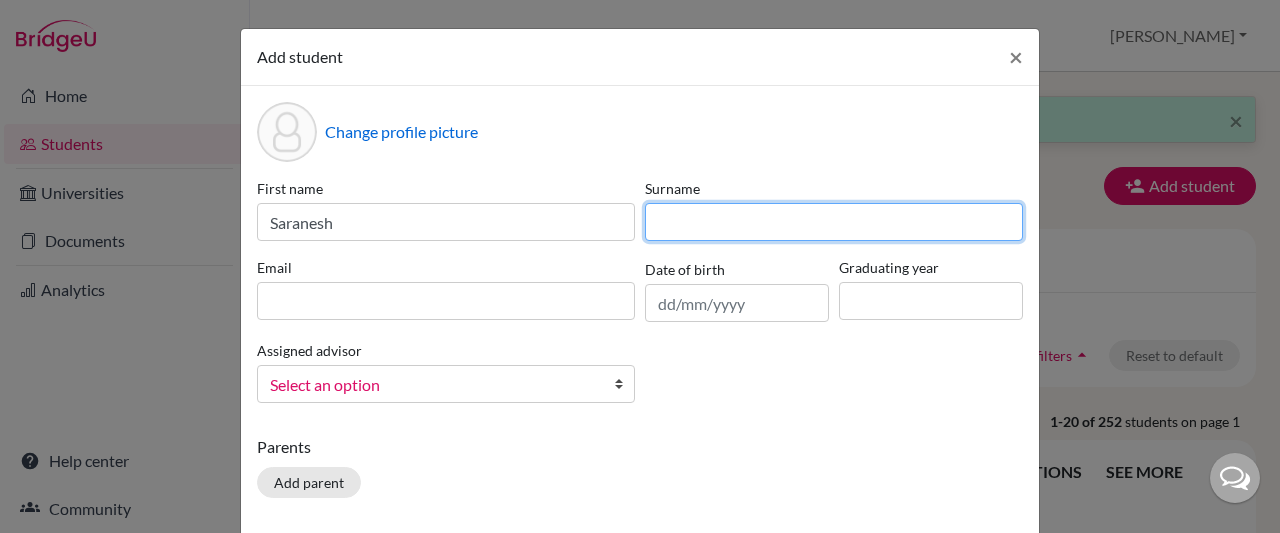 click at bounding box center (834, 222) 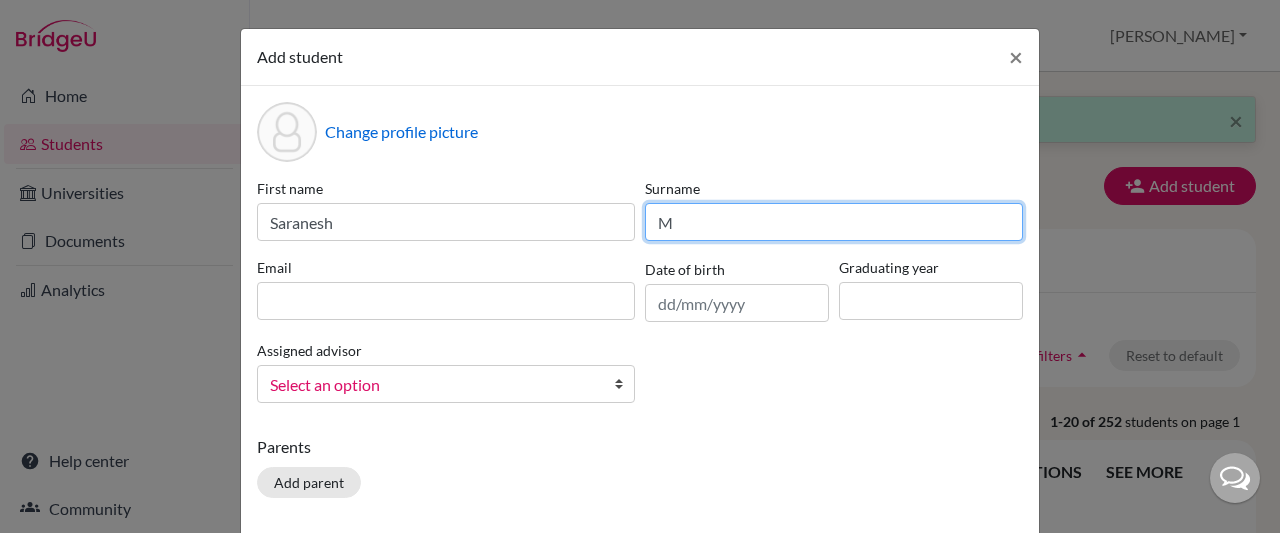 type on "M" 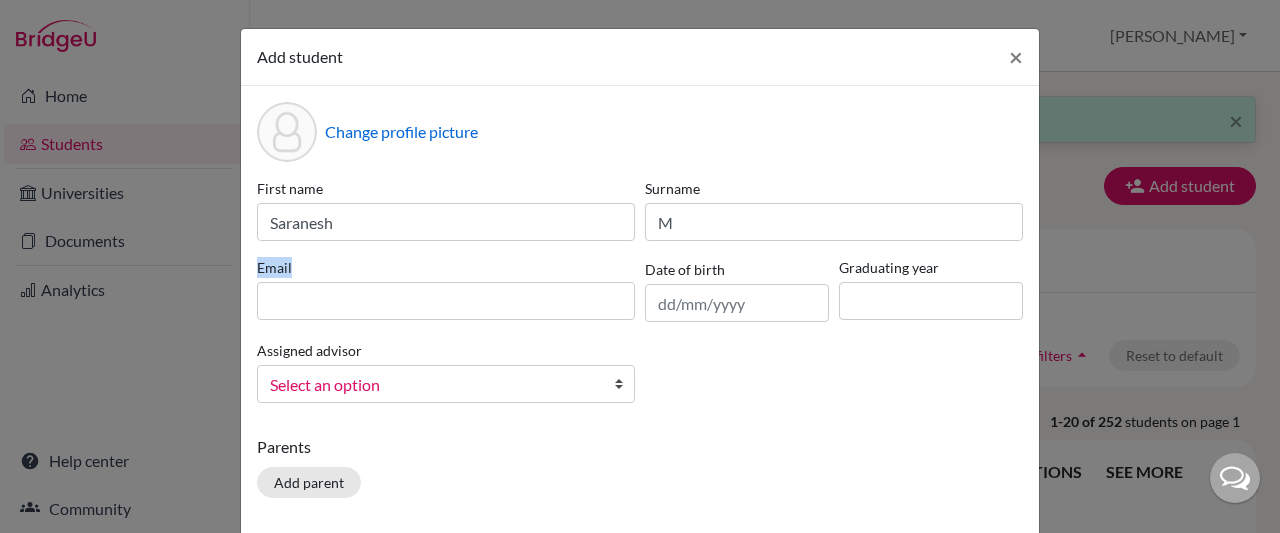 drag, startPoint x: 588, startPoint y: 271, endPoint x: 582, endPoint y: 295, distance: 24.738634 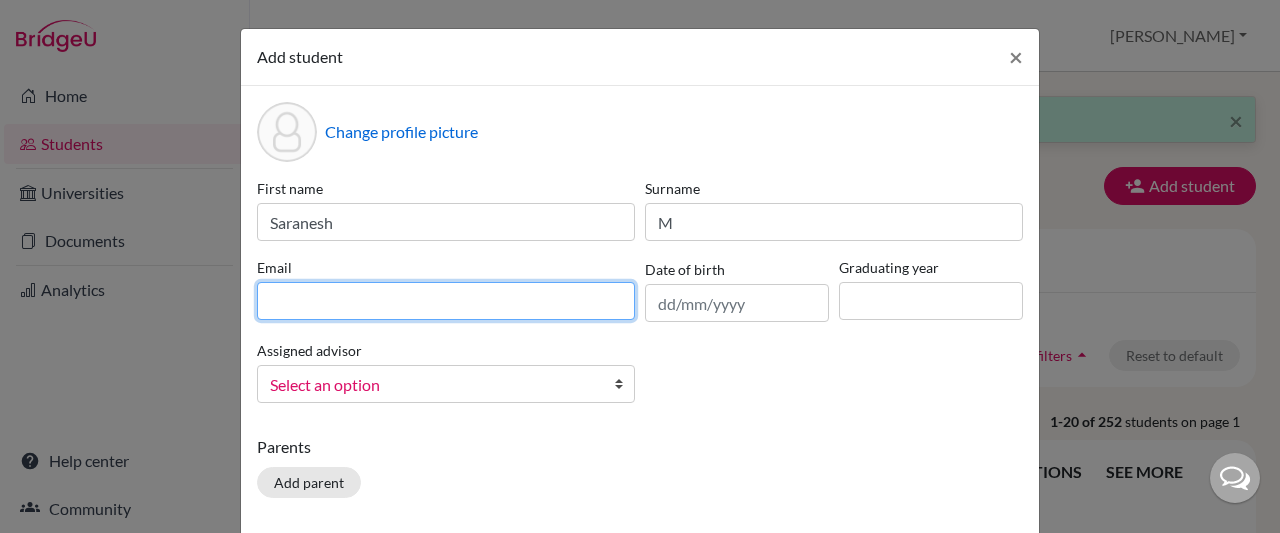 click at bounding box center (446, 301) 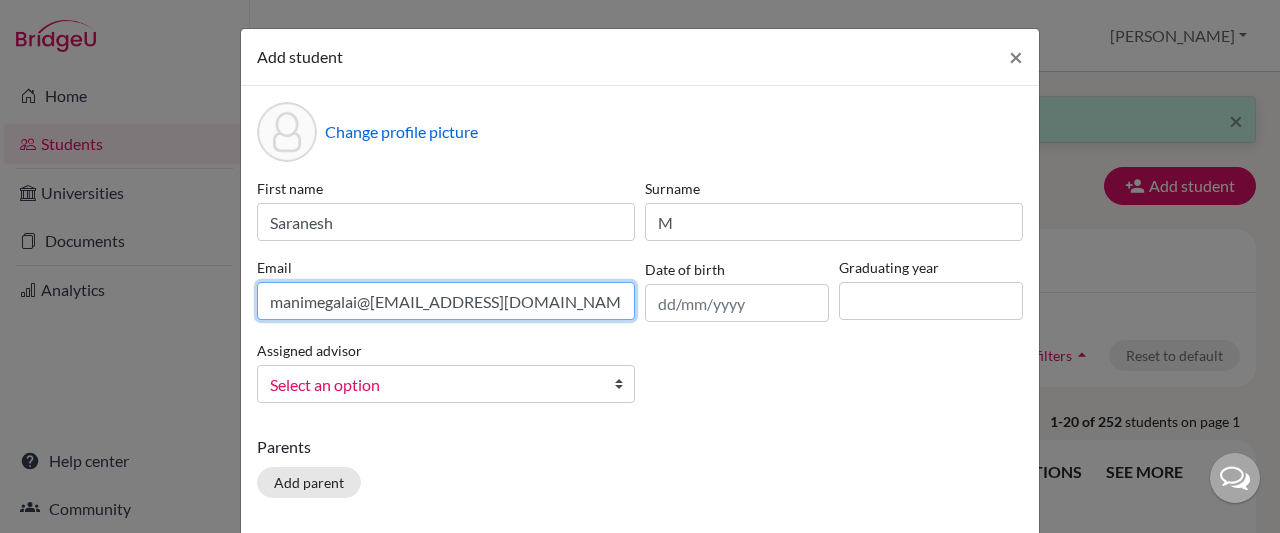 type on "manimegalai@[EMAIL_ADDRESS][DOMAIN_NAME]" 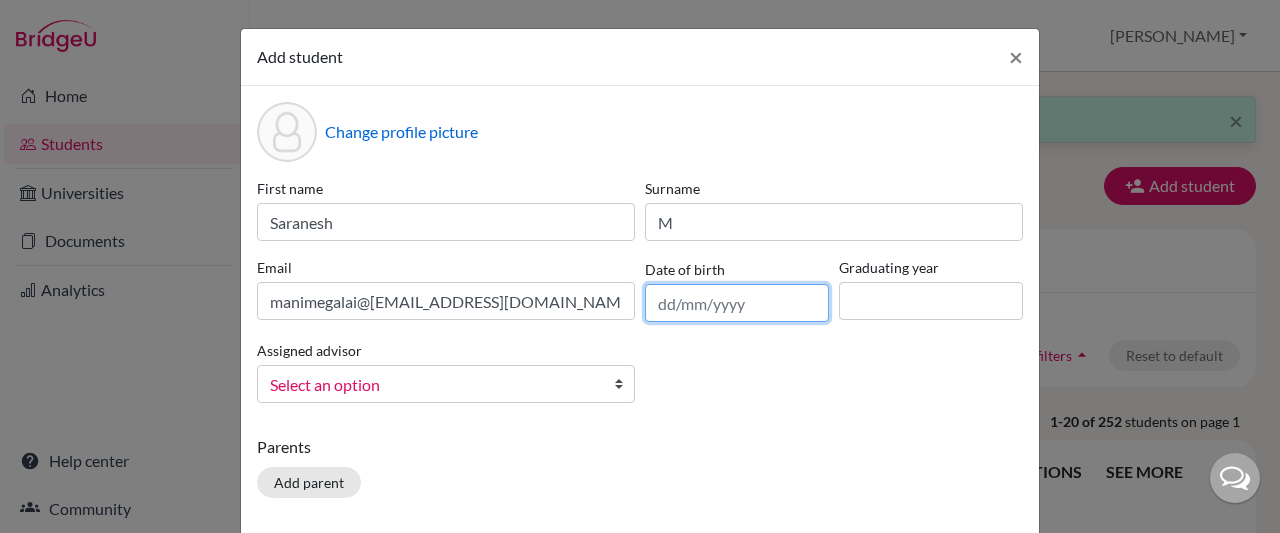 click at bounding box center [737, 303] 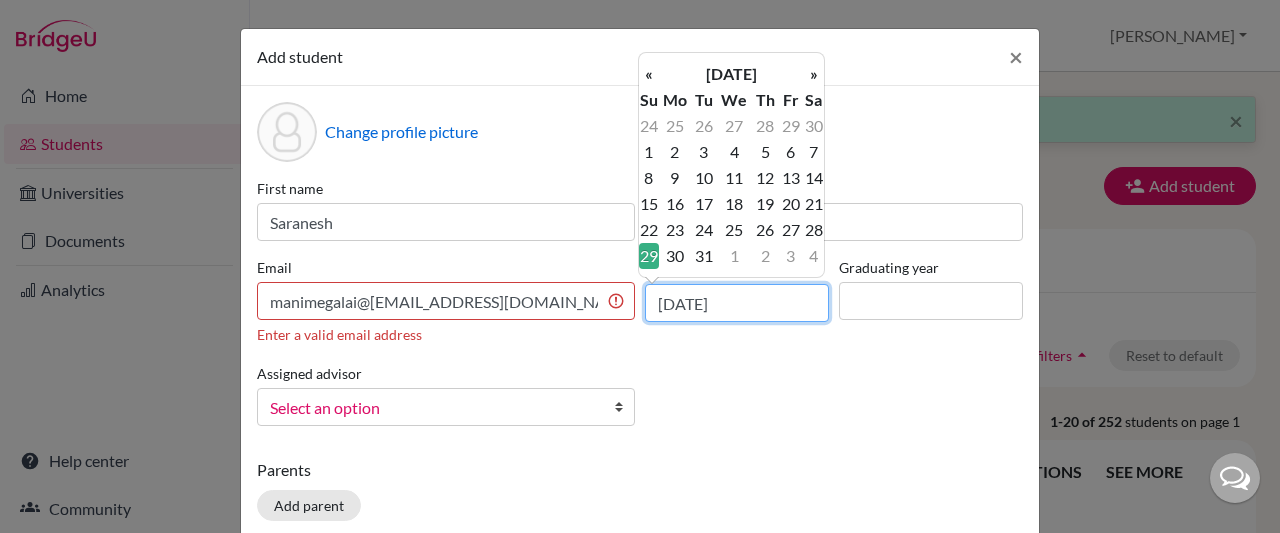 type on "[DATE]" 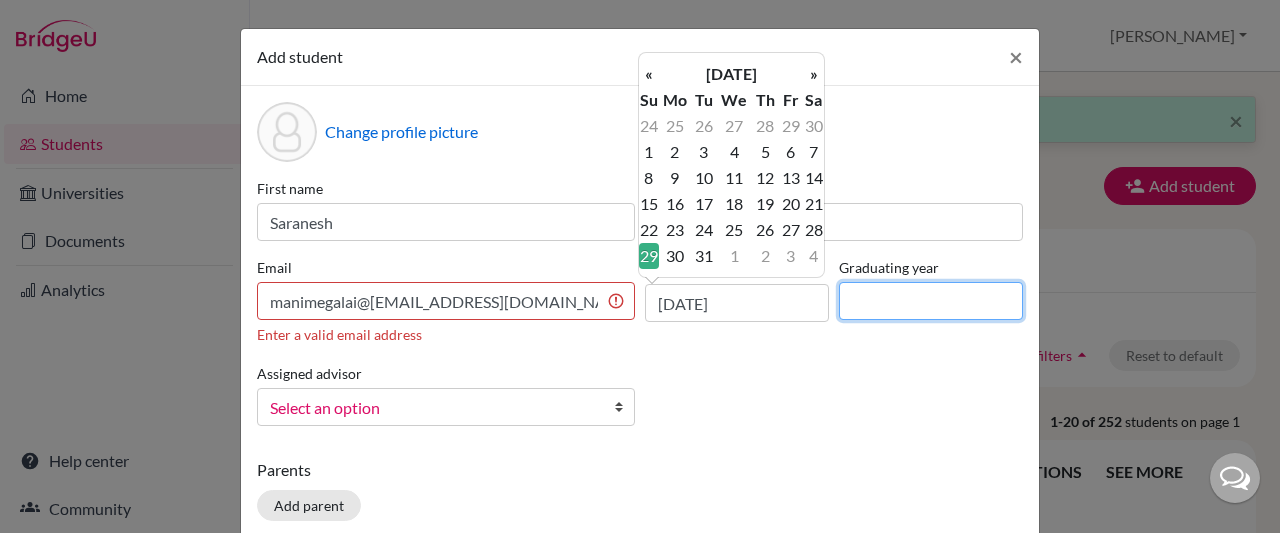 click at bounding box center (931, 301) 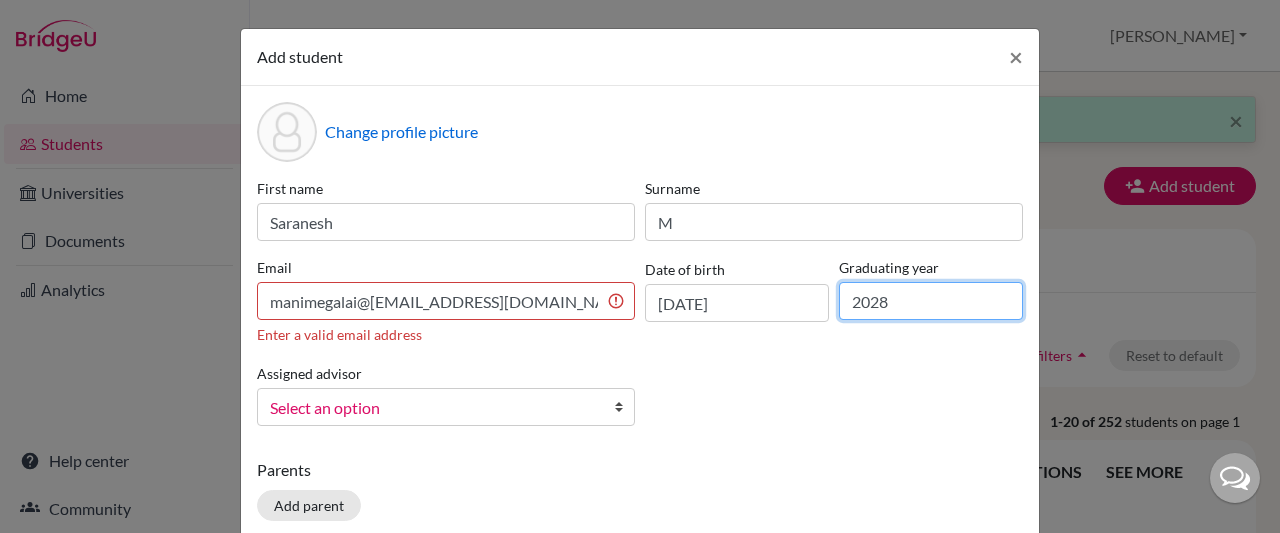 type on "2028" 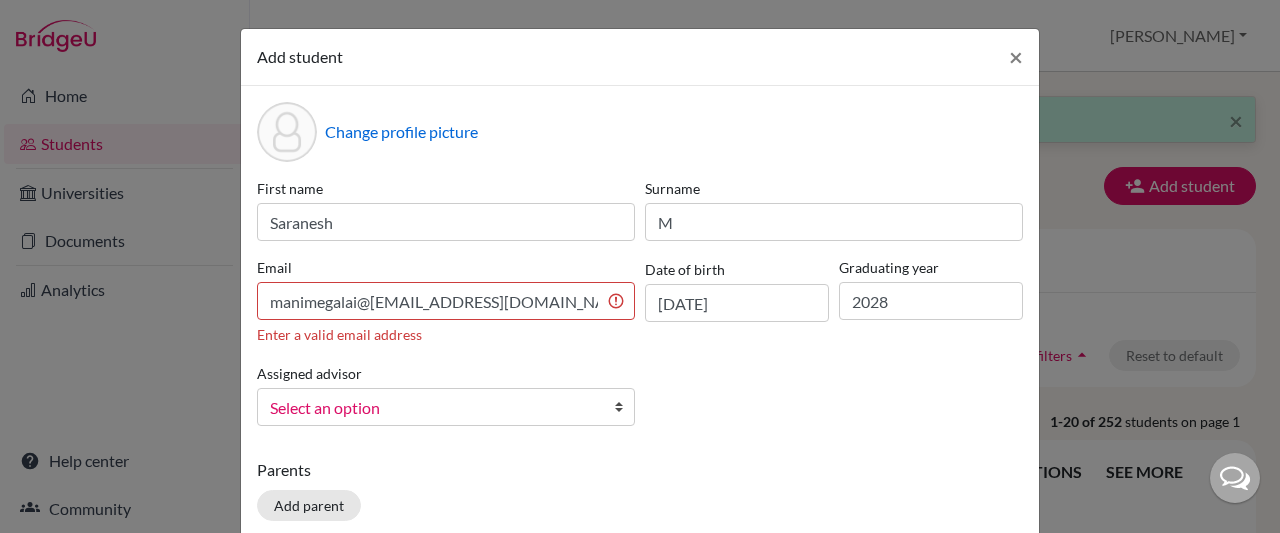 click at bounding box center (624, 407) 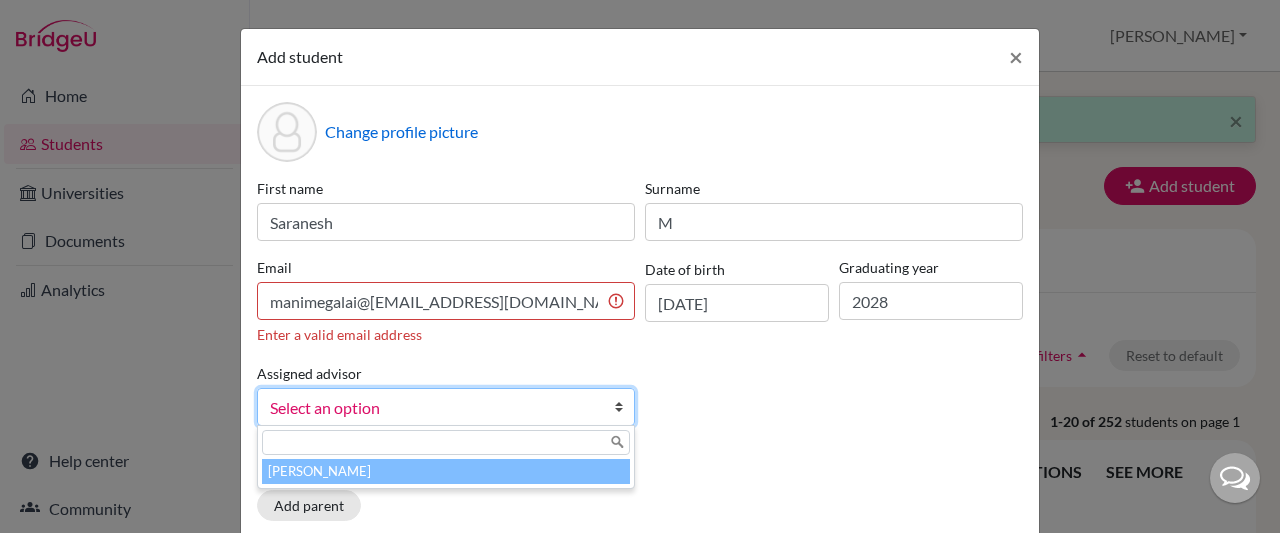 click at bounding box center [624, 407] 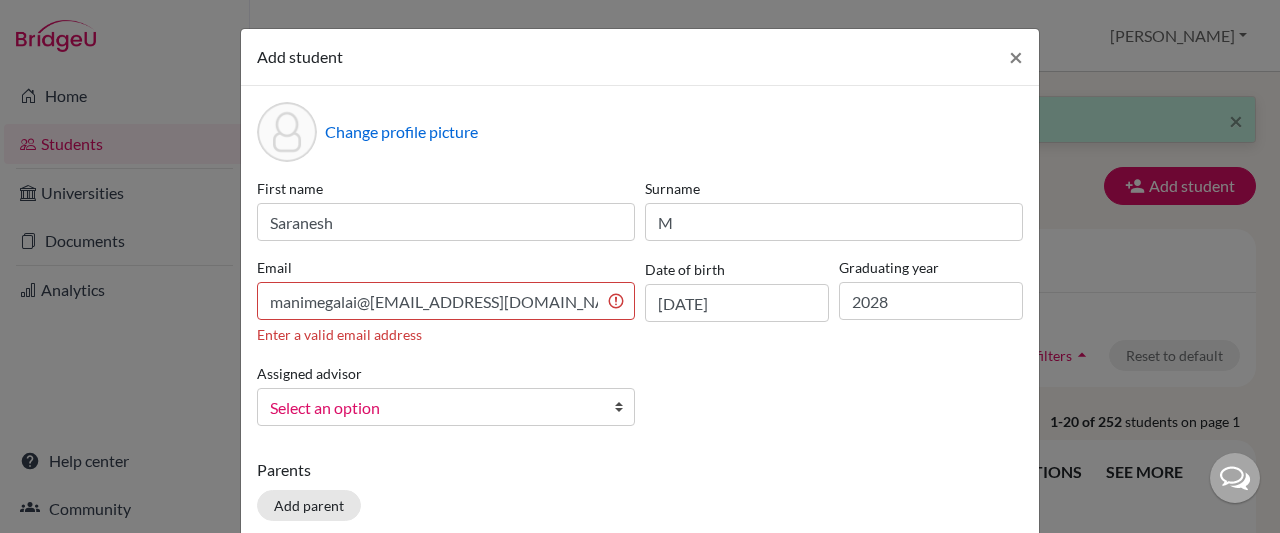 click at bounding box center (624, 407) 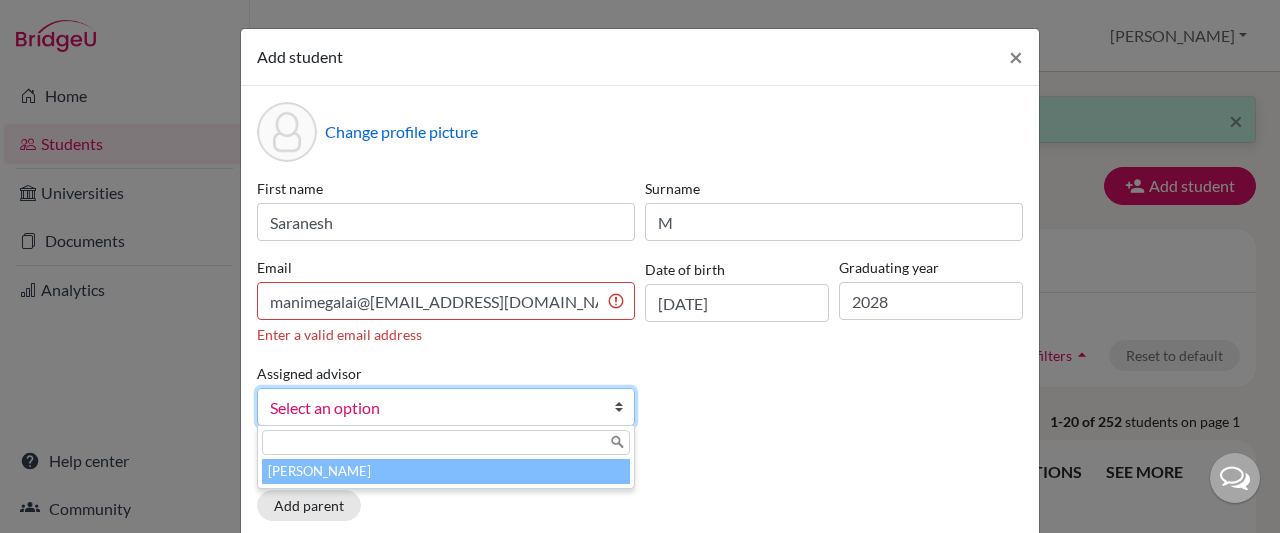click on "[PERSON_NAME]" at bounding box center (446, 471) 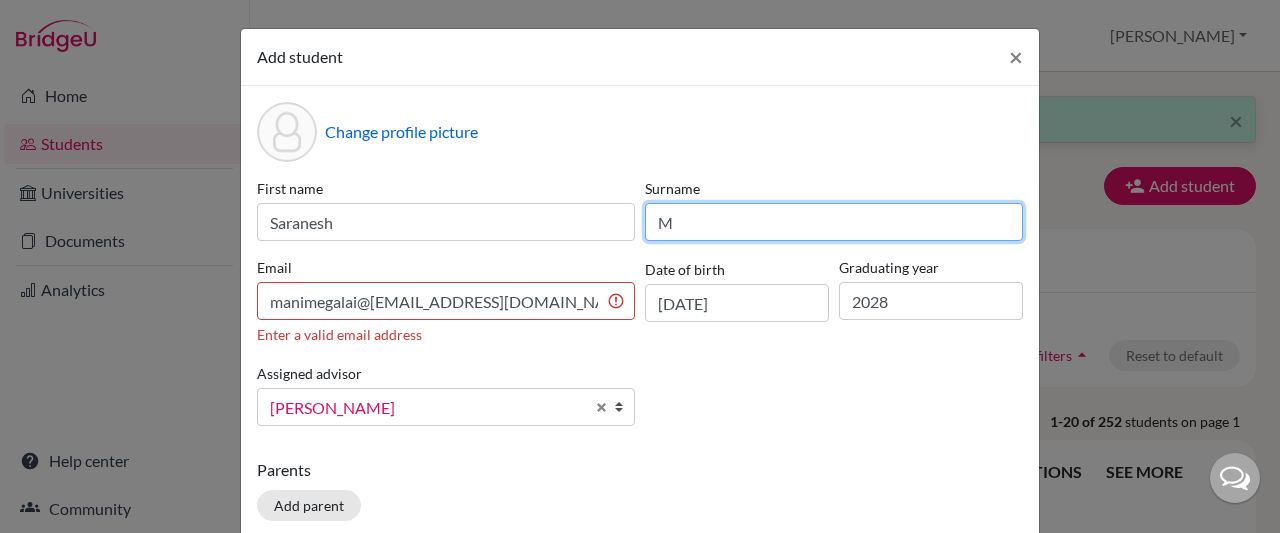 click on "M" at bounding box center (834, 222) 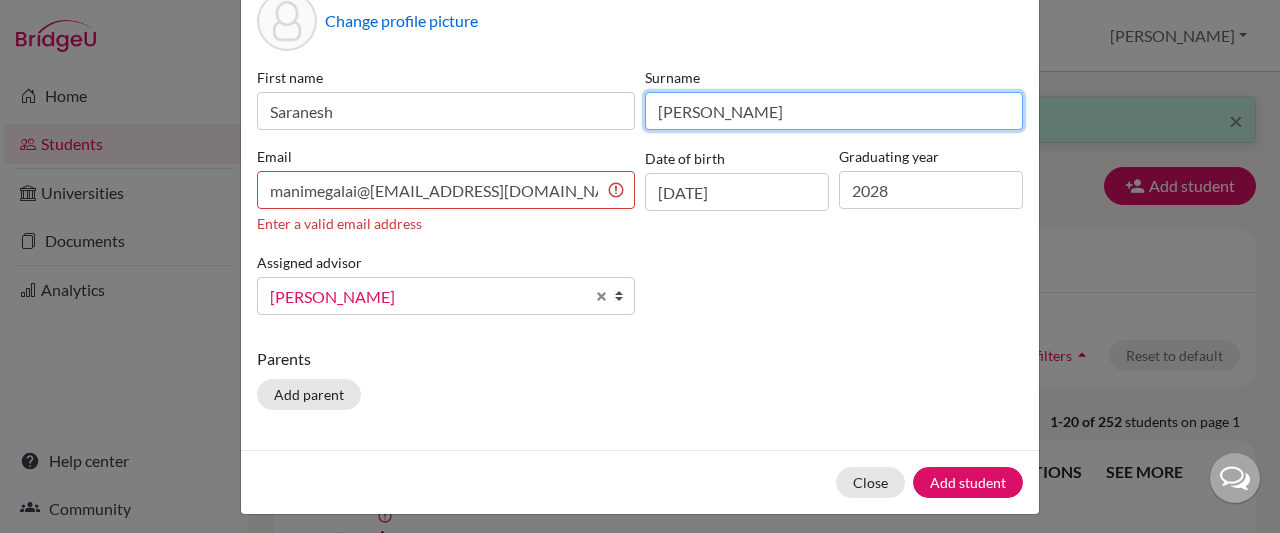 scroll, scrollTop: 121, scrollLeft: 0, axis: vertical 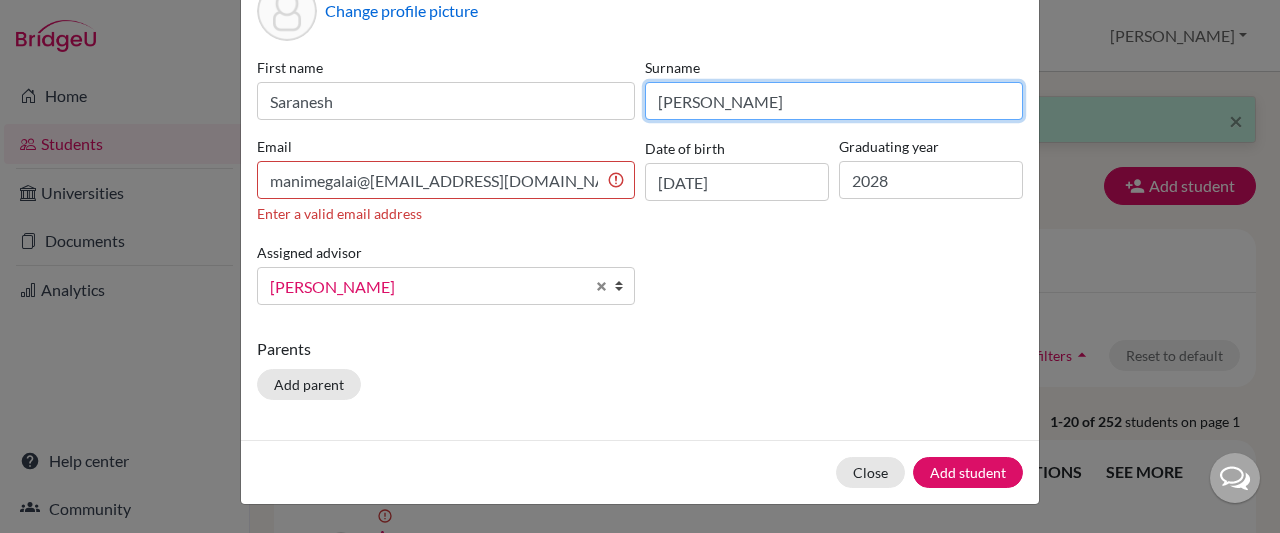 type on "[PERSON_NAME]" 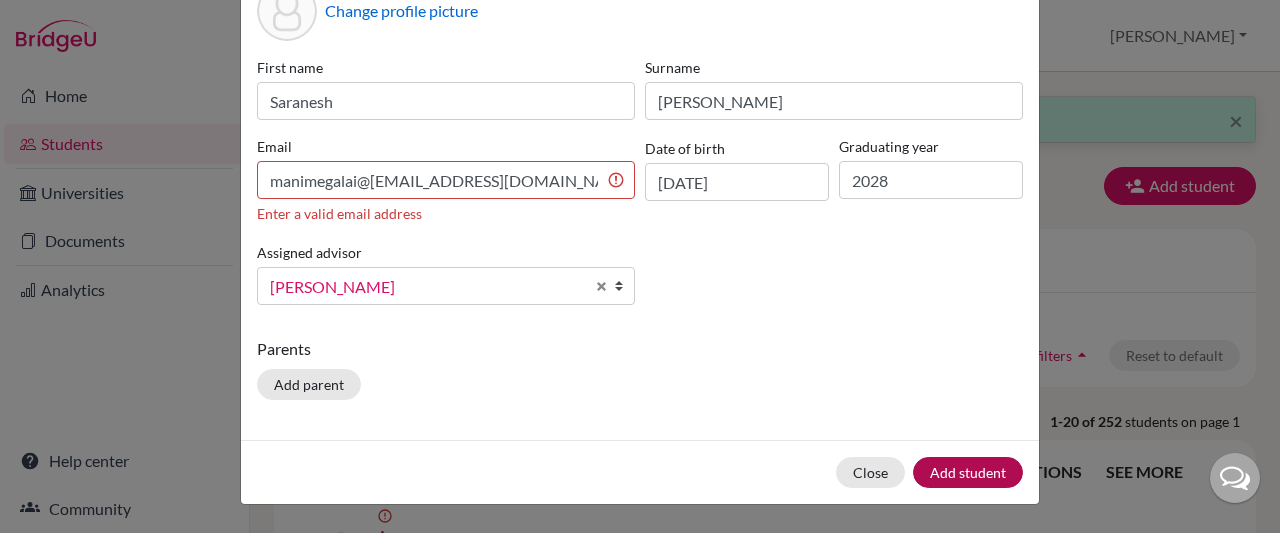 click on "Add student" at bounding box center [968, 472] 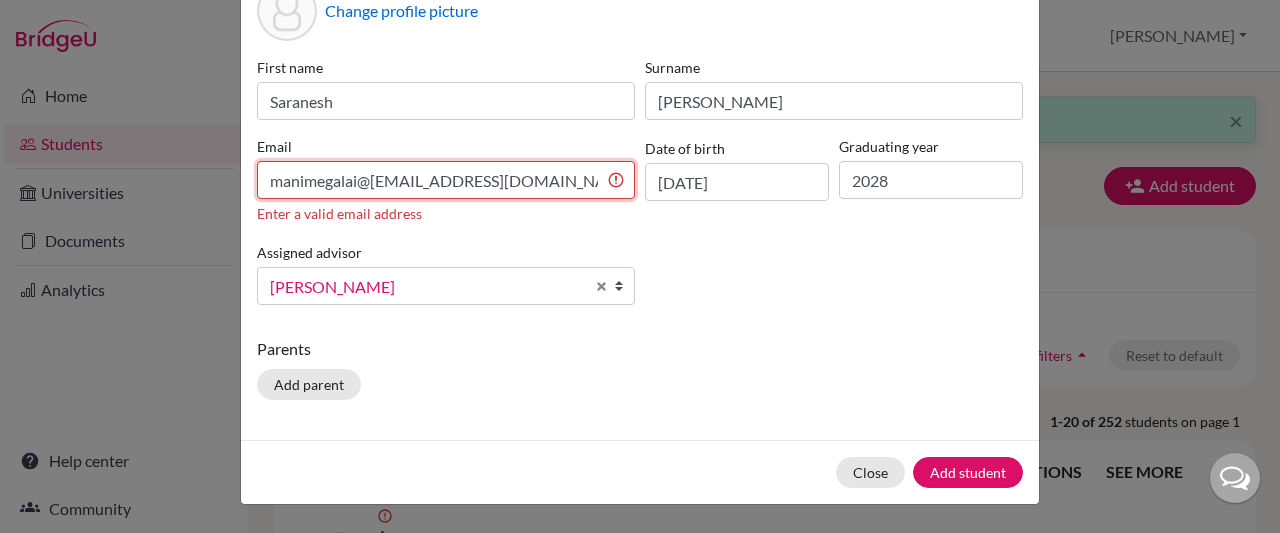 click on "Email manimegalai@[EMAIL_ADDRESS][DOMAIN_NAME] Enter a valid email address" at bounding box center [446, 180] 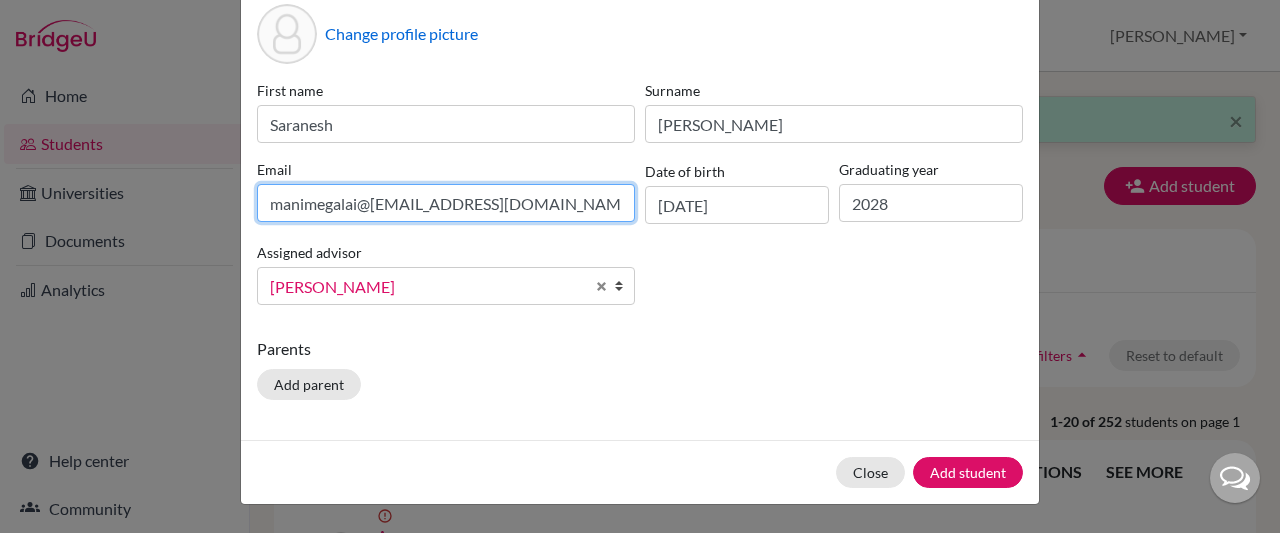 scroll, scrollTop: 98, scrollLeft: 0, axis: vertical 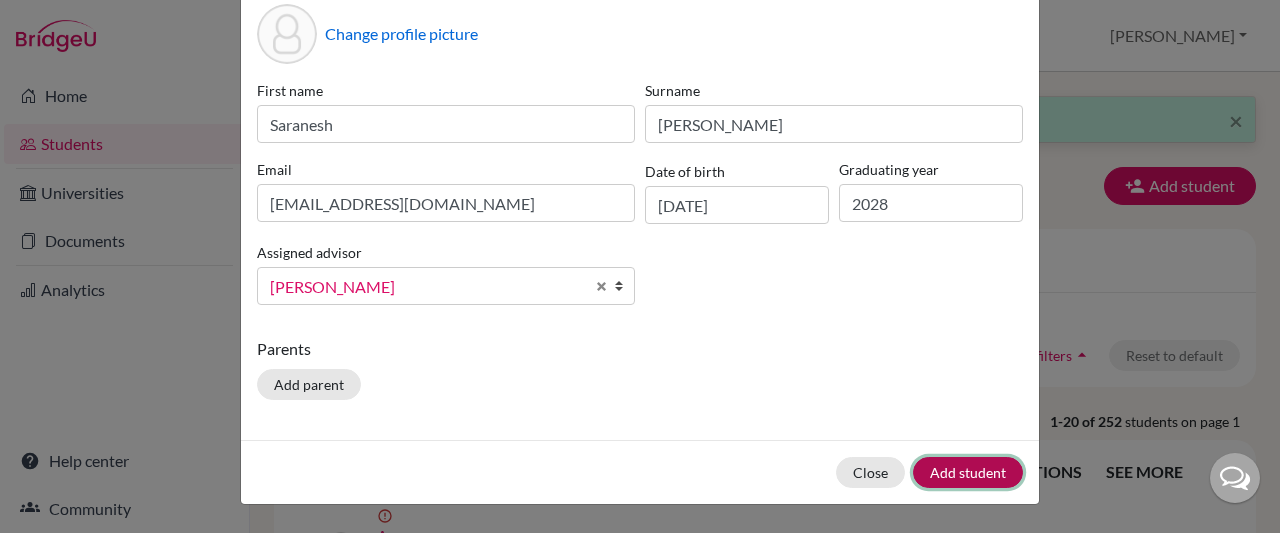 click on "Add student" at bounding box center (968, 472) 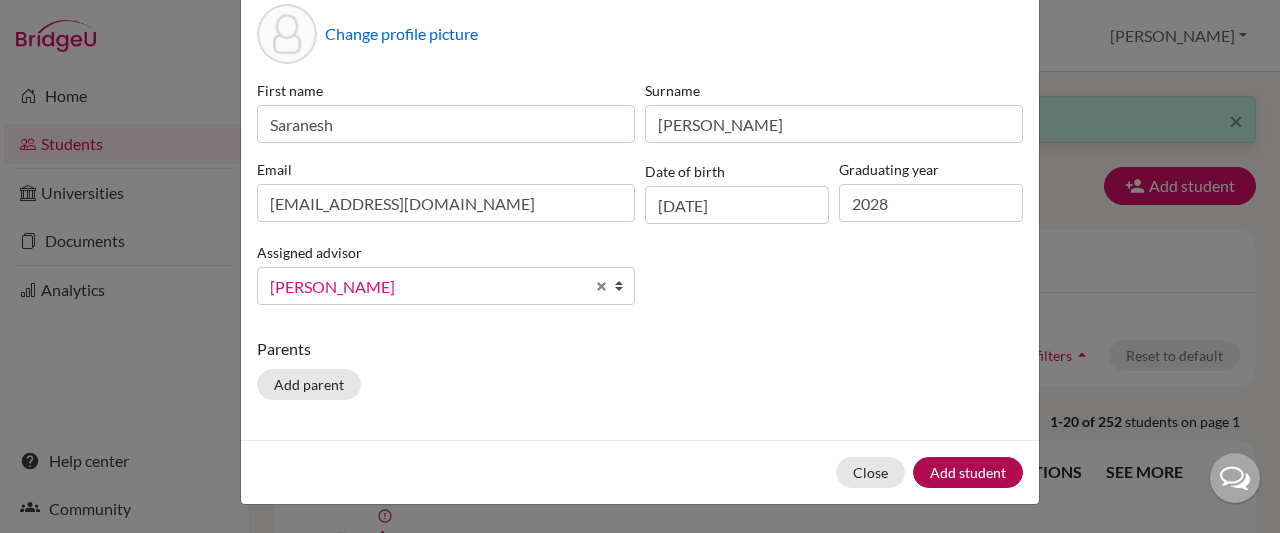 scroll, scrollTop: 0, scrollLeft: 0, axis: both 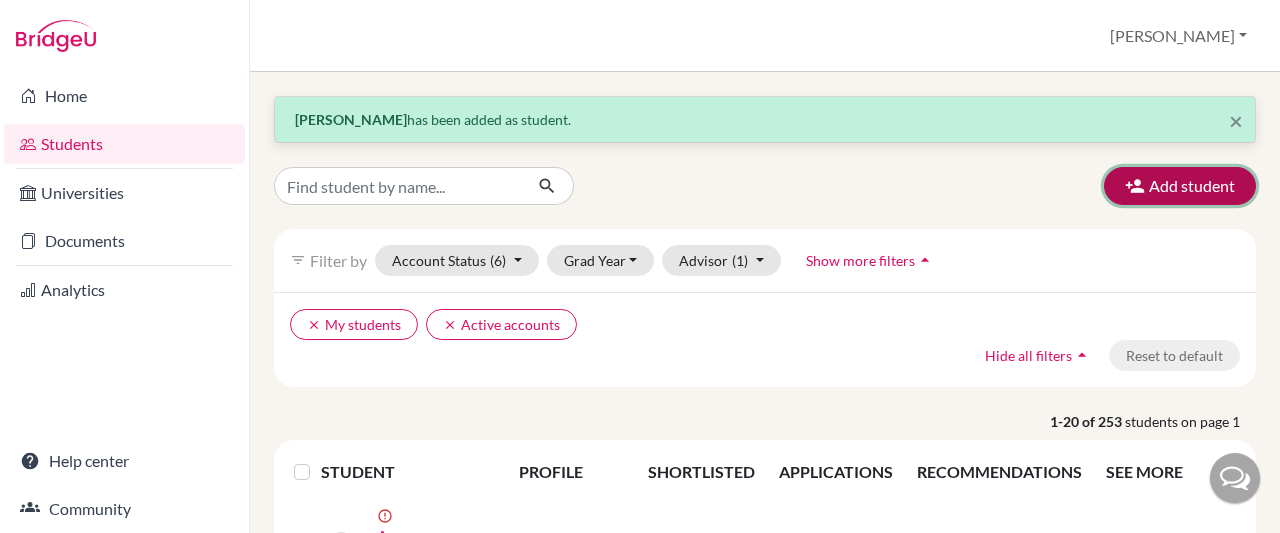 click on "Add student" at bounding box center (1180, 186) 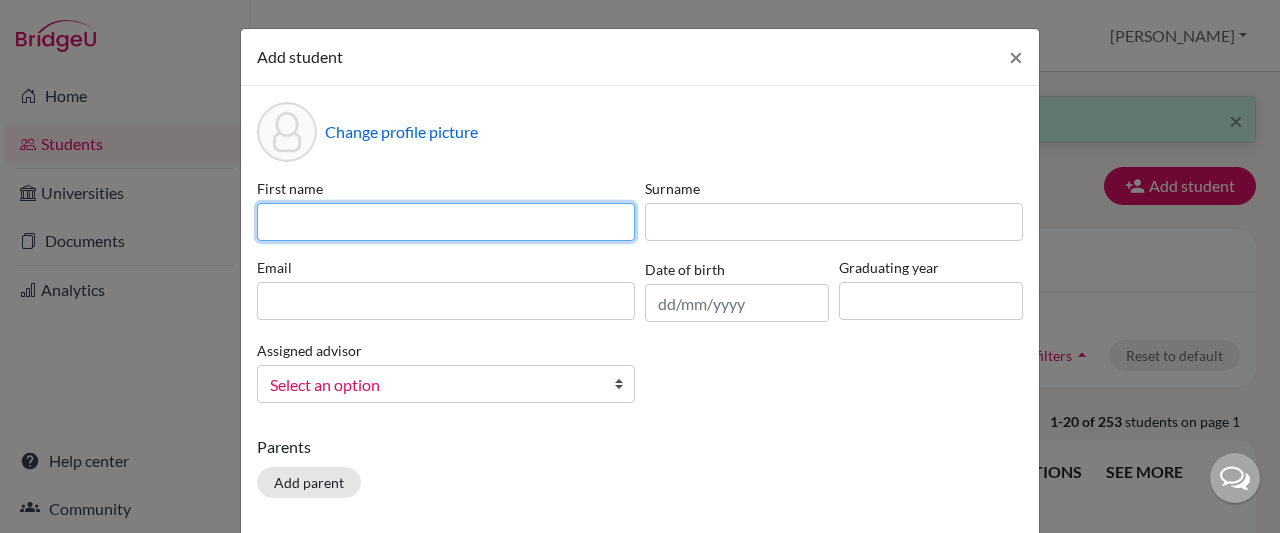 click at bounding box center (446, 222) 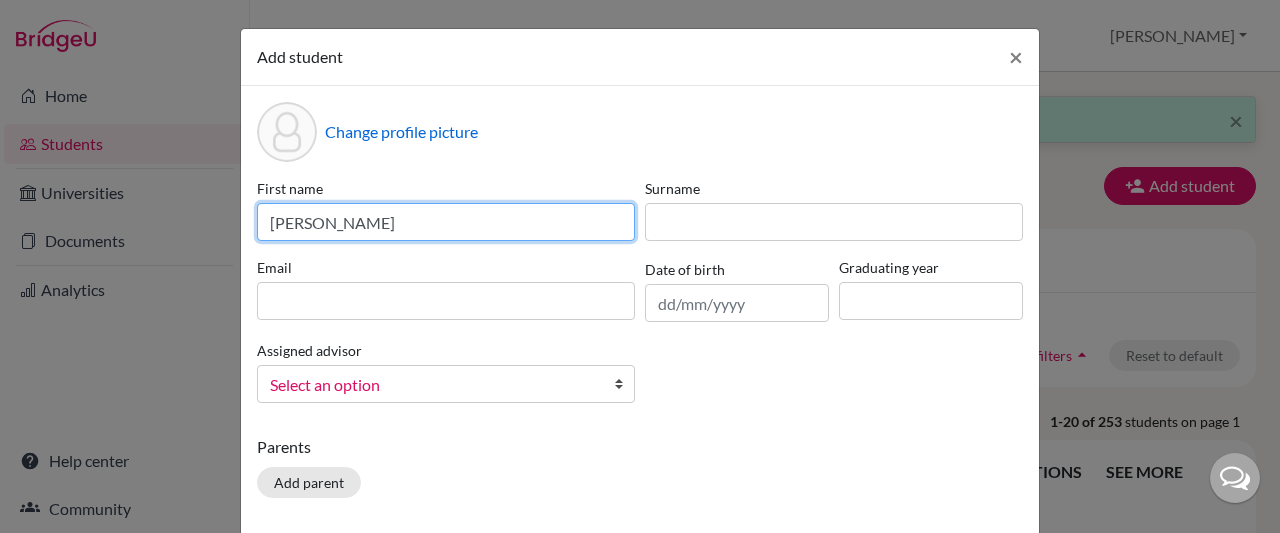 type on "[PERSON_NAME]" 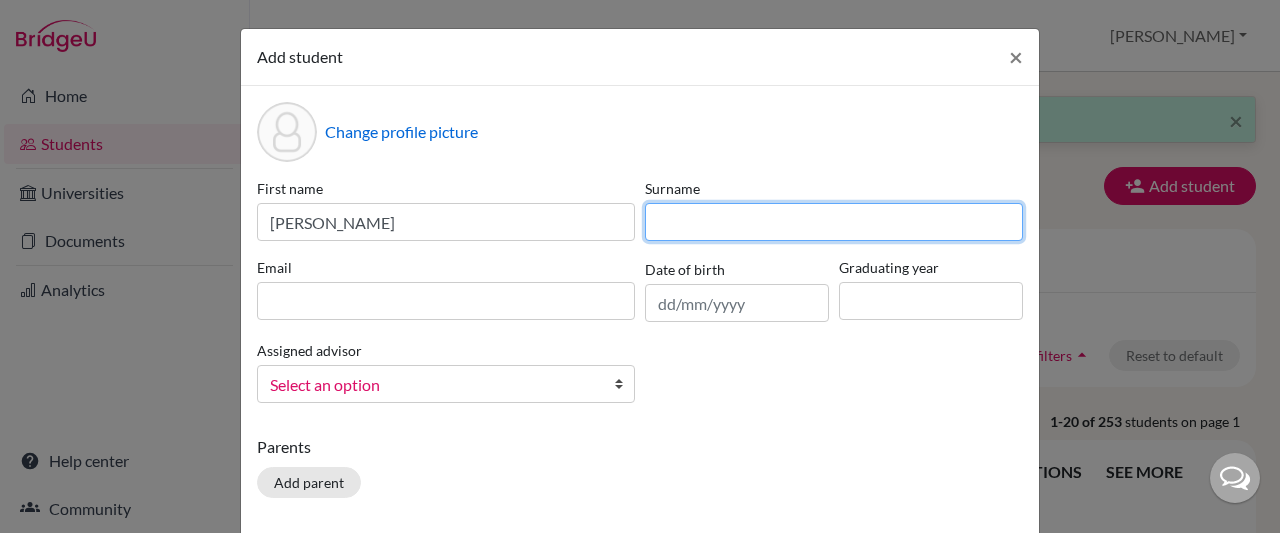 click at bounding box center [834, 222] 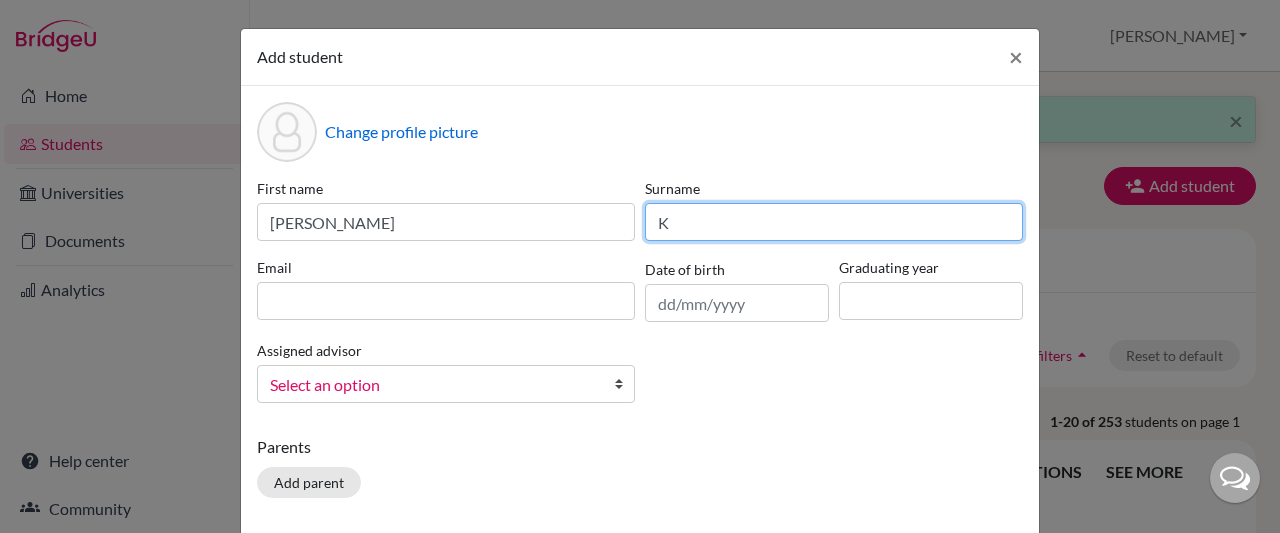 type on "K" 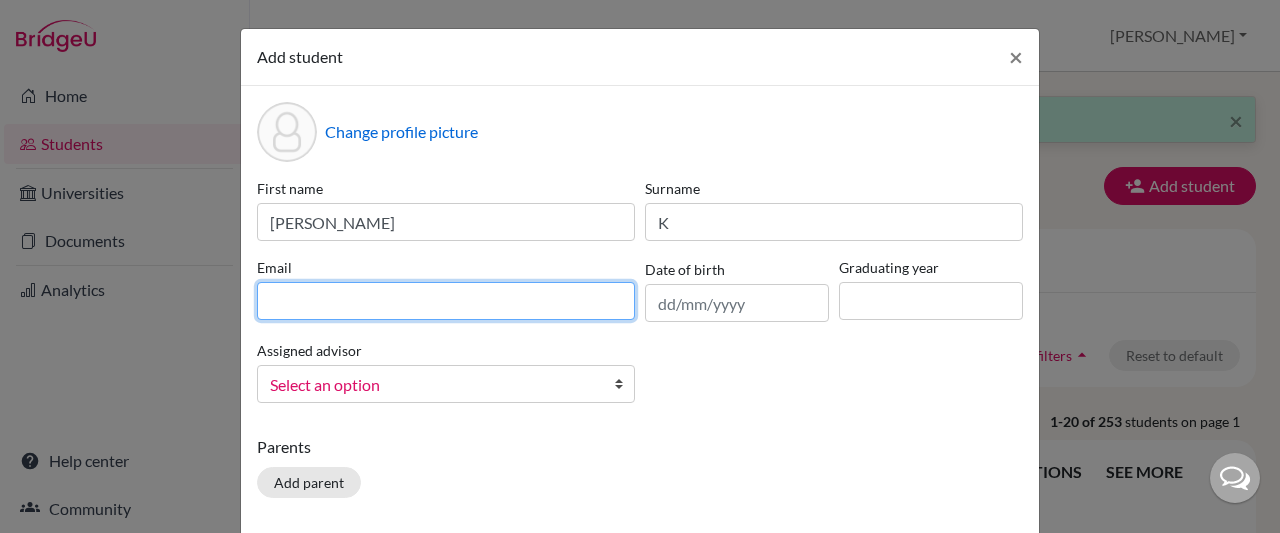 click at bounding box center [446, 301] 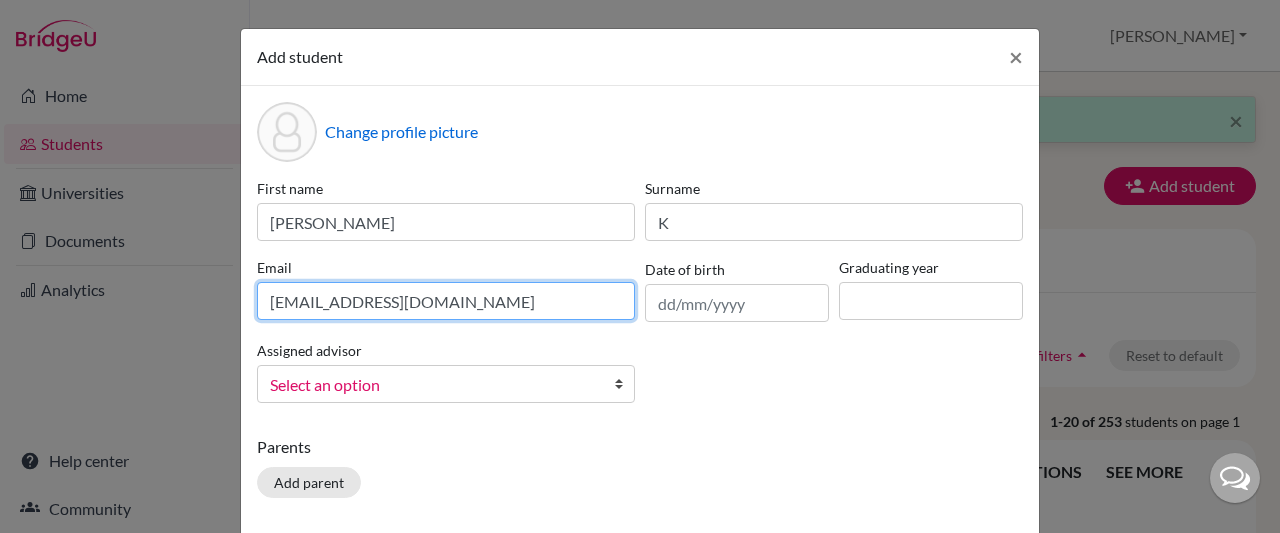 type on "[EMAIL_ADDRESS][DOMAIN_NAME]" 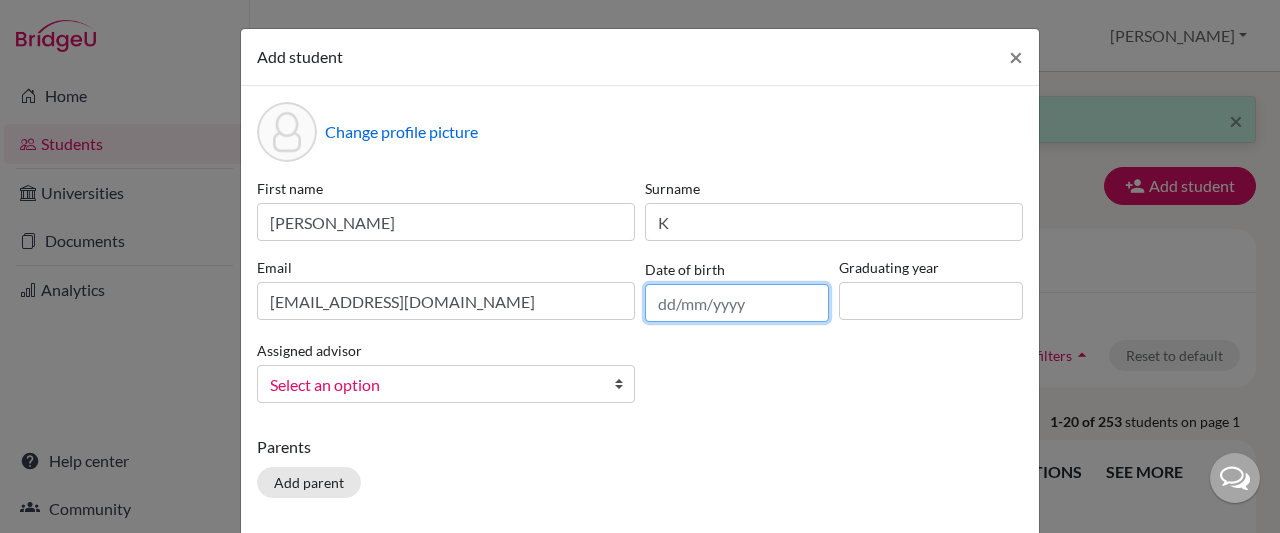 click at bounding box center (737, 303) 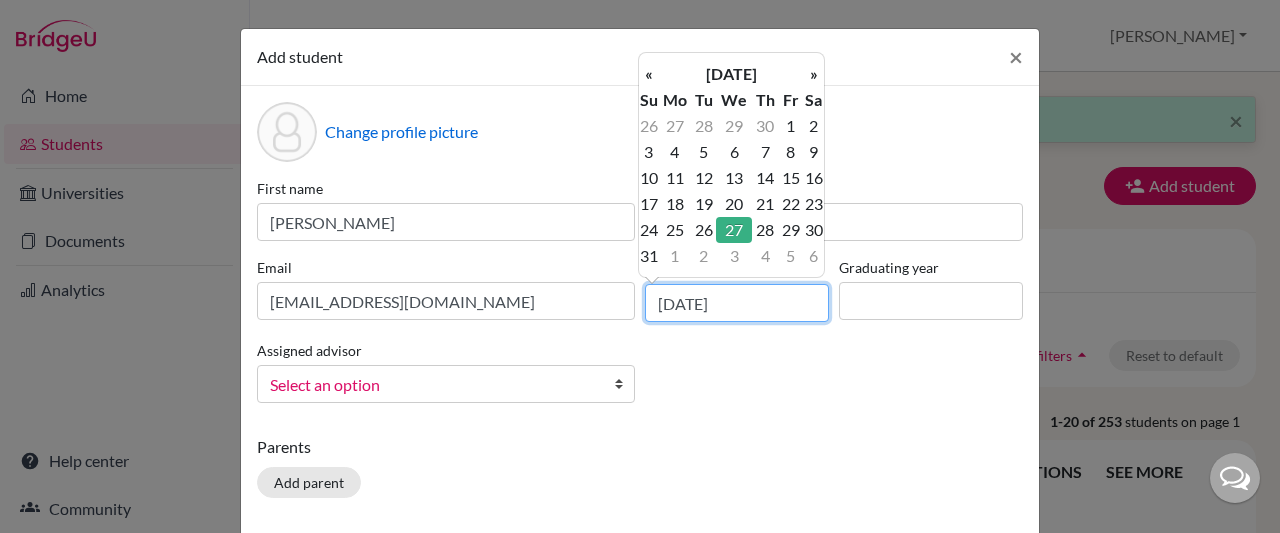 type on "[DATE]" 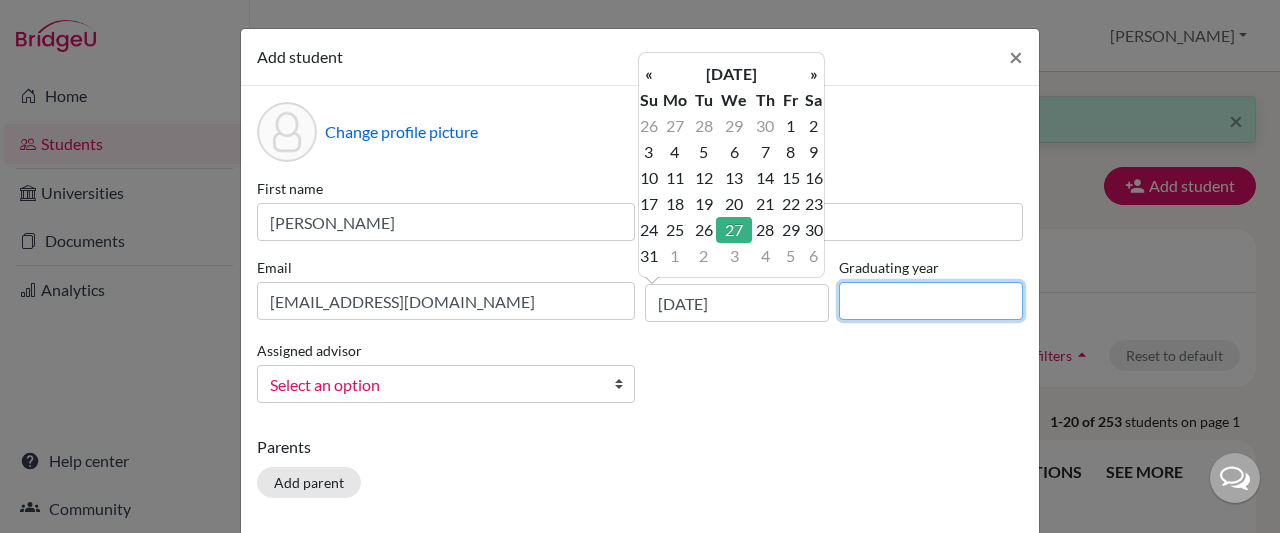 click at bounding box center [931, 301] 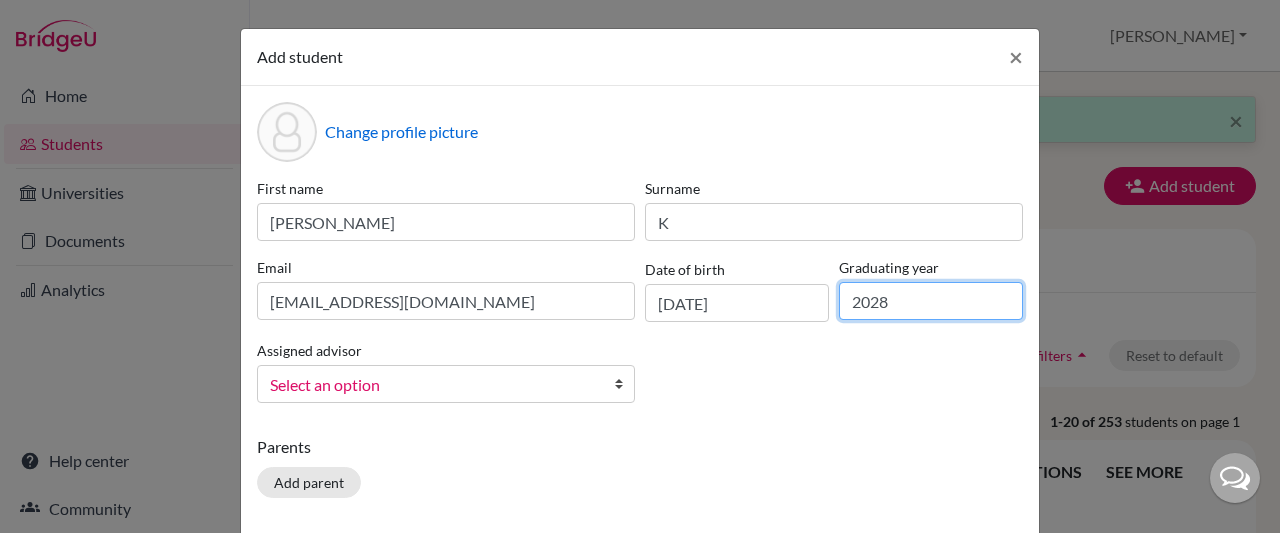 type on "2028" 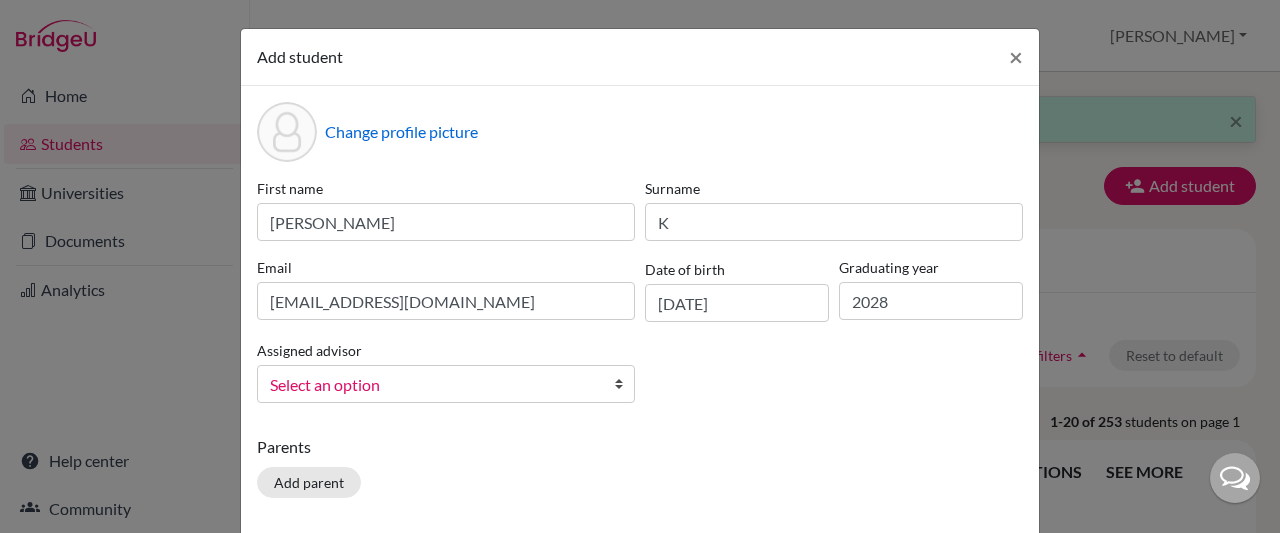 click at bounding box center (624, 384) 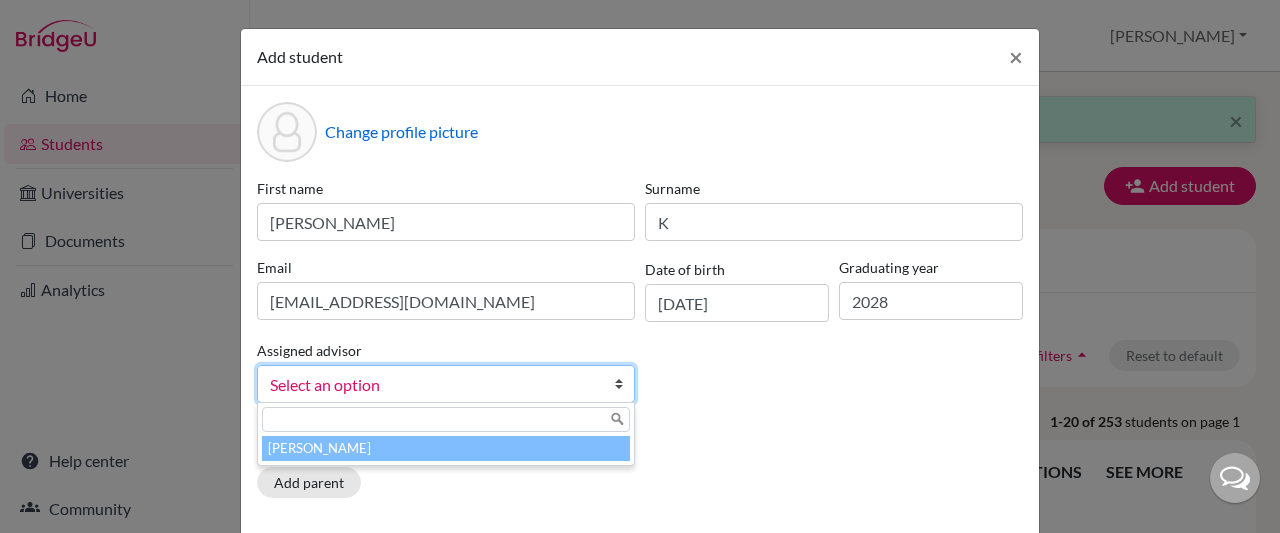 click on "[PERSON_NAME]" at bounding box center (446, 448) 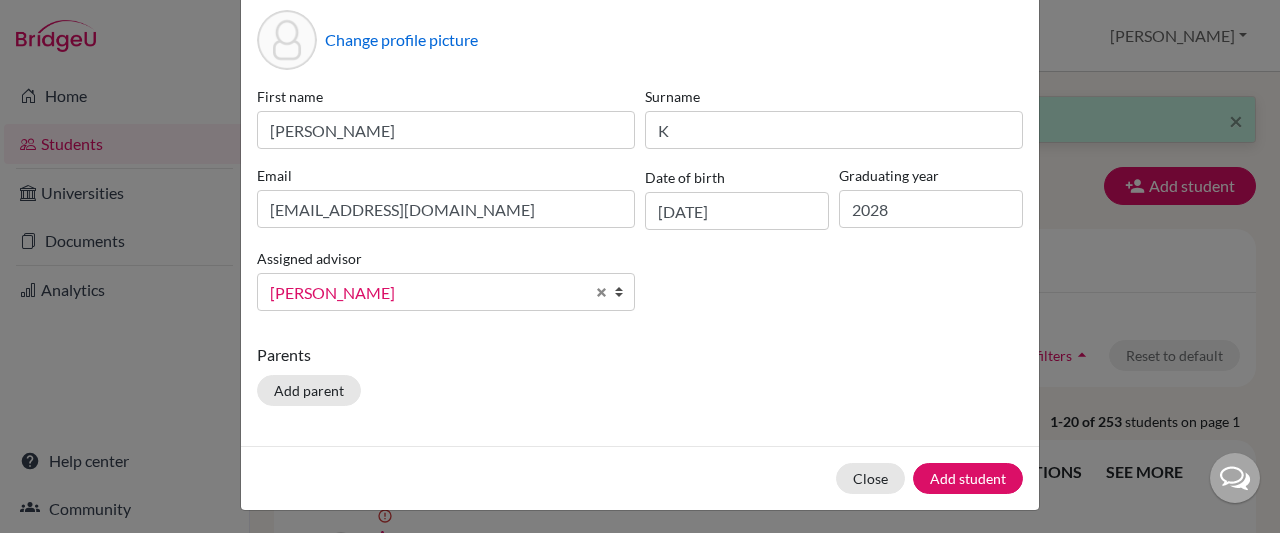 scroll, scrollTop: 98, scrollLeft: 0, axis: vertical 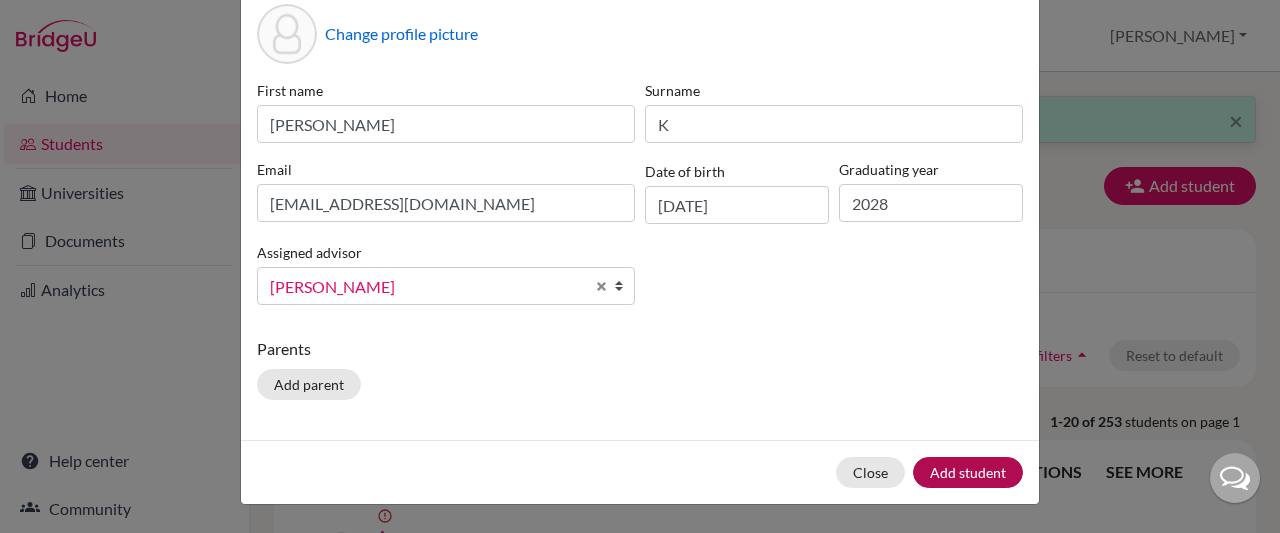 click on "Add student" at bounding box center (968, 472) 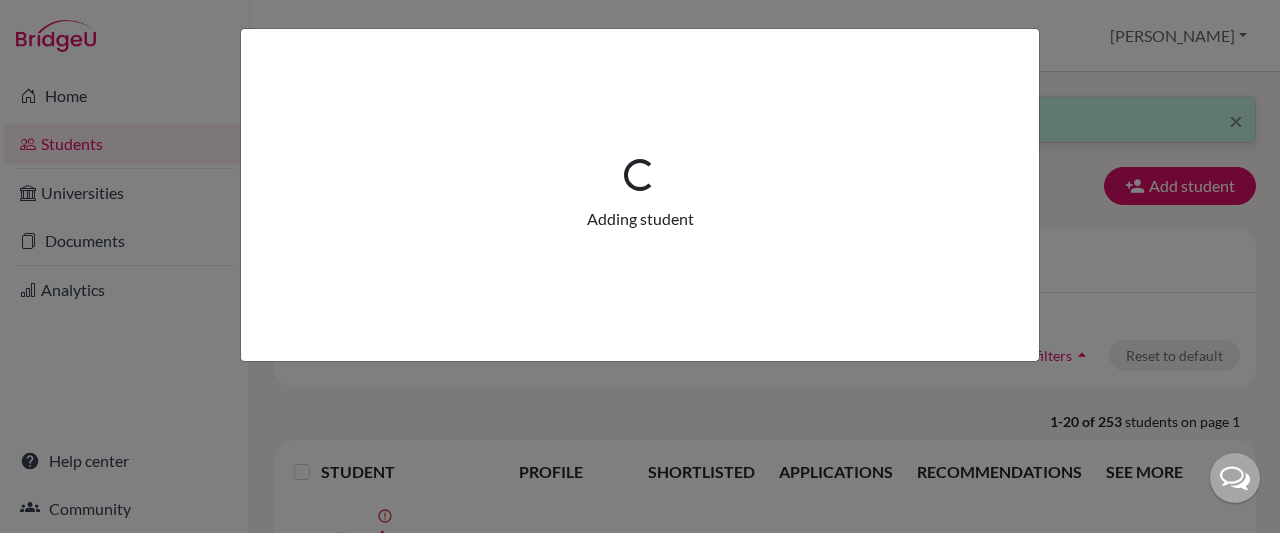 scroll, scrollTop: 0, scrollLeft: 0, axis: both 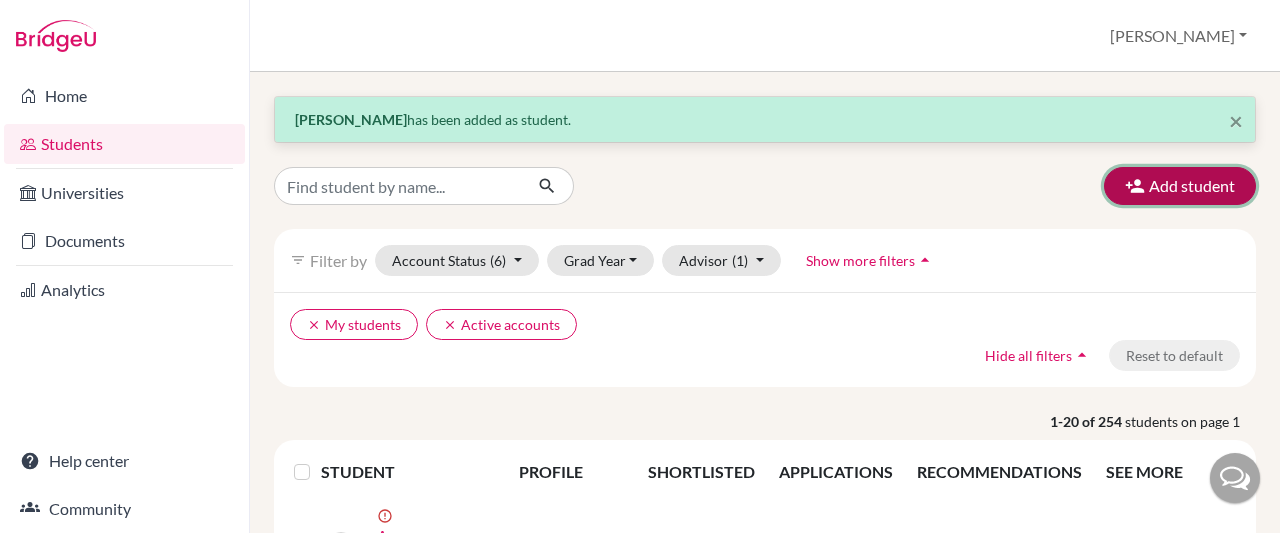click on "Add student" at bounding box center [1180, 186] 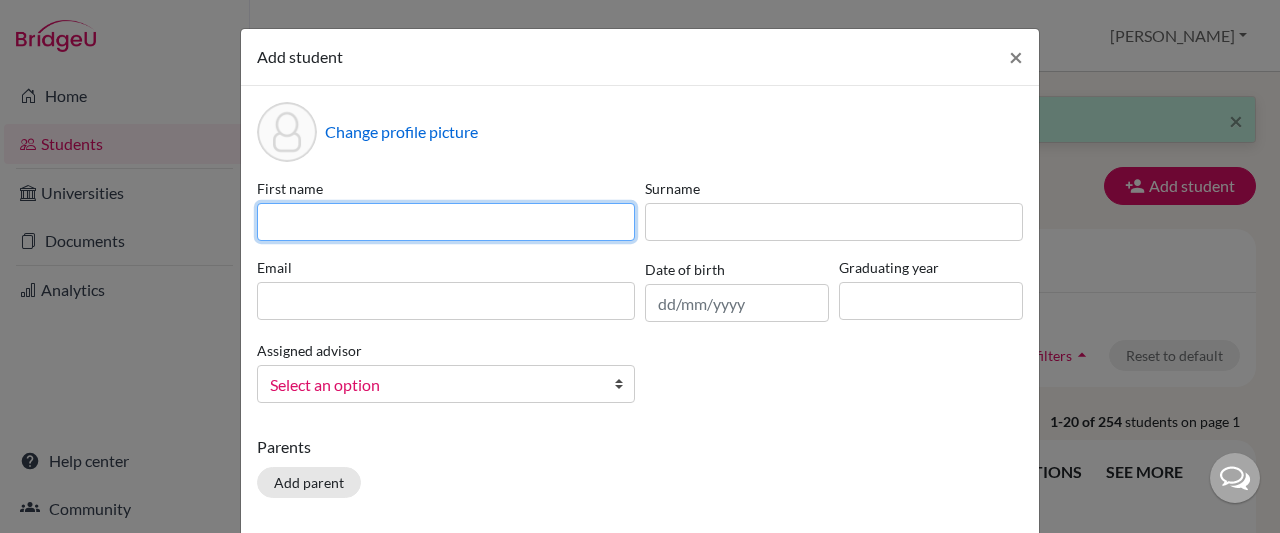 click at bounding box center [446, 222] 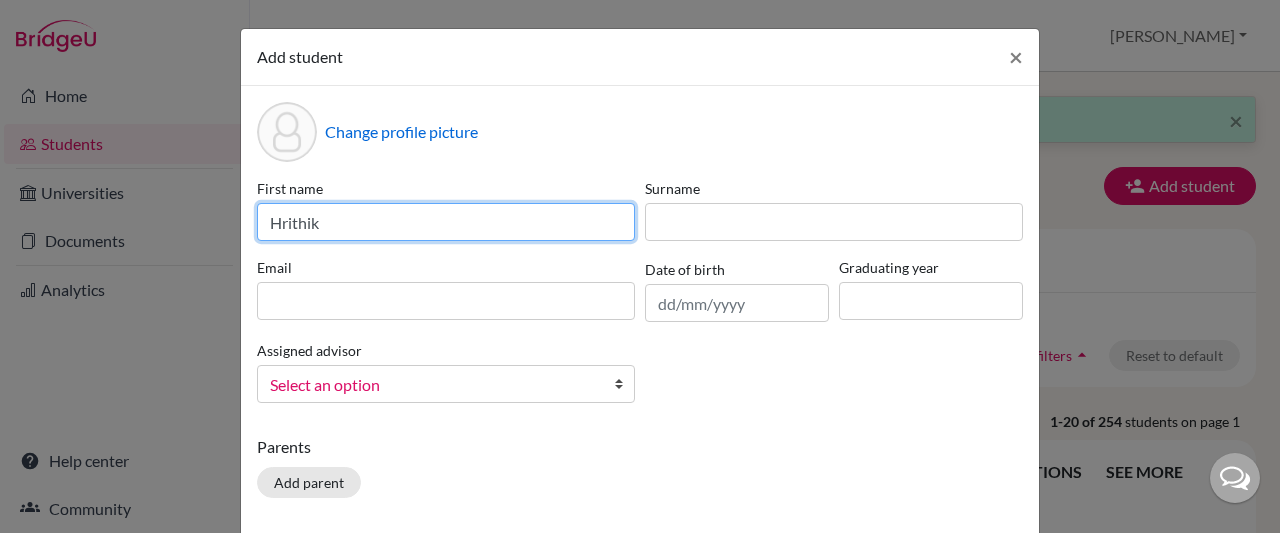 type on "Hrithik" 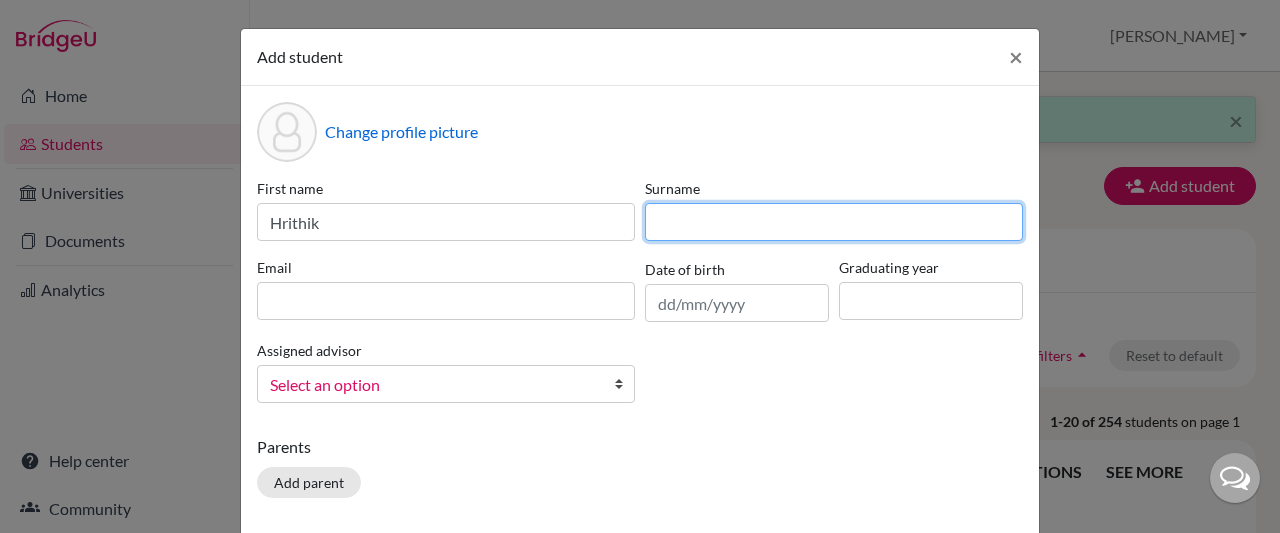 click at bounding box center [834, 222] 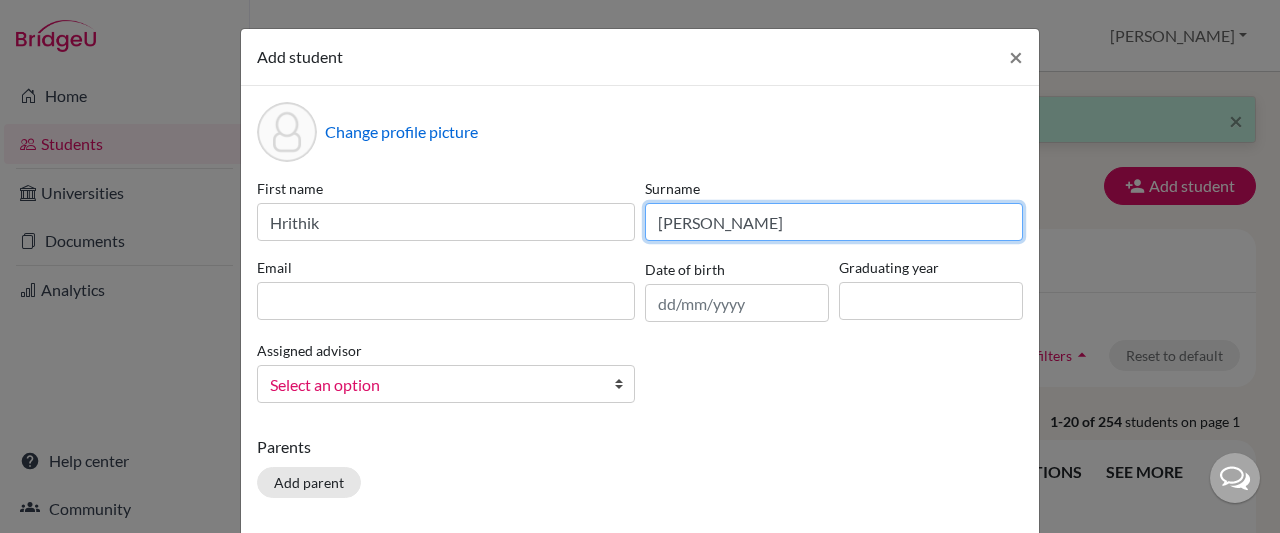 type on "[PERSON_NAME]" 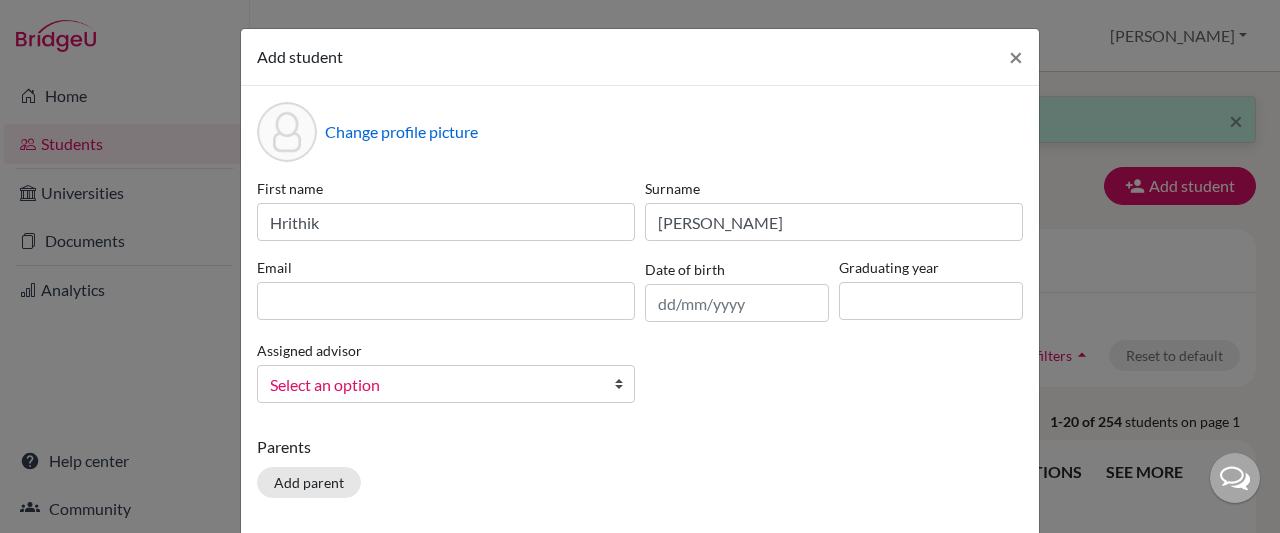 click on "Email" at bounding box center [446, 267] 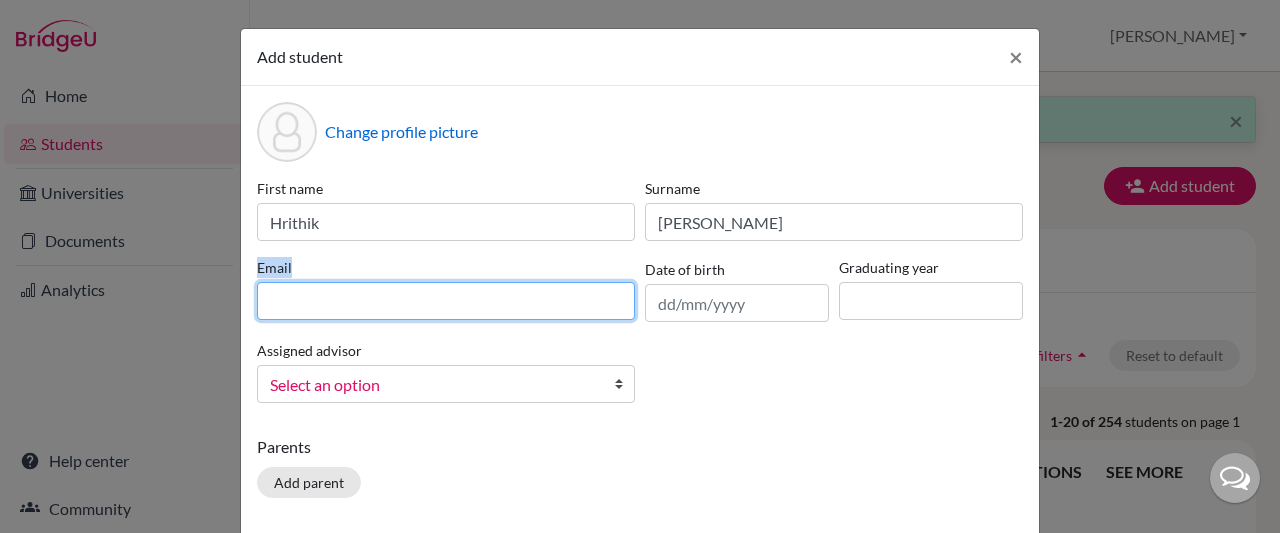 click at bounding box center (446, 301) 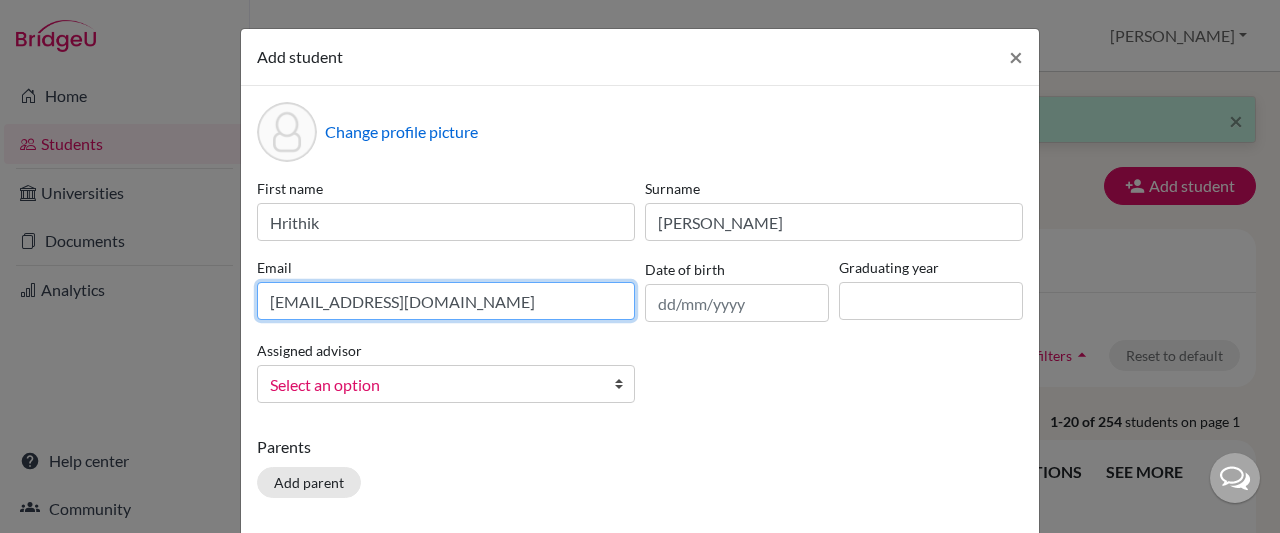 type on "[EMAIL_ADDRESS][DOMAIN_NAME]" 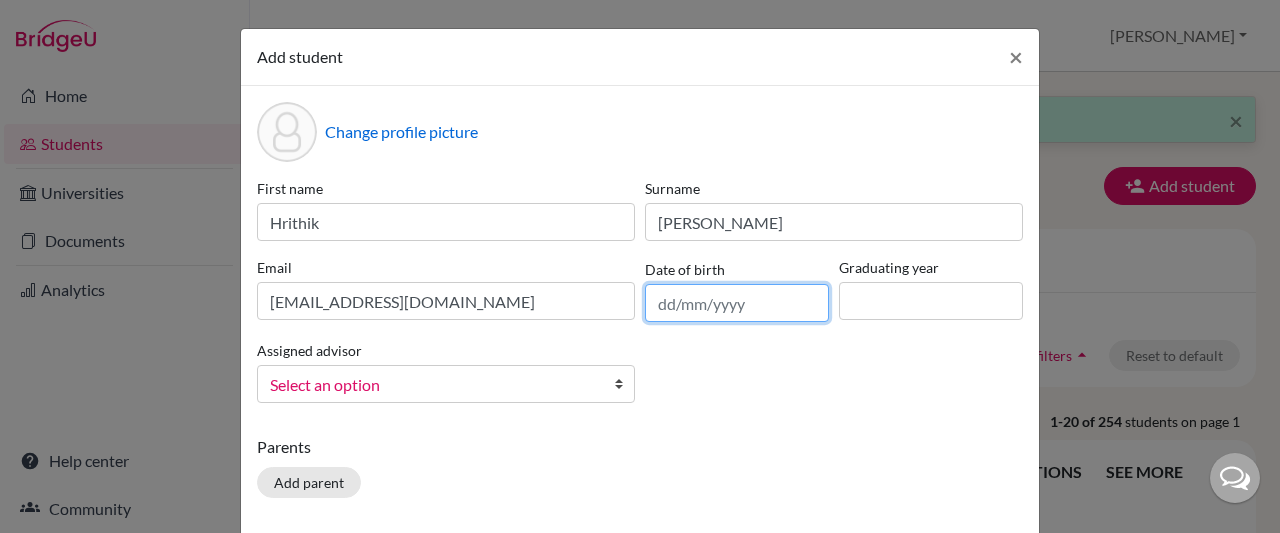 click at bounding box center (737, 303) 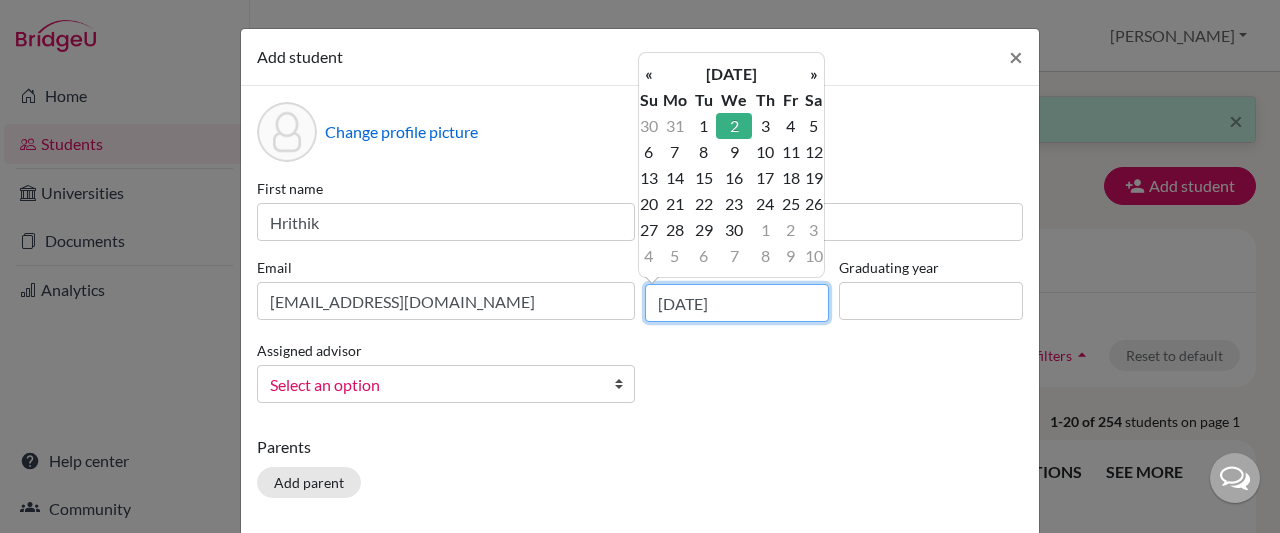 type on "[DATE]" 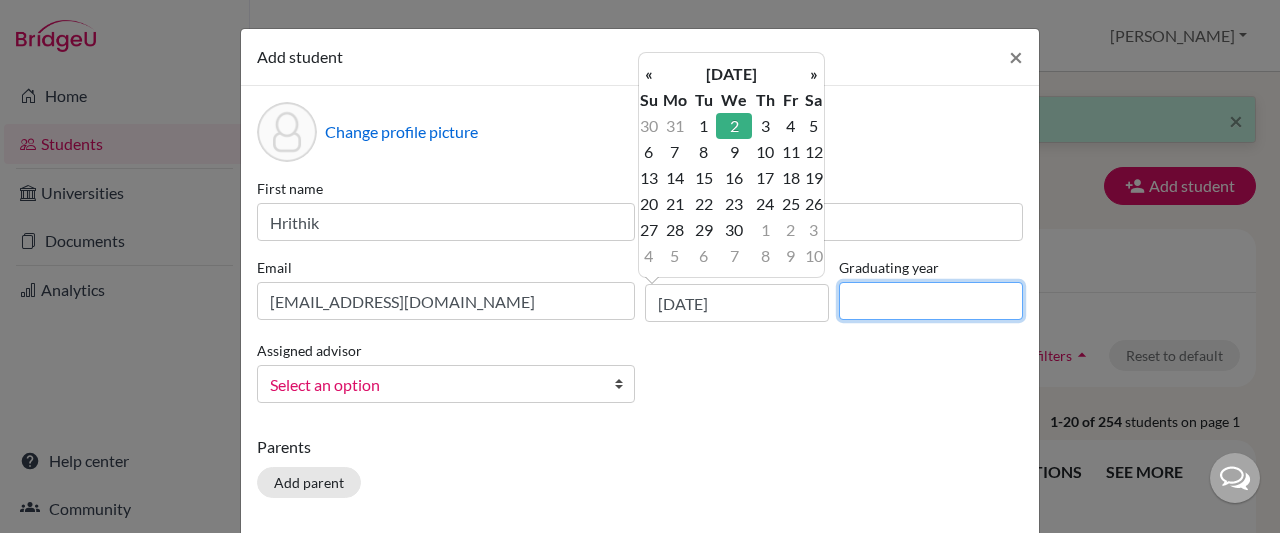 click at bounding box center [931, 301] 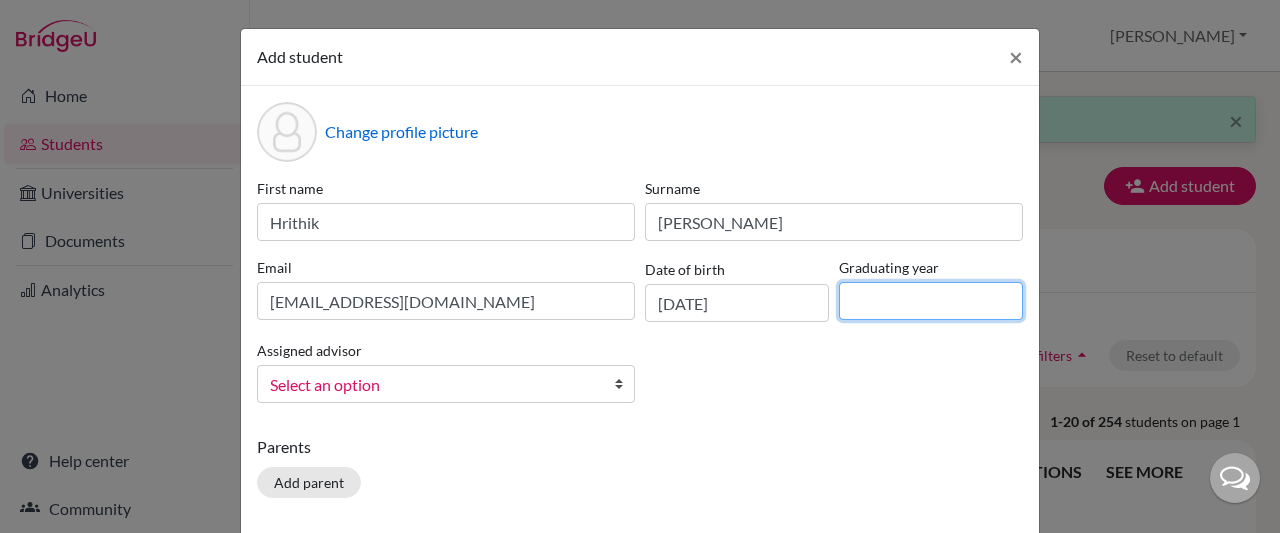 type on "2028" 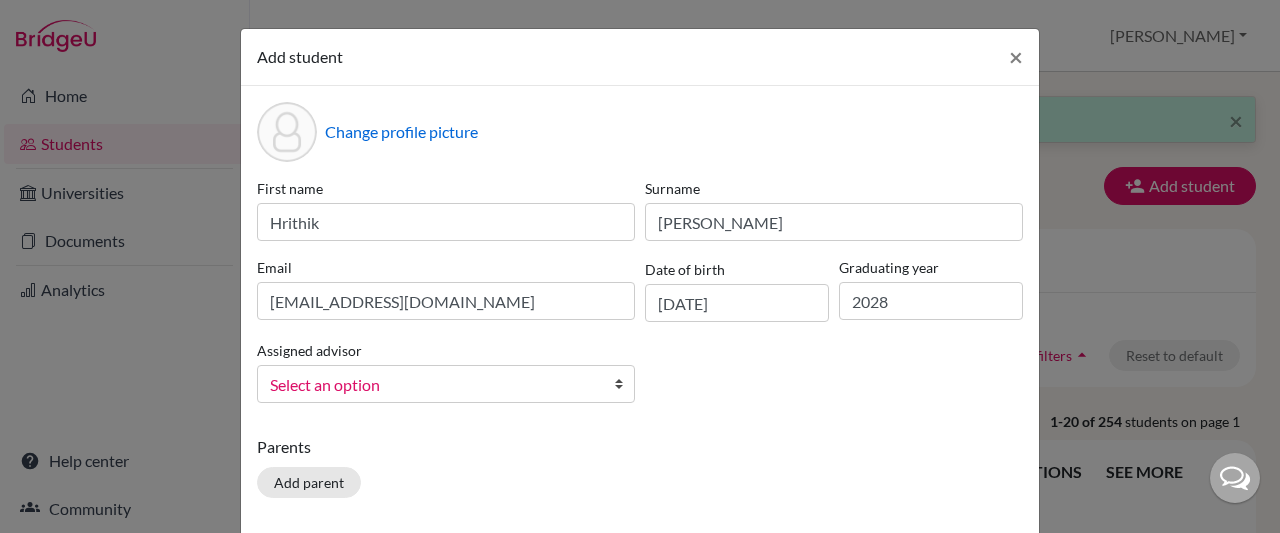click at bounding box center [624, 384] 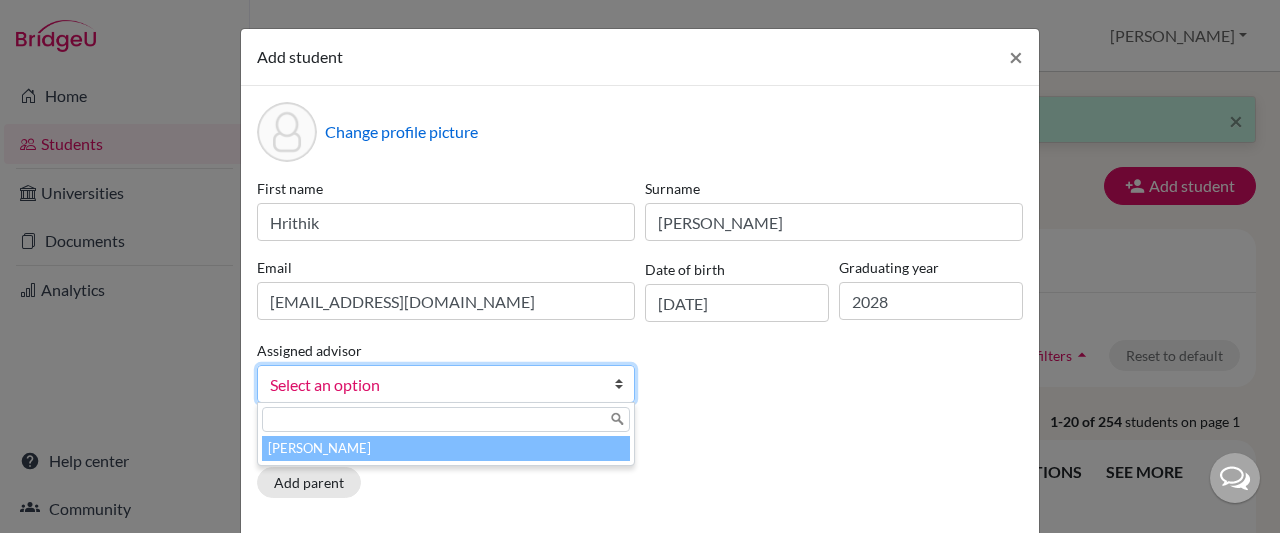 click on "[PERSON_NAME]" at bounding box center (446, 448) 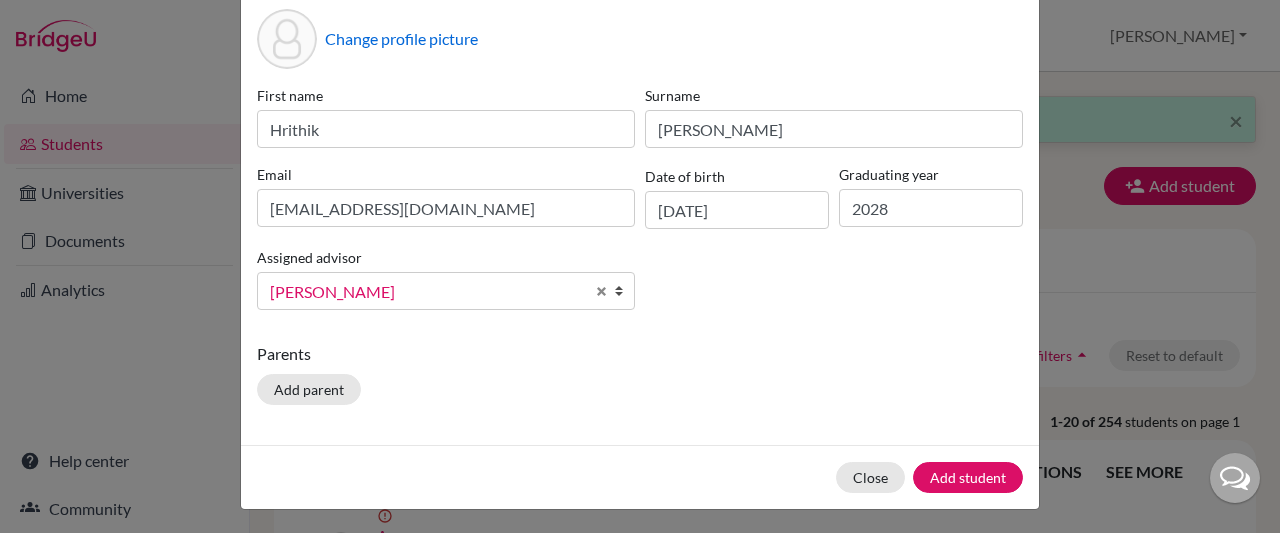 scroll, scrollTop: 98, scrollLeft: 0, axis: vertical 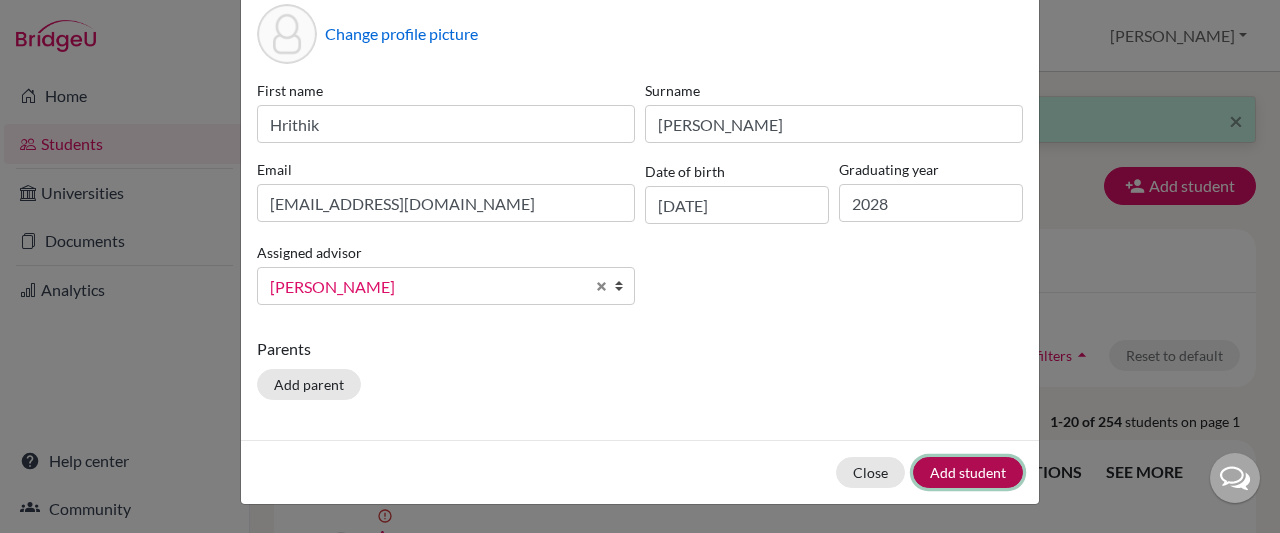 click on "Add student" at bounding box center (968, 472) 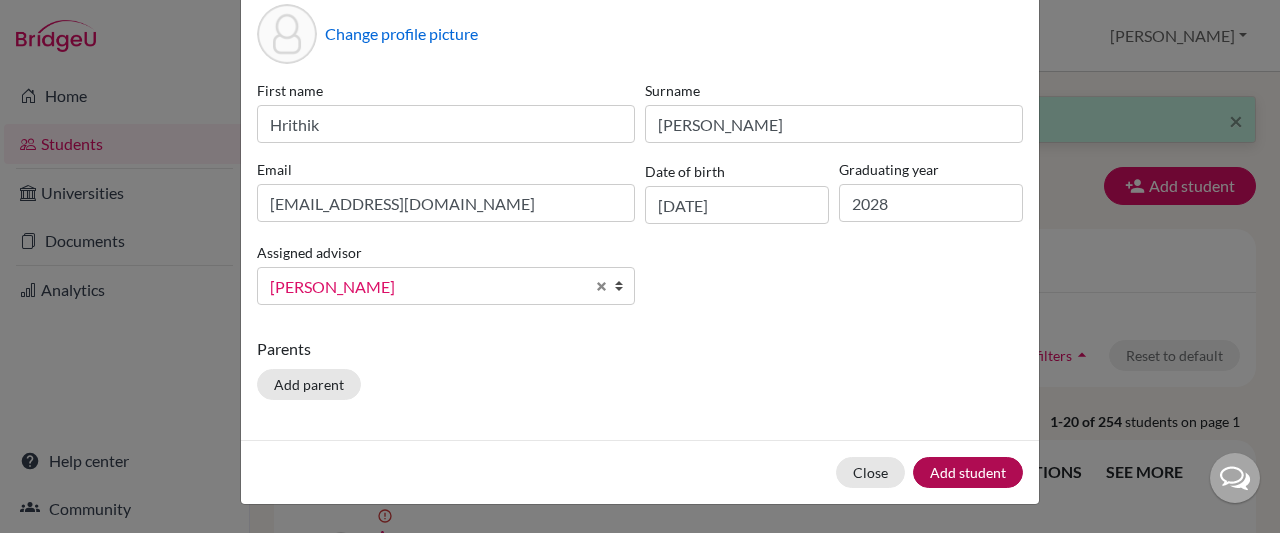 scroll, scrollTop: 0, scrollLeft: 0, axis: both 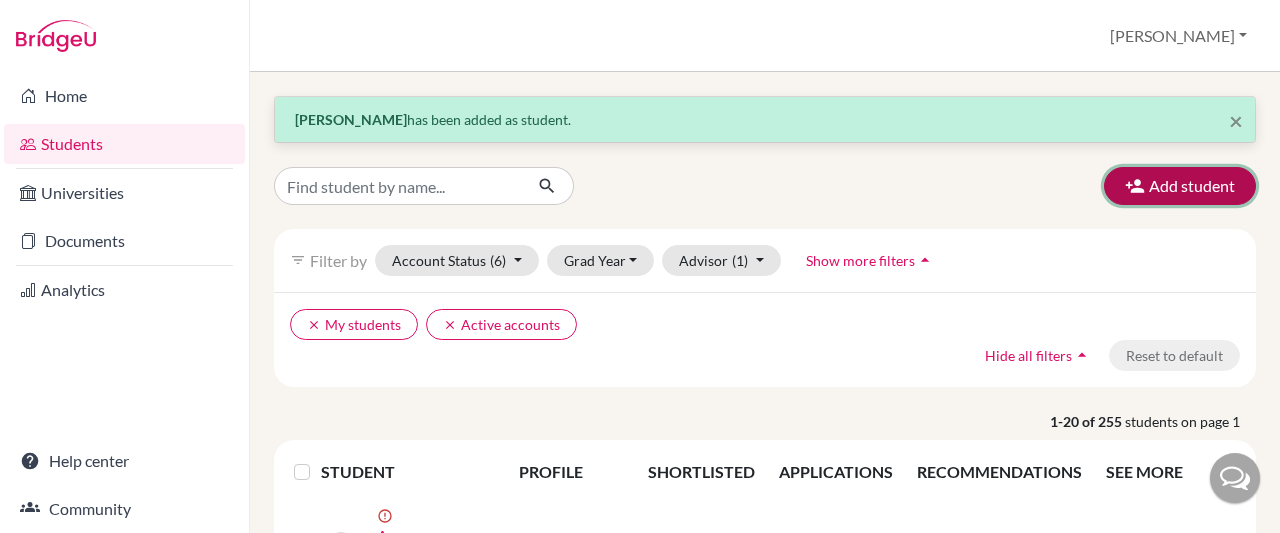 click on "Add student" at bounding box center (1180, 186) 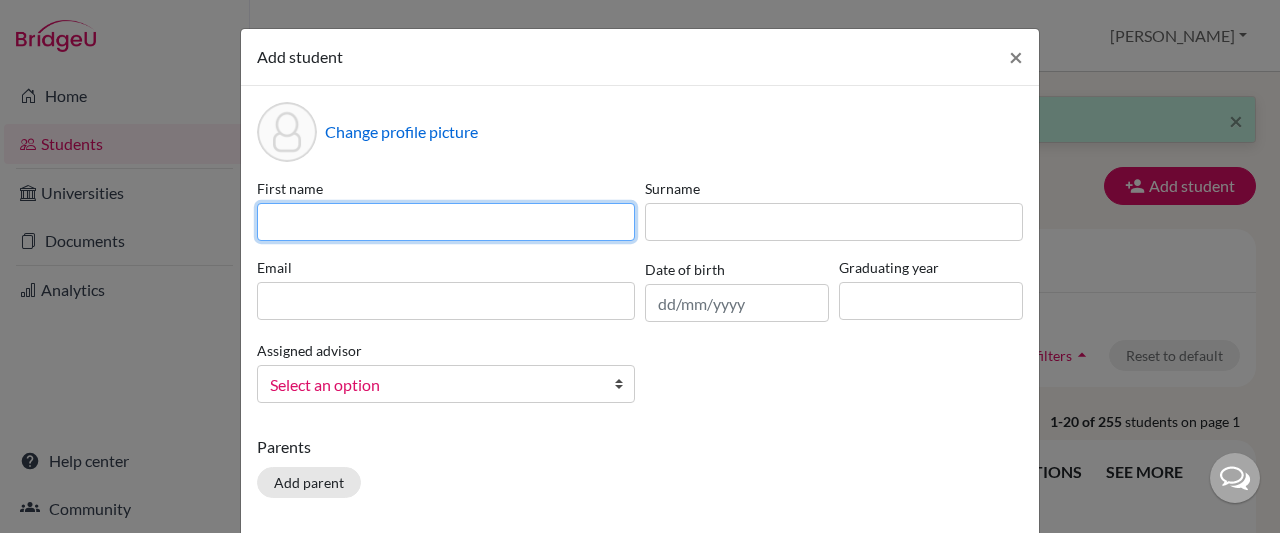 click at bounding box center (446, 222) 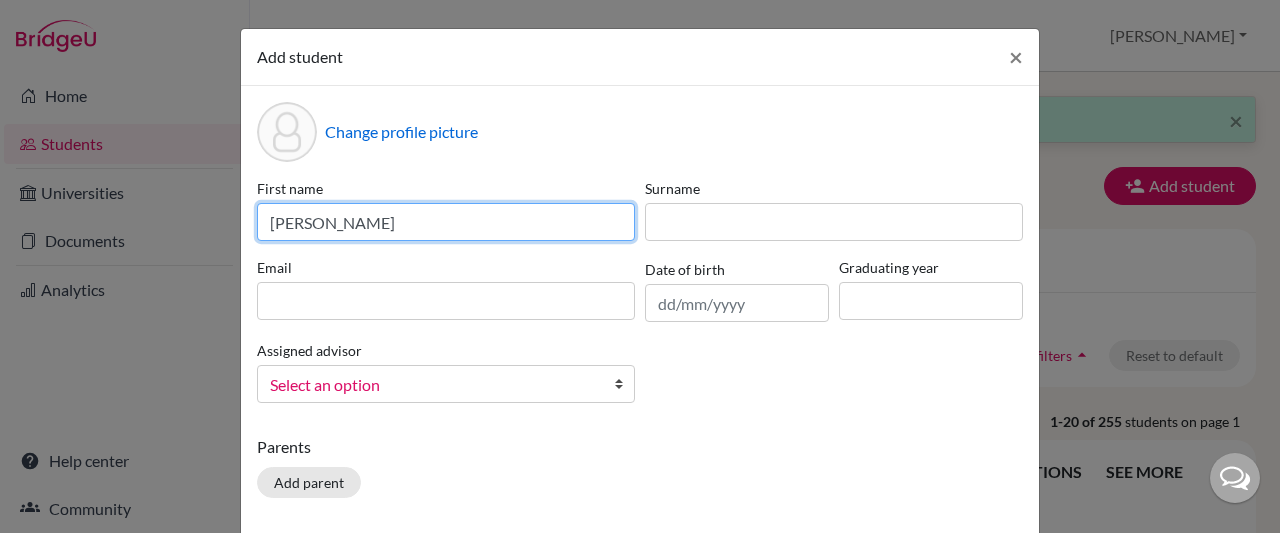 type on "[PERSON_NAME]" 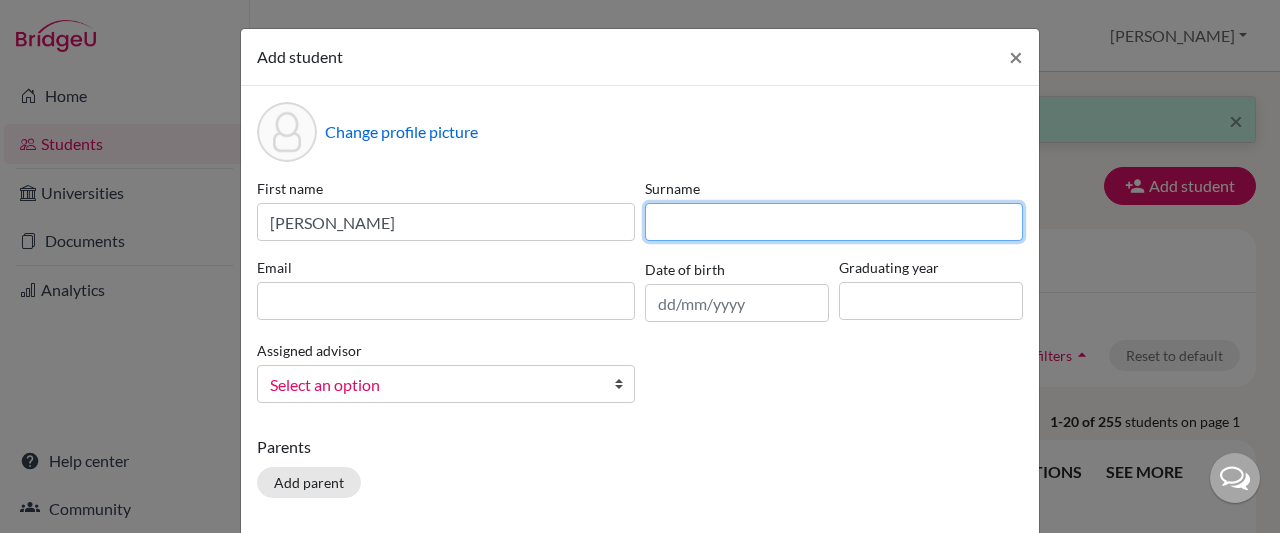 click at bounding box center (834, 222) 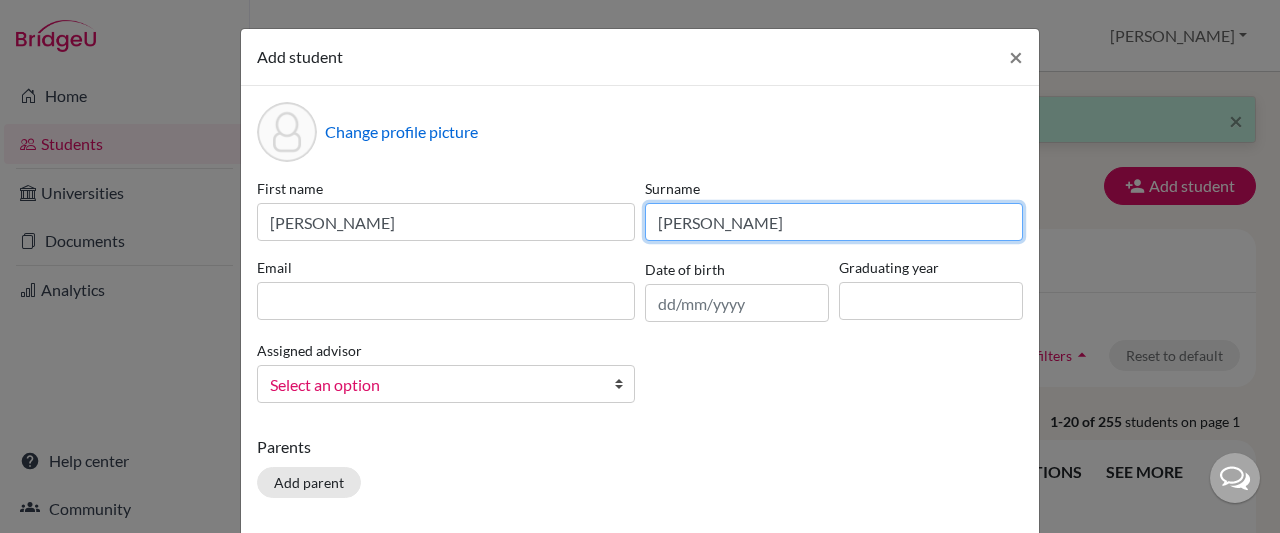type on "[PERSON_NAME]" 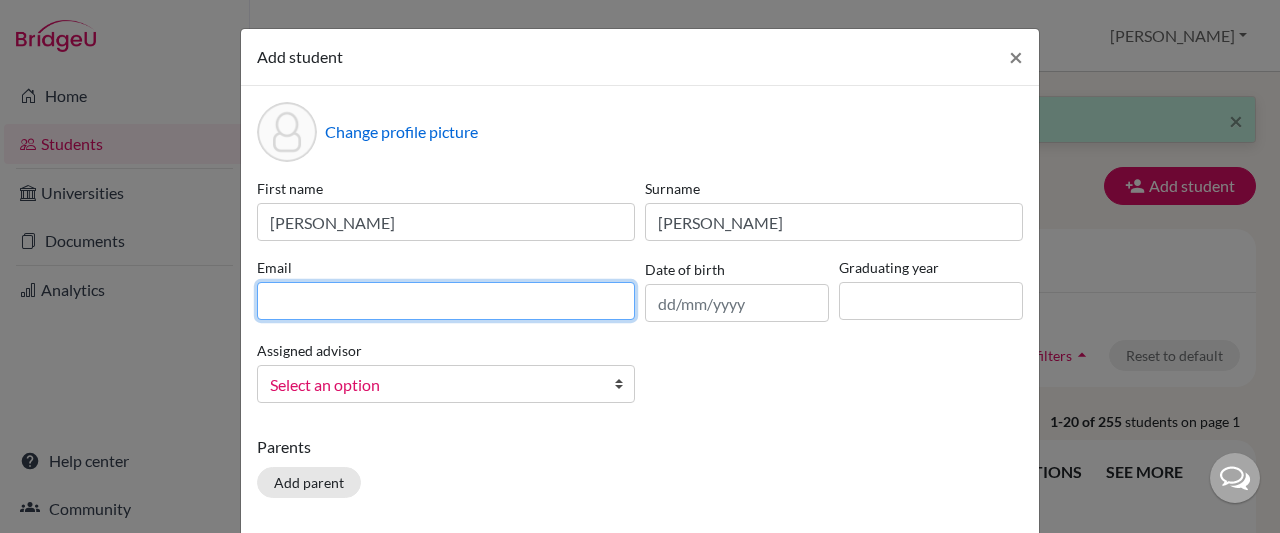 click at bounding box center [446, 301] 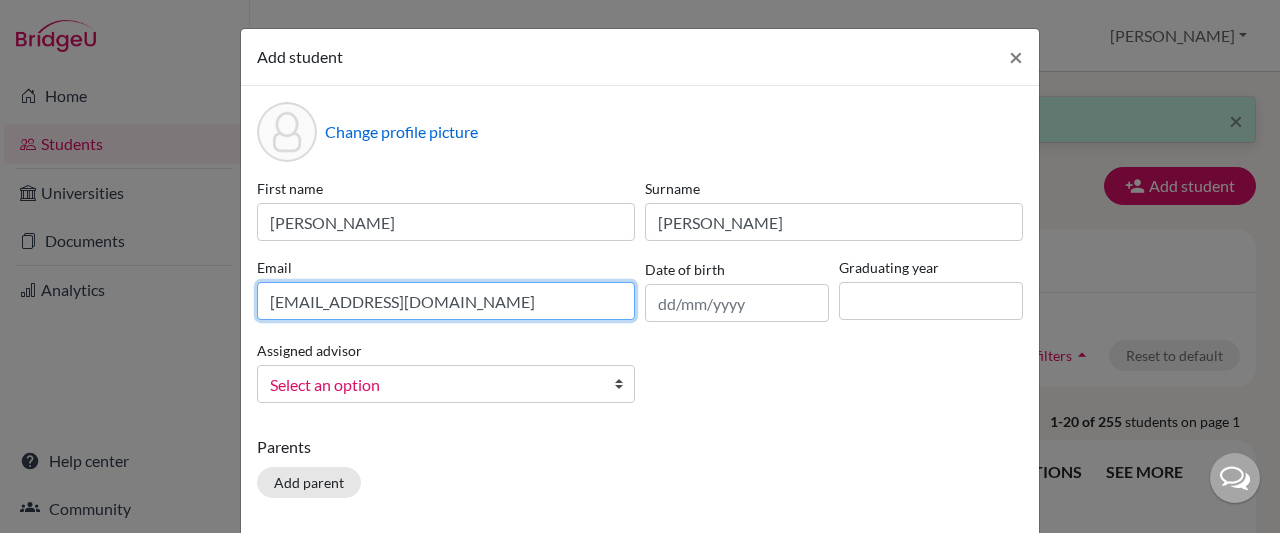 type on "[EMAIL_ADDRESS][DOMAIN_NAME]" 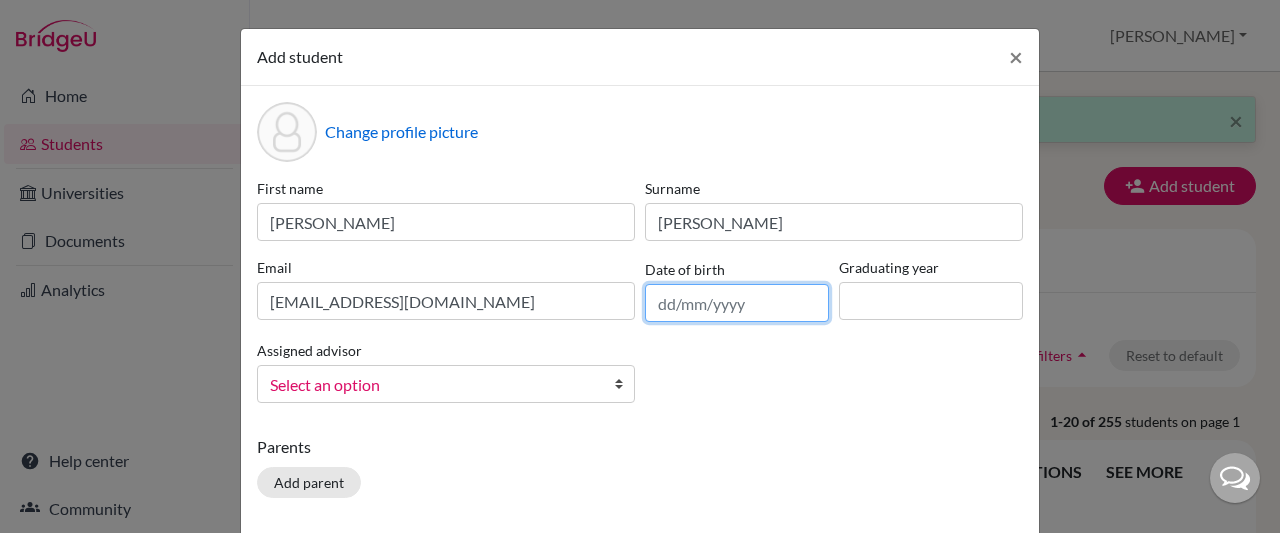 click at bounding box center [737, 303] 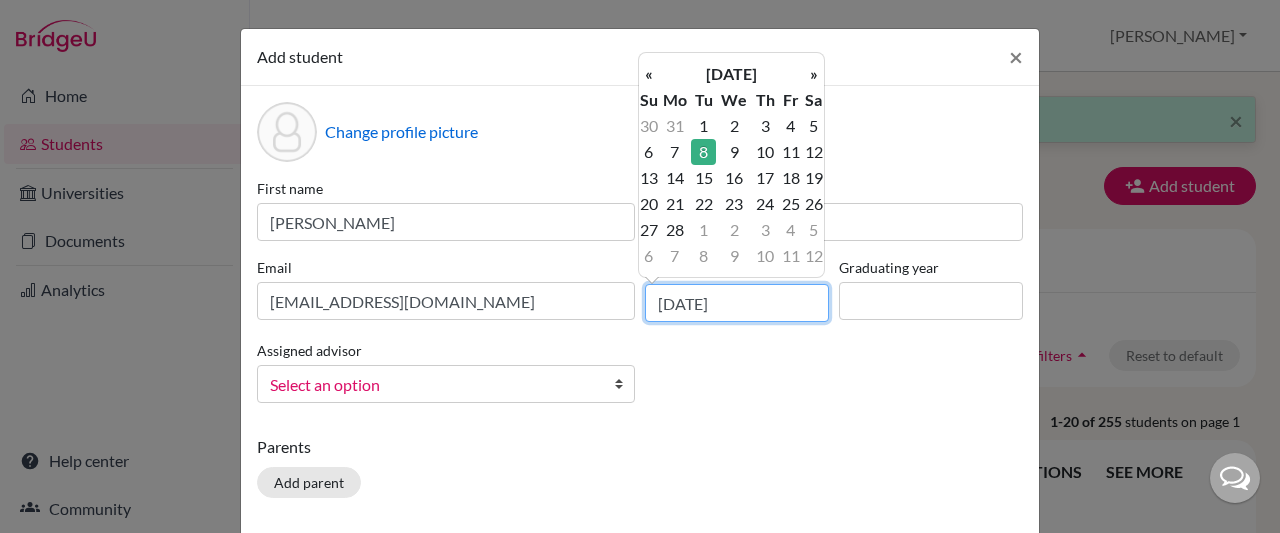 type on "[DATE]" 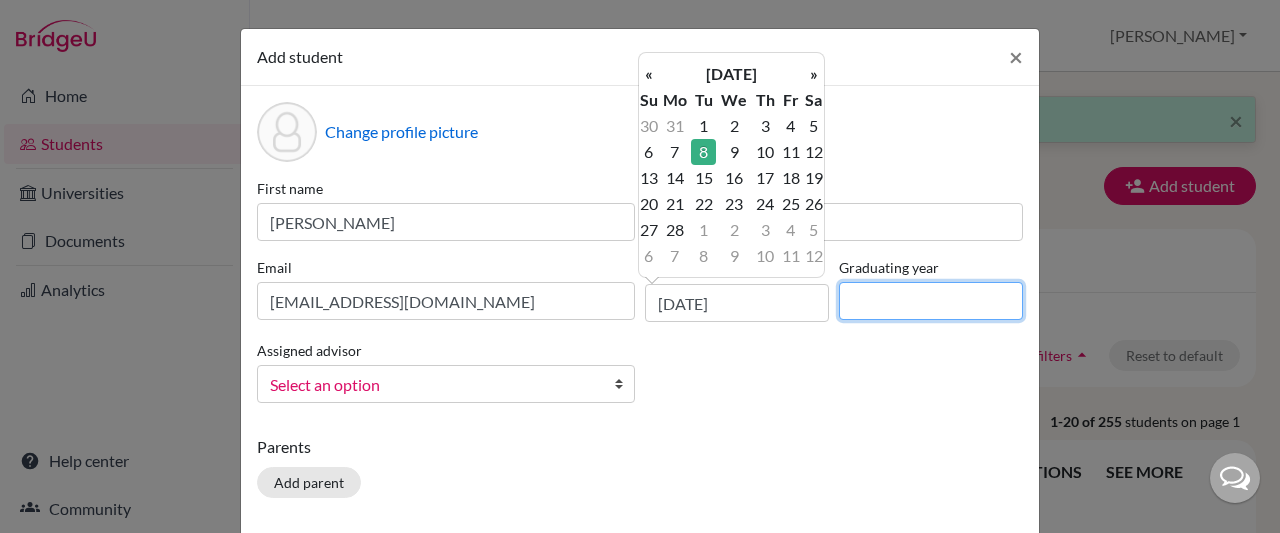 click at bounding box center [931, 301] 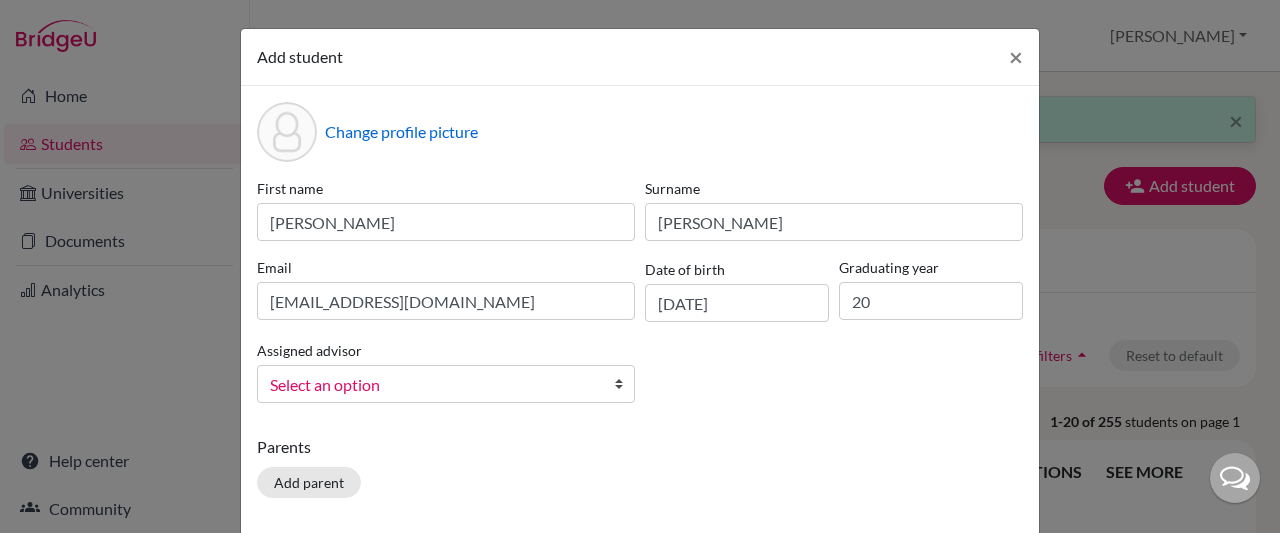 click on "Graduating year 20" at bounding box center [931, 289] 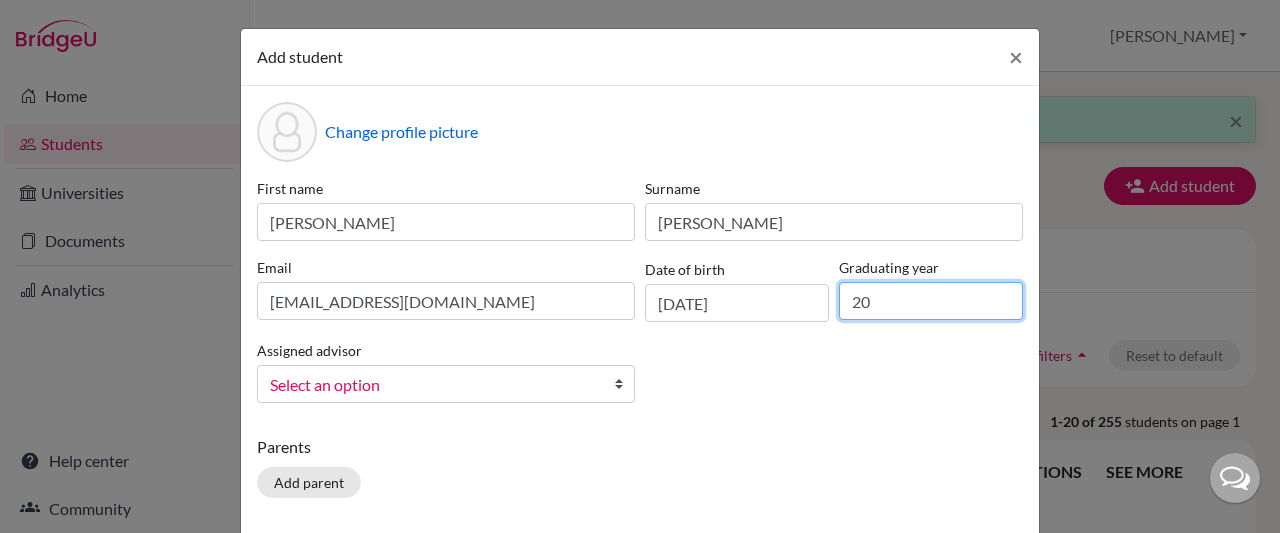 click on "20" at bounding box center [931, 301] 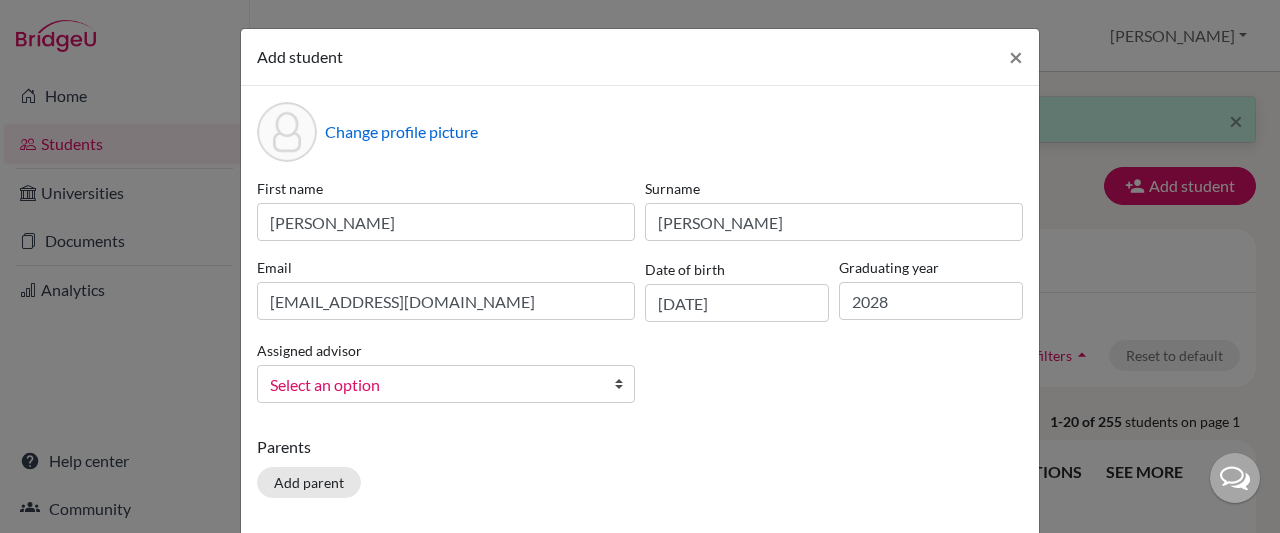 click at bounding box center [624, 384] 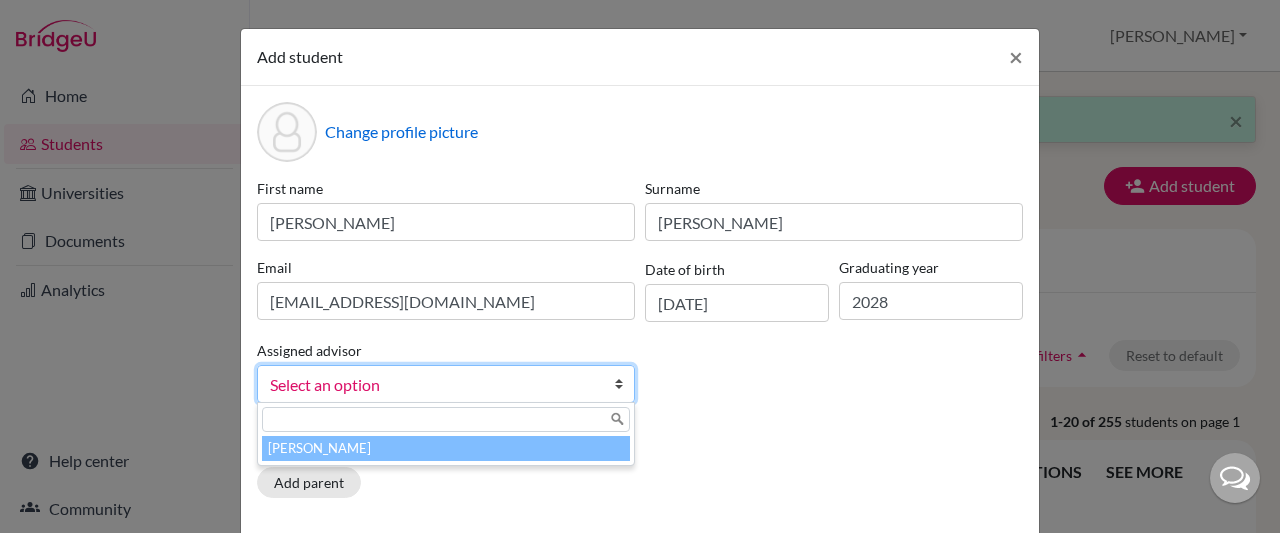 click on "[PERSON_NAME]" at bounding box center (446, 448) 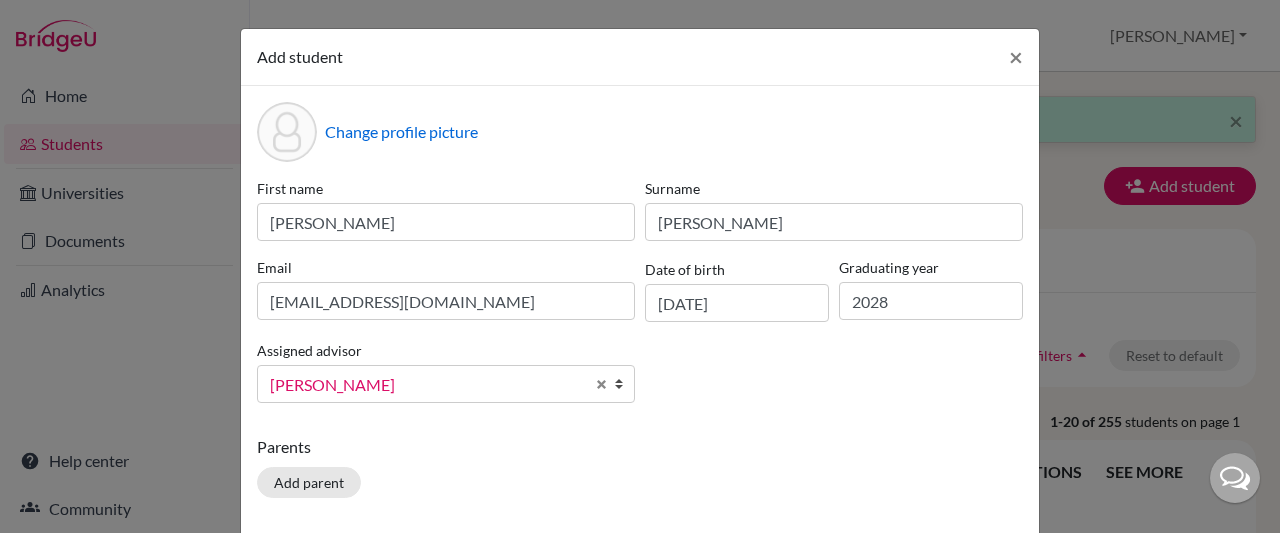click on "Parents" at bounding box center [640, 447] 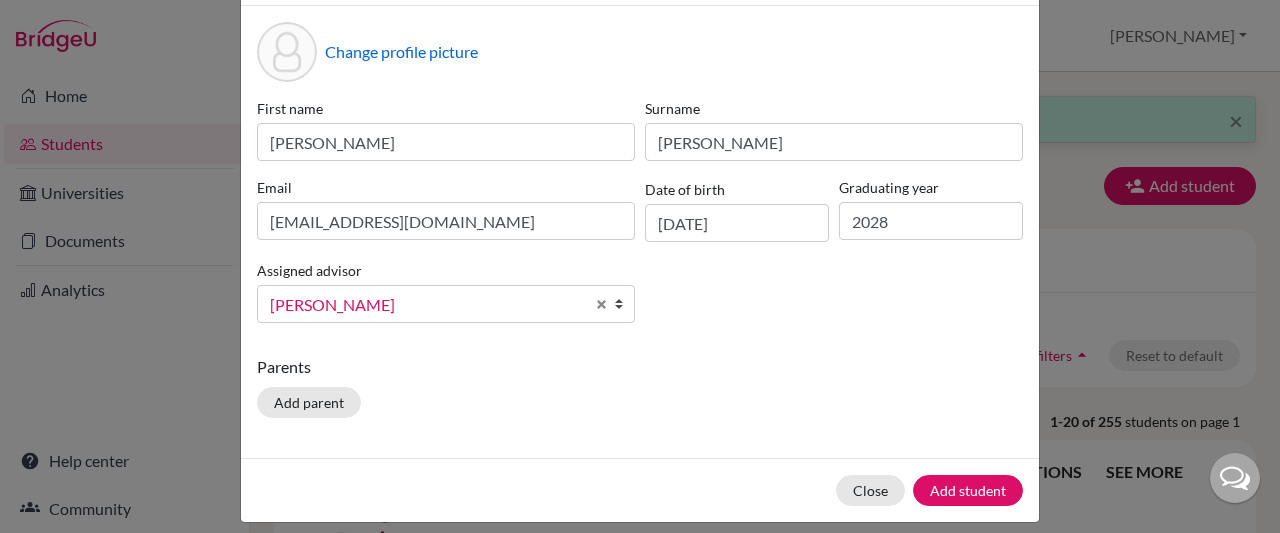scroll, scrollTop: 98, scrollLeft: 0, axis: vertical 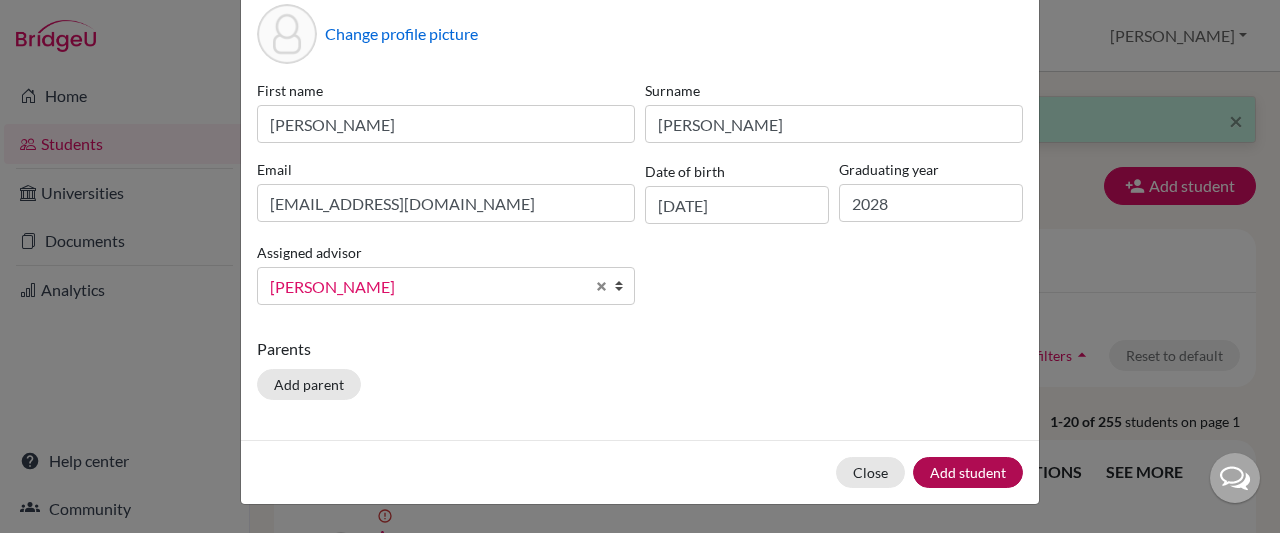 click on "Add student" at bounding box center (968, 472) 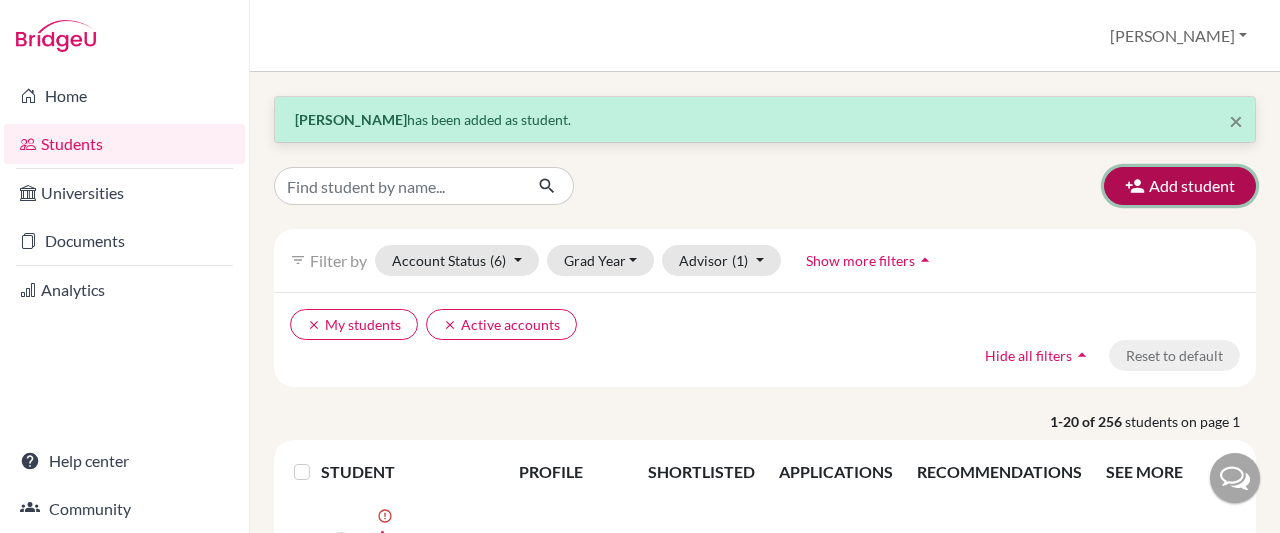 click on "Add student" at bounding box center (1180, 186) 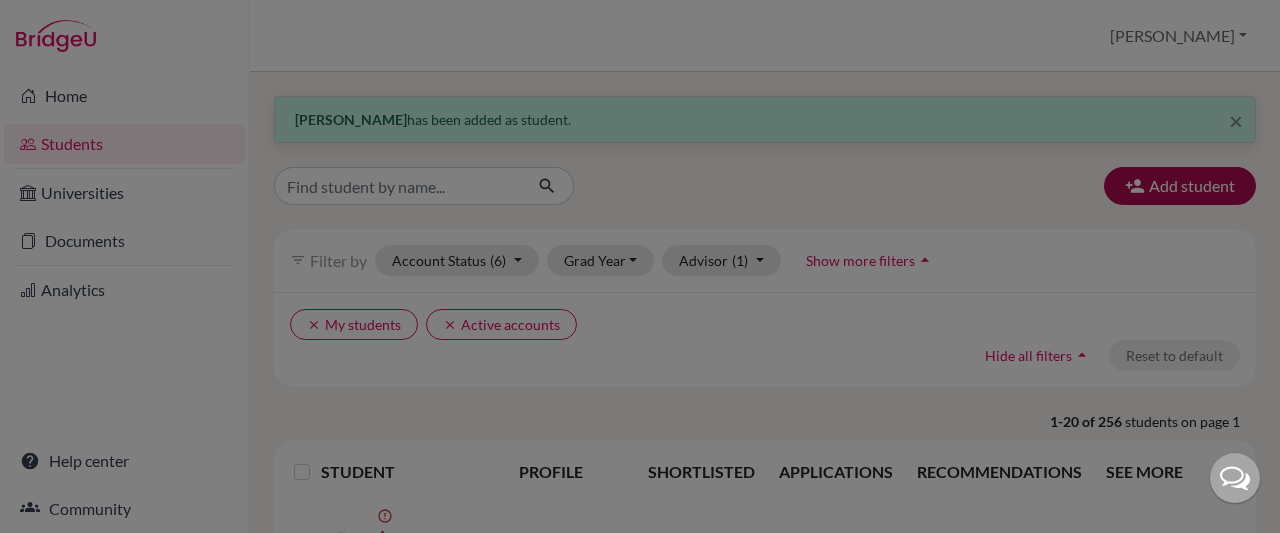 click at bounding box center (640, 266) 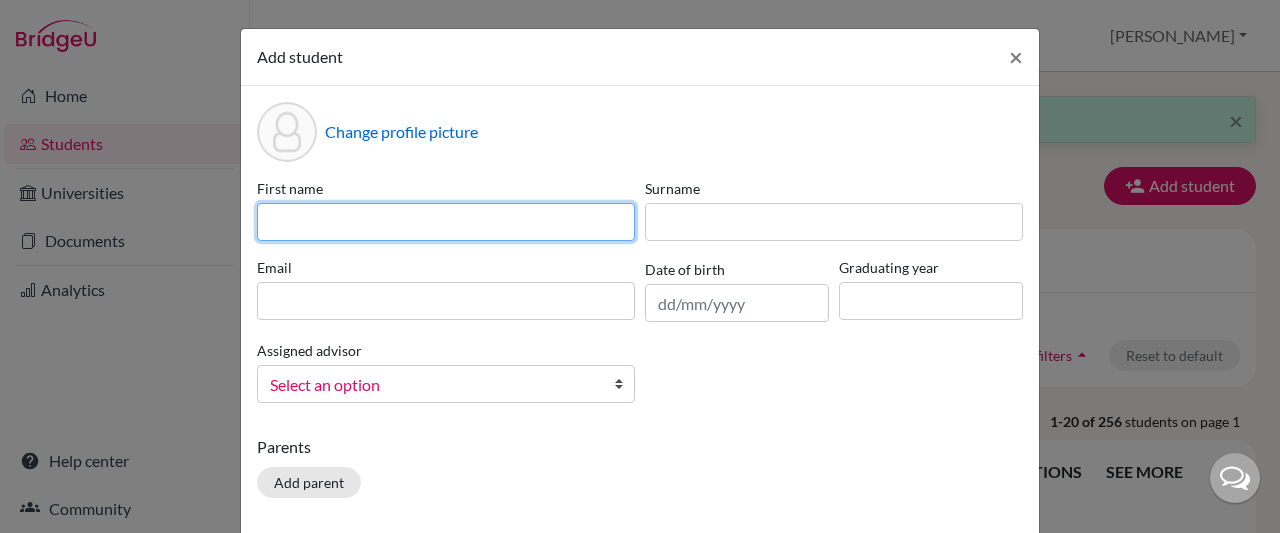 click at bounding box center (446, 222) 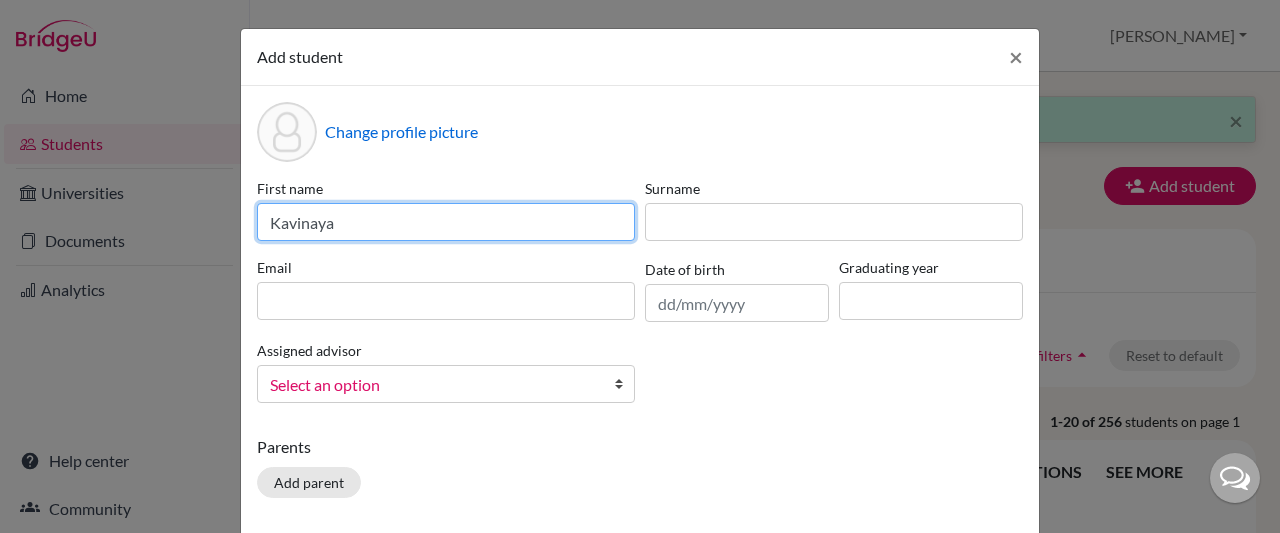 type on "Kavinaya" 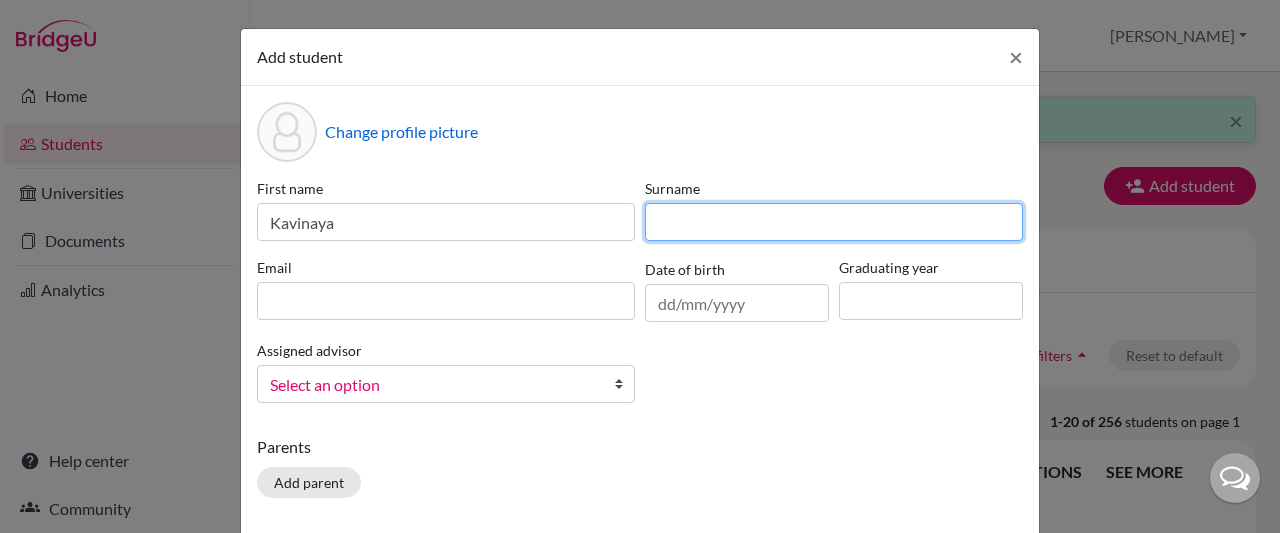 click at bounding box center (834, 222) 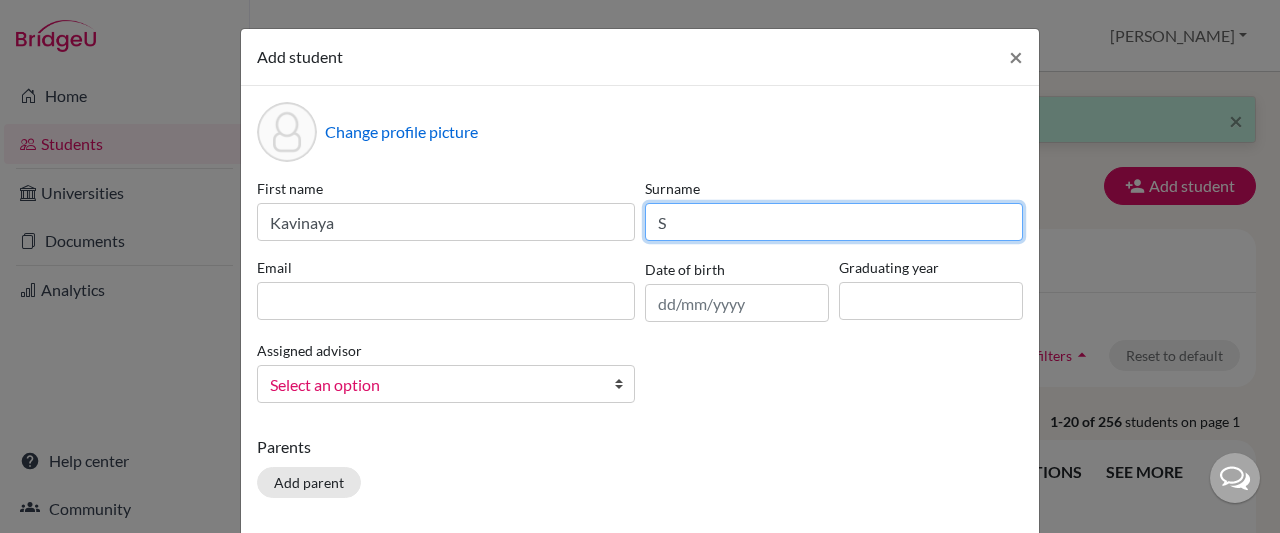 type on "S" 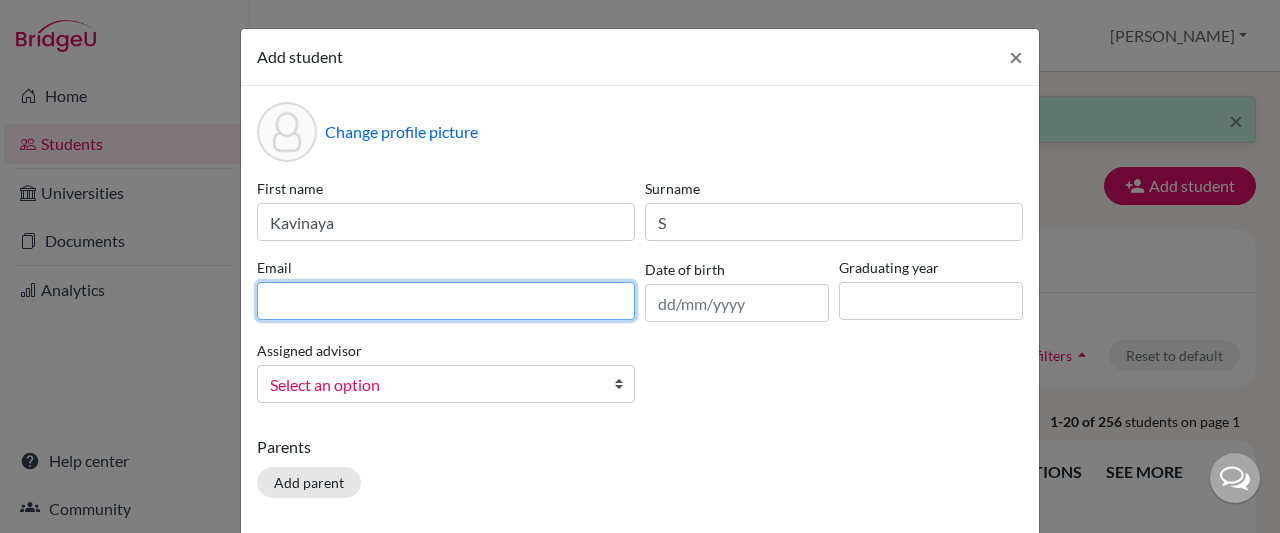 click at bounding box center [446, 301] 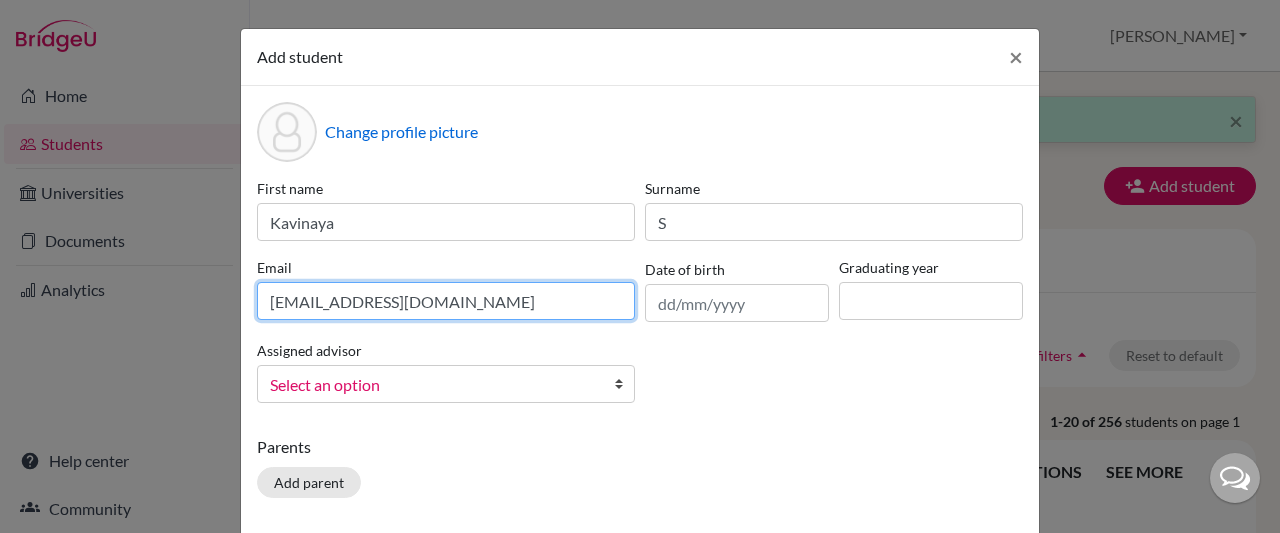 type on "[EMAIL_ADDRESS][DOMAIN_NAME]" 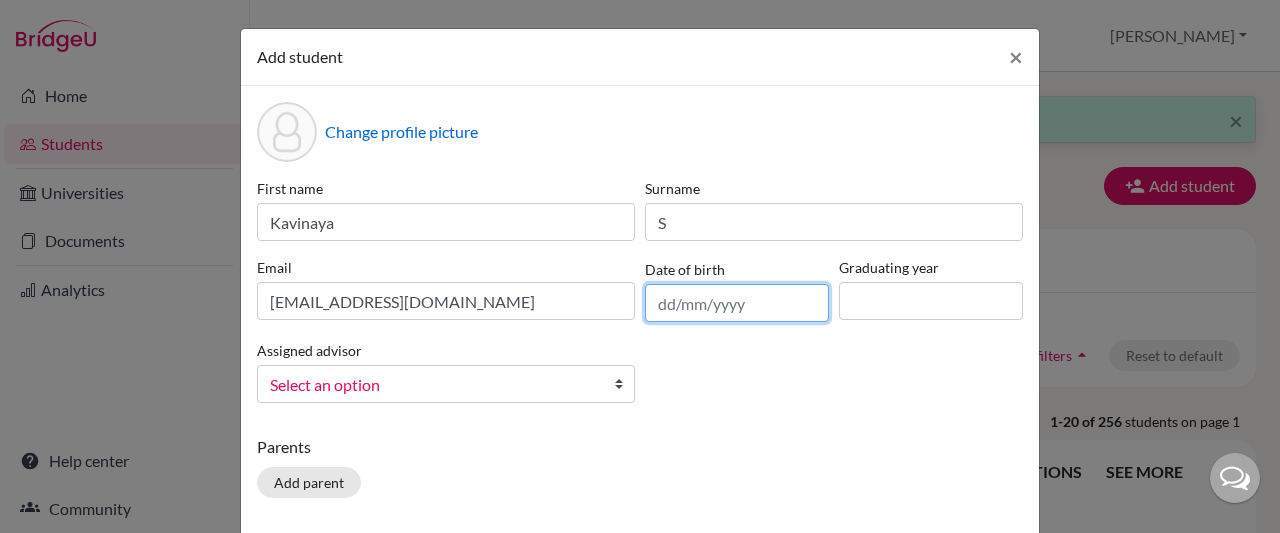 click at bounding box center [737, 303] 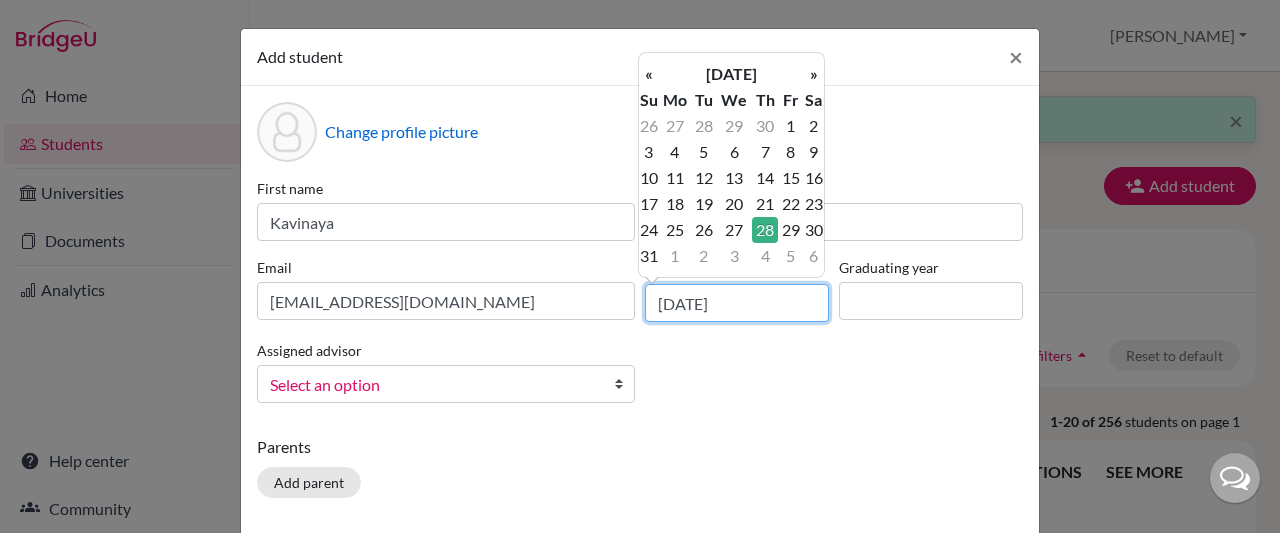 type on "[DATE]" 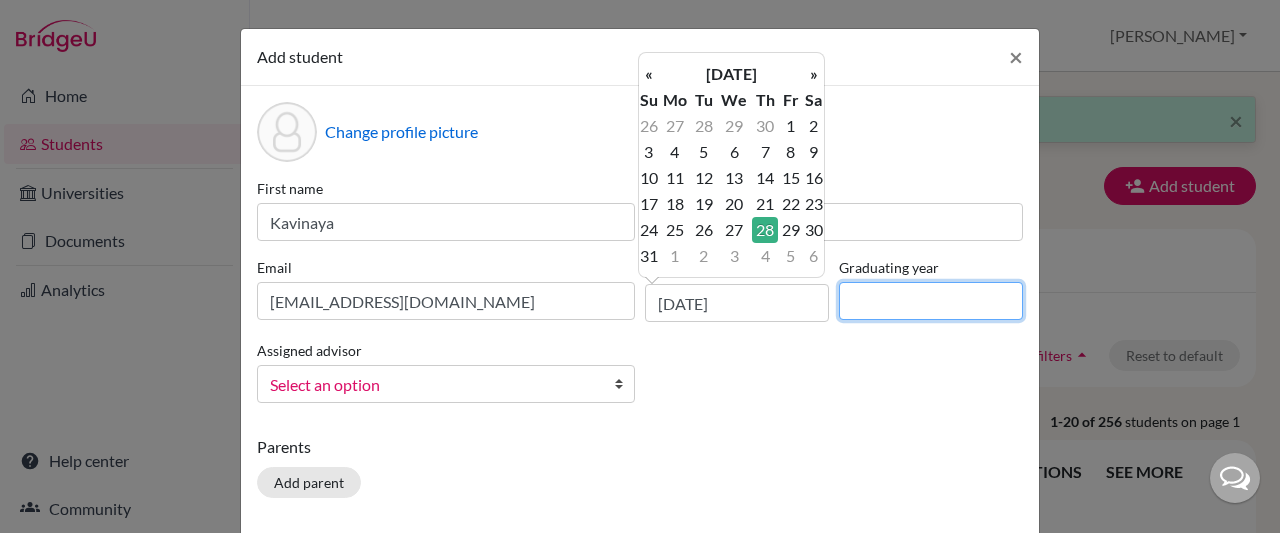 click at bounding box center [931, 301] 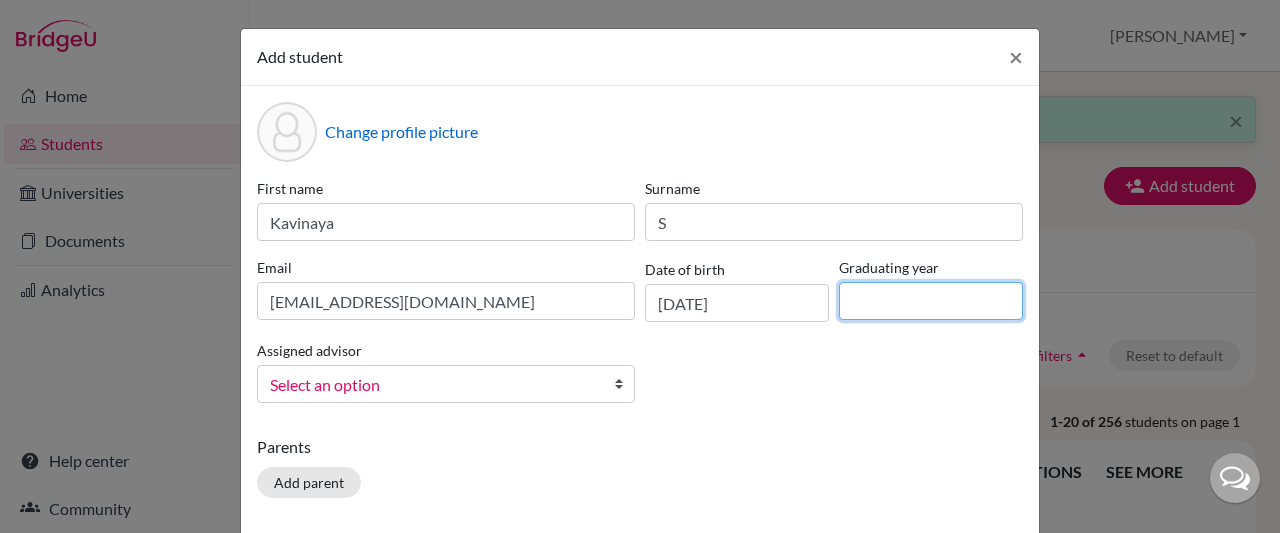 type on "2028" 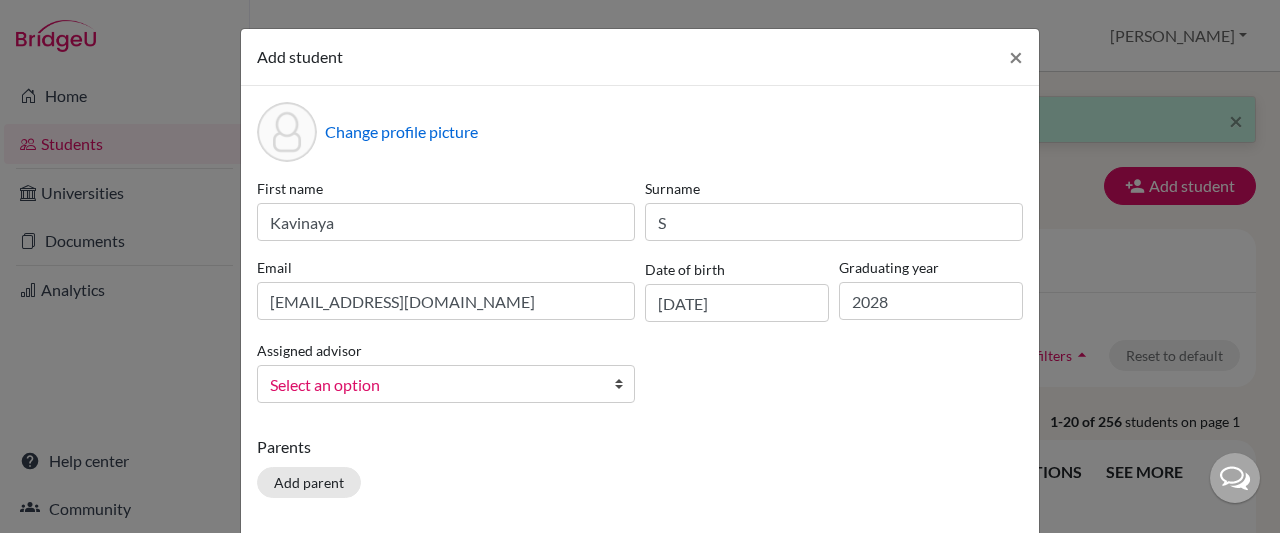 click at bounding box center (624, 384) 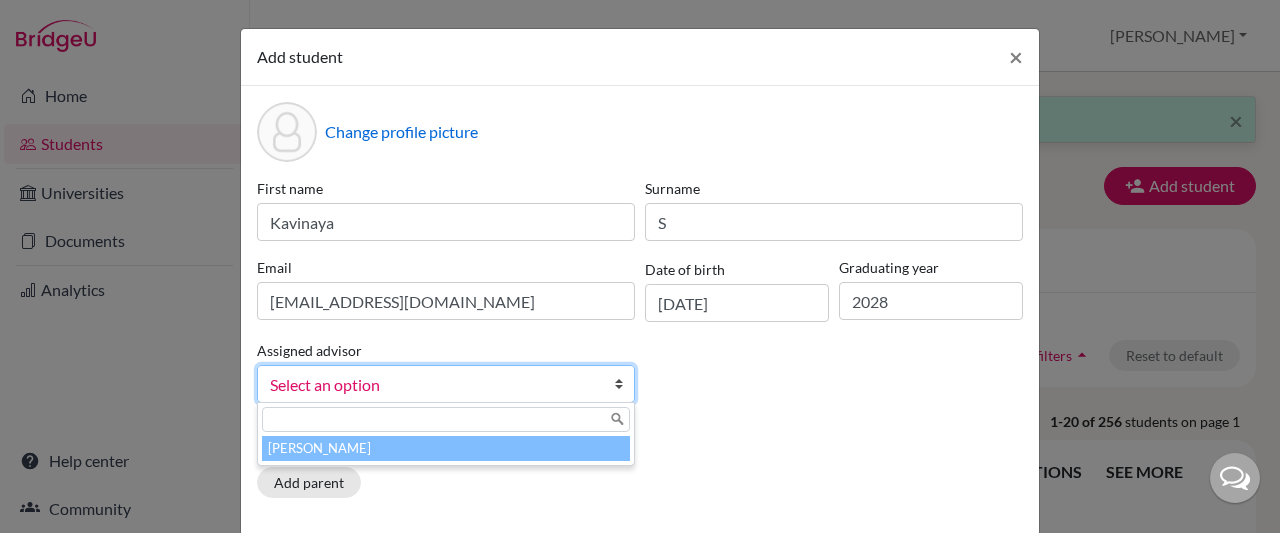 click on "[PERSON_NAME]" at bounding box center [446, 448] 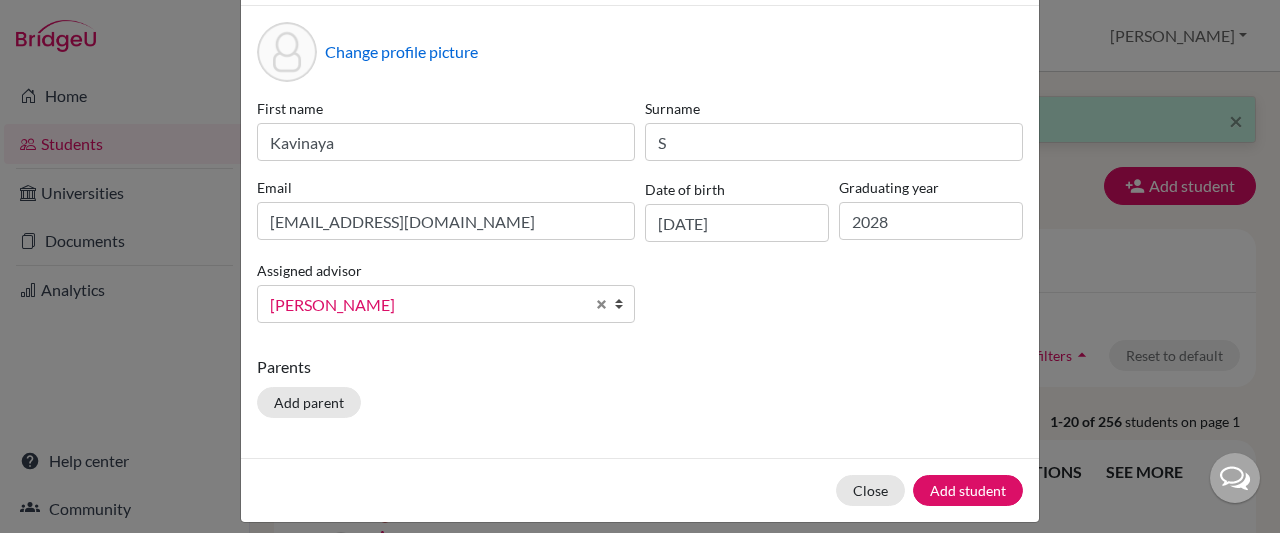 scroll, scrollTop: 98, scrollLeft: 0, axis: vertical 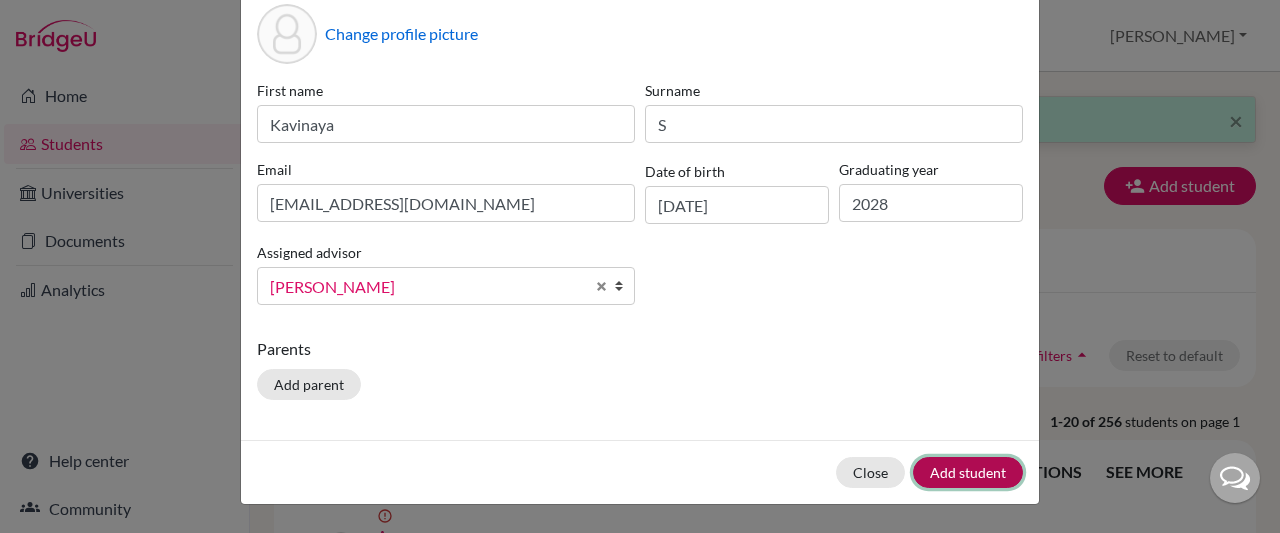click on "Add student" at bounding box center (968, 472) 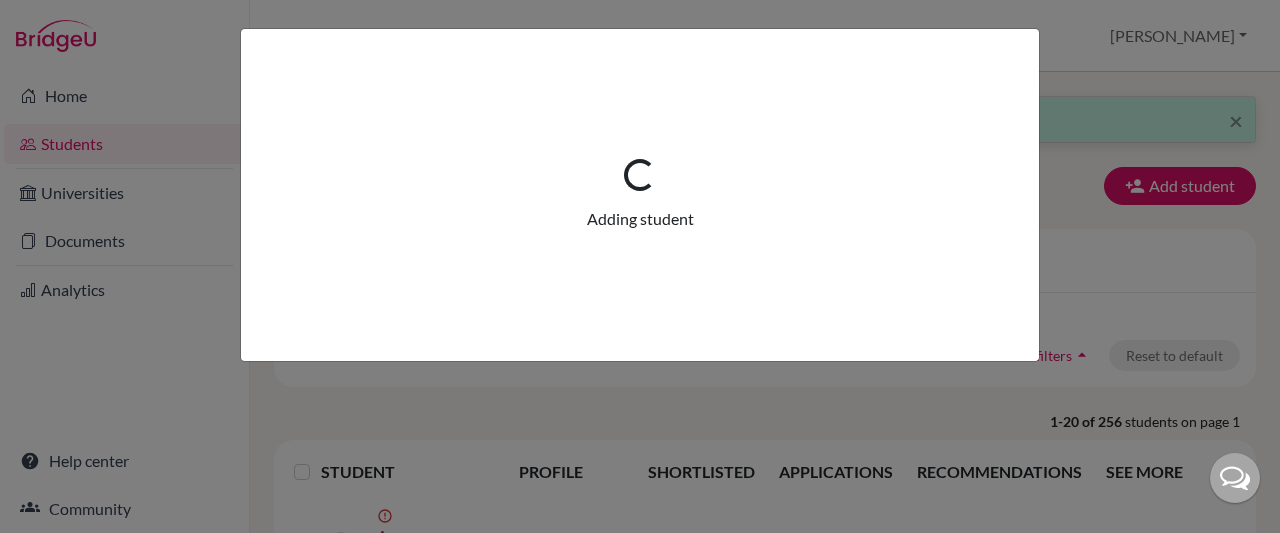 scroll, scrollTop: 0, scrollLeft: 0, axis: both 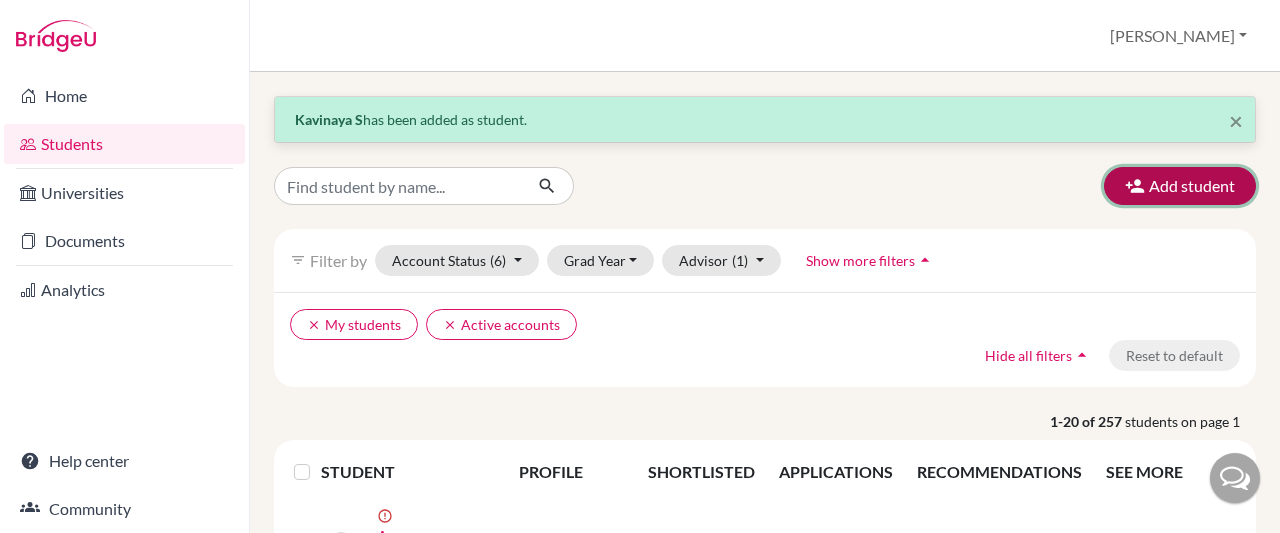 click on "Add student" at bounding box center [1180, 186] 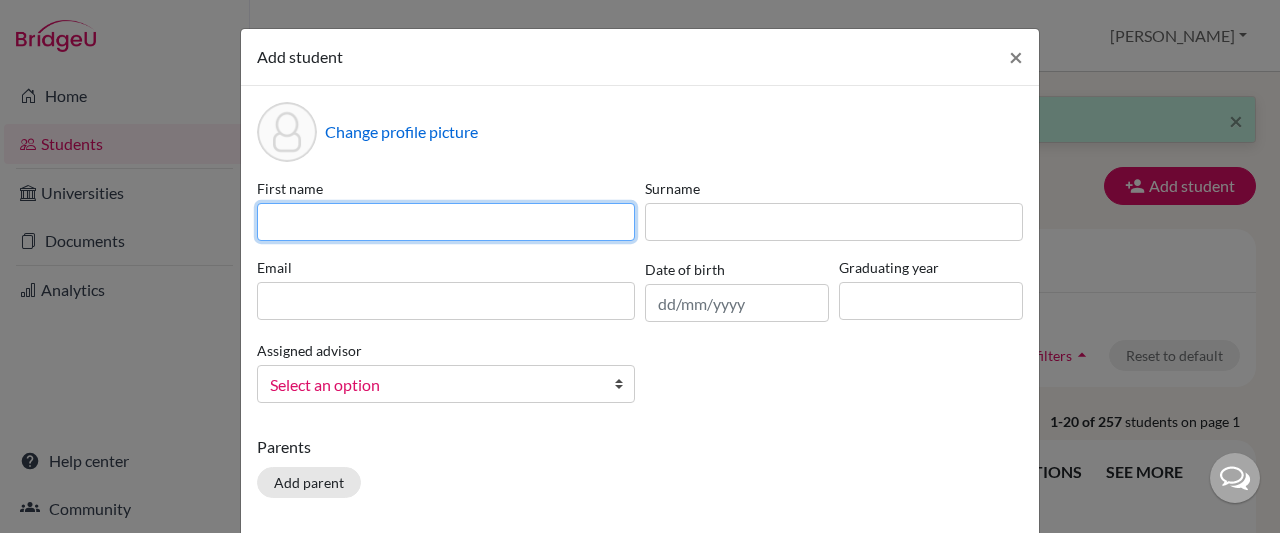 click at bounding box center (446, 222) 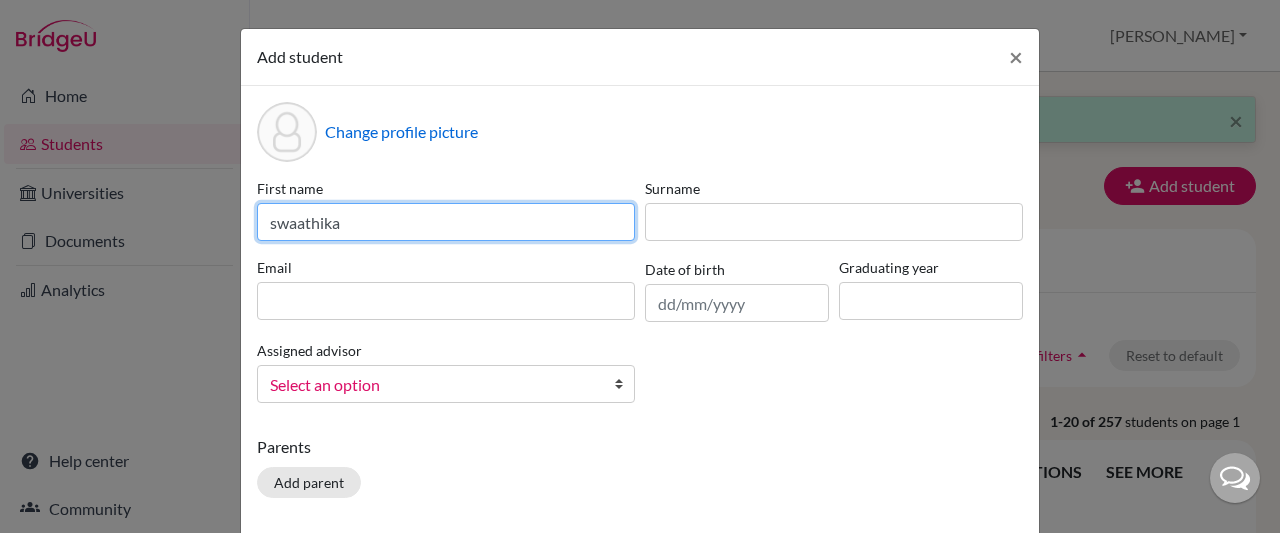 type on "swaathika" 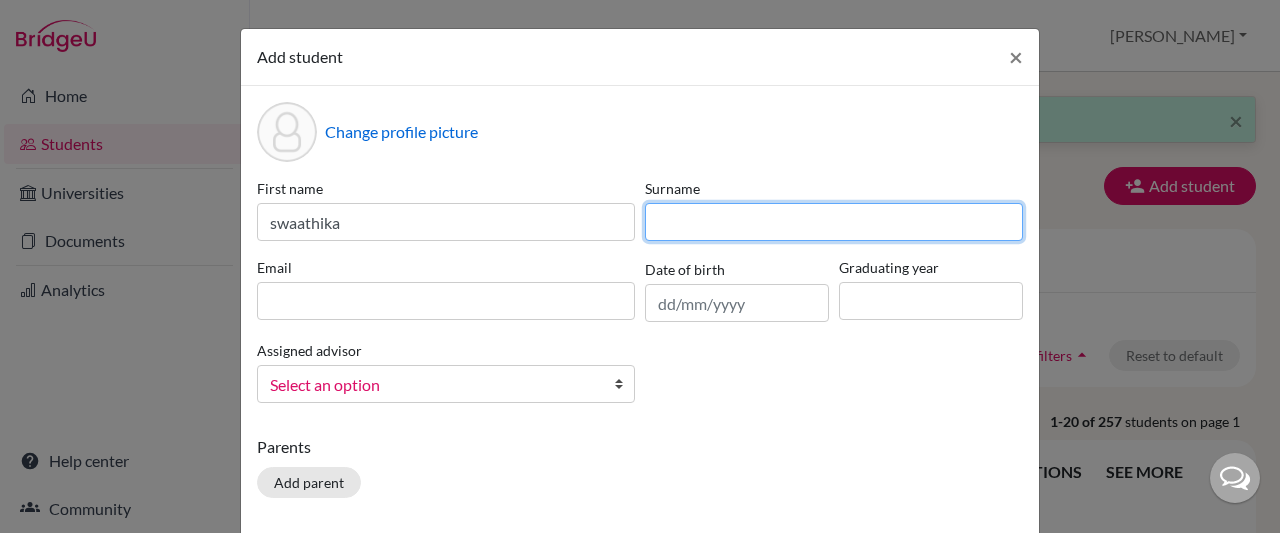 click at bounding box center [834, 222] 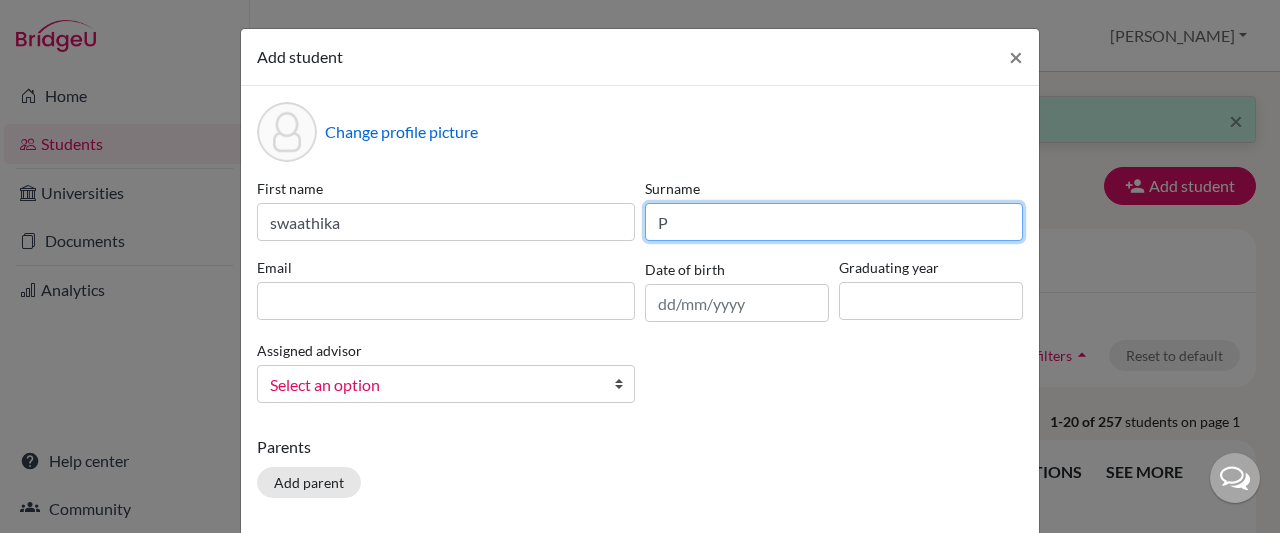 drag, startPoint x: 742, startPoint y: 205, endPoint x: 554, endPoint y: 307, distance: 213.88782 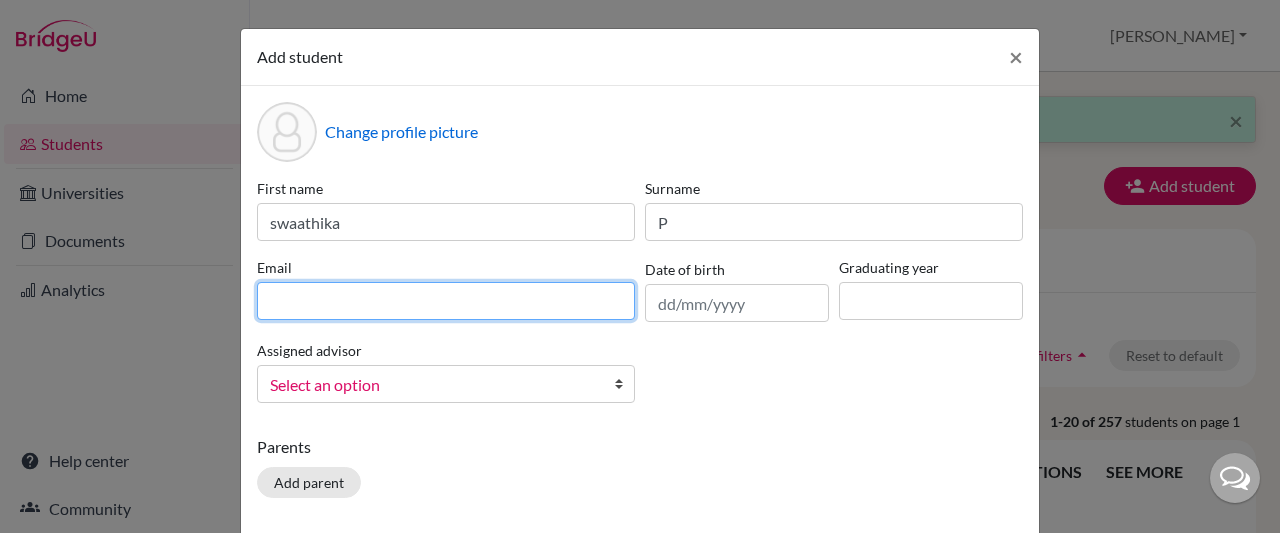 click at bounding box center (446, 301) 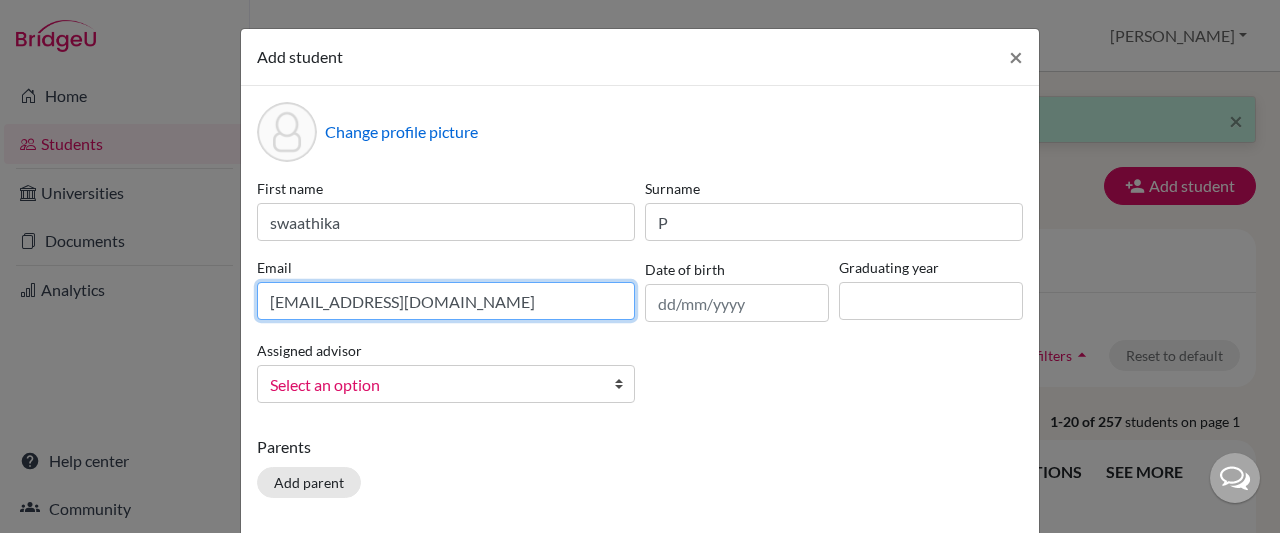 type on "[EMAIL_ADDRESS][DOMAIN_NAME]" 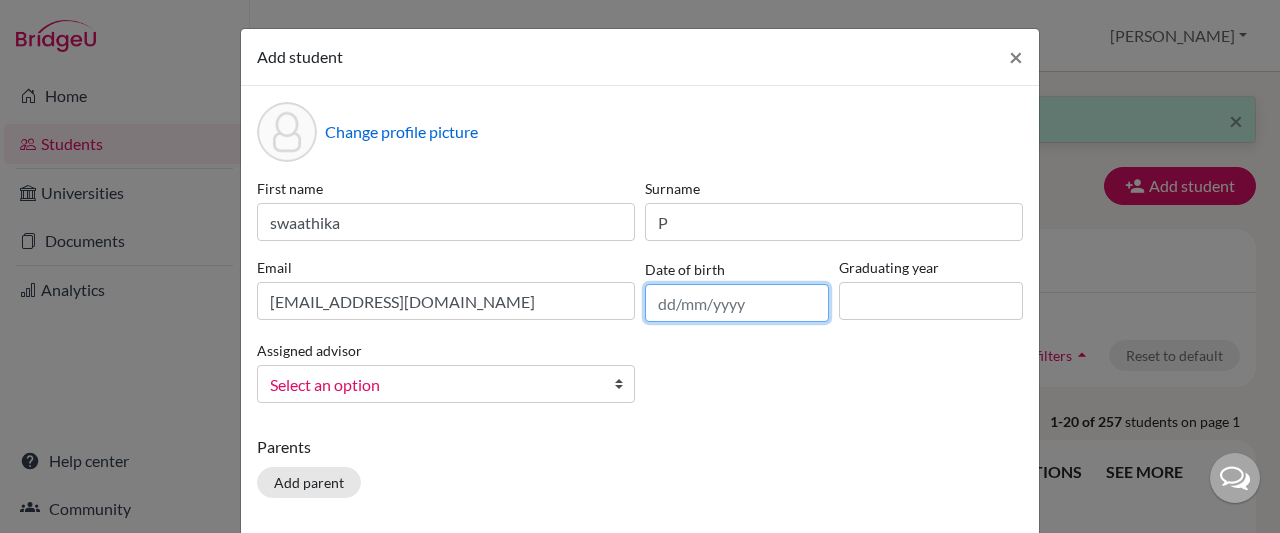 click at bounding box center [737, 303] 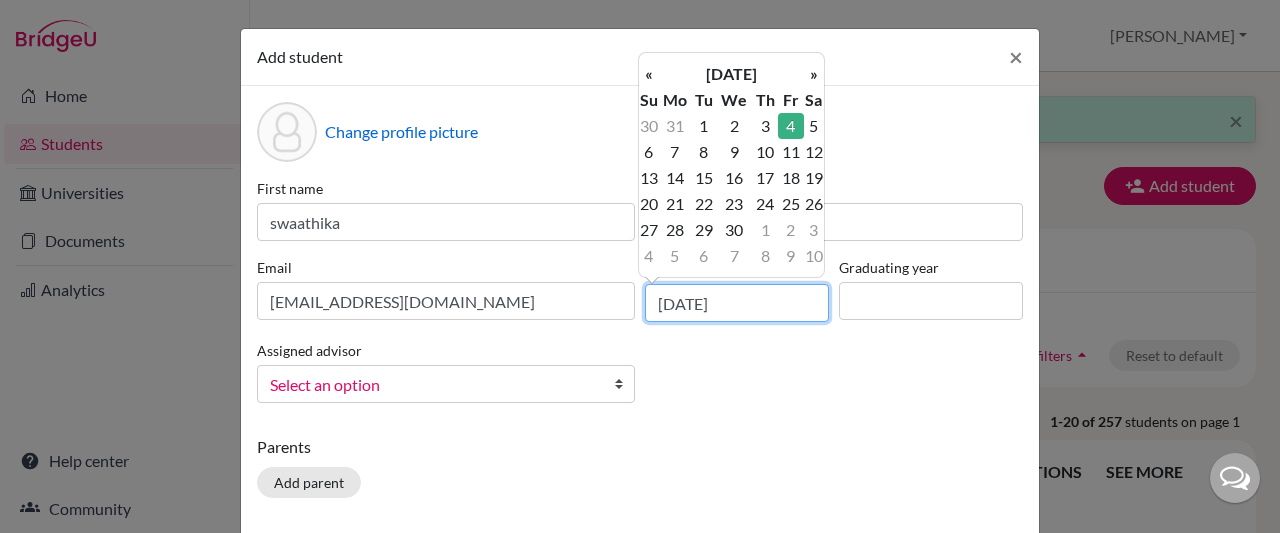 type on "[DATE]" 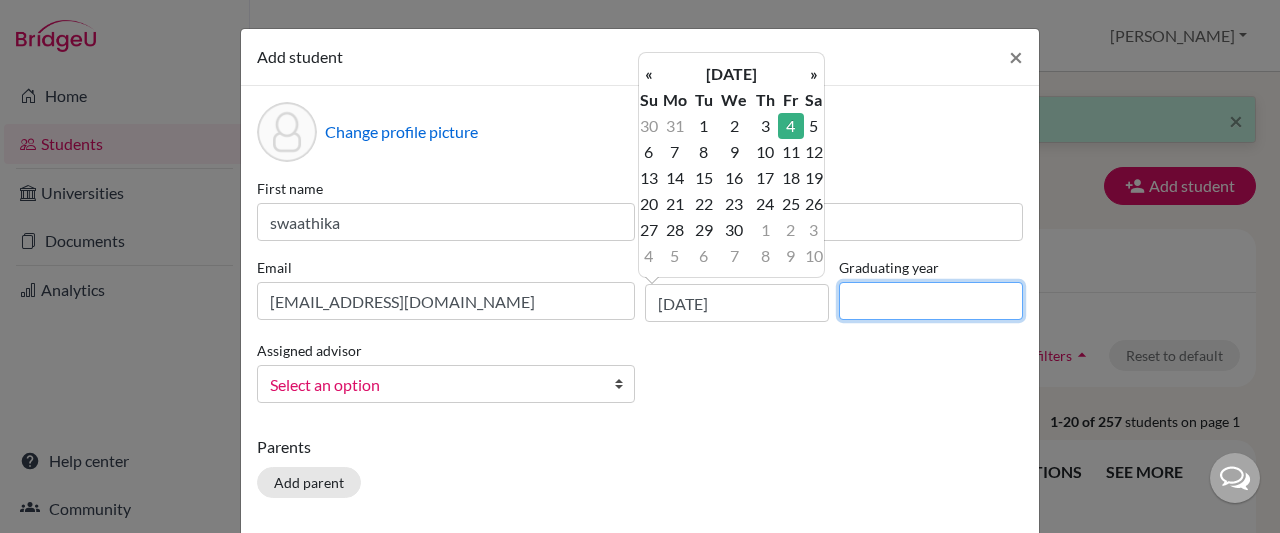 click at bounding box center (931, 301) 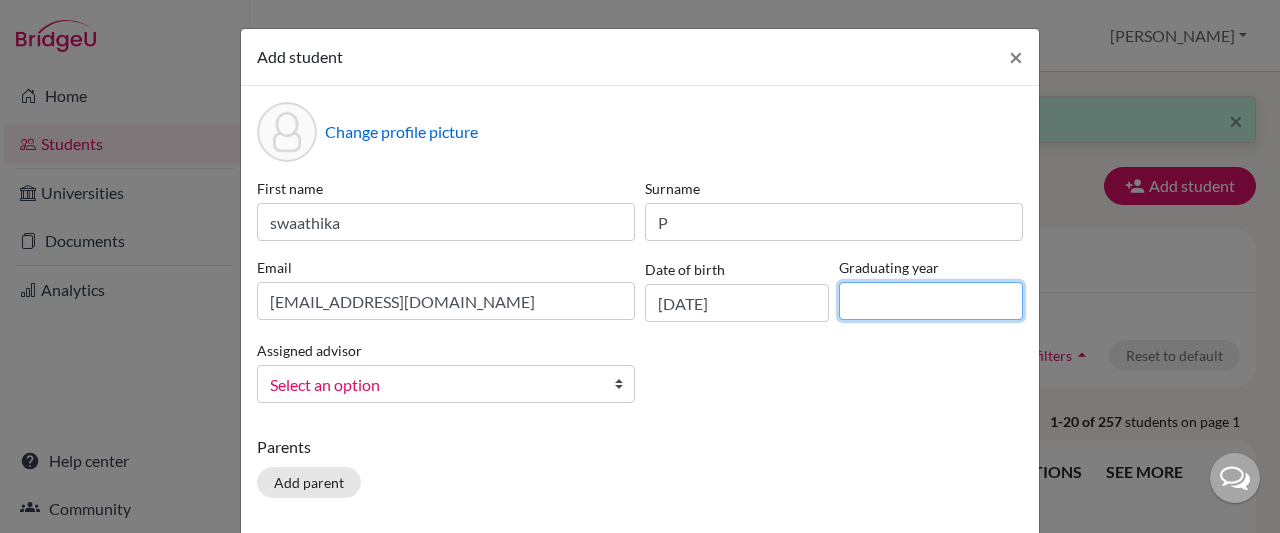 type on "2028" 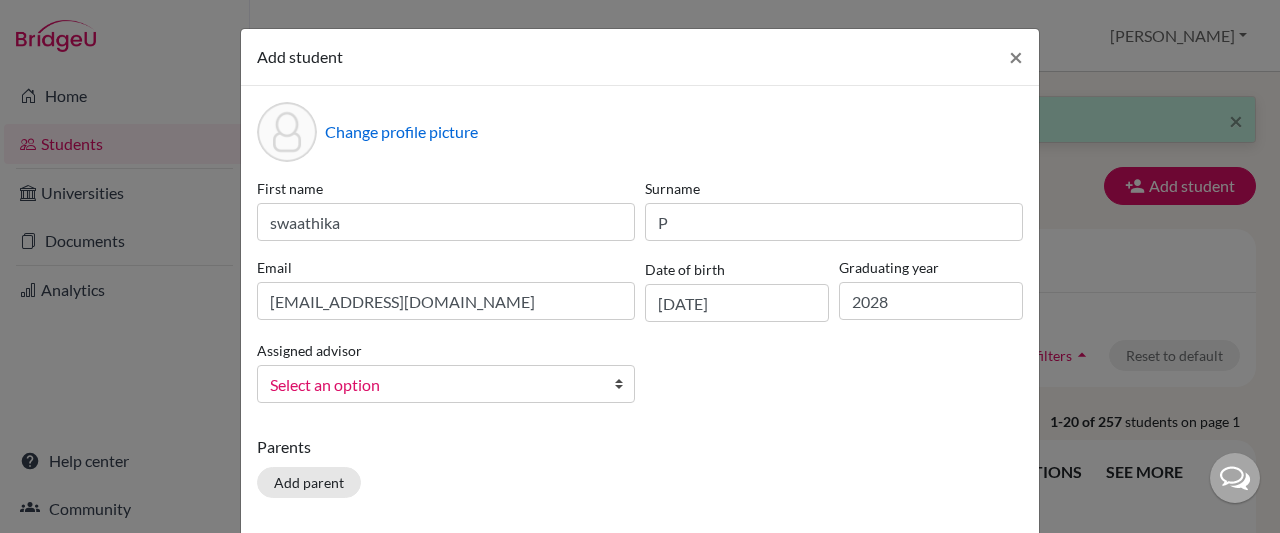 click at bounding box center (624, 384) 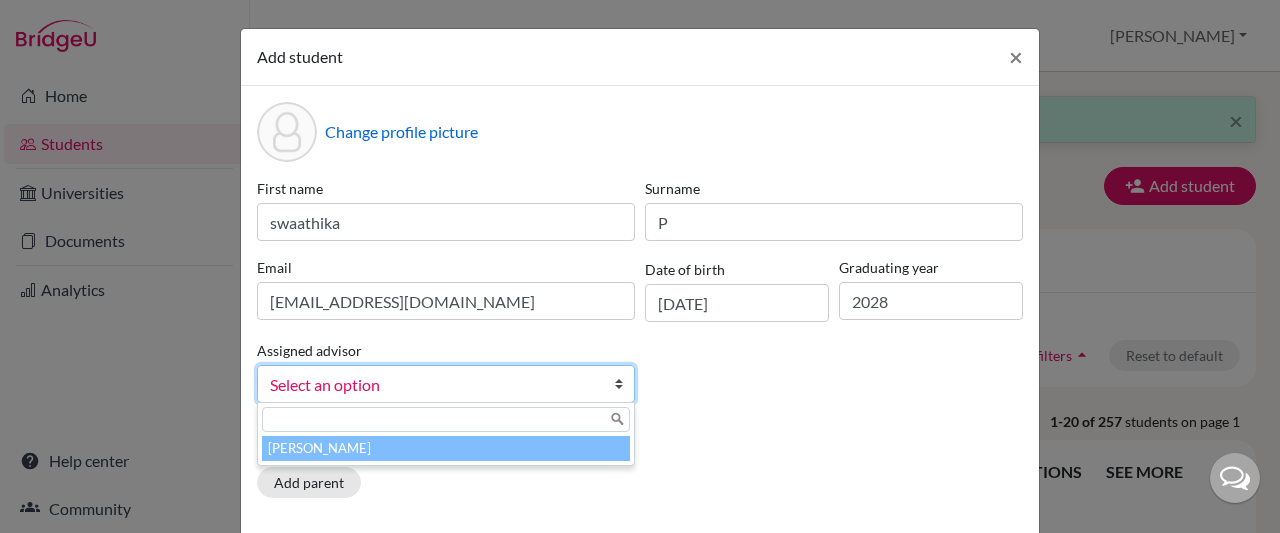 click on "[PERSON_NAME]" at bounding box center (446, 448) 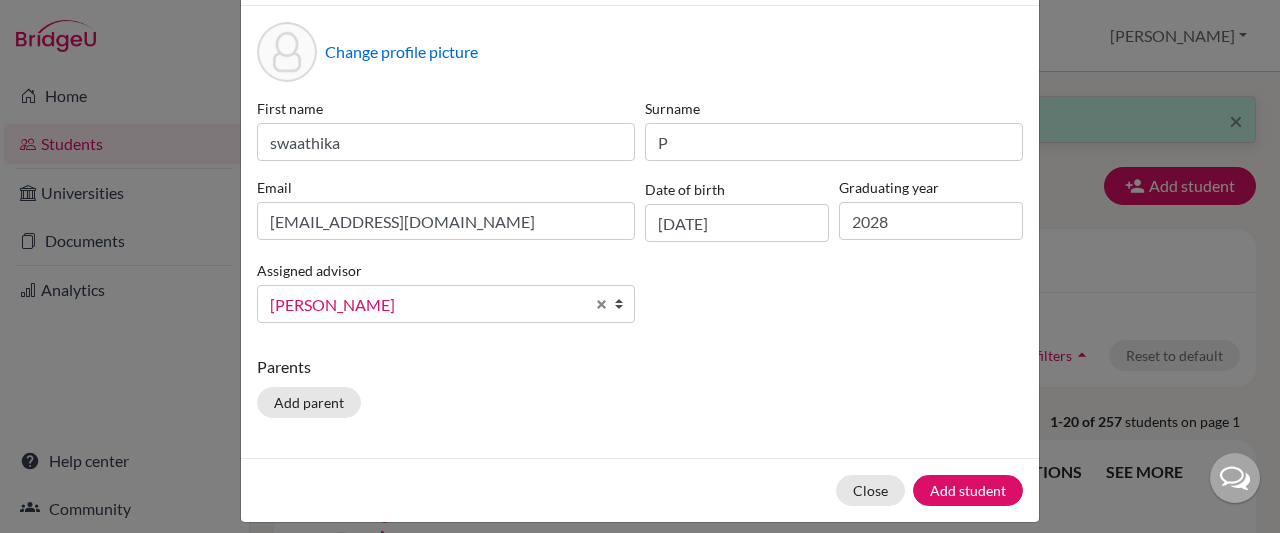 scroll, scrollTop: 98, scrollLeft: 0, axis: vertical 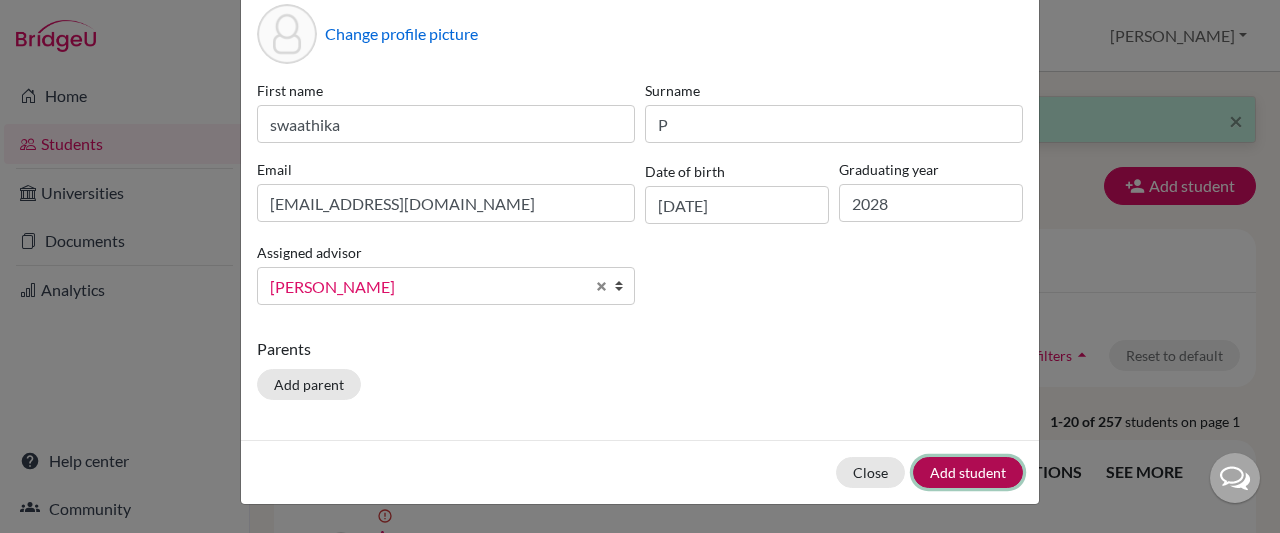 click on "Add student" at bounding box center [968, 472] 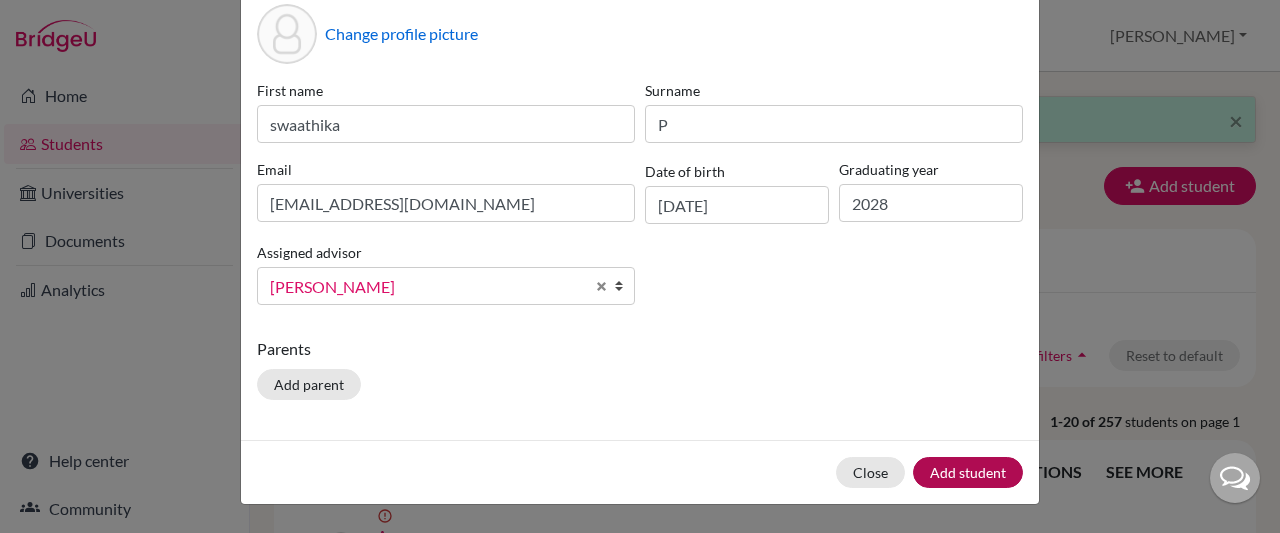 scroll, scrollTop: 0, scrollLeft: 0, axis: both 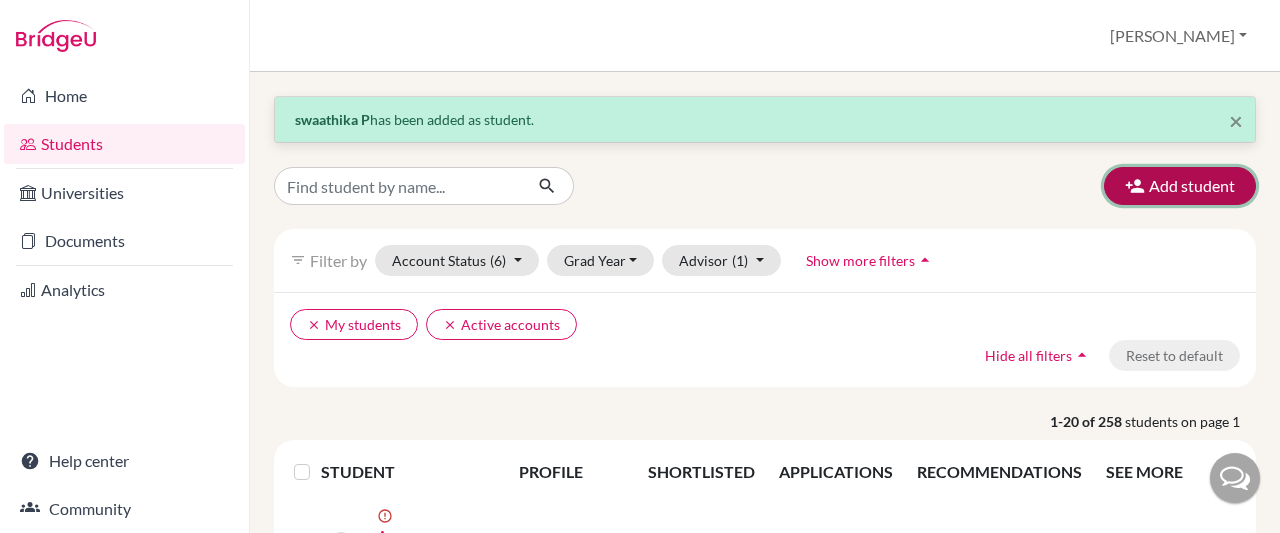 click on "Add student" at bounding box center [1180, 186] 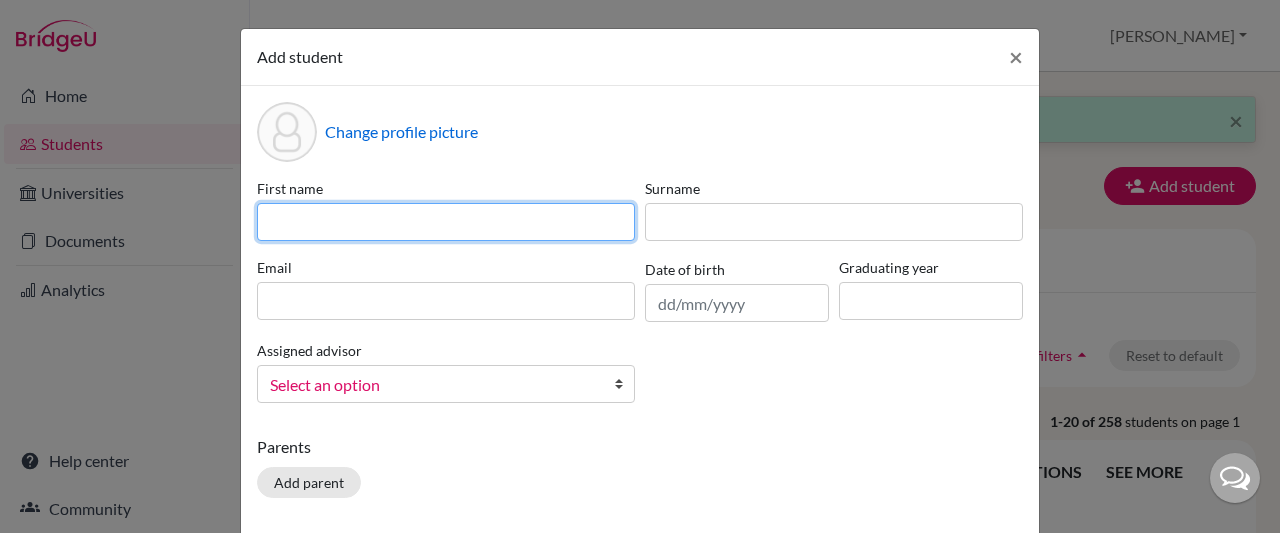 click at bounding box center [446, 222] 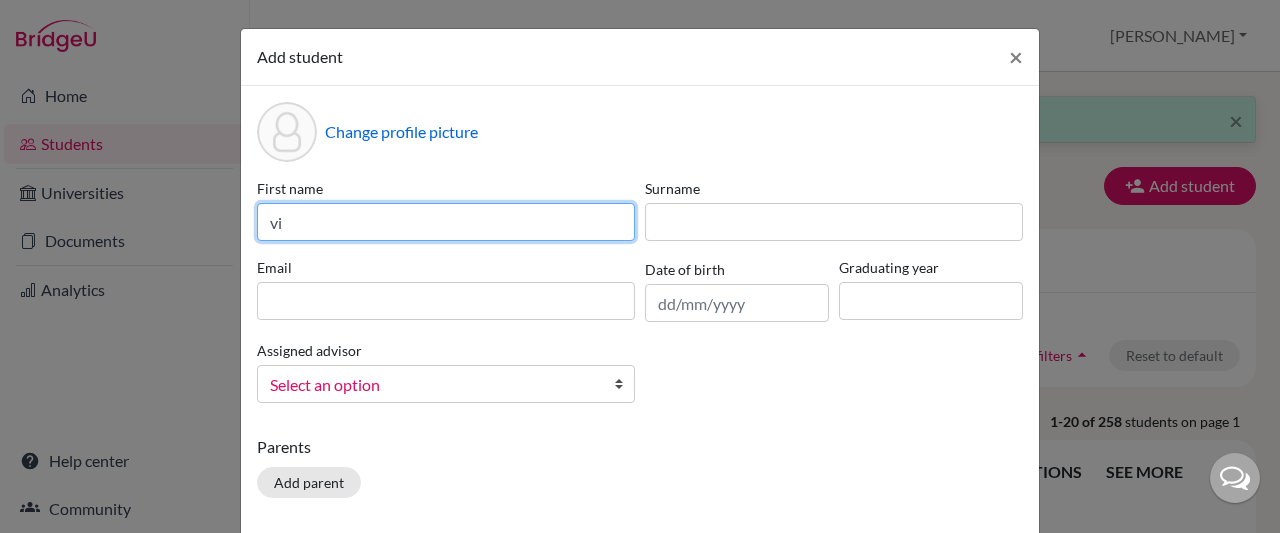 type on "v" 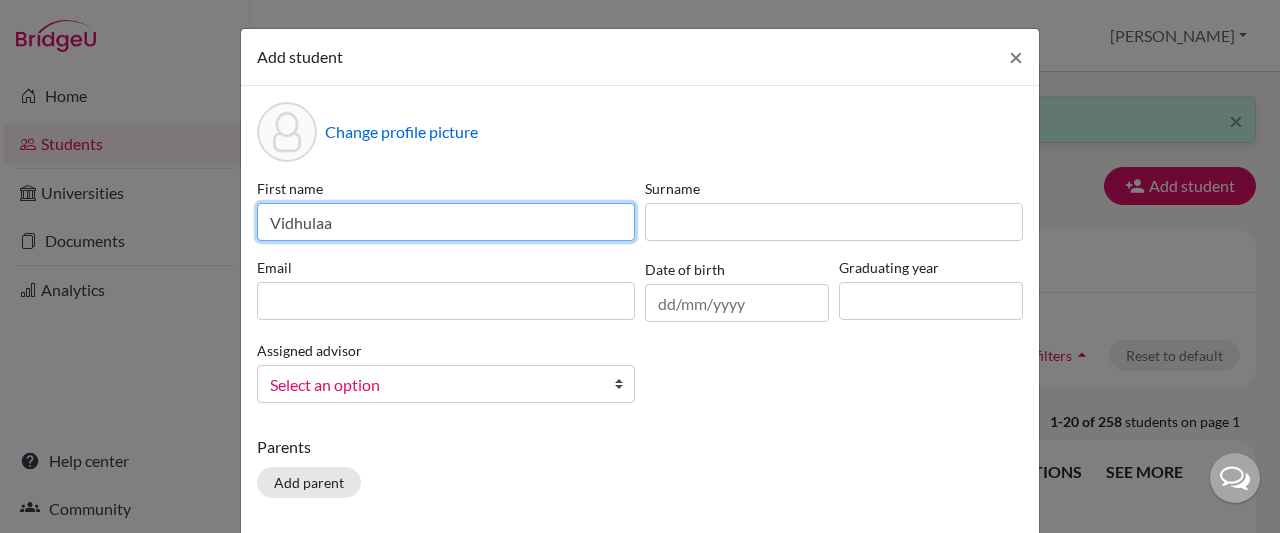 type on "Vidhulaa" 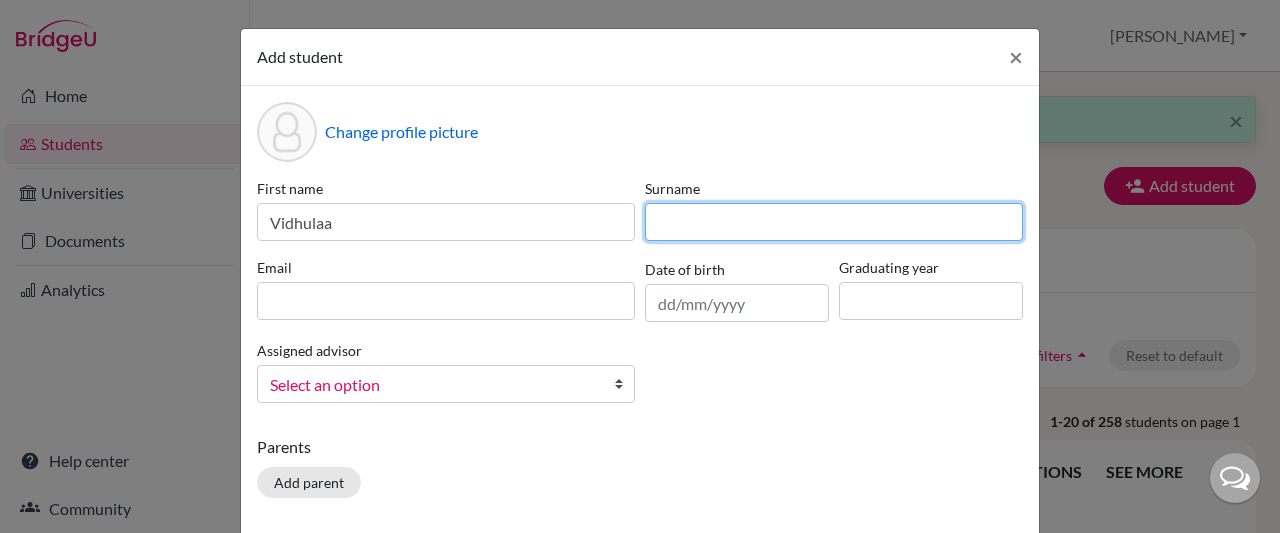 click at bounding box center [834, 222] 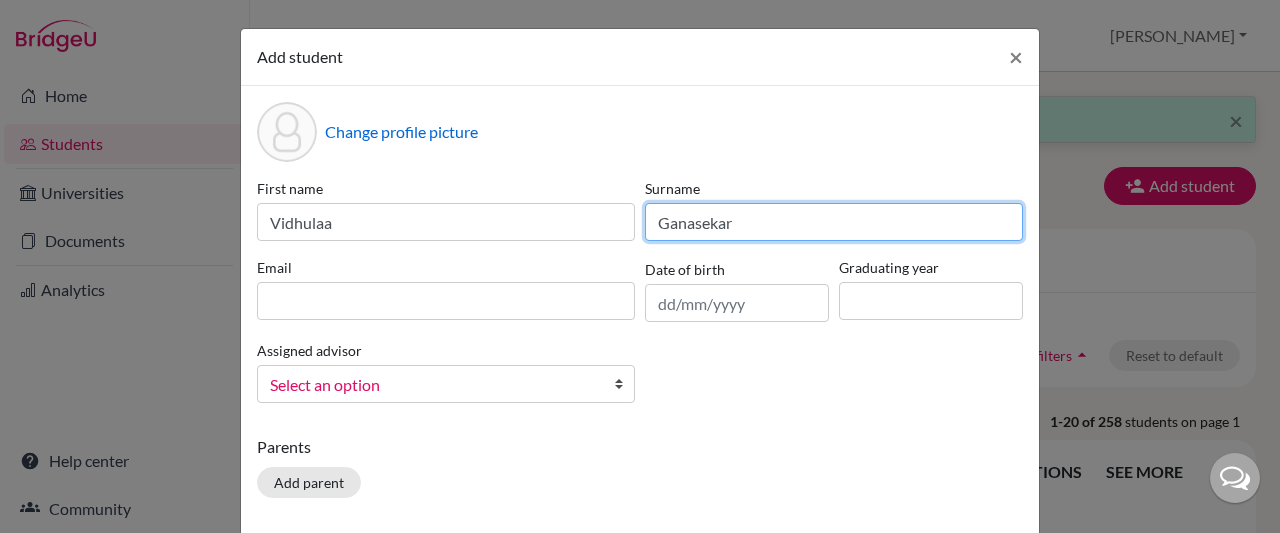type on "Ganasekar" 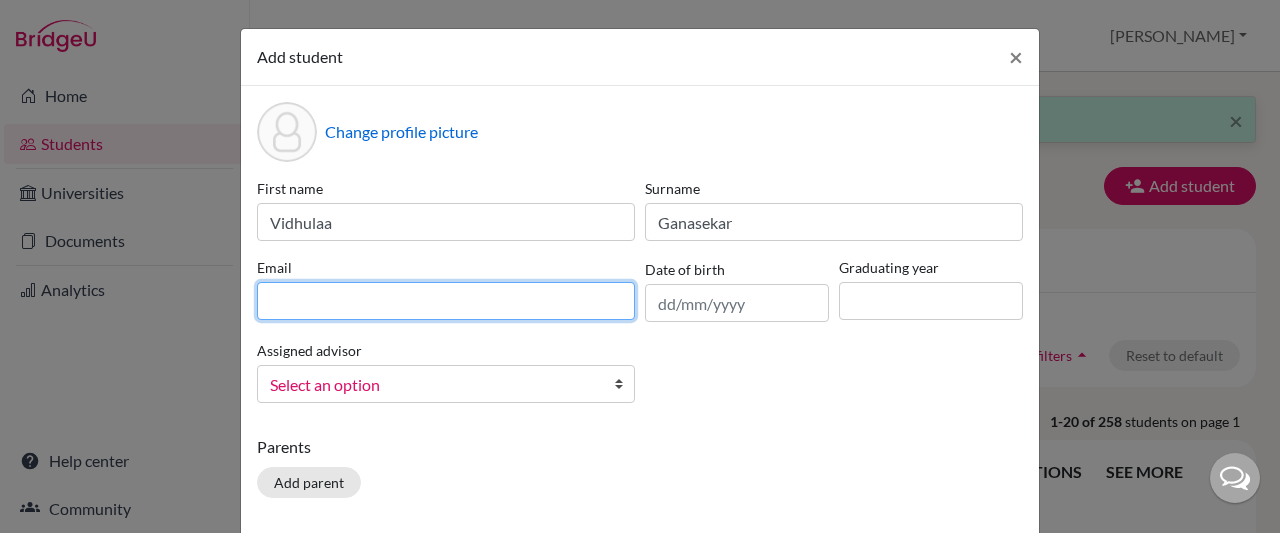 click at bounding box center [446, 301] 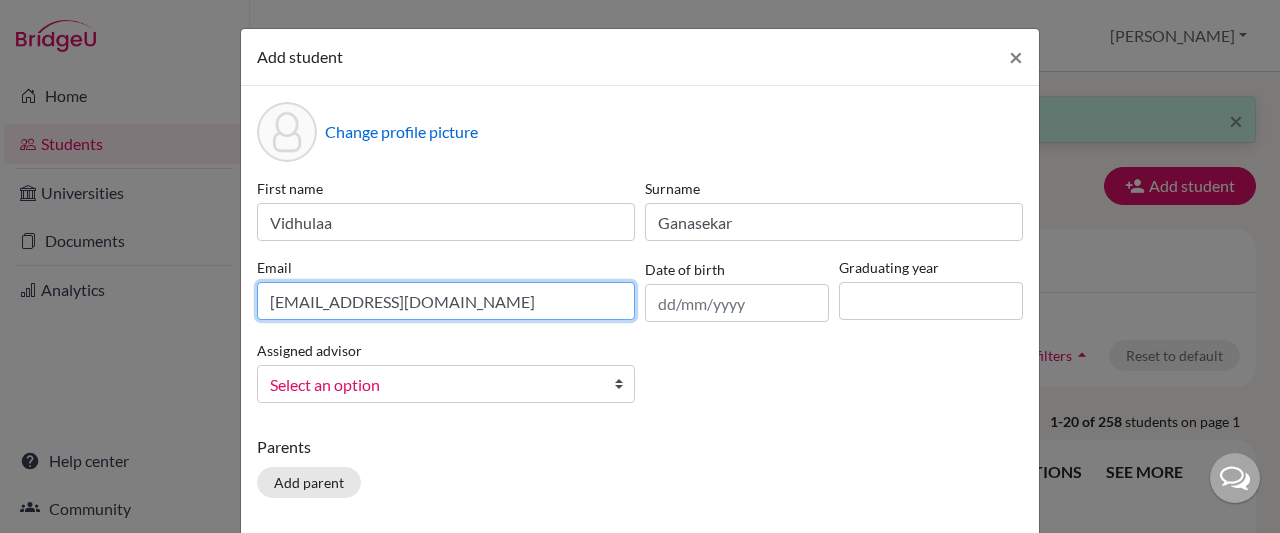 type on "[EMAIL_ADDRESS][DOMAIN_NAME]" 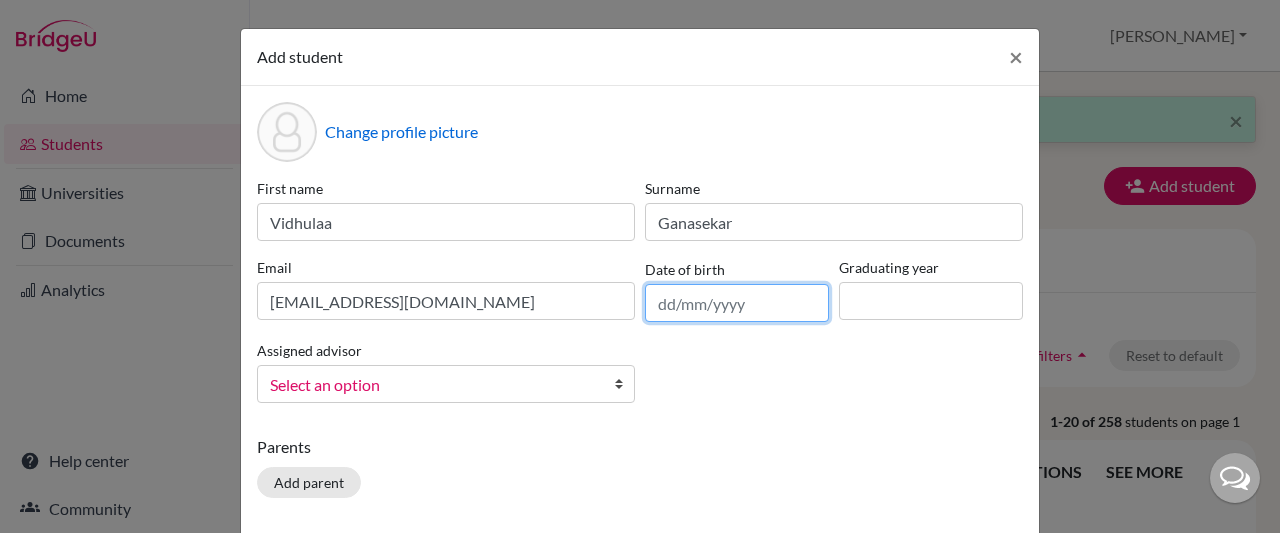 click at bounding box center (737, 303) 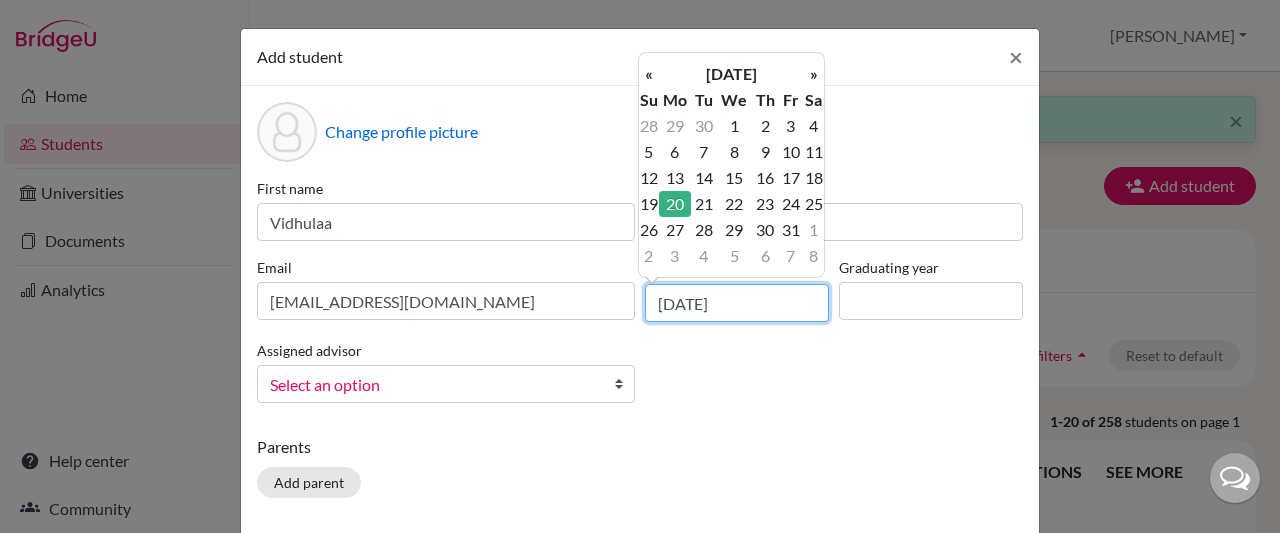 type on "[DATE]" 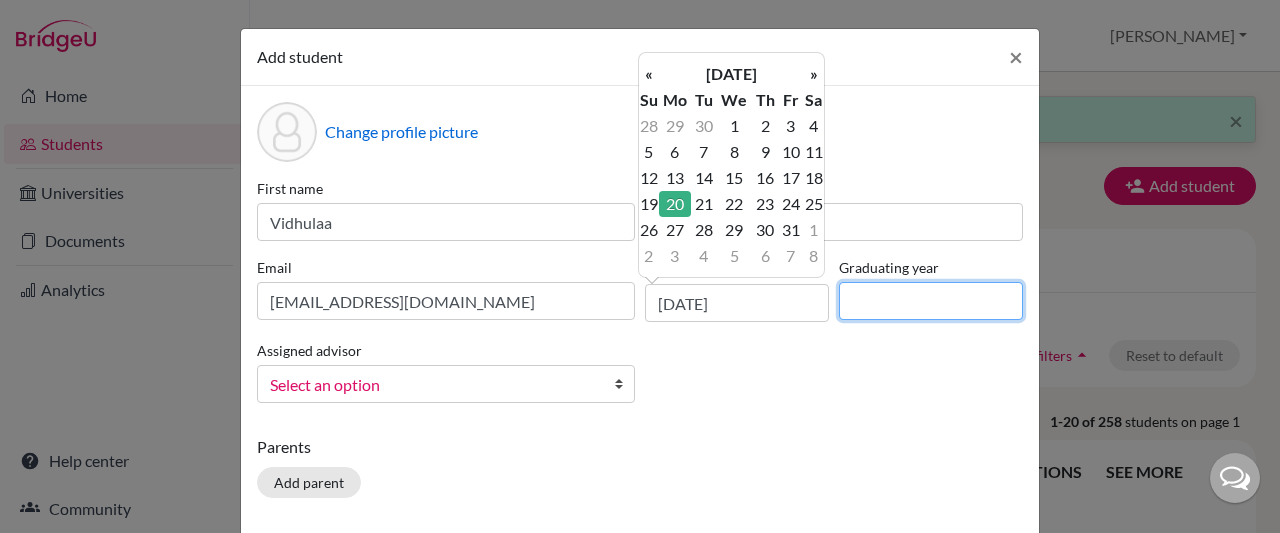 click at bounding box center (931, 301) 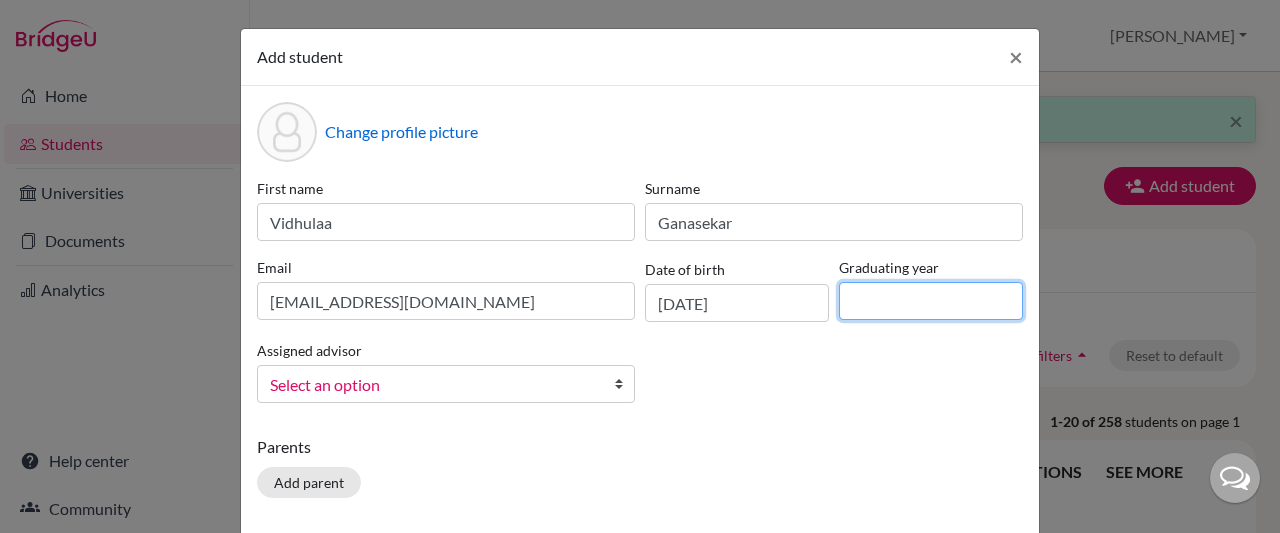 type on "2028" 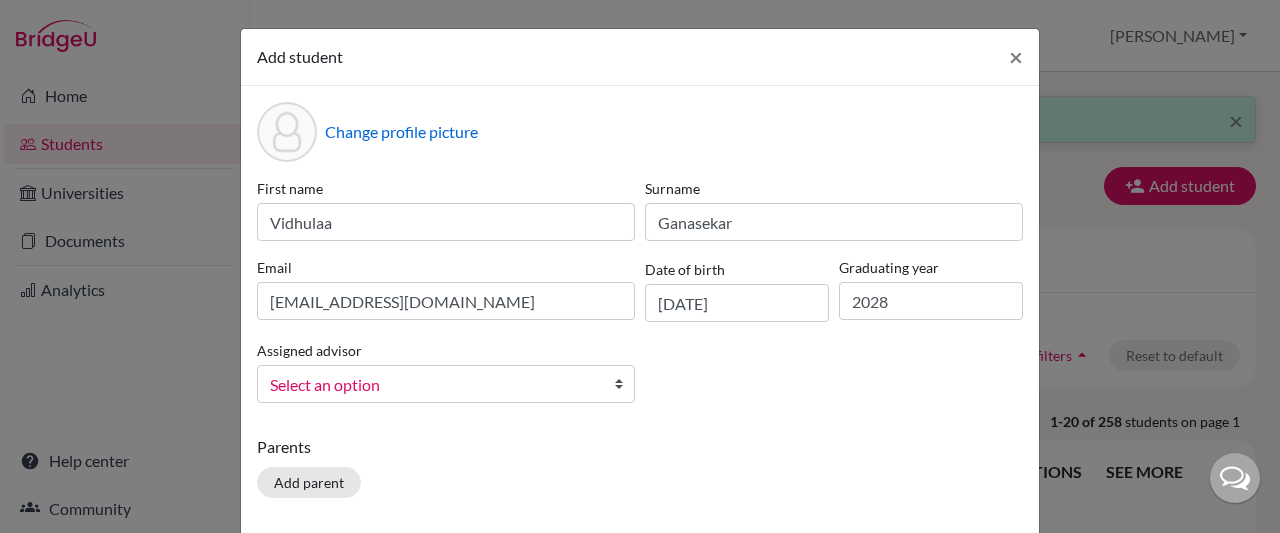 click at bounding box center (624, 384) 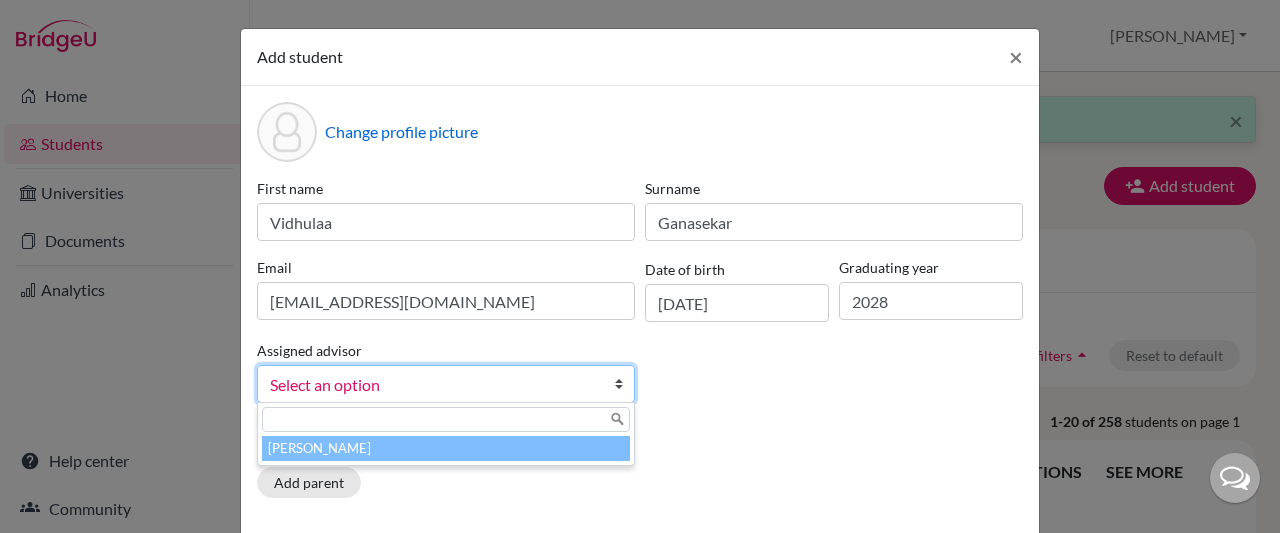 click on "[PERSON_NAME]" at bounding box center (446, 448) 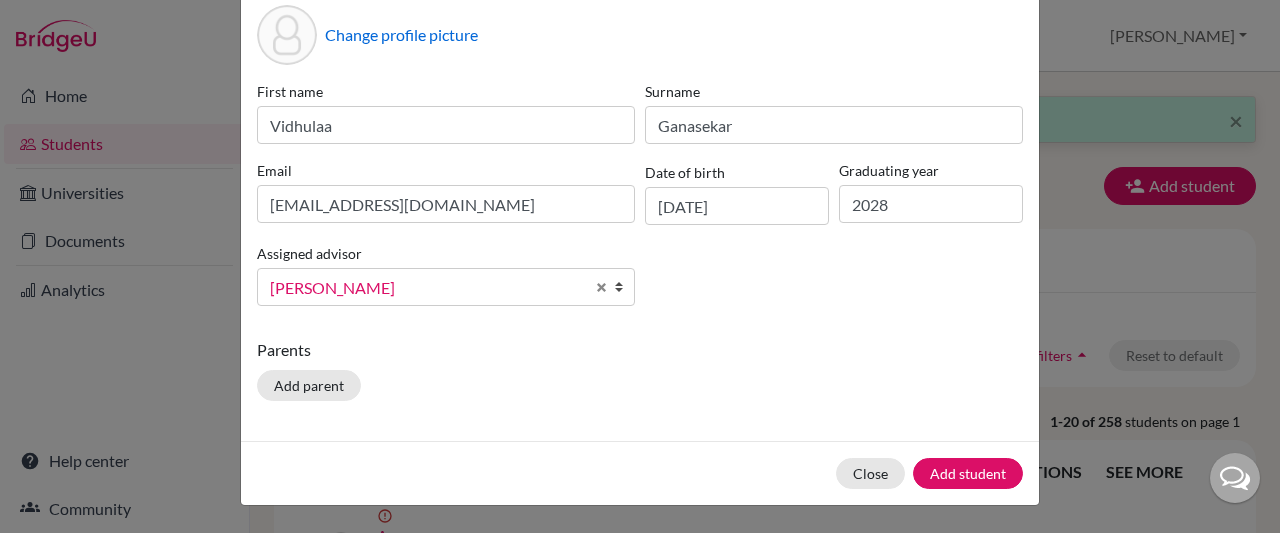 scroll, scrollTop: 98, scrollLeft: 0, axis: vertical 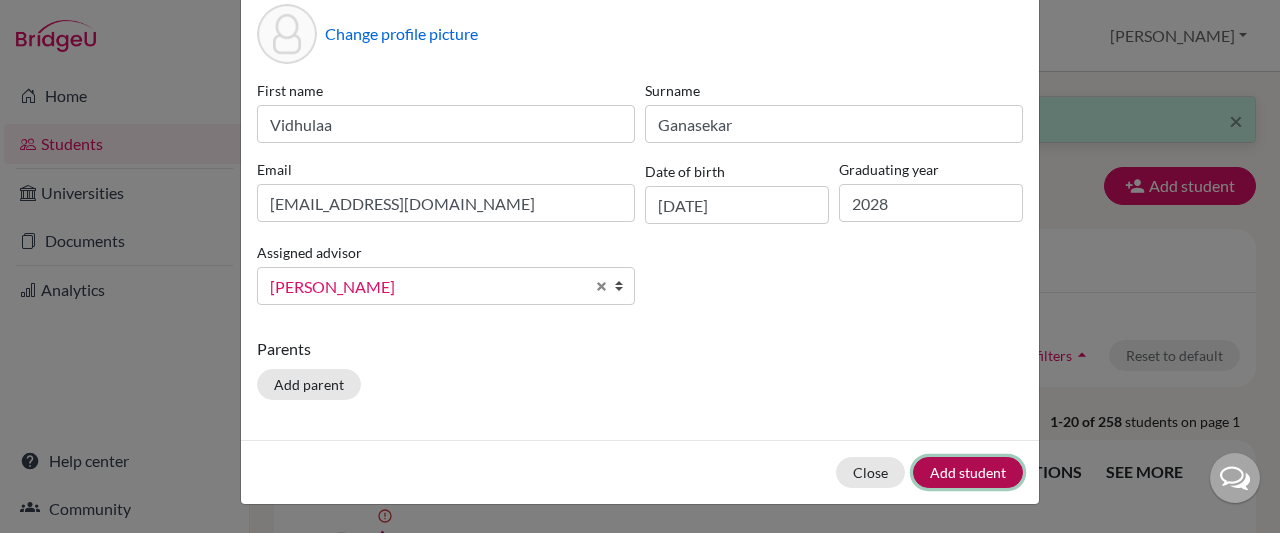 click on "Add student" at bounding box center [968, 472] 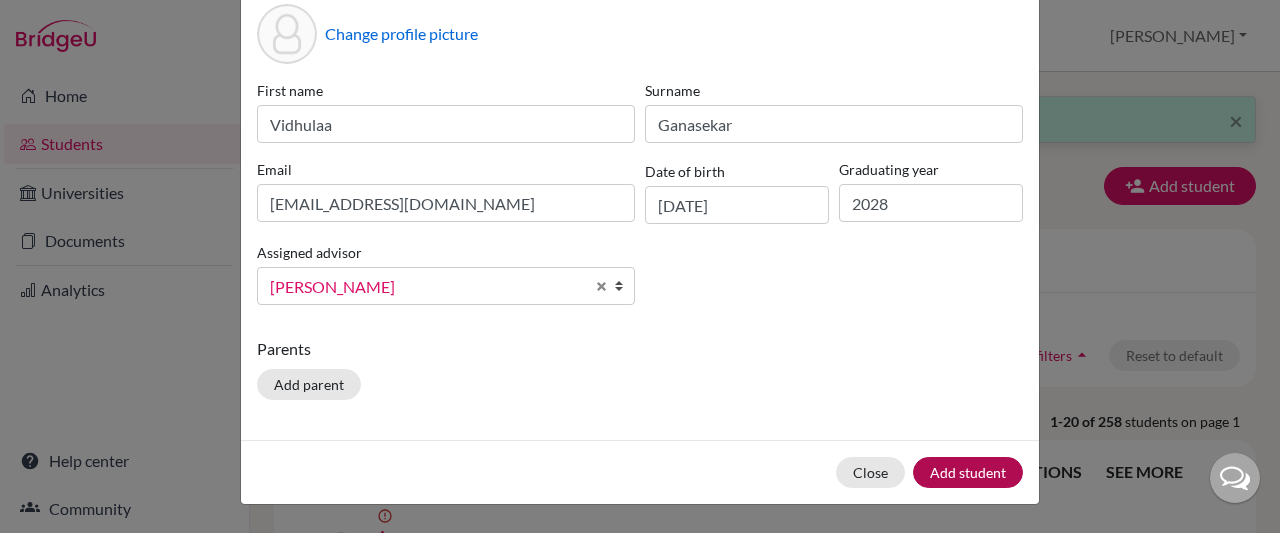 scroll, scrollTop: 0, scrollLeft: 0, axis: both 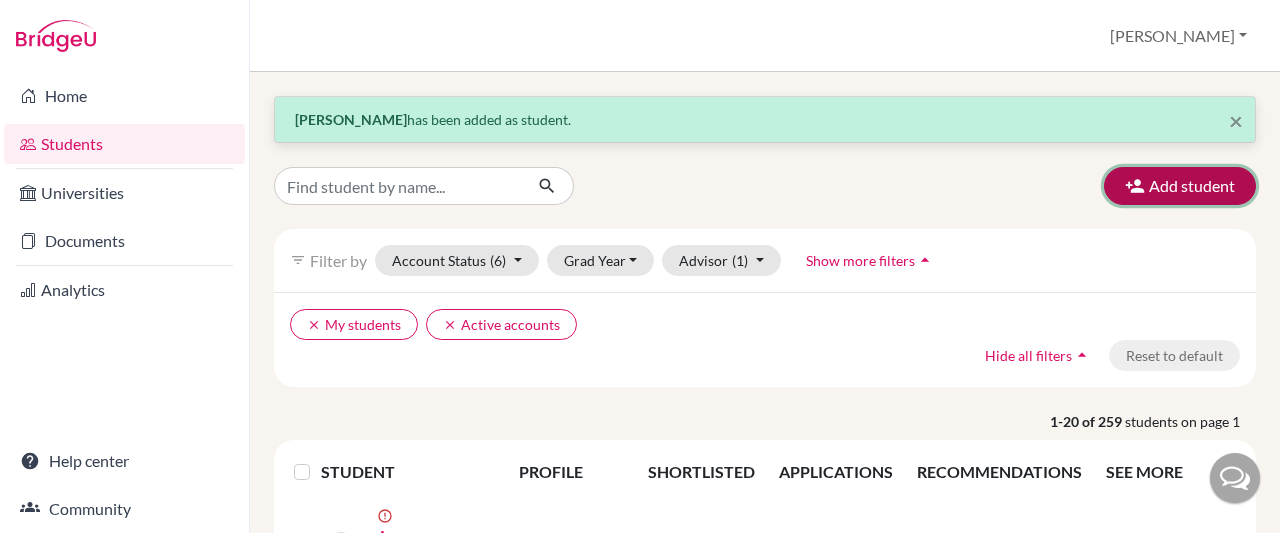 click on "Add student" at bounding box center [1180, 186] 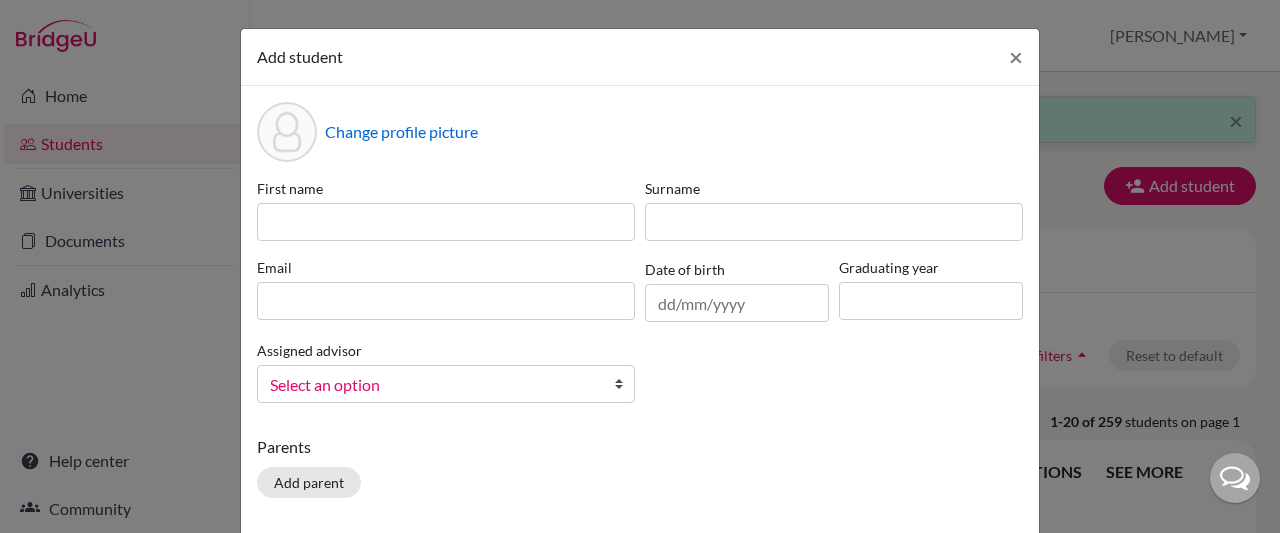 click on "First name Surname Email Date of birth Graduating year Assigned advisor [PERSON_NAME]
Select an option" at bounding box center (640, 298) 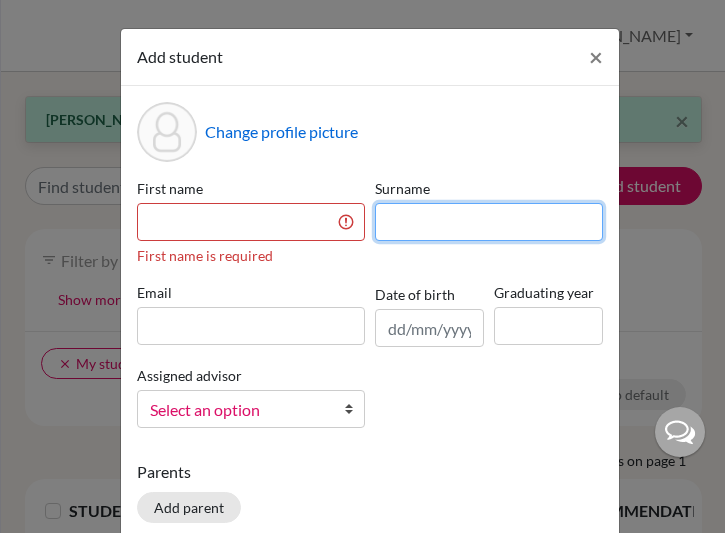 drag, startPoint x: 551, startPoint y: 228, endPoint x: 620, endPoint y: 177, distance: 85.8021 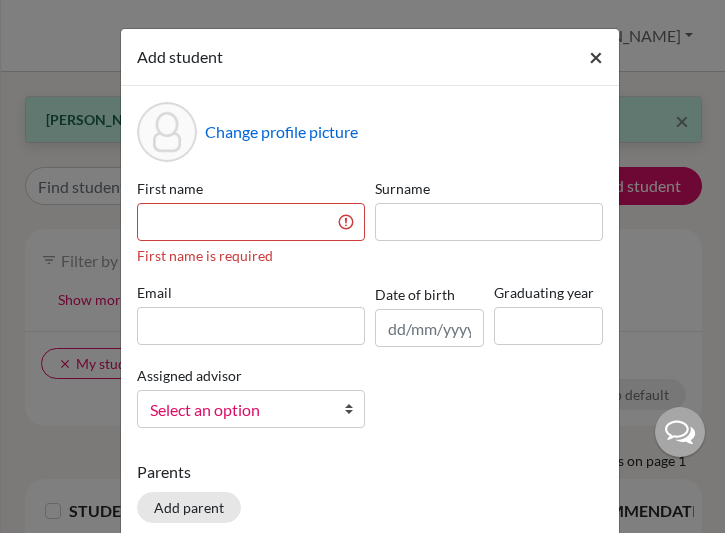 click on "×" at bounding box center [596, 56] 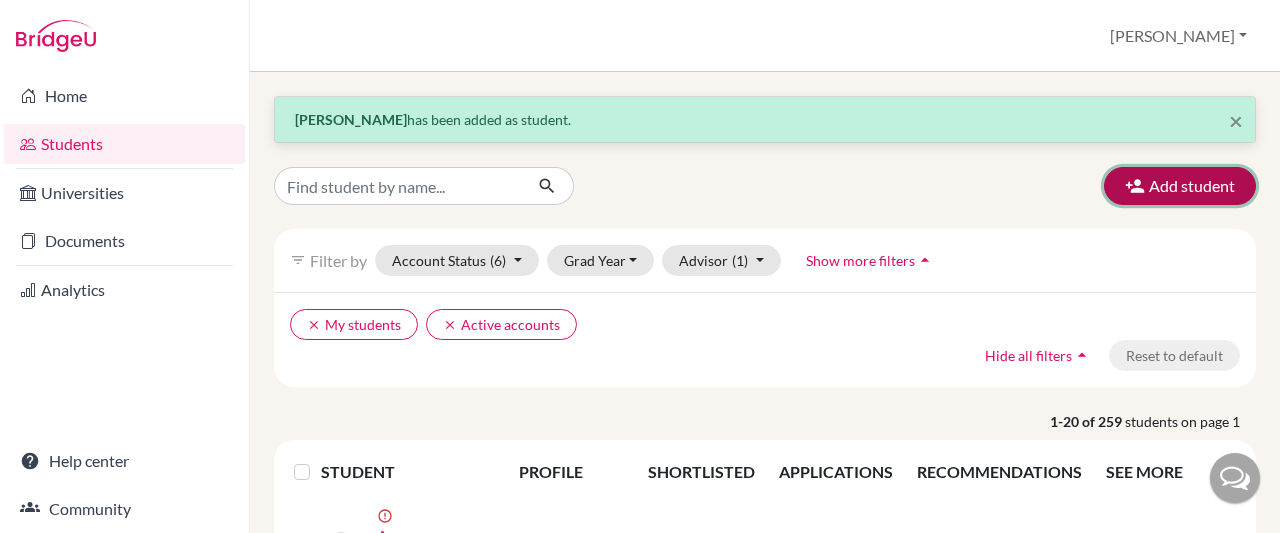click at bounding box center [1135, 186] 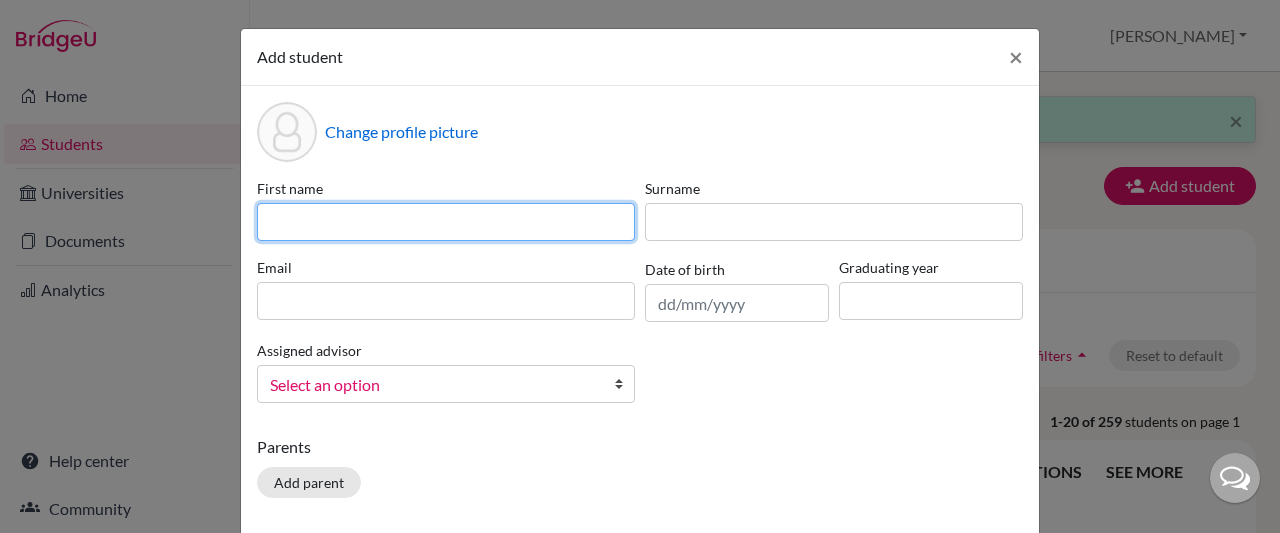 click at bounding box center [446, 222] 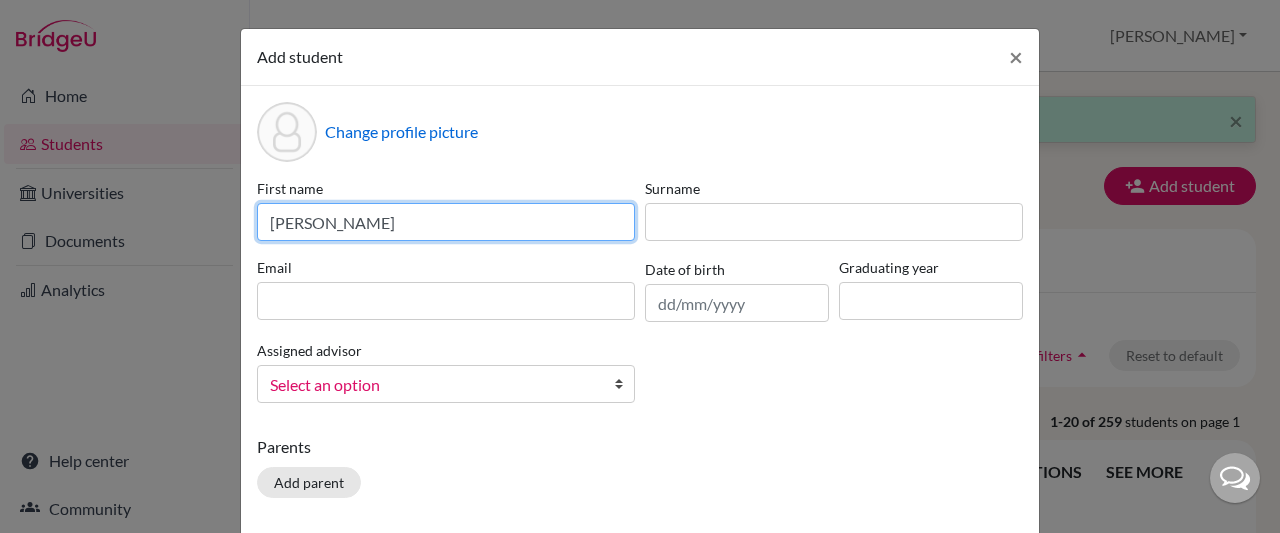 type on "[PERSON_NAME]" 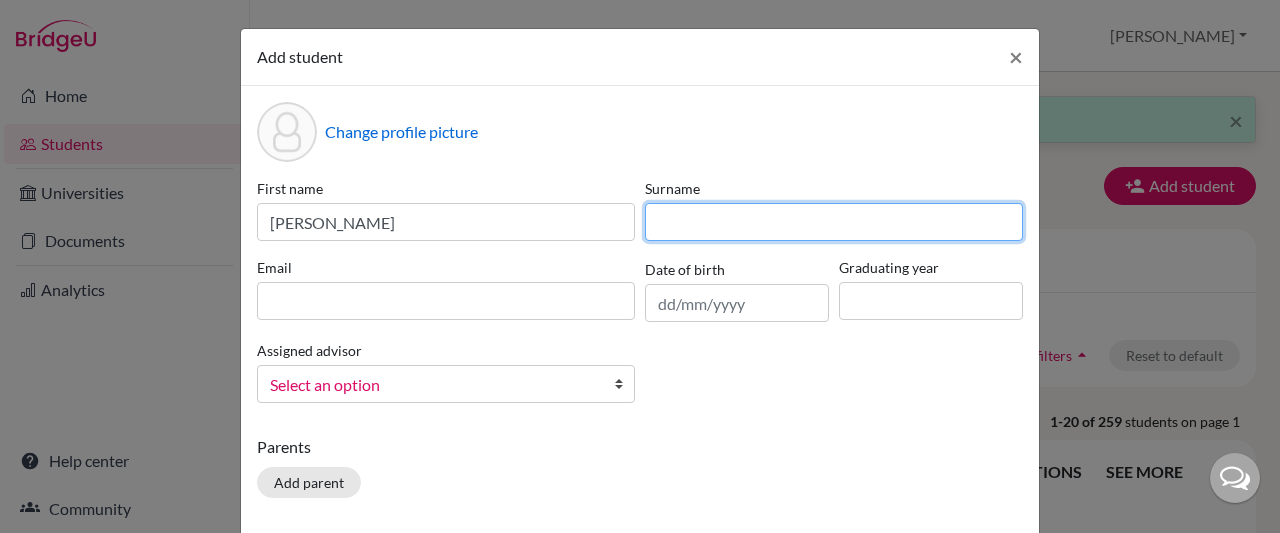 click at bounding box center (834, 222) 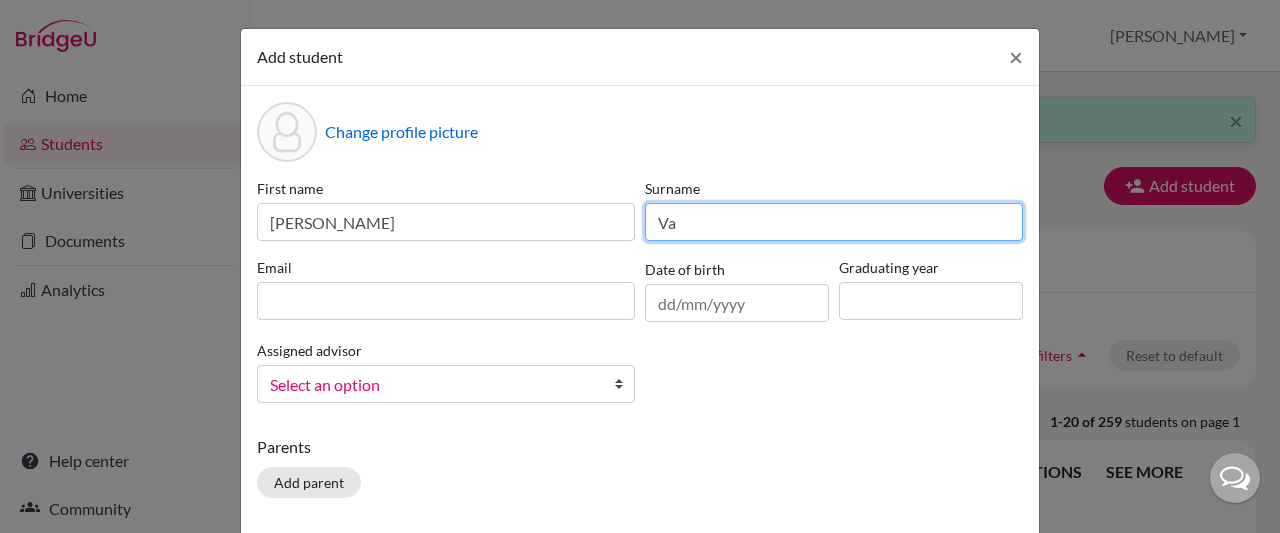 type on "V" 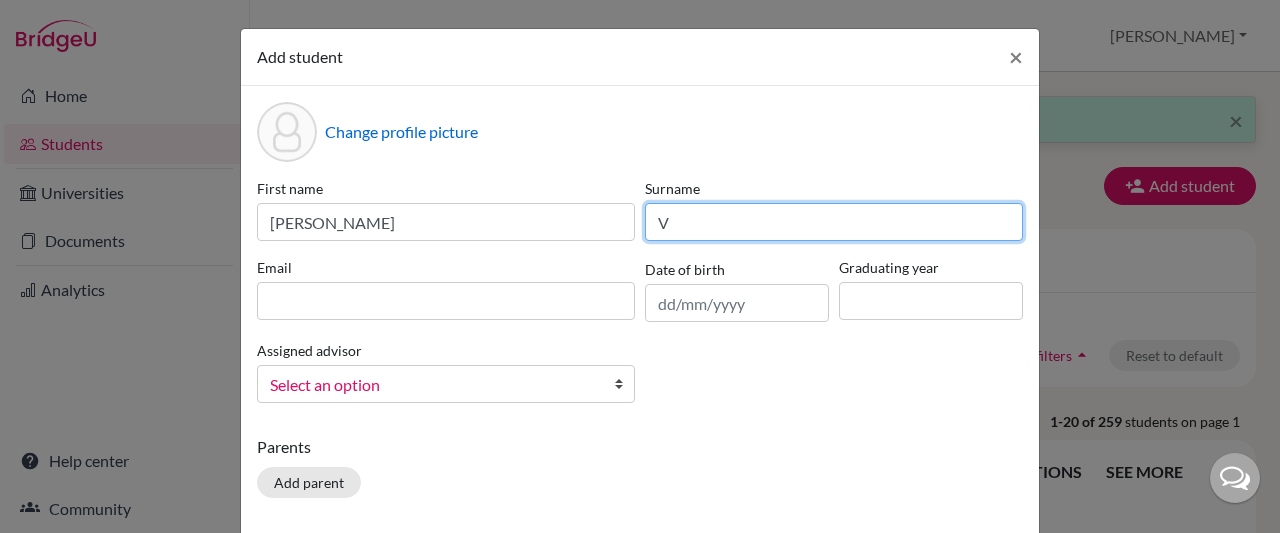 type 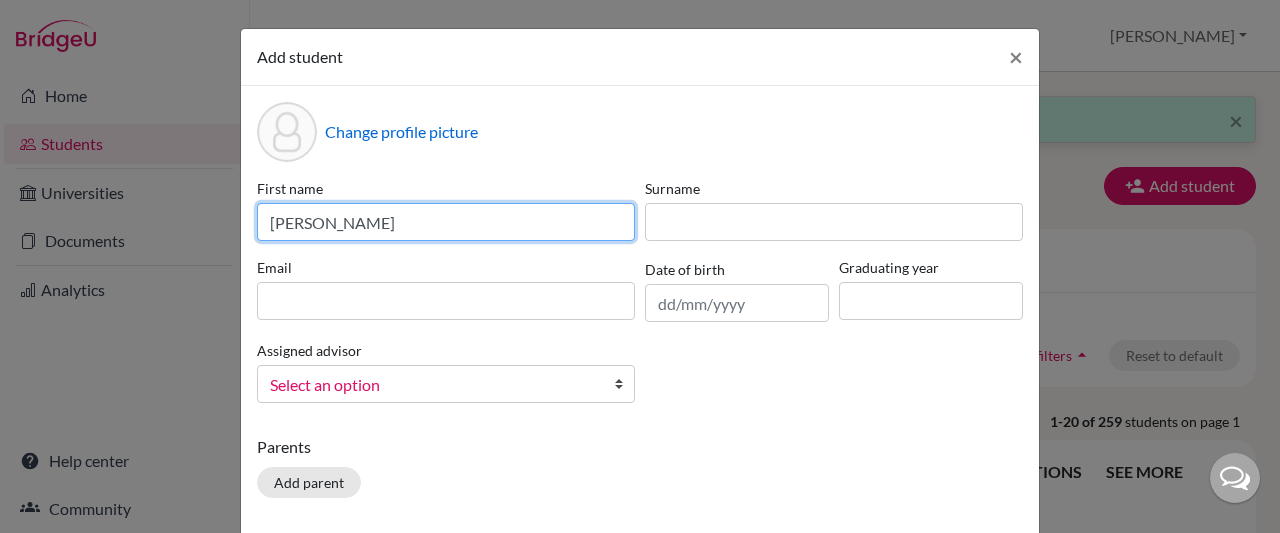 click on "[PERSON_NAME]" at bounding box center (446, 222) 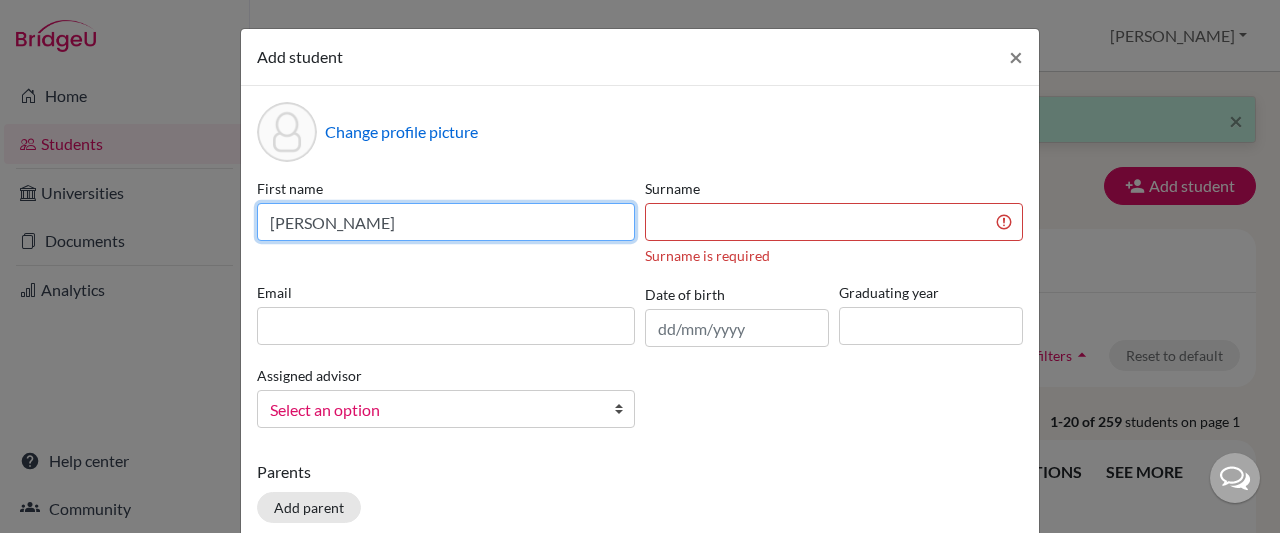 type on "[PERSON_NAME]" 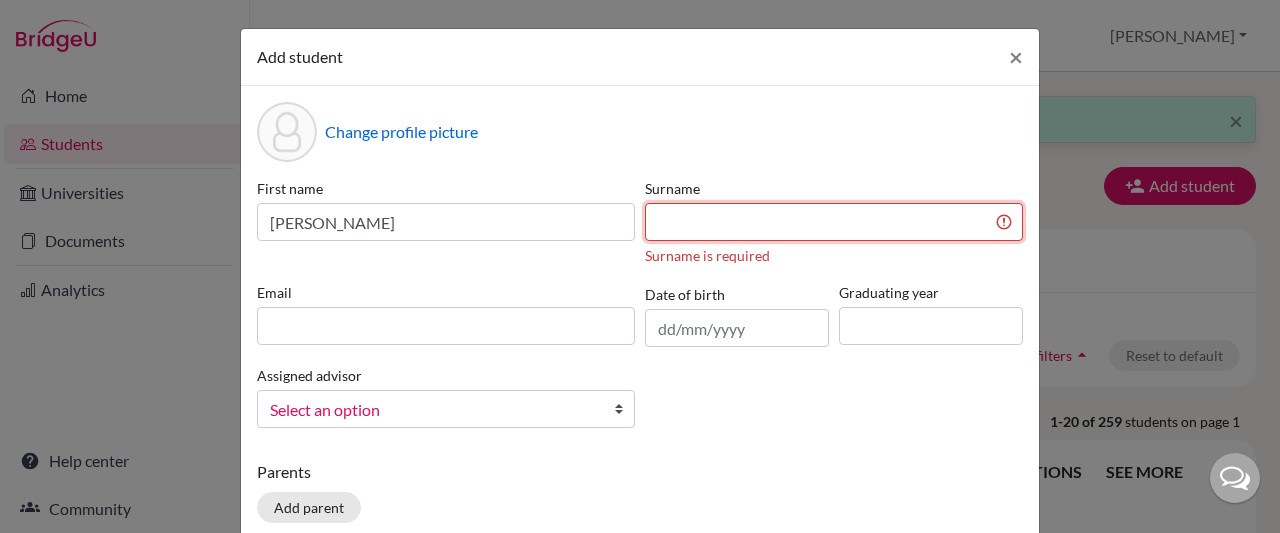 click at bounding box center [834, 222] 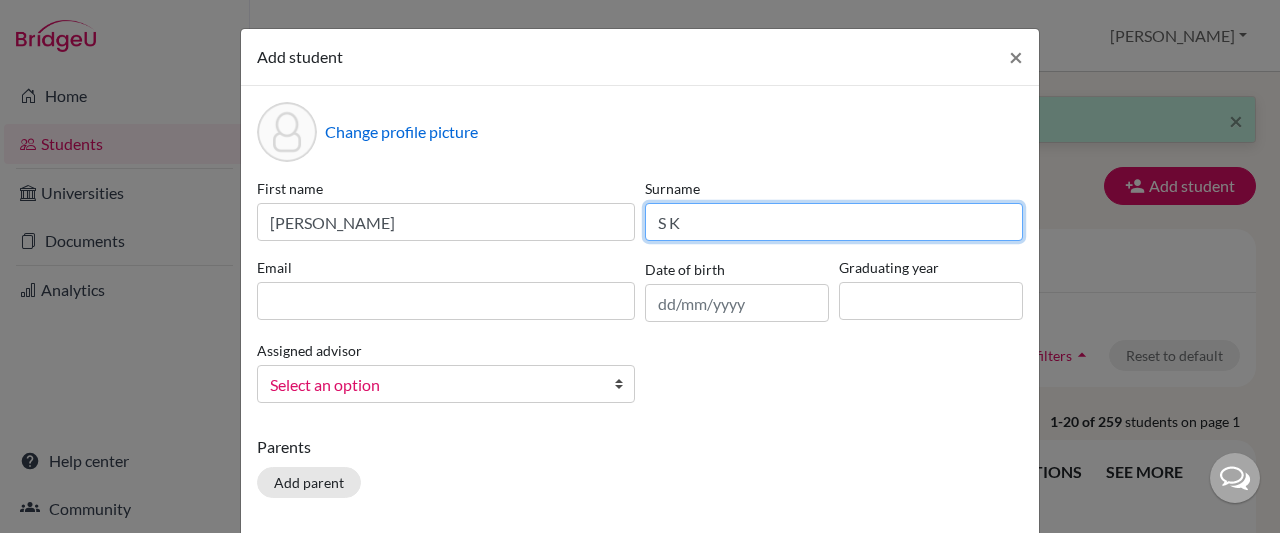 type on "S K" 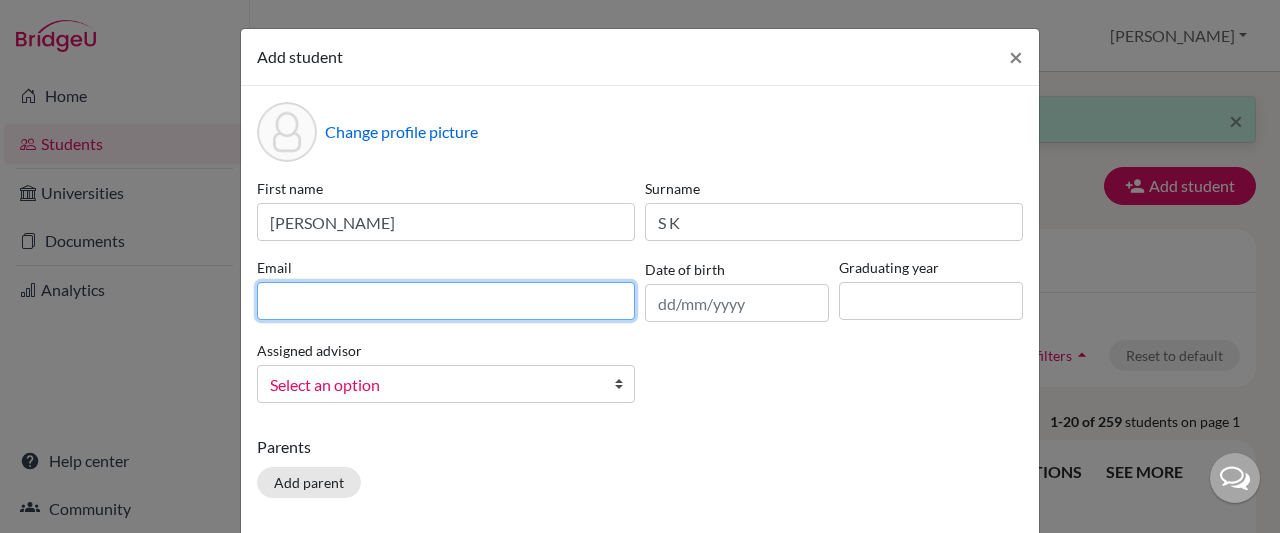 click at bounding box center (446, 301) 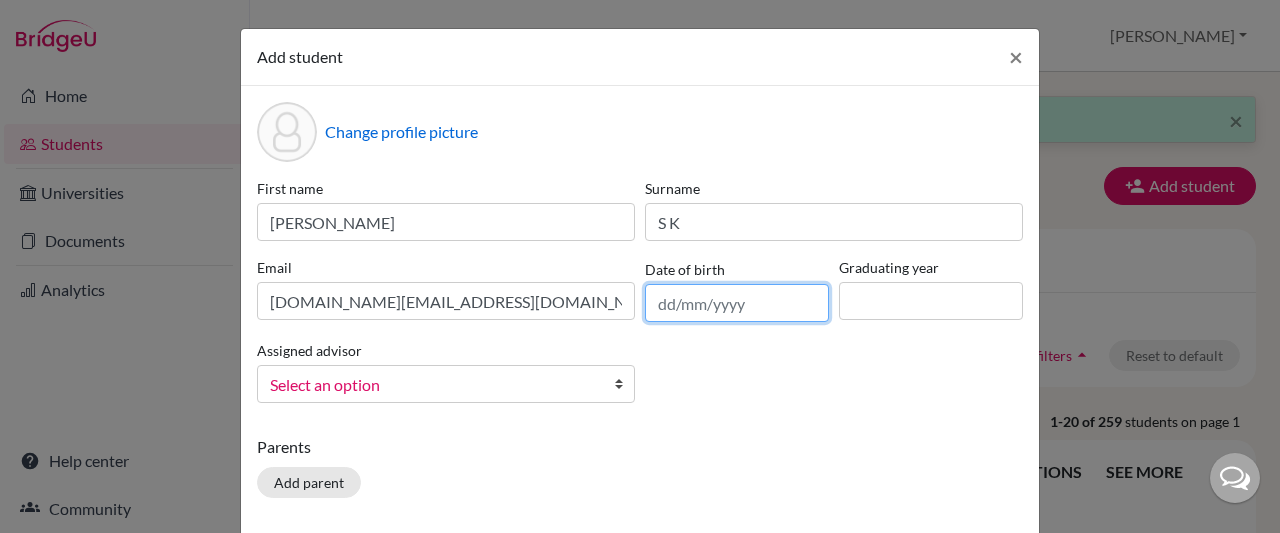 click at bounding box center [737, 303] 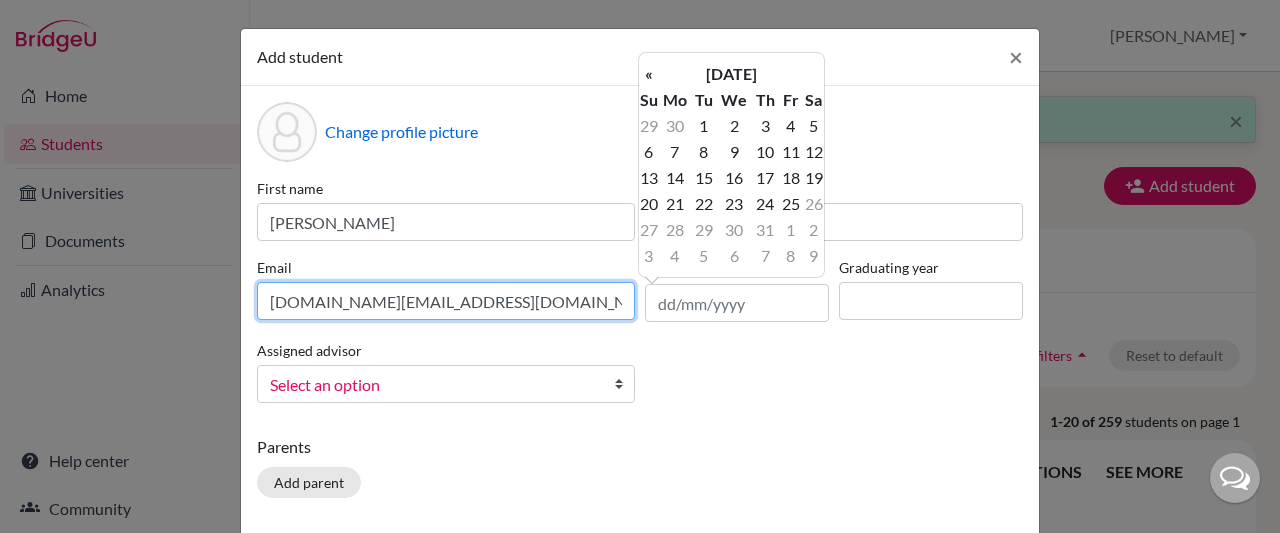 click on "[DOMAIN_NAME][EMAIL_ADDRESS][DOMAIN_NAME]" at bounding box center (446, 301) 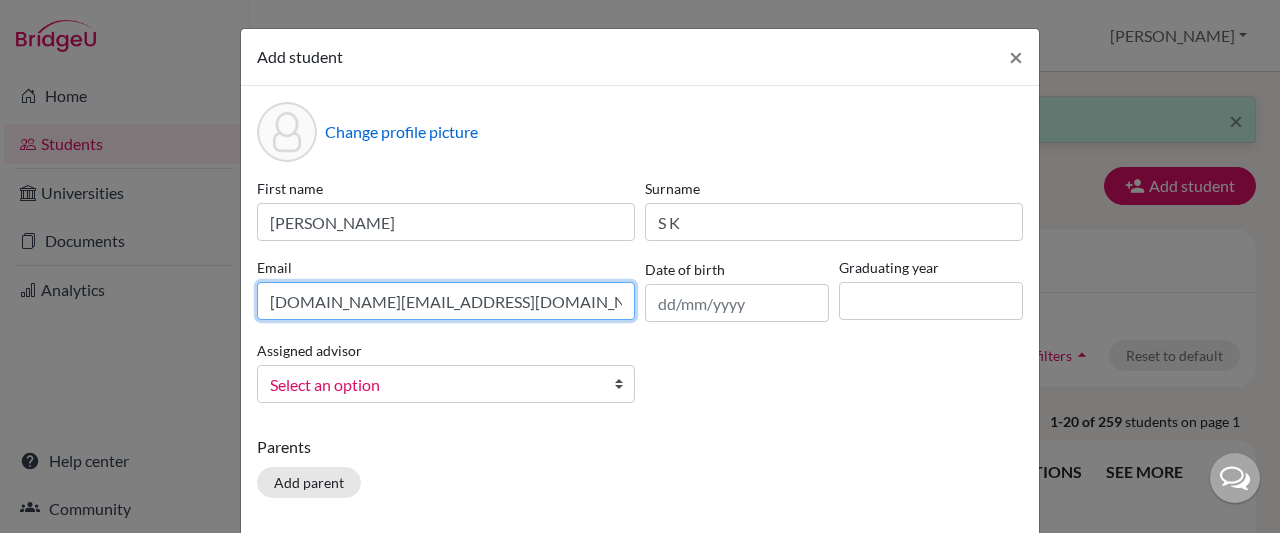 click on "[DOMAIN_NAME][EMAIL_ADDRESS][DOMAIN_NAME]" at bounding box center [446, 301] 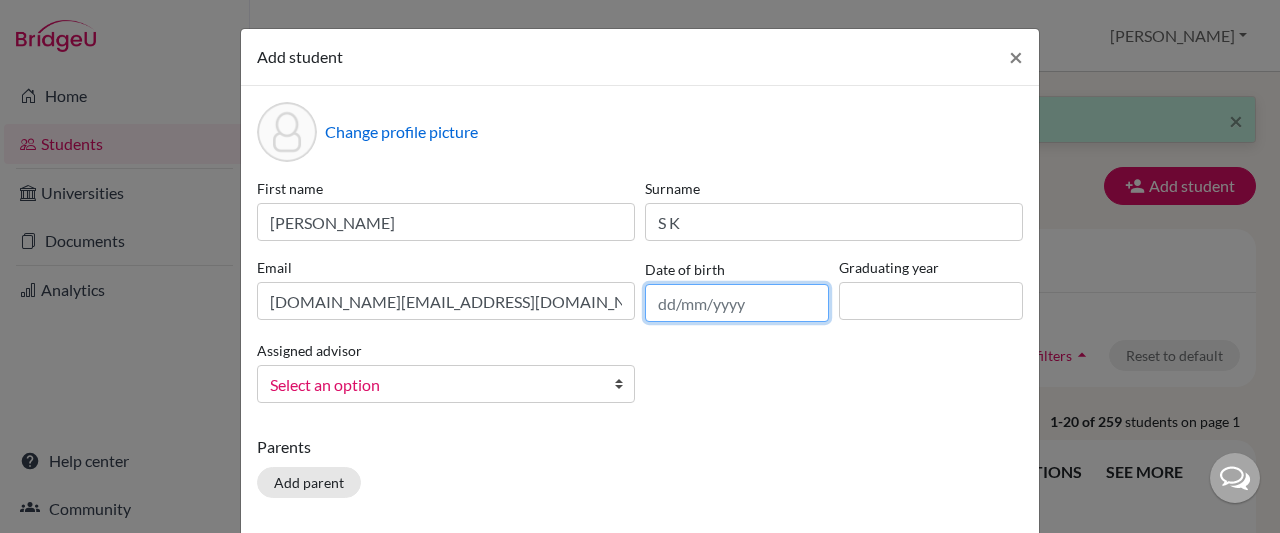 click at bounding box center [737, 303] 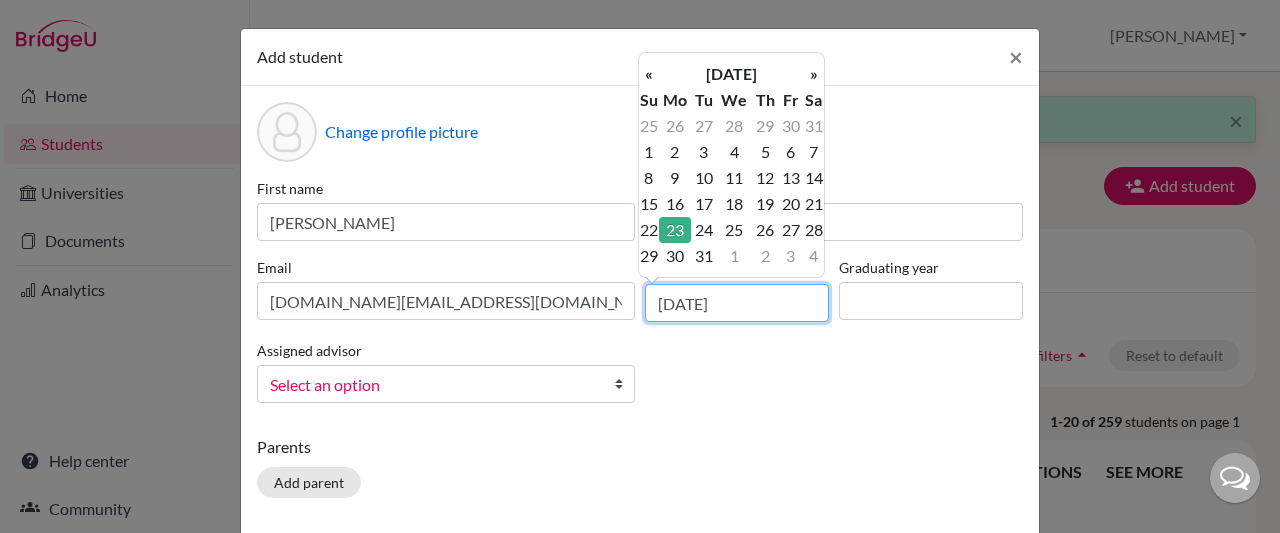 type on "[DATE]" 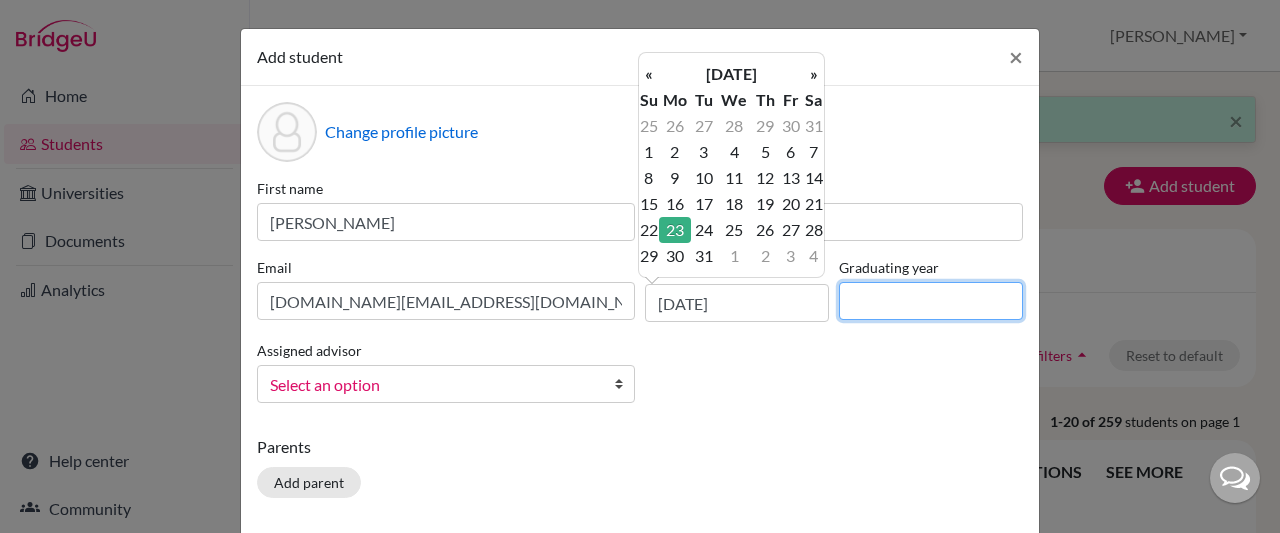 click at bounding box center [931, 301] 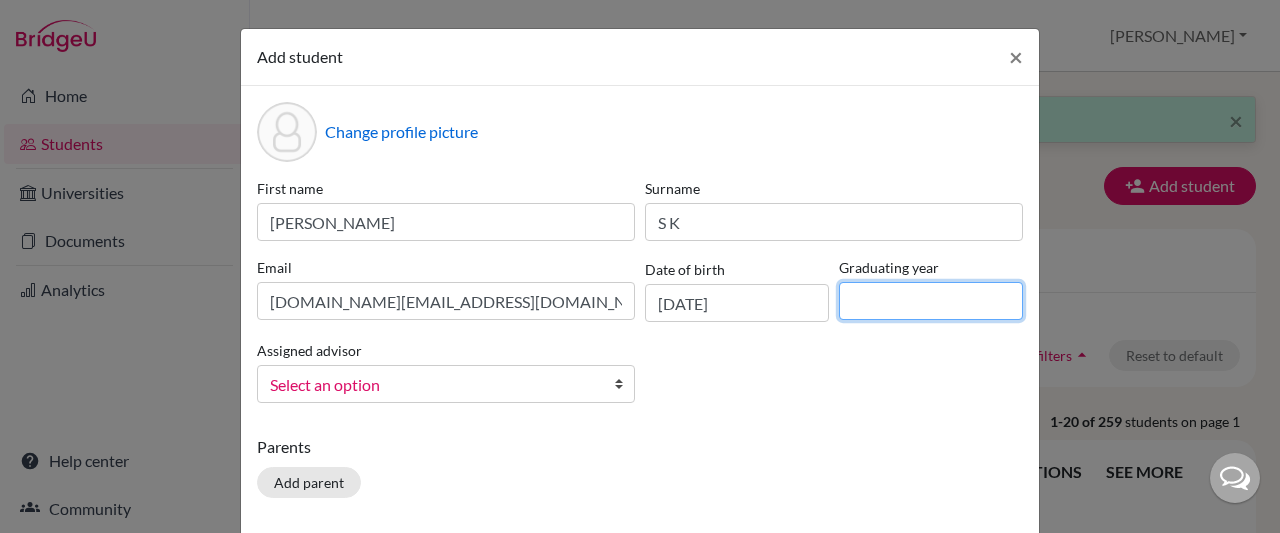 type on "2028" 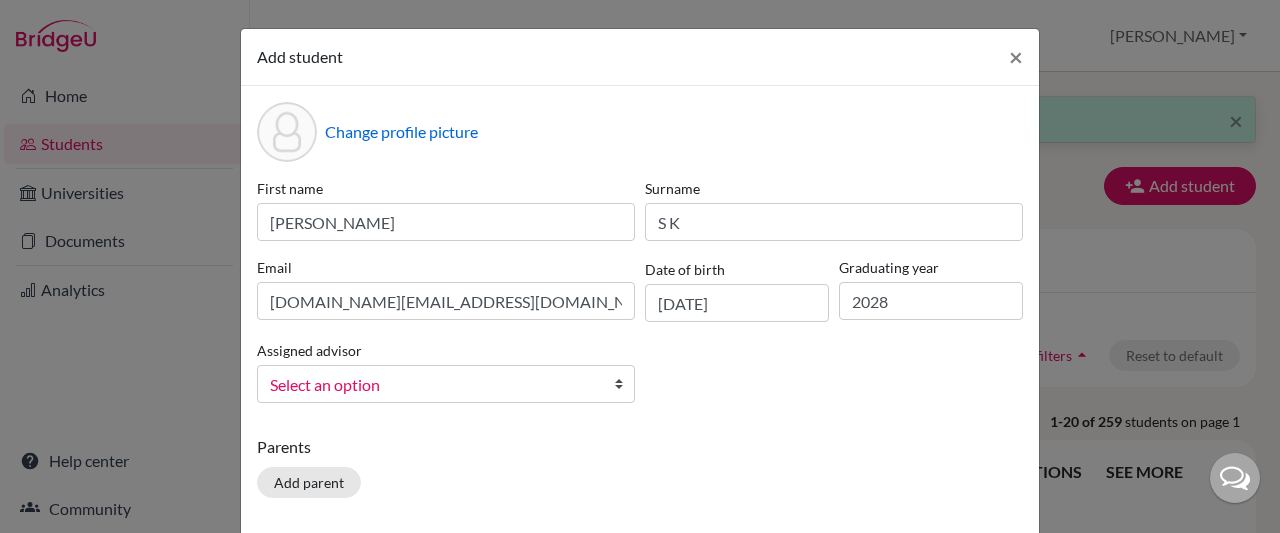 click at bounding box center [624, 384] 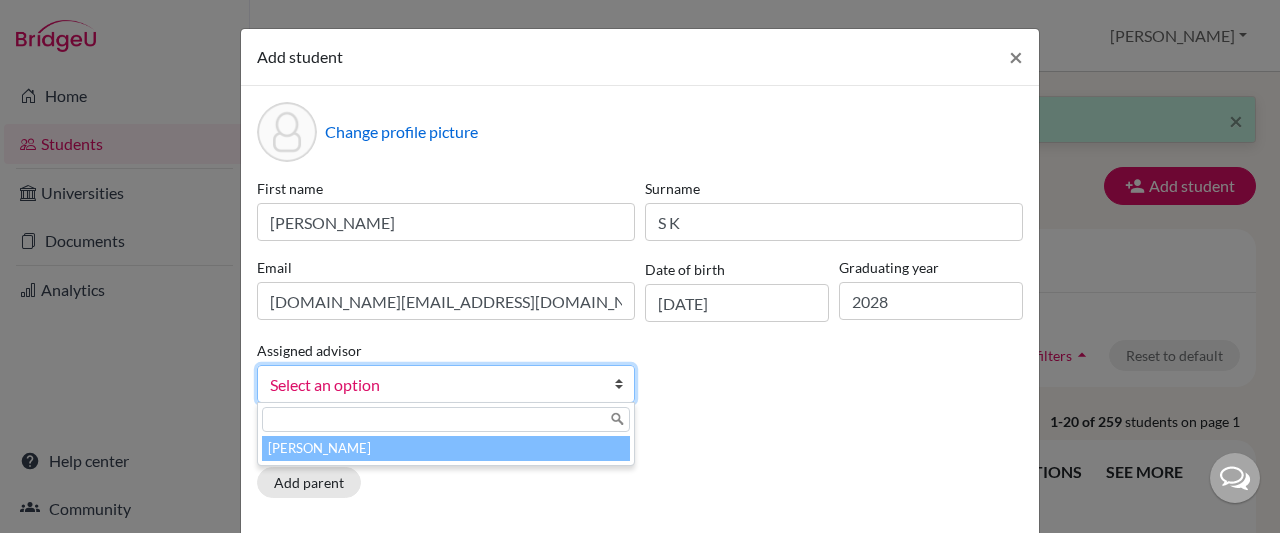 click on "[PERSON_NAME]" at bounding box center [446, 448] 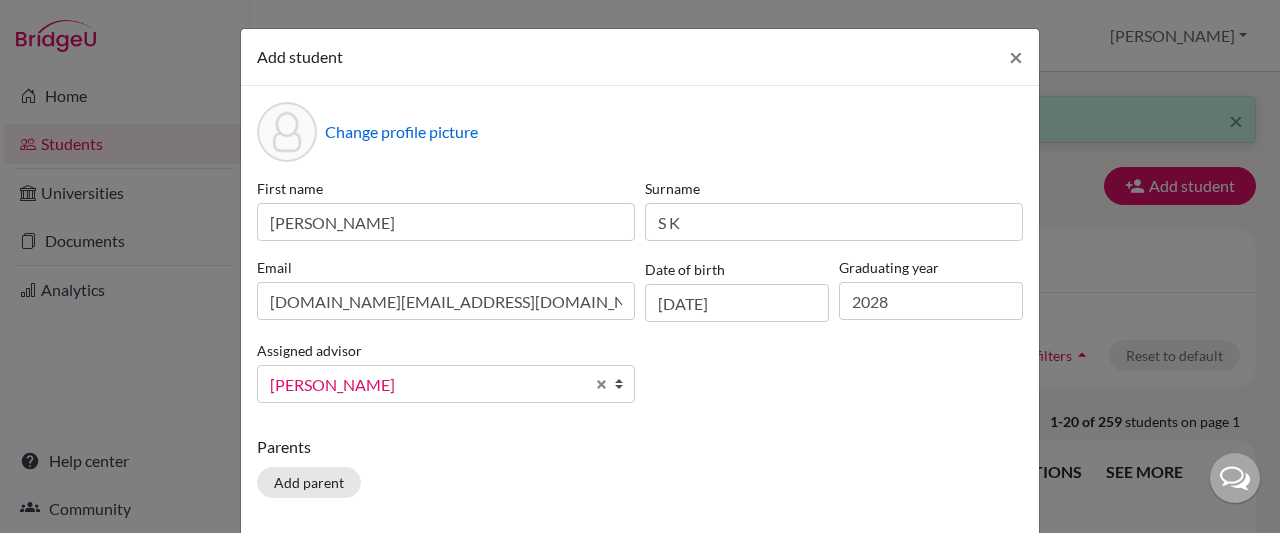 click on "First name [PERSON_NAME] Surname [PERSON_NAME] Email [DOMAIN_NAME][EMAIL_ADDRESS][DOMAIN_NAME] Date of birth [DEMOGRAPHIC_DATA] Graduating year [DATE] Assigned advisor [PERSON_NAME]
[PERSON_NAME]
[PERSON_NAME]" at bounding box center (640, 298) 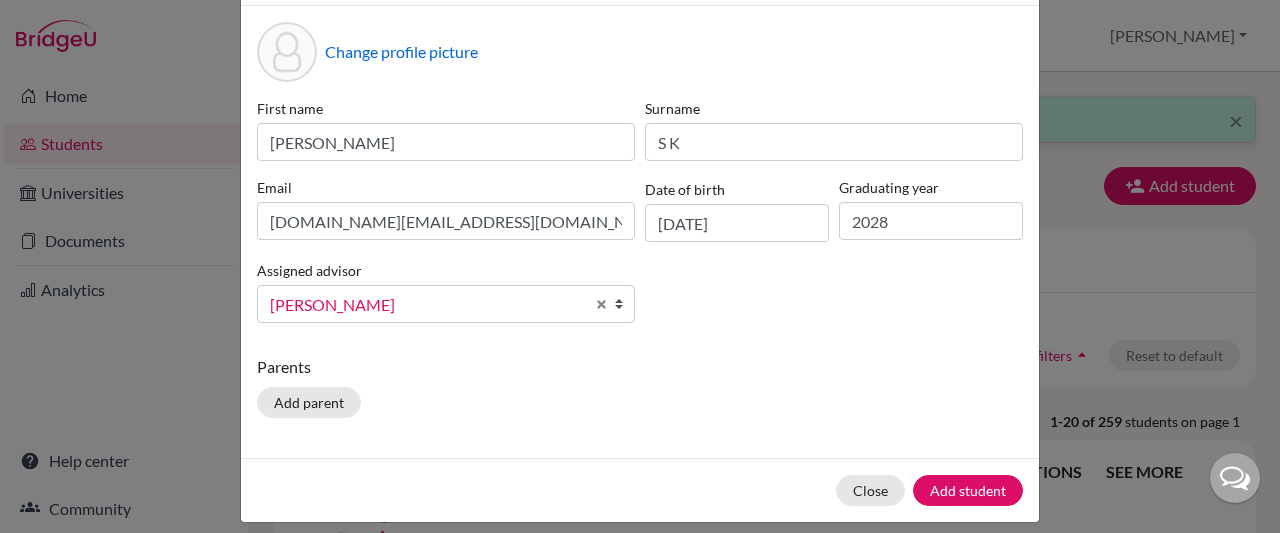 scroll, scrollTop: 98, scrollLeft: 0, axis: vertical 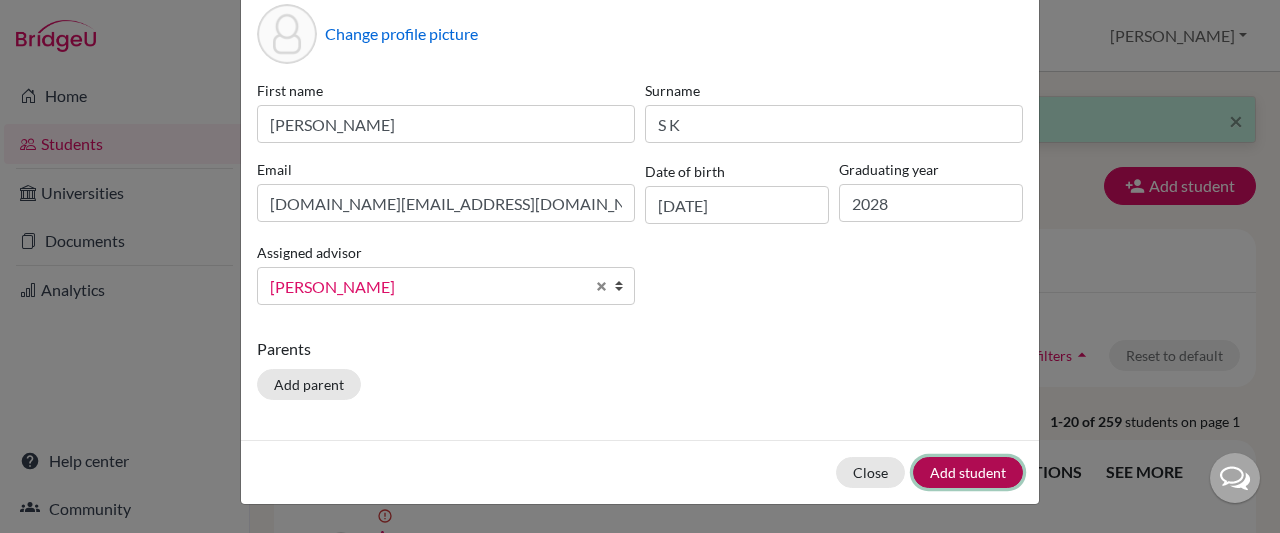 click on "Add student" at bounding box center [968, 472] 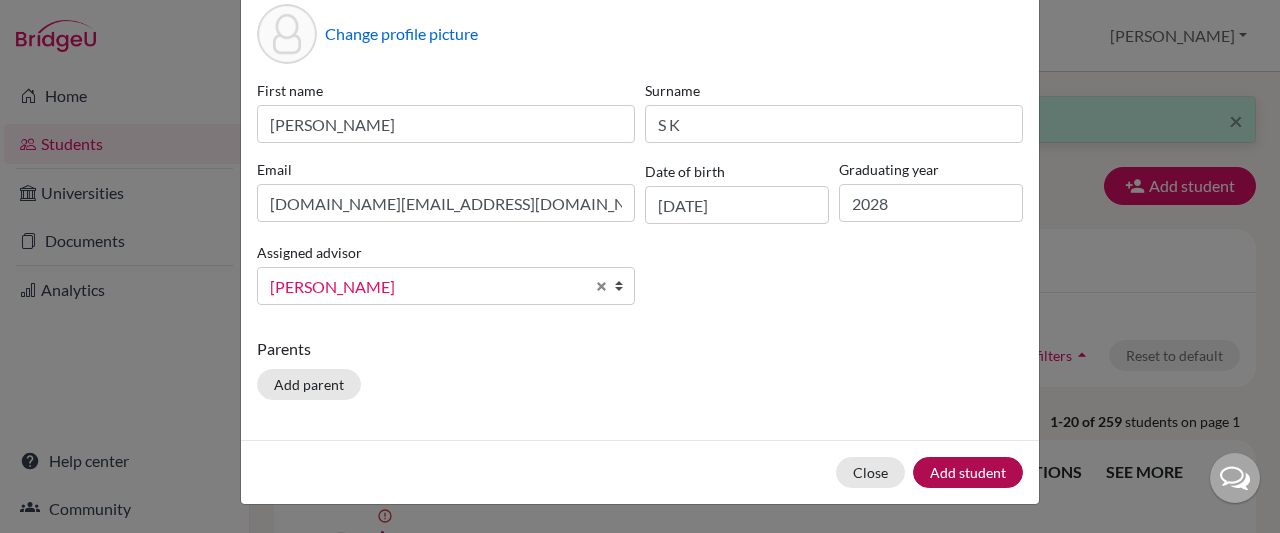 scroll, scrollTop: 0, scrollLeft: 0, axis: both 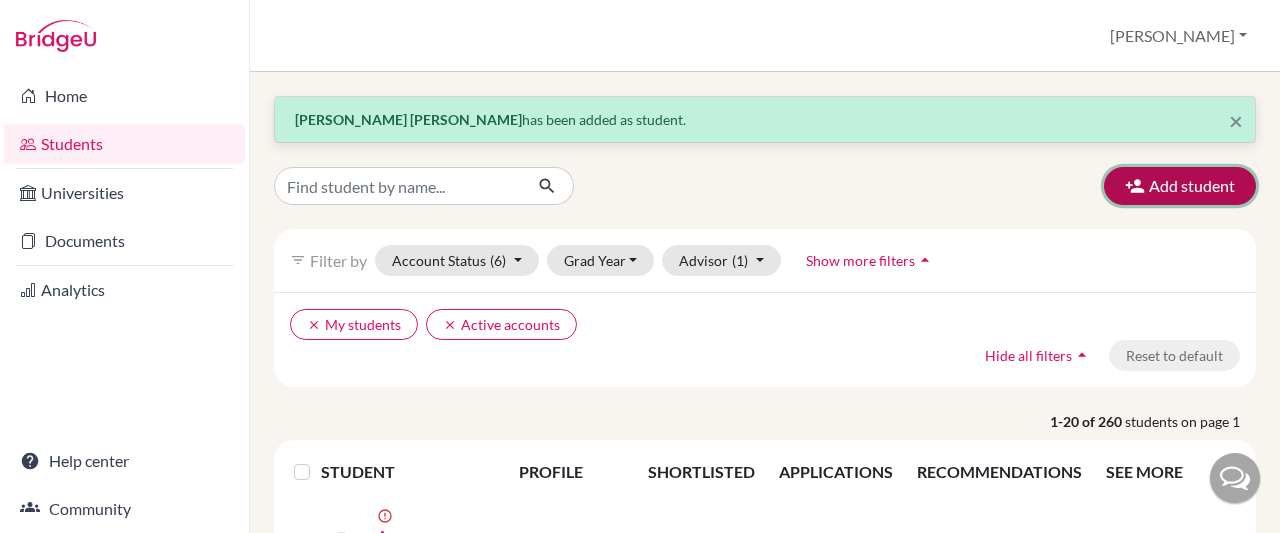 click on "Add student" at bounding box center [1180, 186] 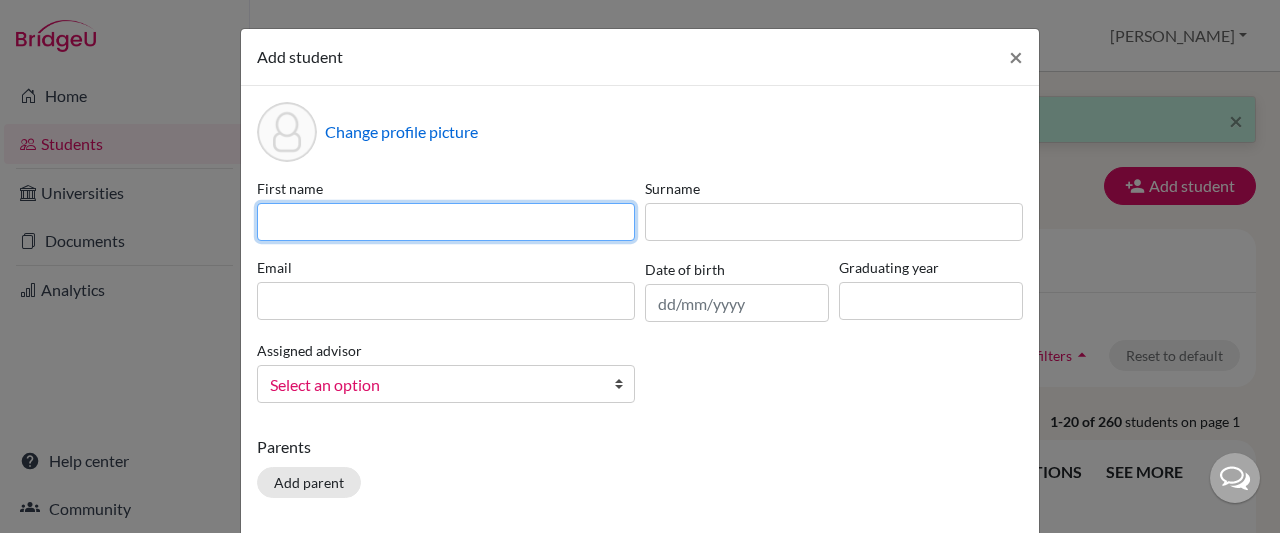 click at bounding box center (446, 222) 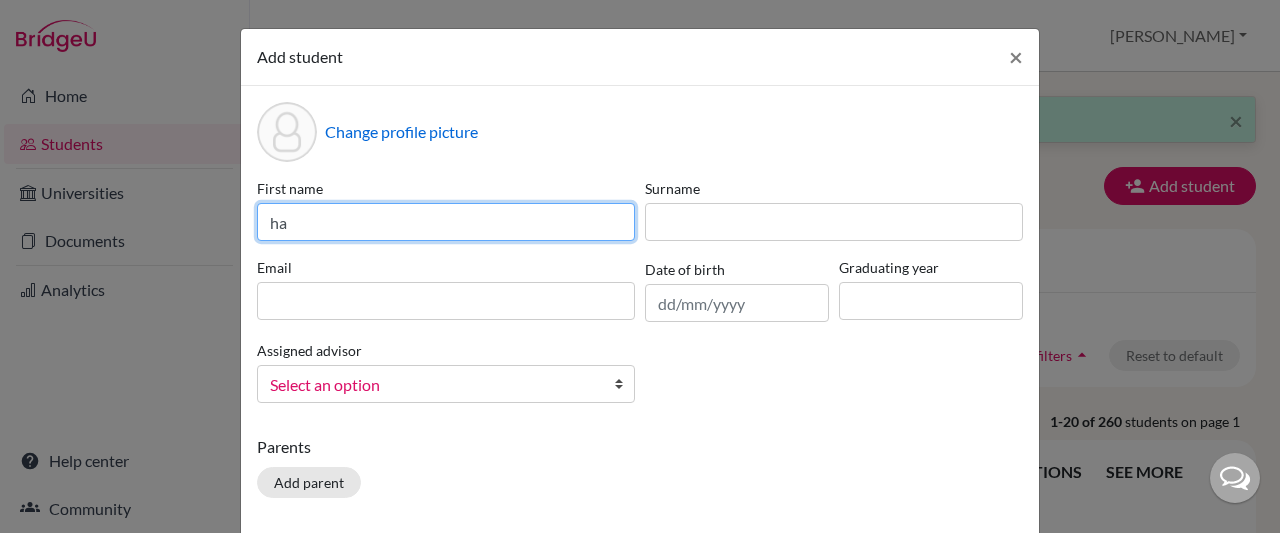 type on "h" 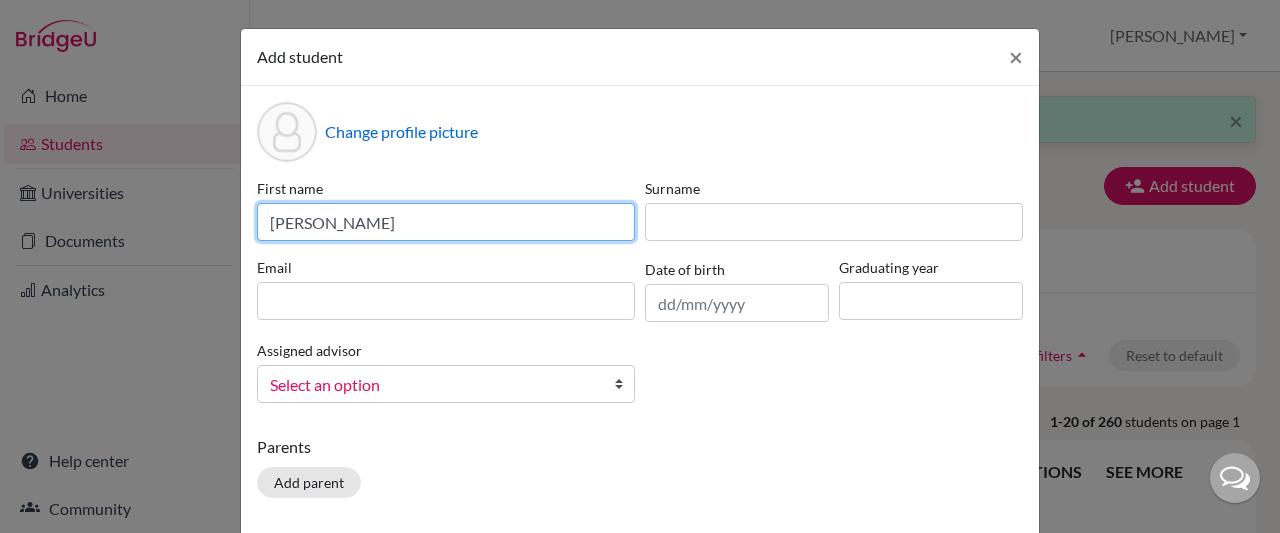 click on "[PERSON_NAME]" at bounding box center (446, 222) 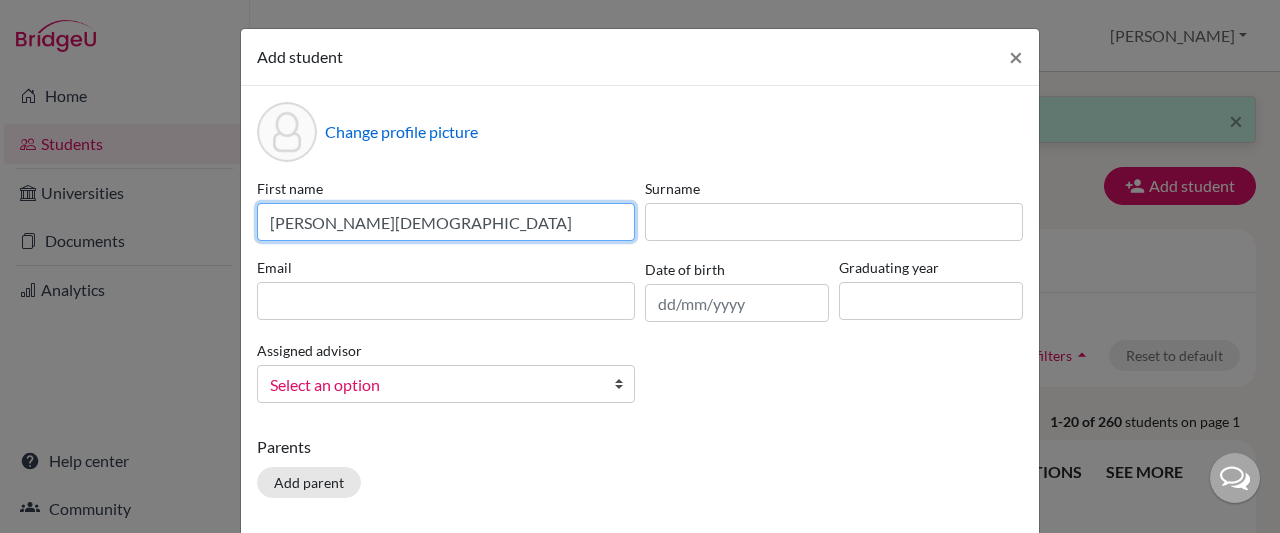 type on "[PERSON_NAME][DEMOGRAPHIC_DATA]" 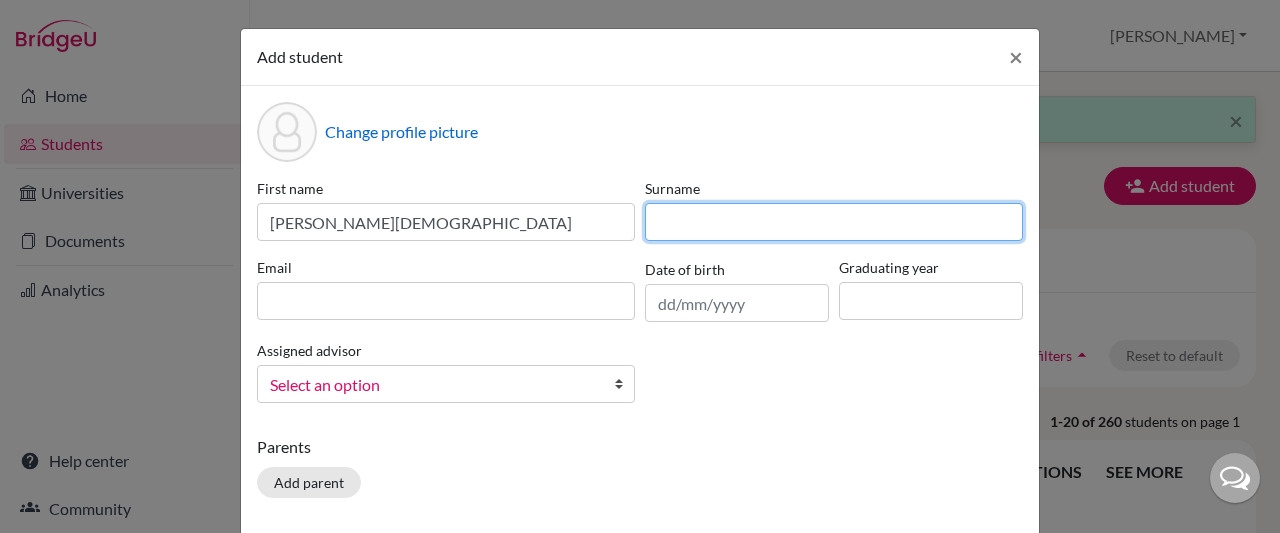 click at bounding box center [834, 222] 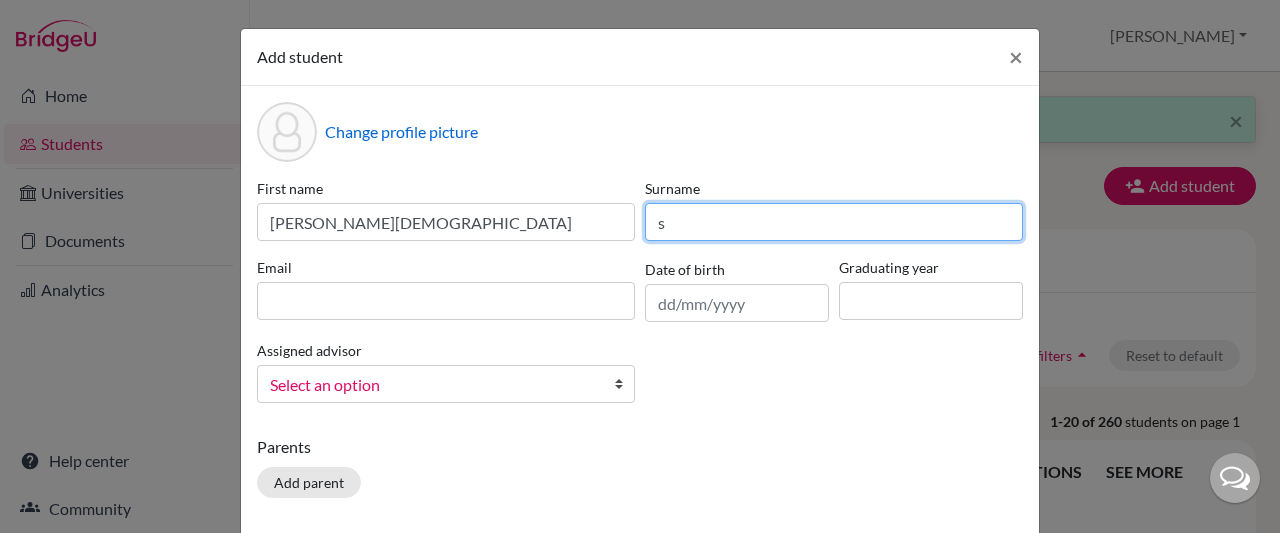 type on "s" 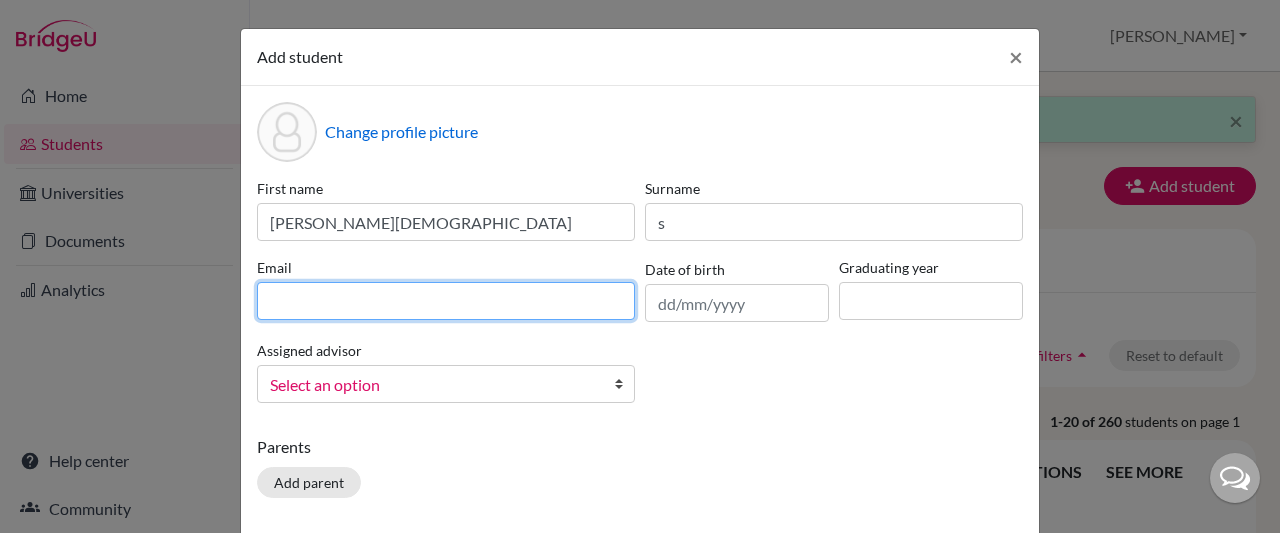 click at bounding box center [446, 301] 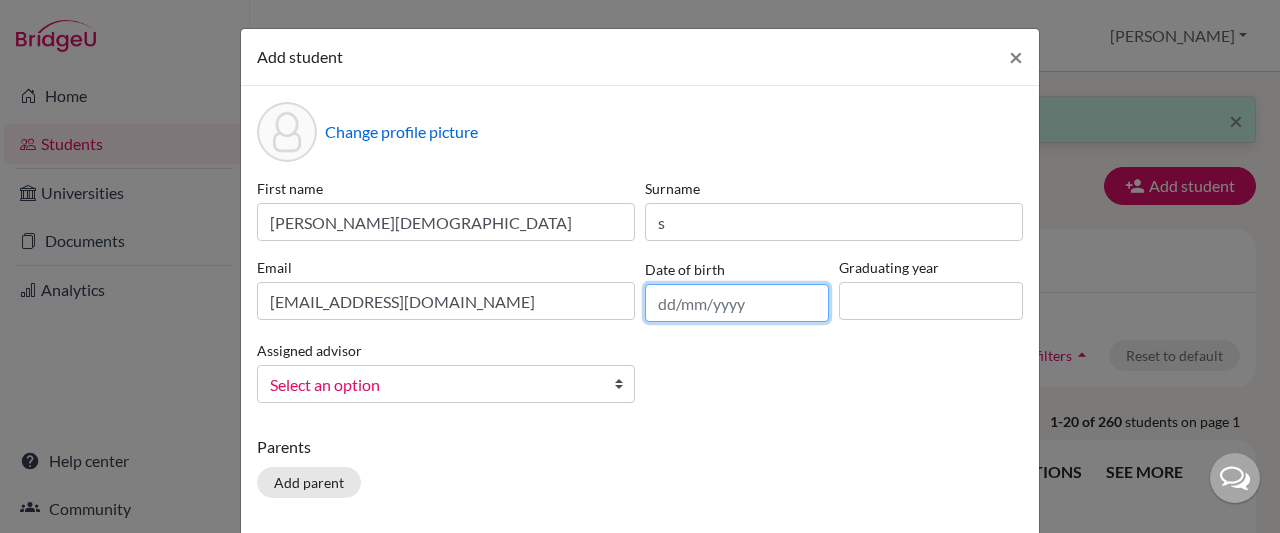 click at bounding box center [737, 303] 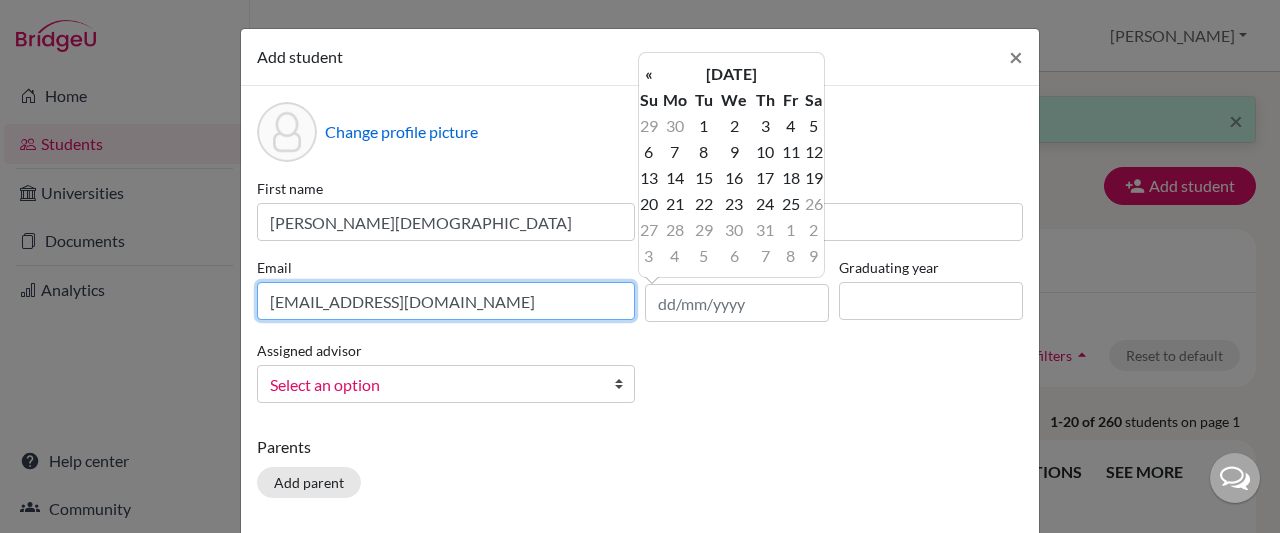 click on "[EMAIL_ADDRESS][DOMAIN_NAME]" at bounding box center [446, 301] 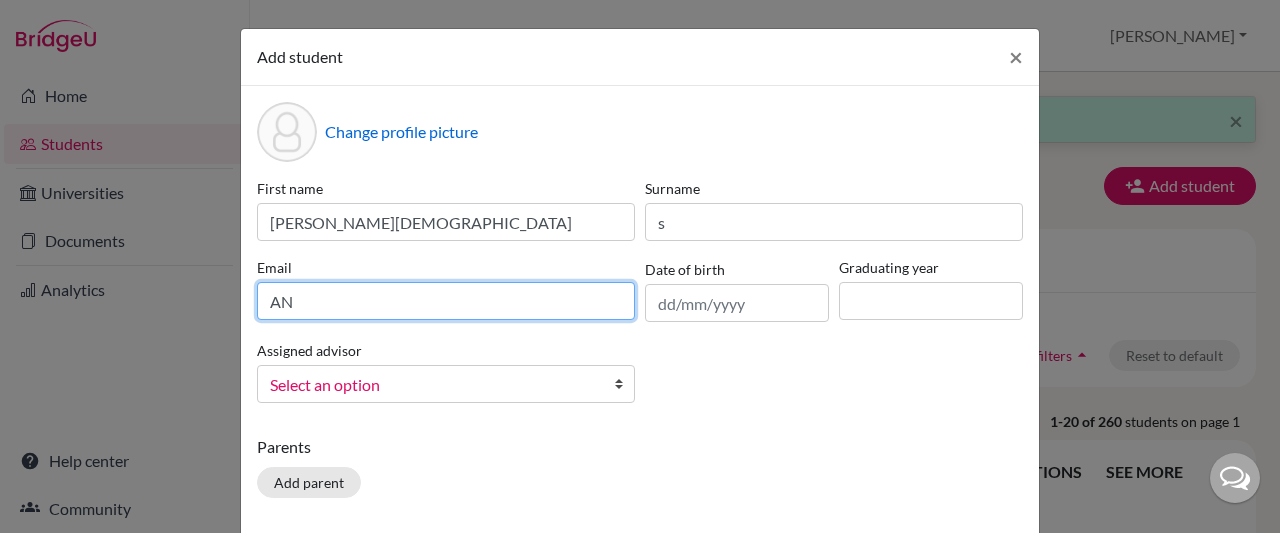 type on "A" 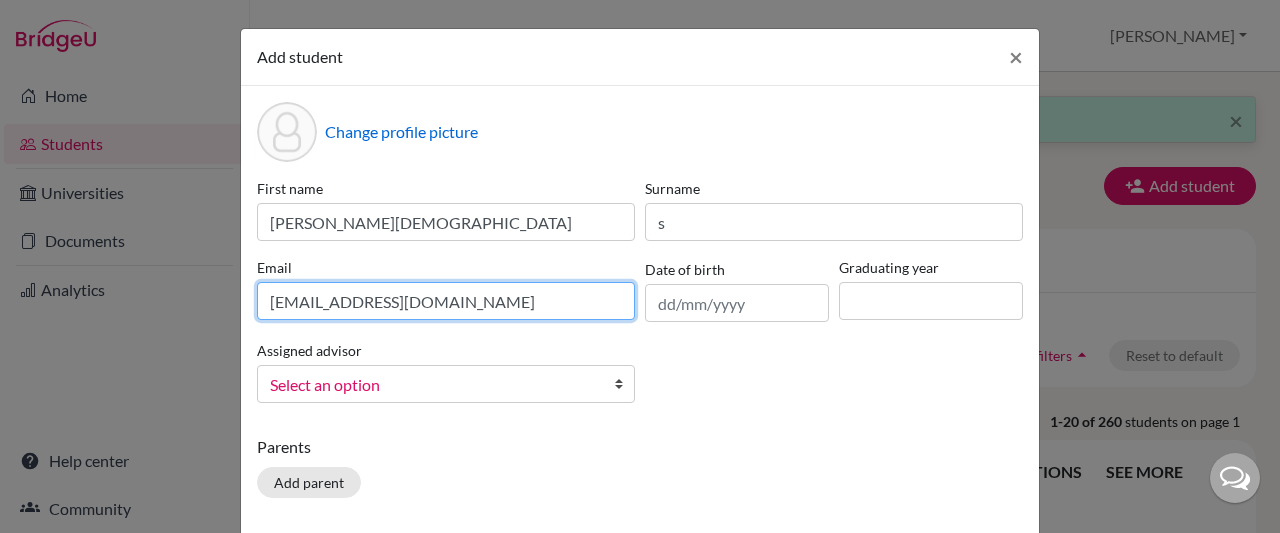 type on "[EMAIL_ADDRESS][DOMAIN_NAME]" 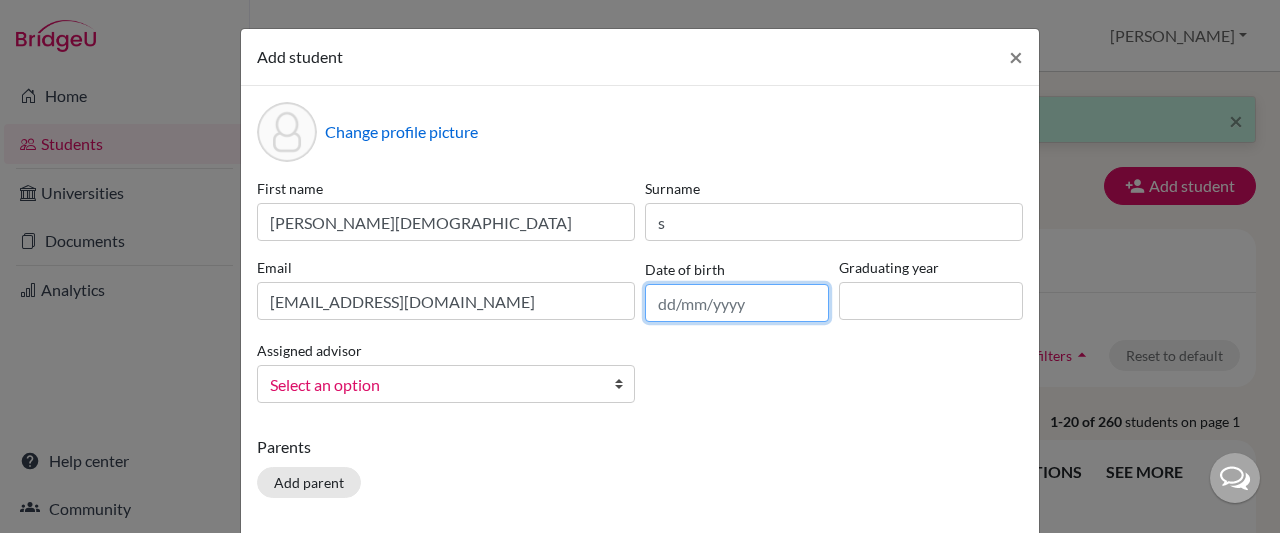 click at bounding box center [737, 303] 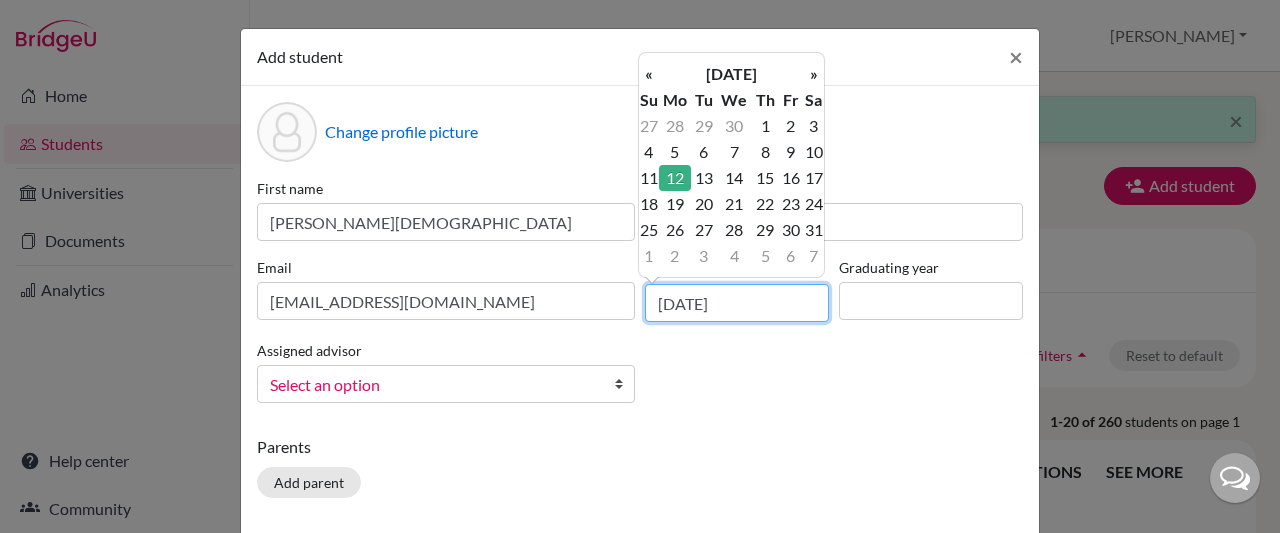 type on "[DATE]" 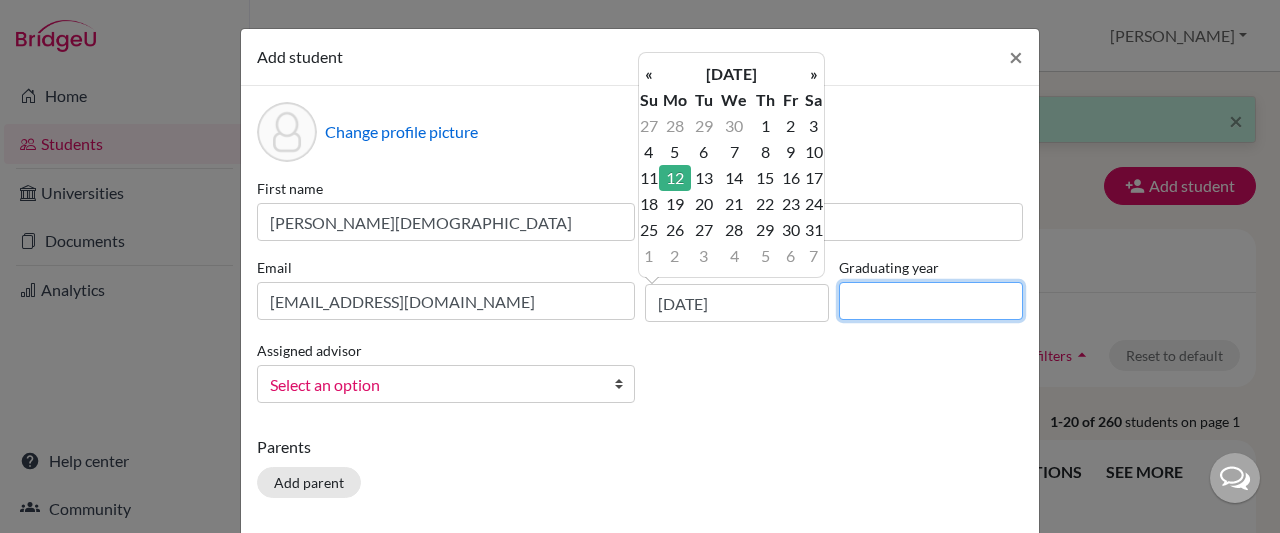 click at bounding box center [931, 301] 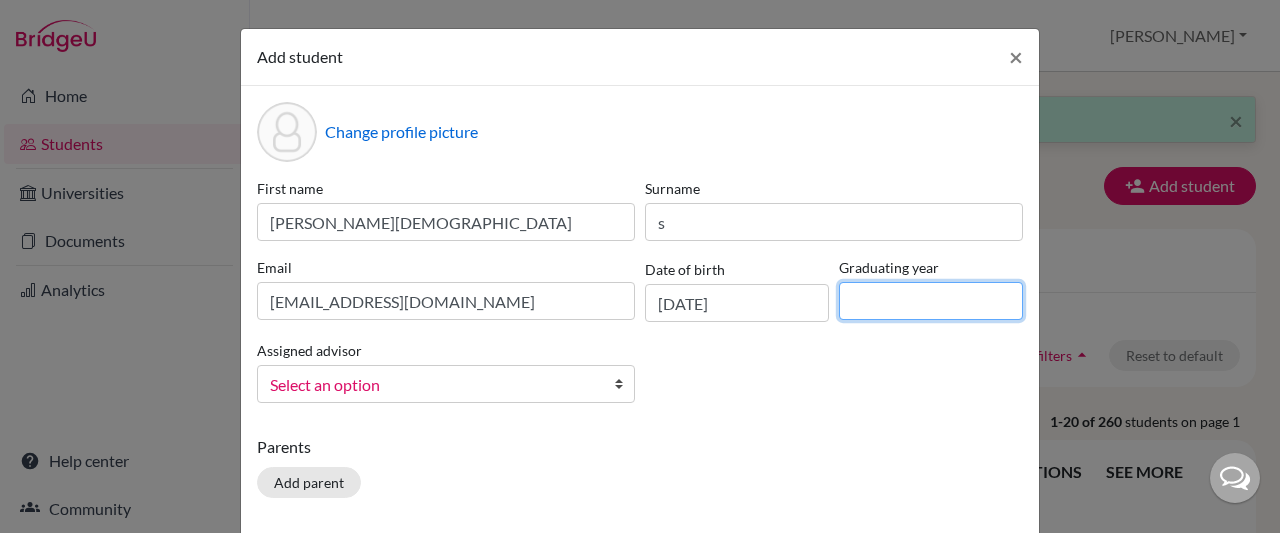 type on "2028" 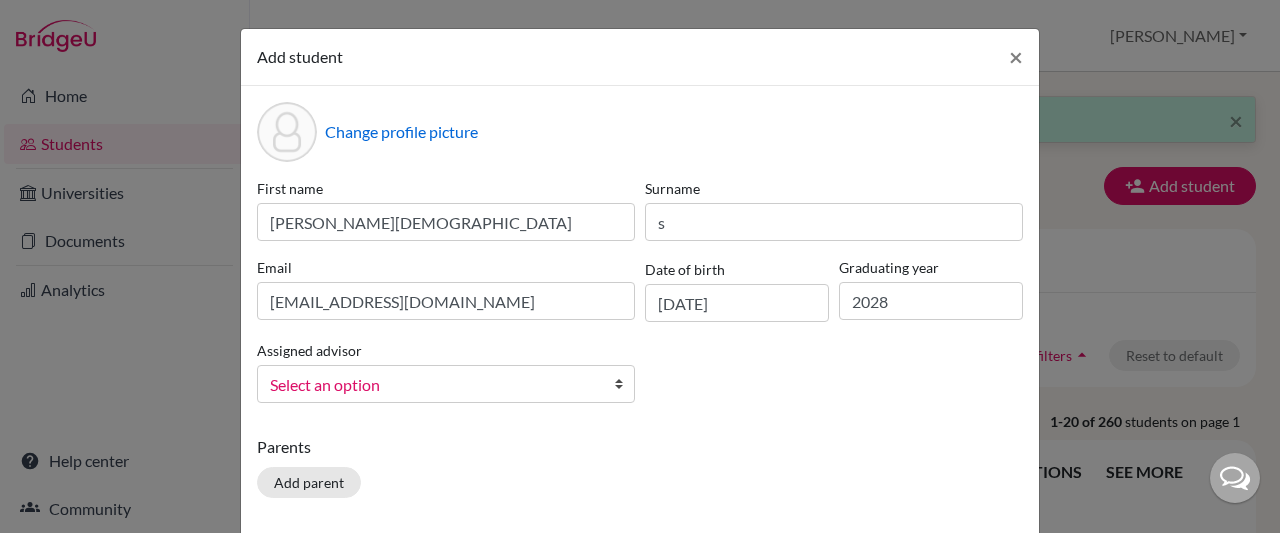 click at bounding box center (624, 384) 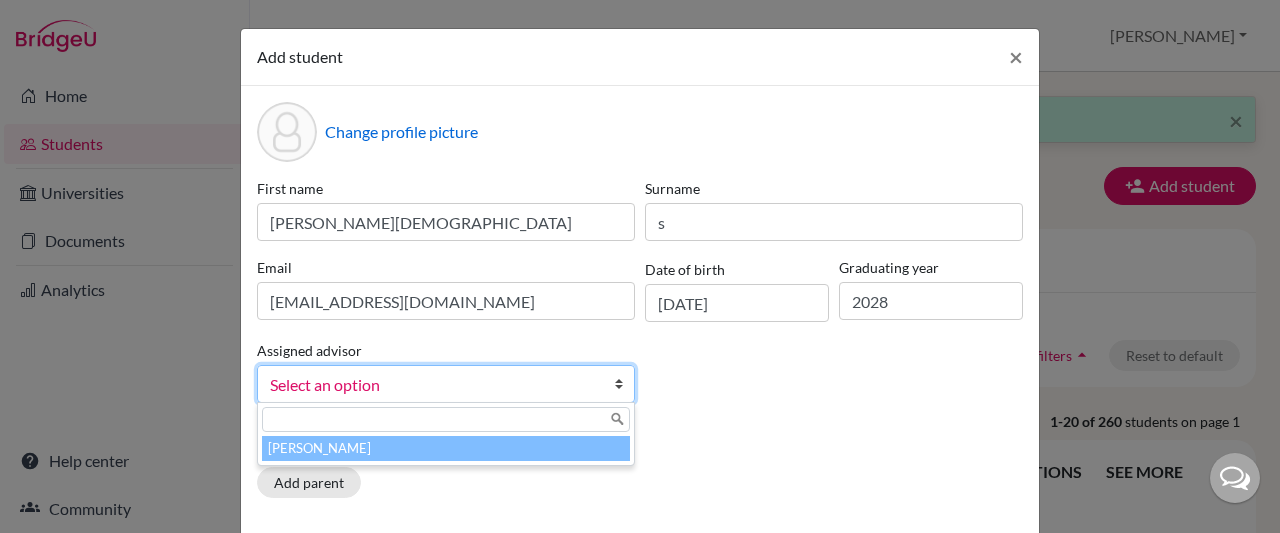 click on "[PERSON_NAME]" at bounding box center (446, 448) 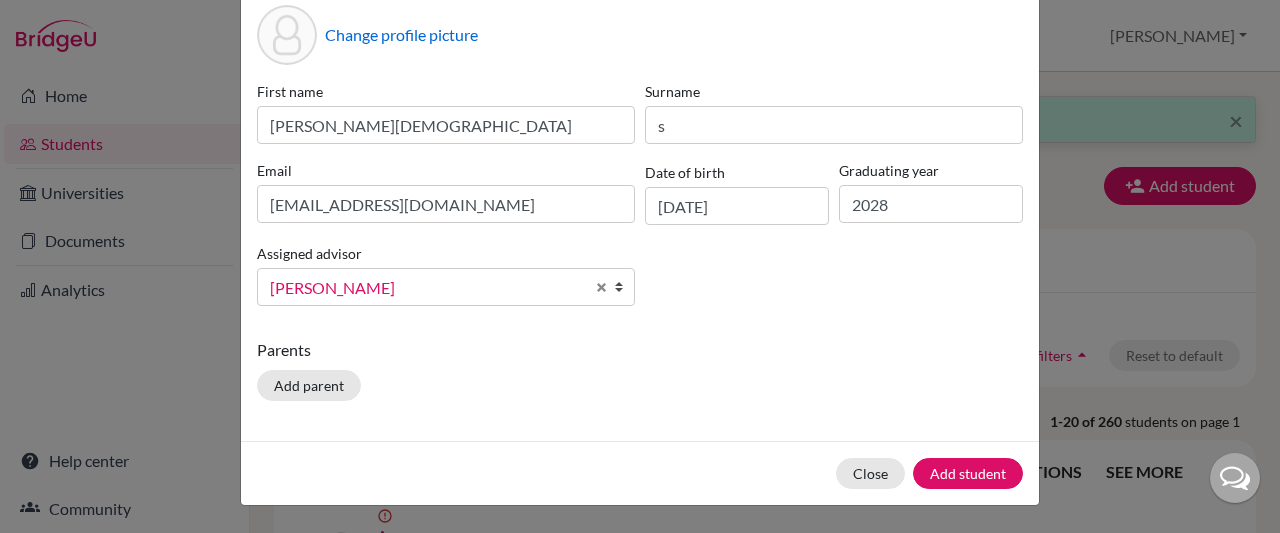 scroll, scrollTop: 98, scrollLeft: 0, axis: vertical 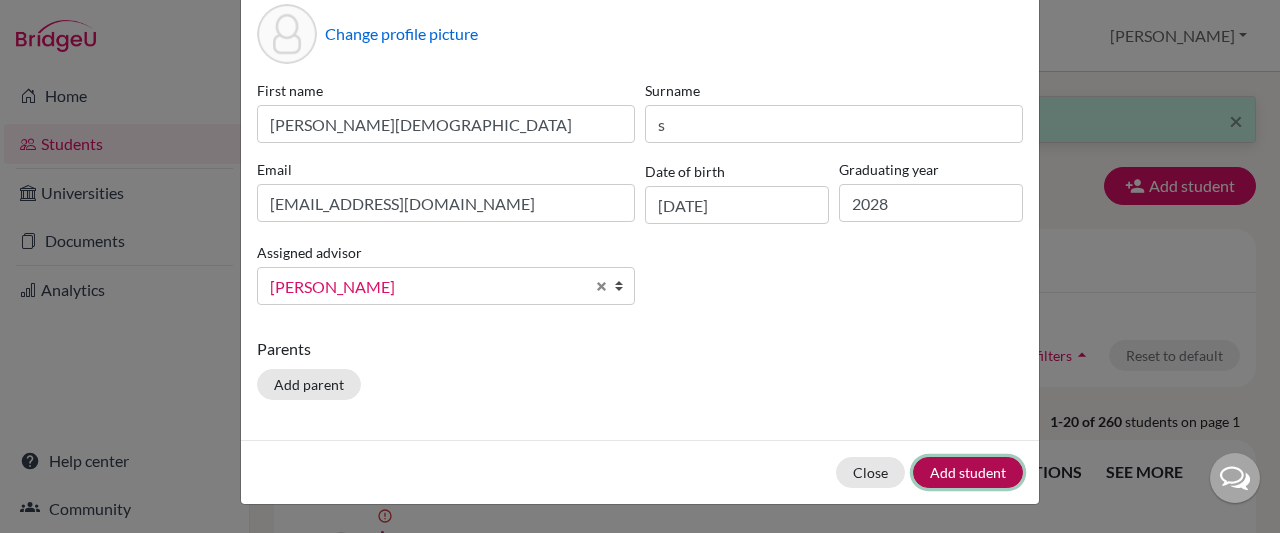click on "Add student" at bounding box center (968, 472) 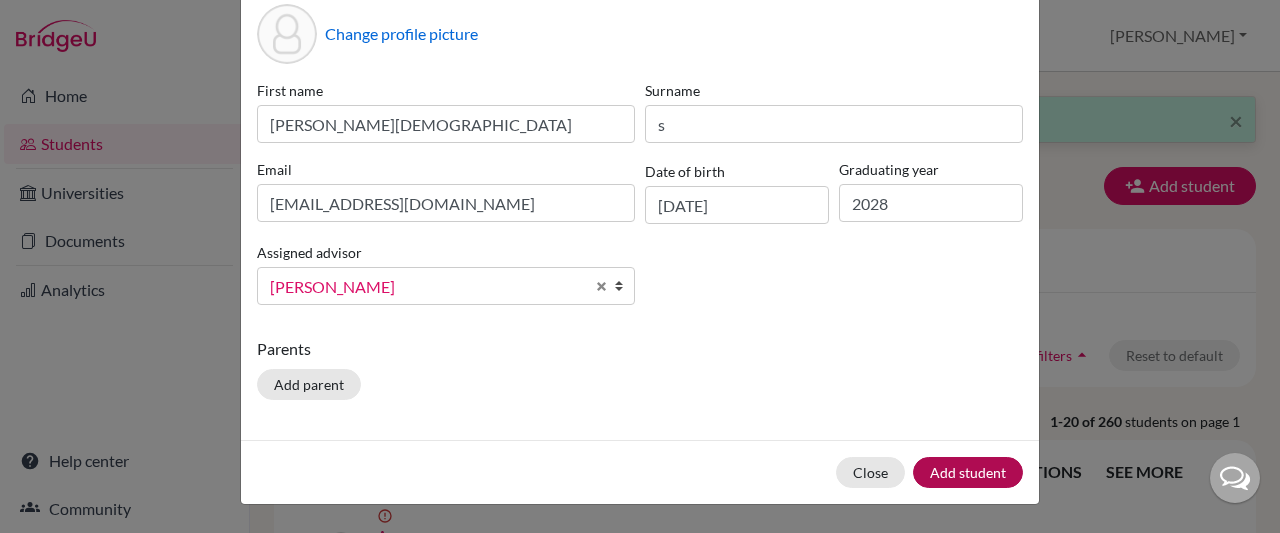 scroll, scrollTop: 0, scrollLeft: 0, axis: both 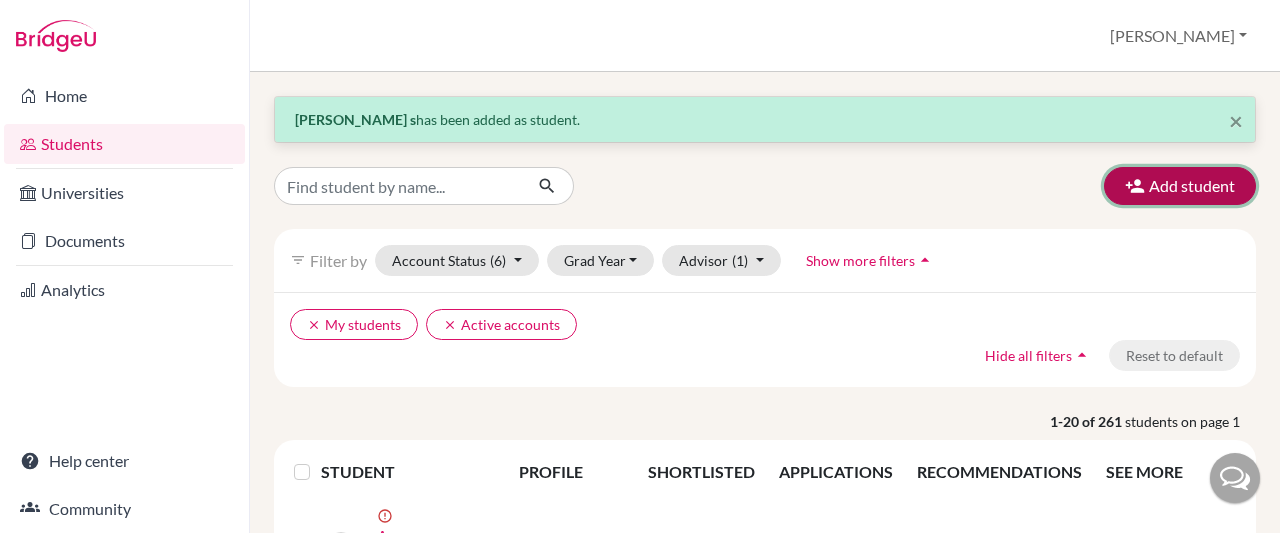 click on "Add student" at bounding box center [1180, 186] 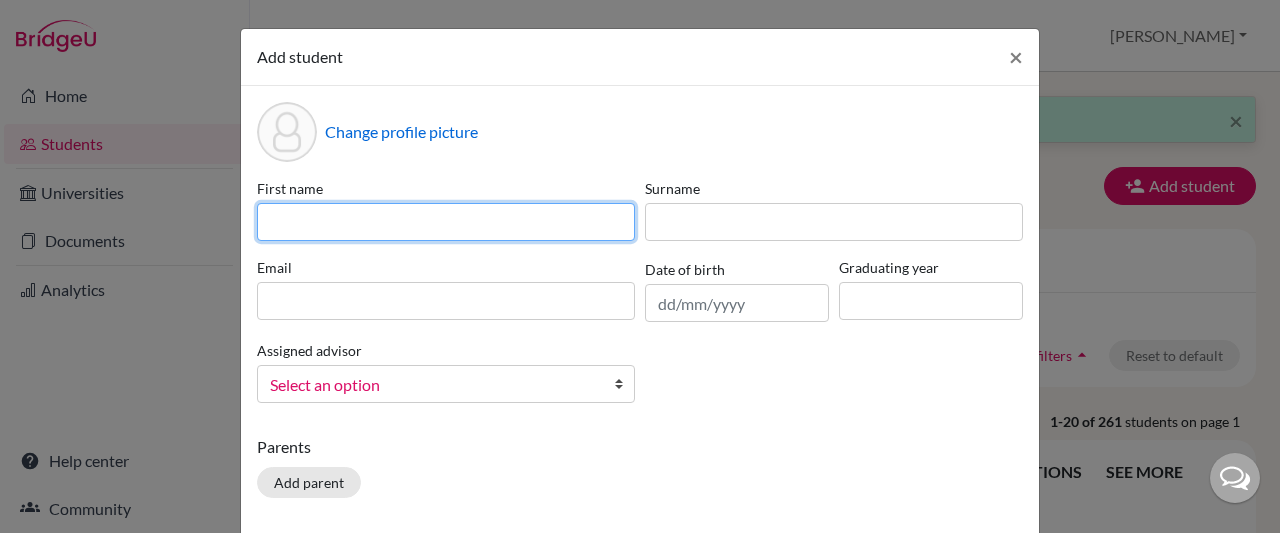 click at bounding box center [446, 222] 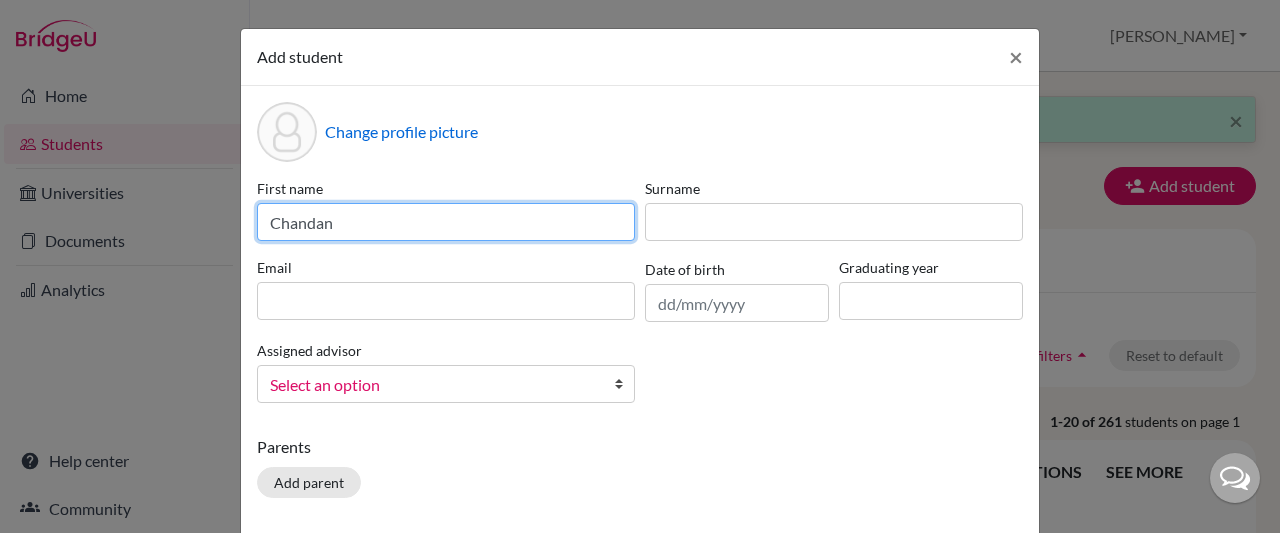 type on "Chandan" 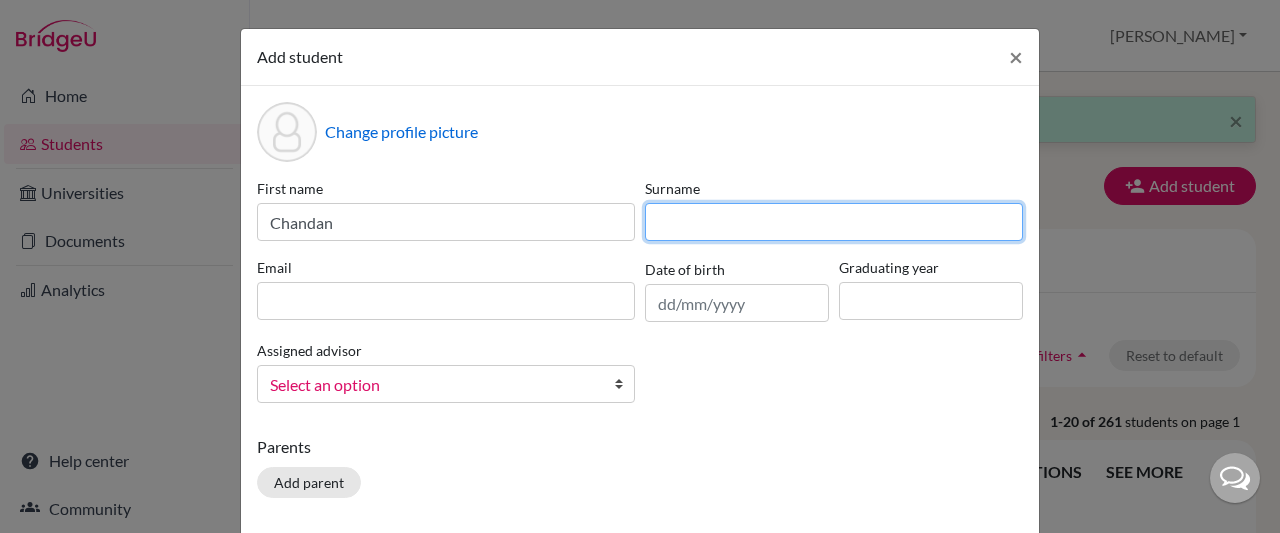 click at bounding box center [834, 222] 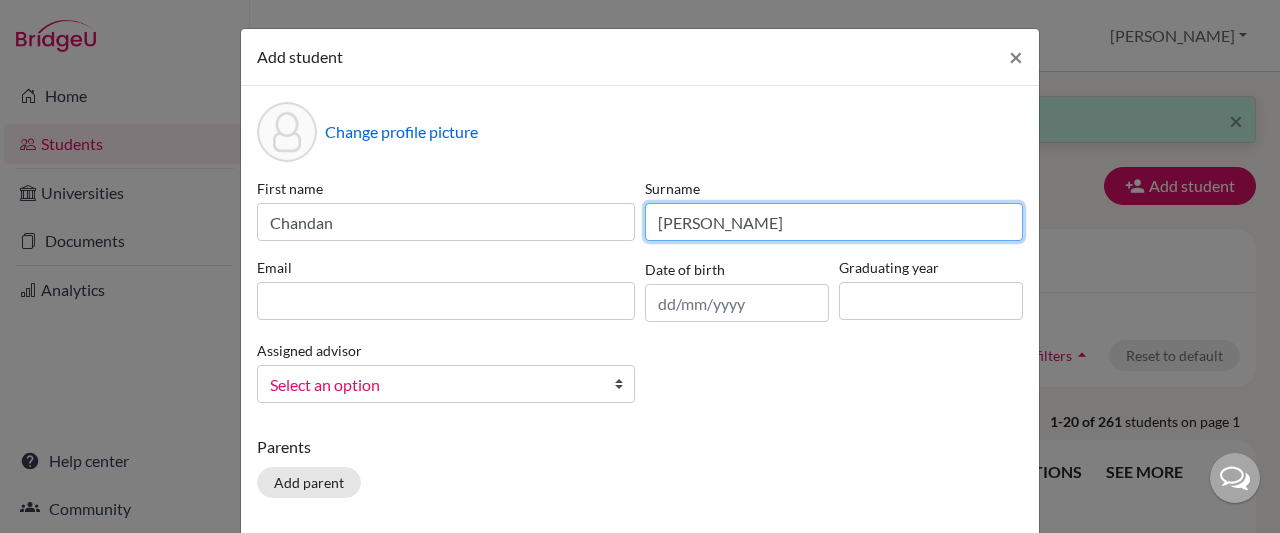 type on "[PERSON_NAME]" 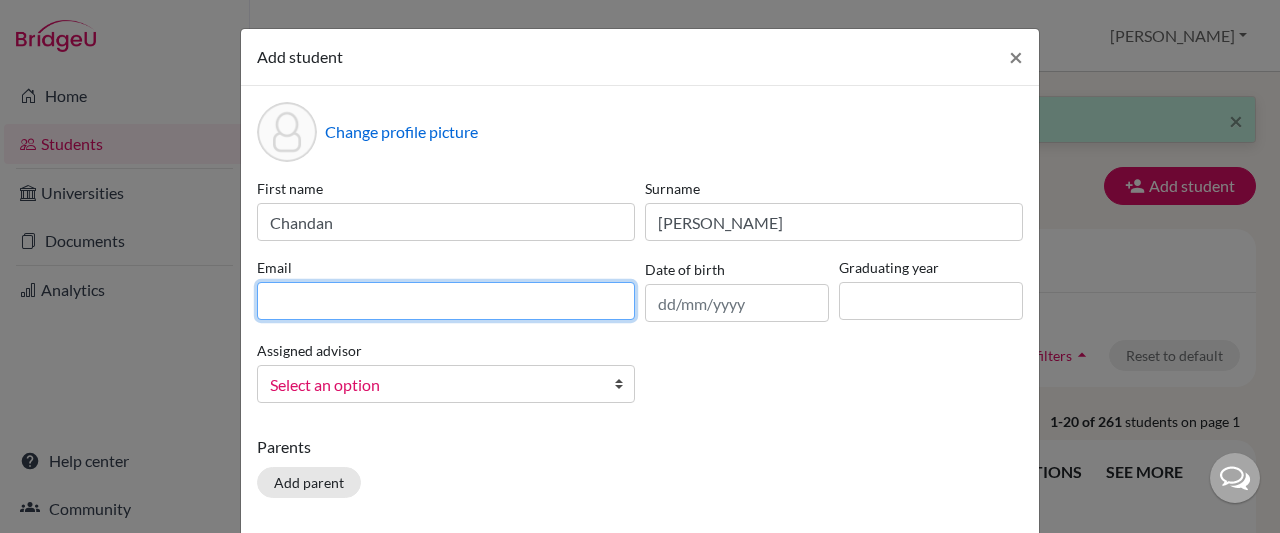 click at bounding box center (446, 301) 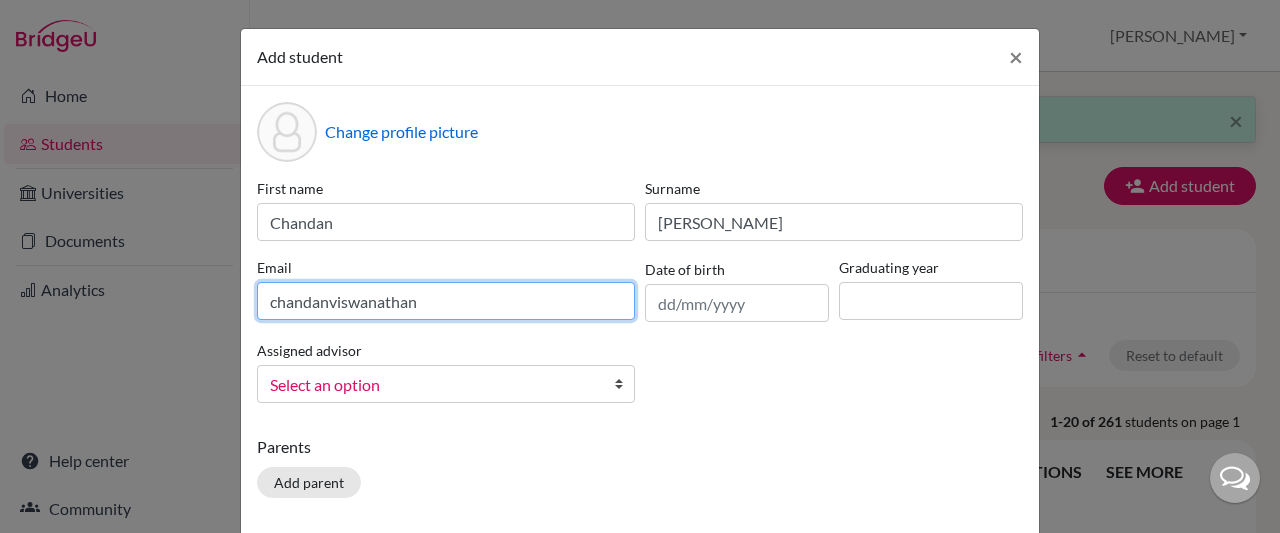 click on "chandanviswanathan" at bounding box center (446, 301) 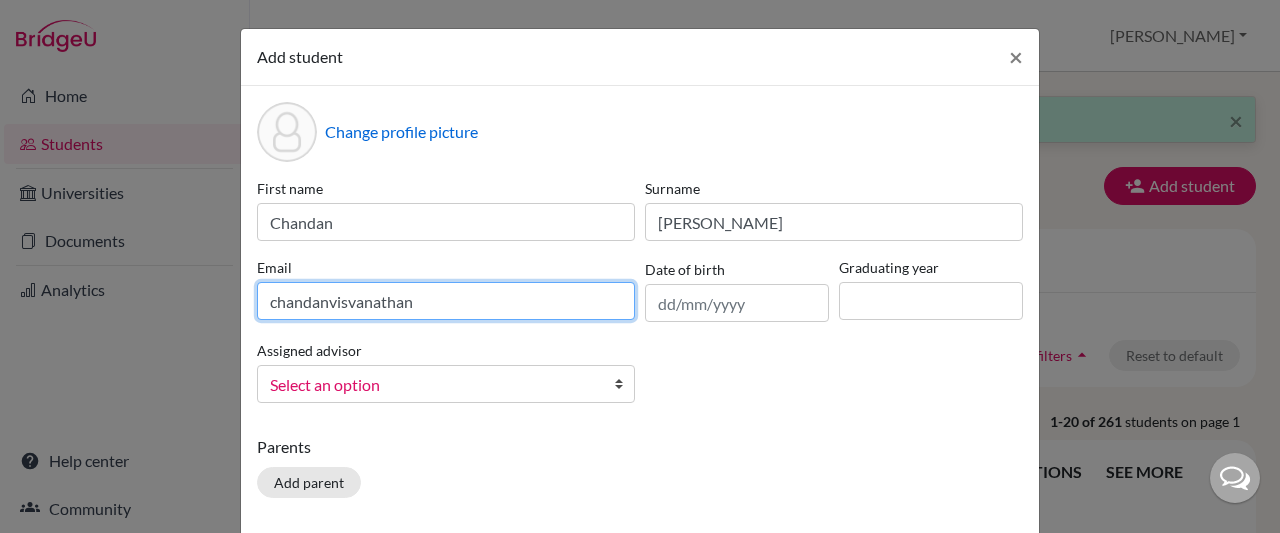click on "chandanvisvanathan" at bounding box center (446, 301) 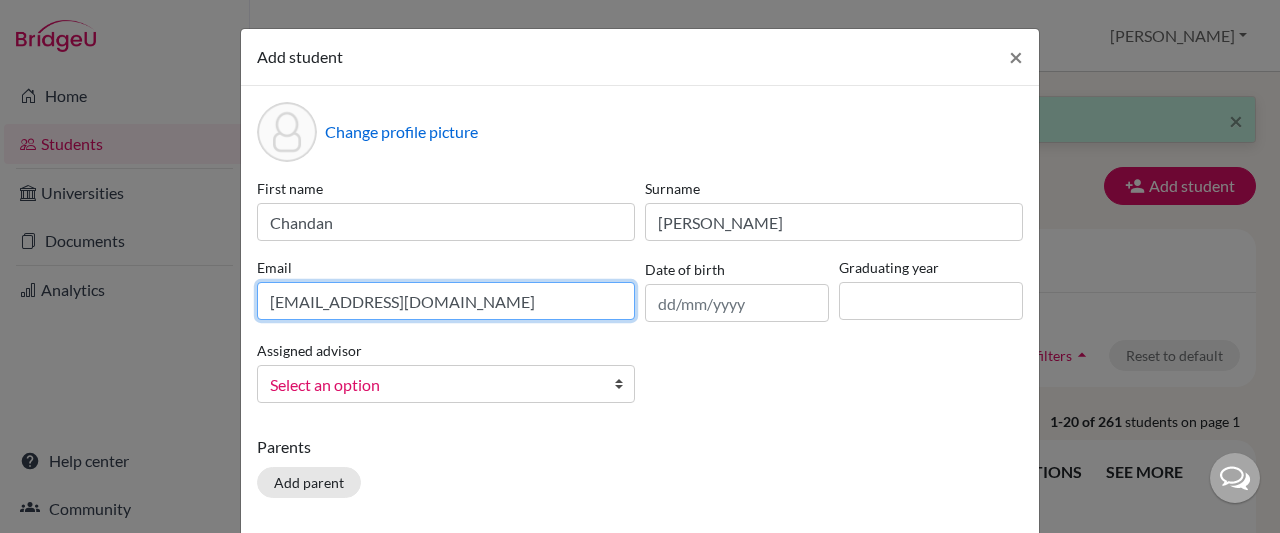 type on "[EMAIL_ADDRESS][DOMAIN_NAME]" 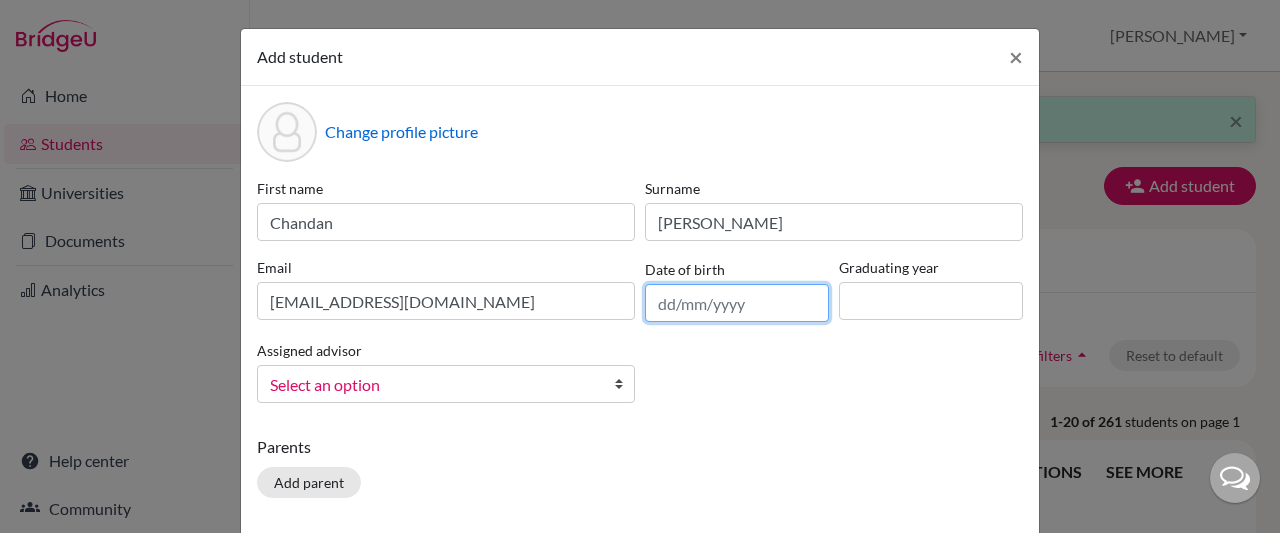 click at bounding box center (737, 303) 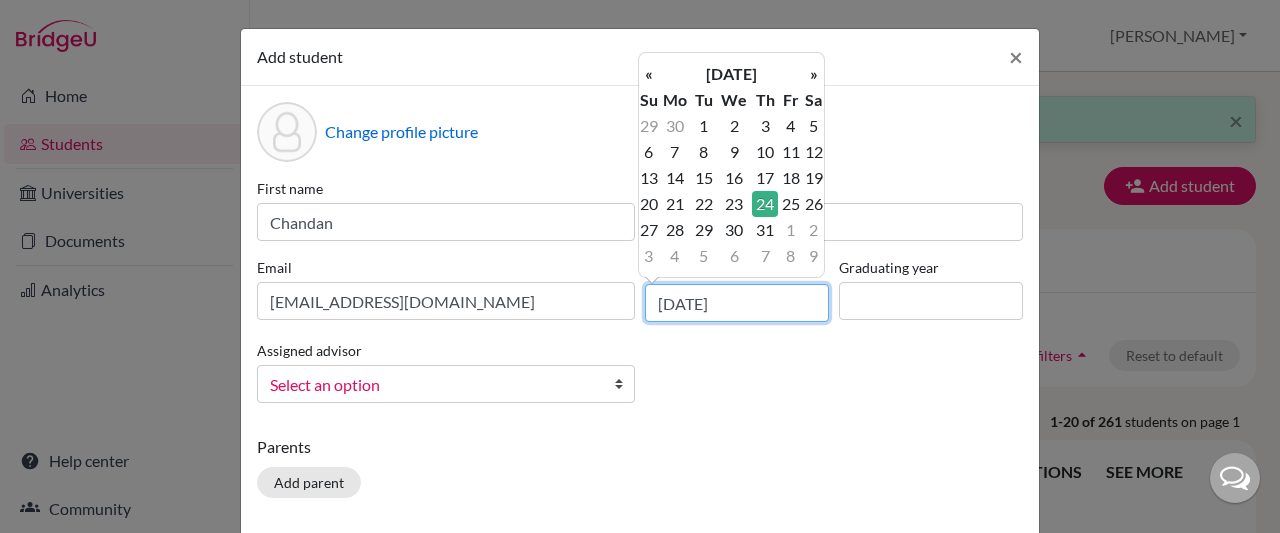 type on "[DATE]" 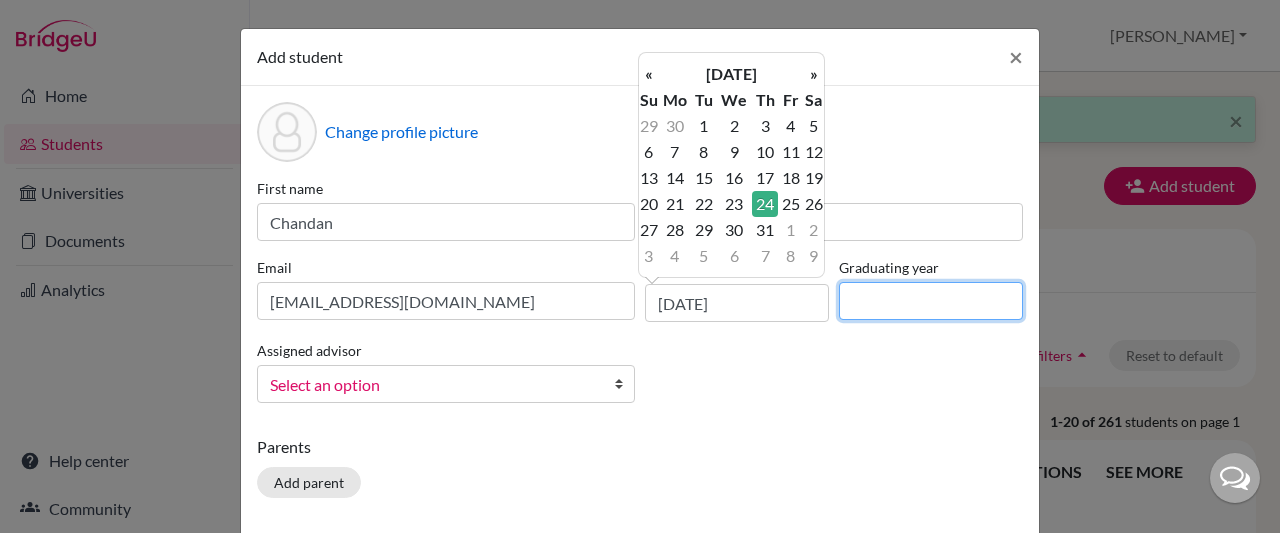 click at bounding box center (931, 301) 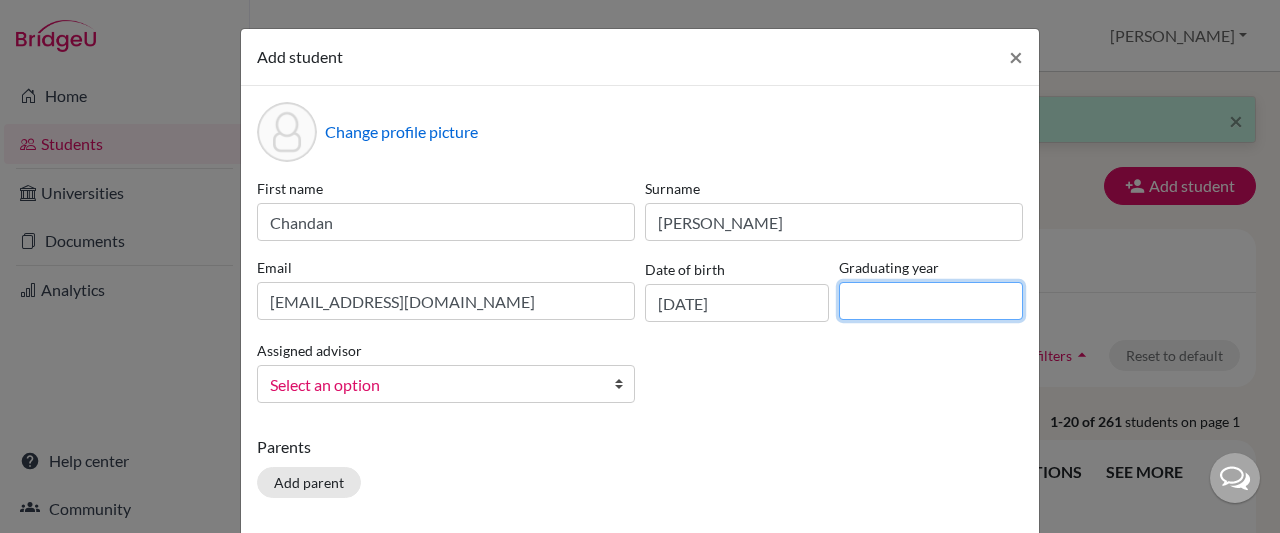 type on "2028" 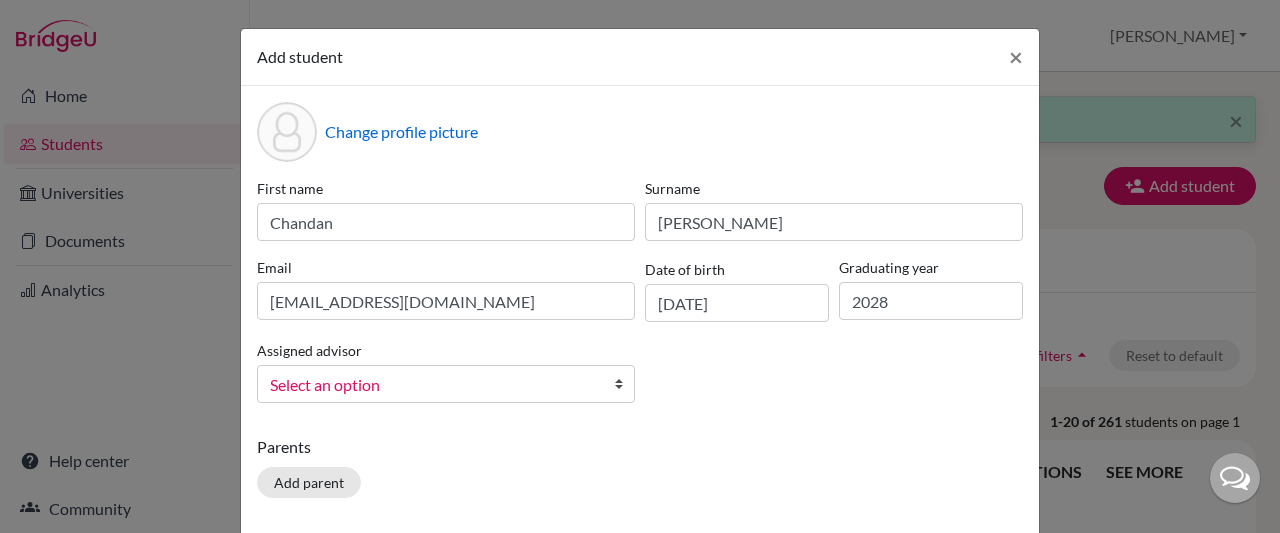 click at bounding box center [624, 384] 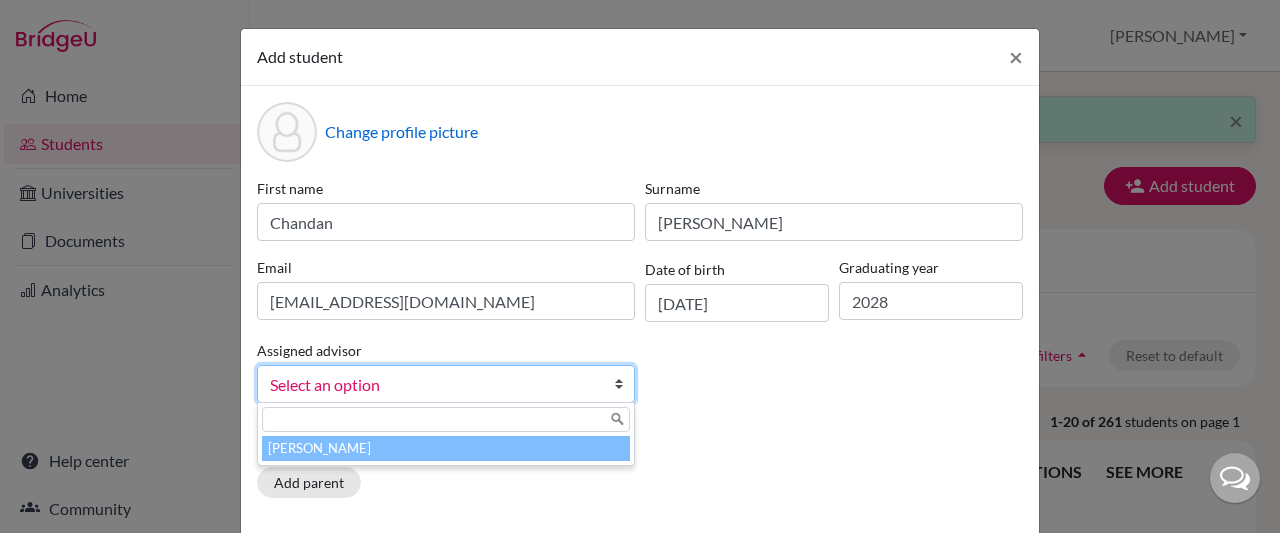 click on "[PERSON_NAME]" at bounding box center [446, 448] 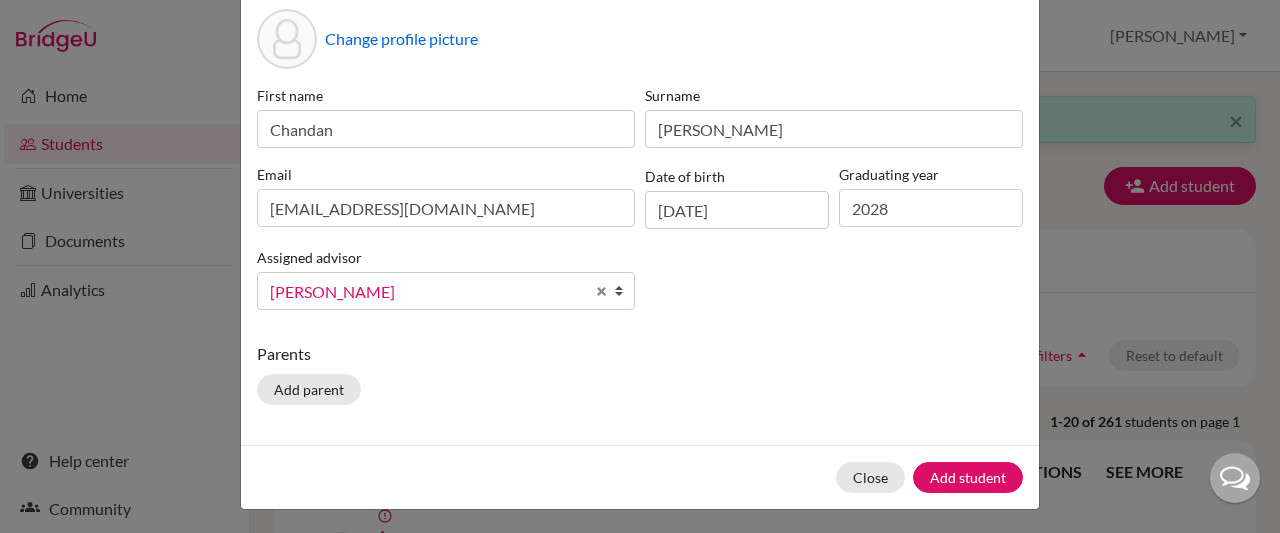 scroll, scrollTop: 98, scrollLeft: 0, axis: vertical 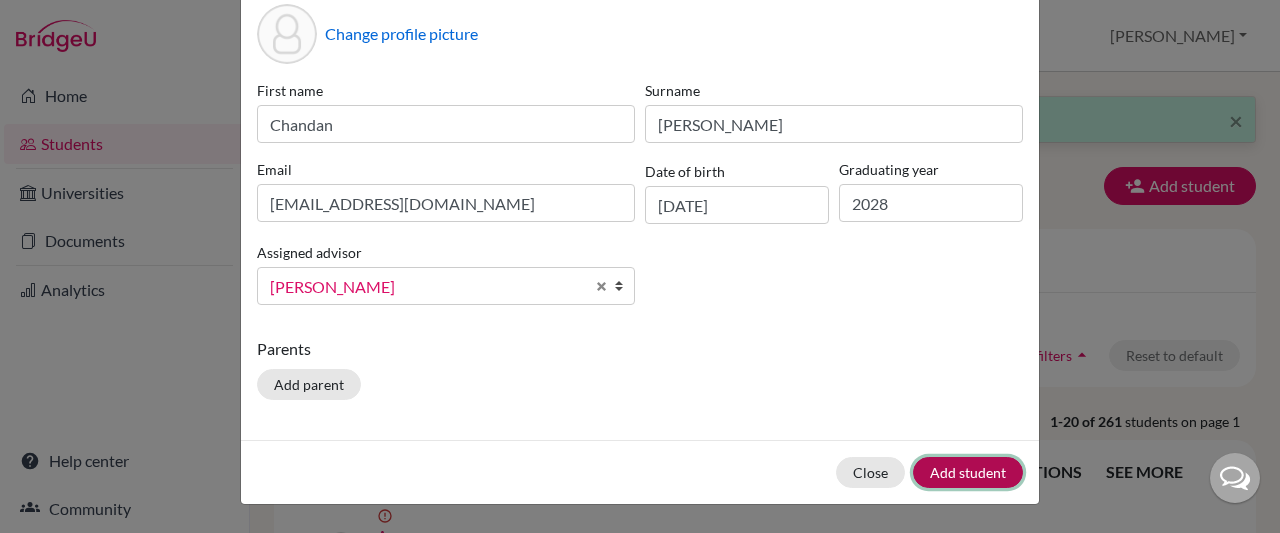 click on "Add student" at bounding box center [968, 472] 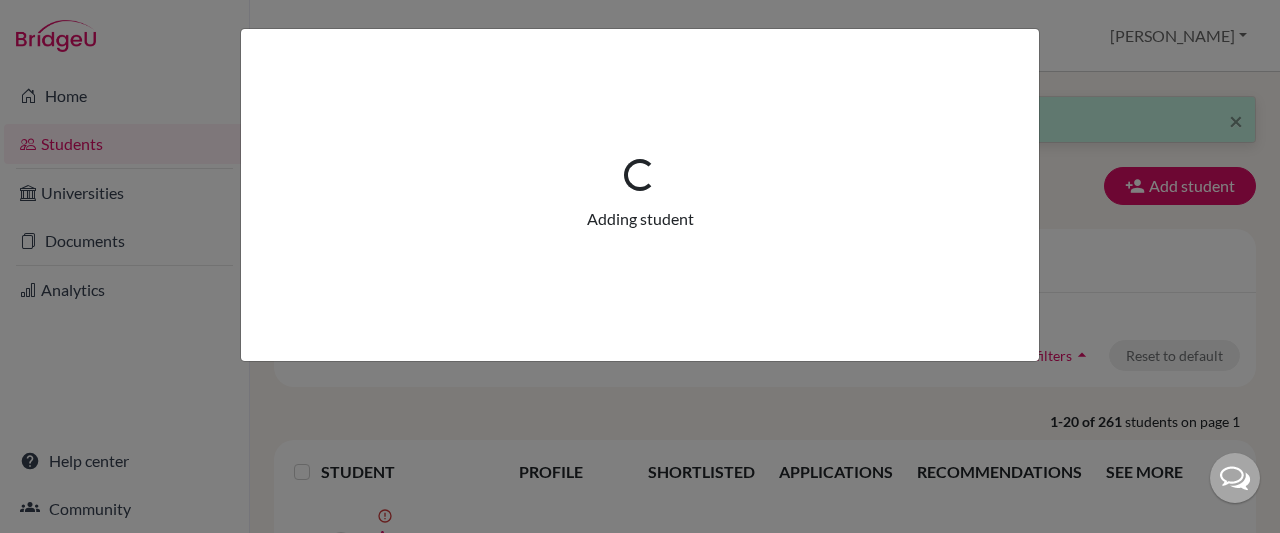 scroll, scrollTop: 0, scrollLeft: 0, axis: both 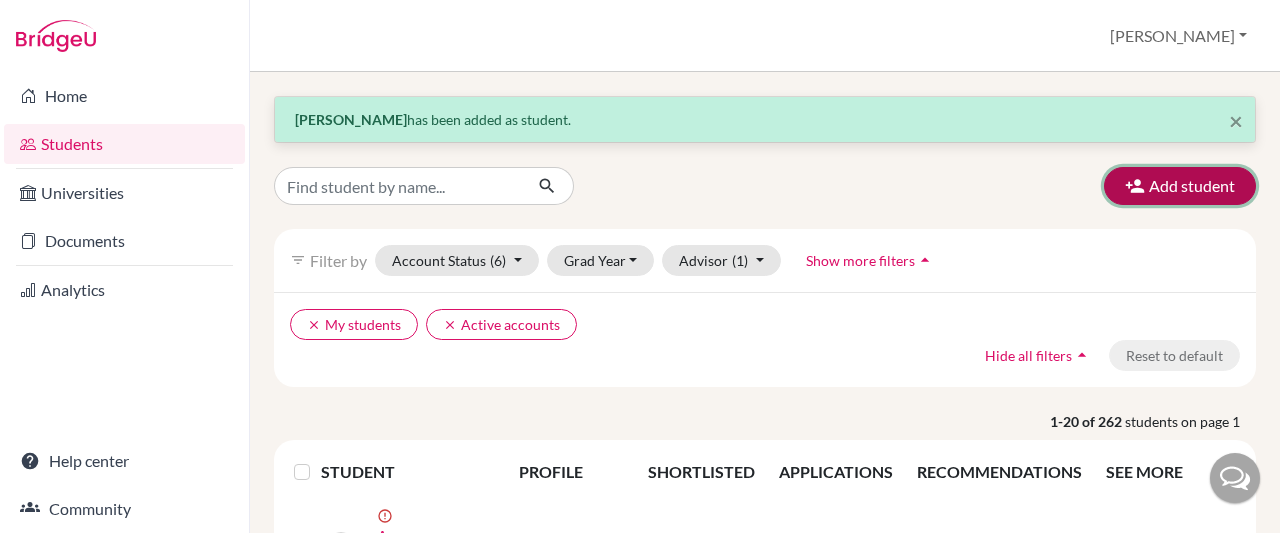 click on "Add student" at bounding box center [1180, 186] 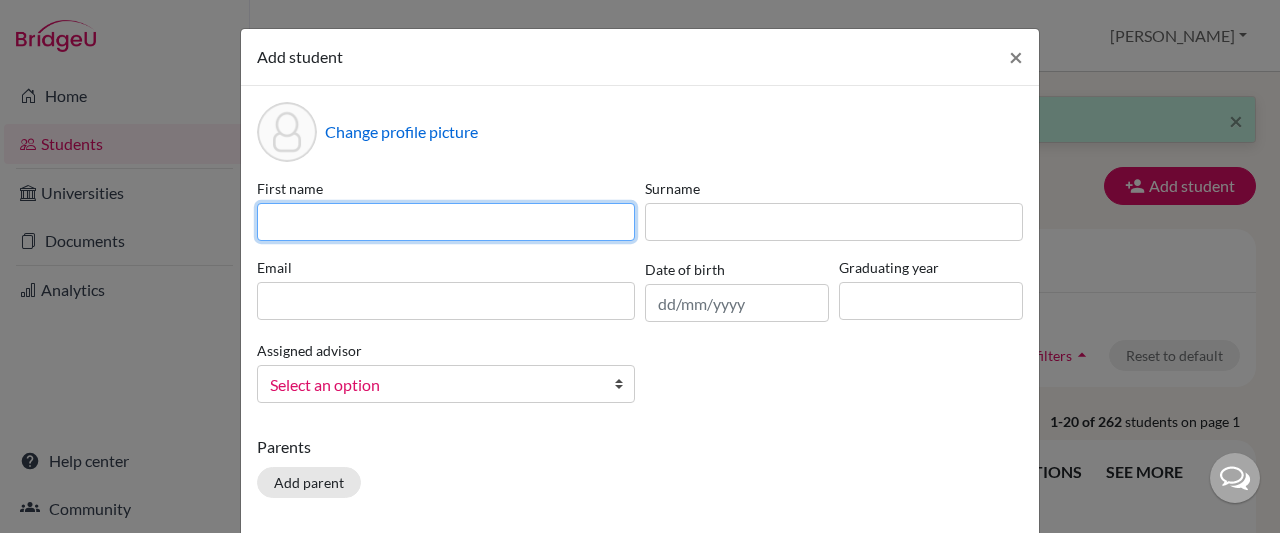 click at bounding box center [446, 222] 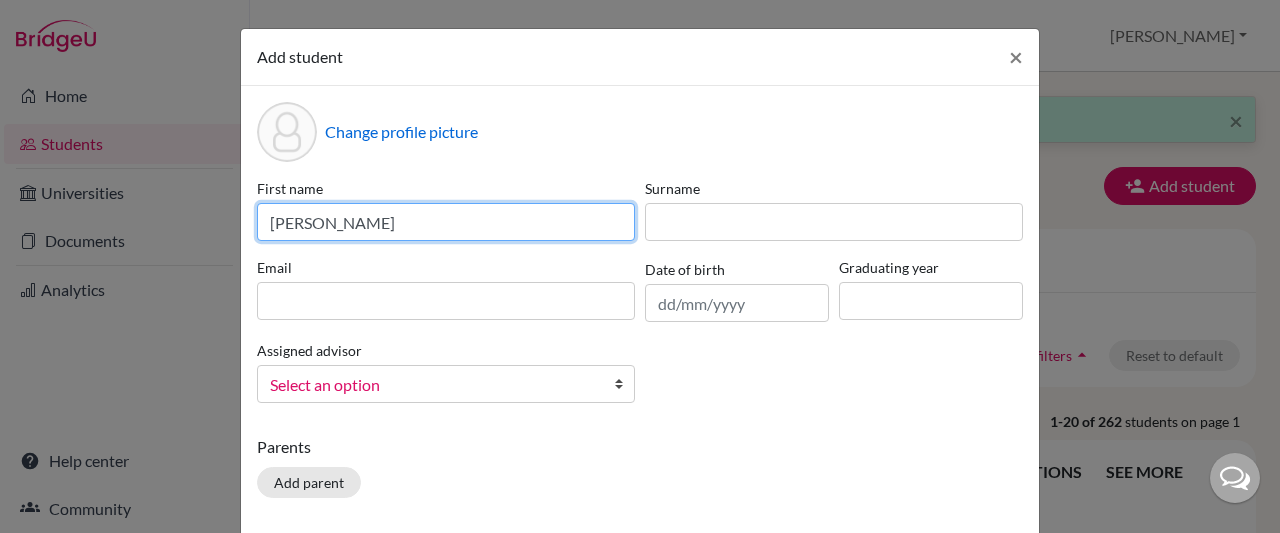 type on "[PERSON_NAME]" 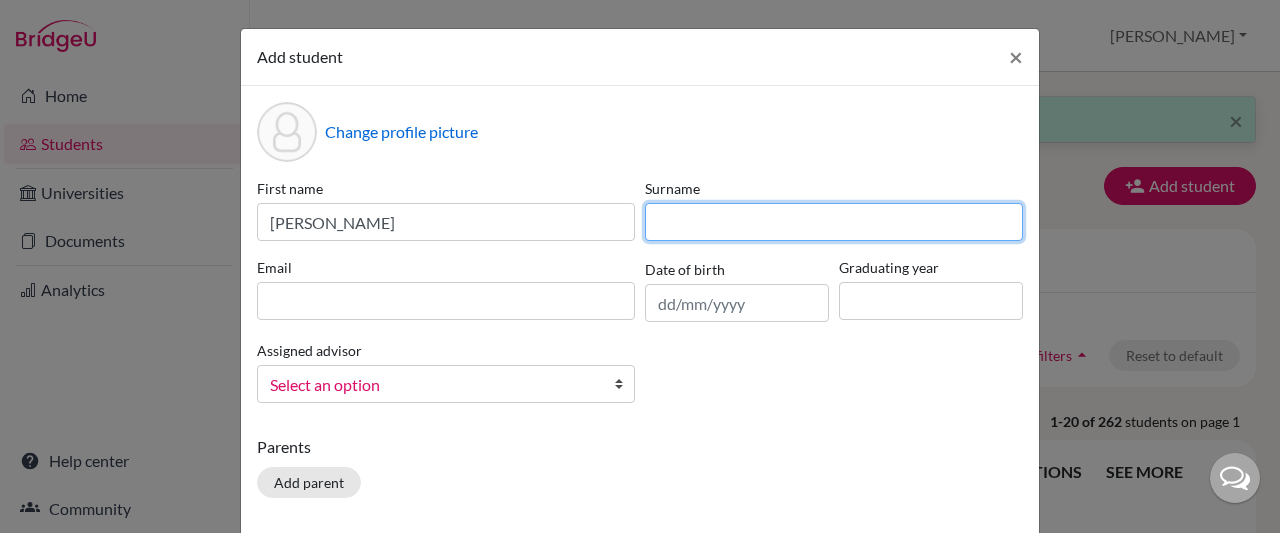 click at bounding box center [834, 222] 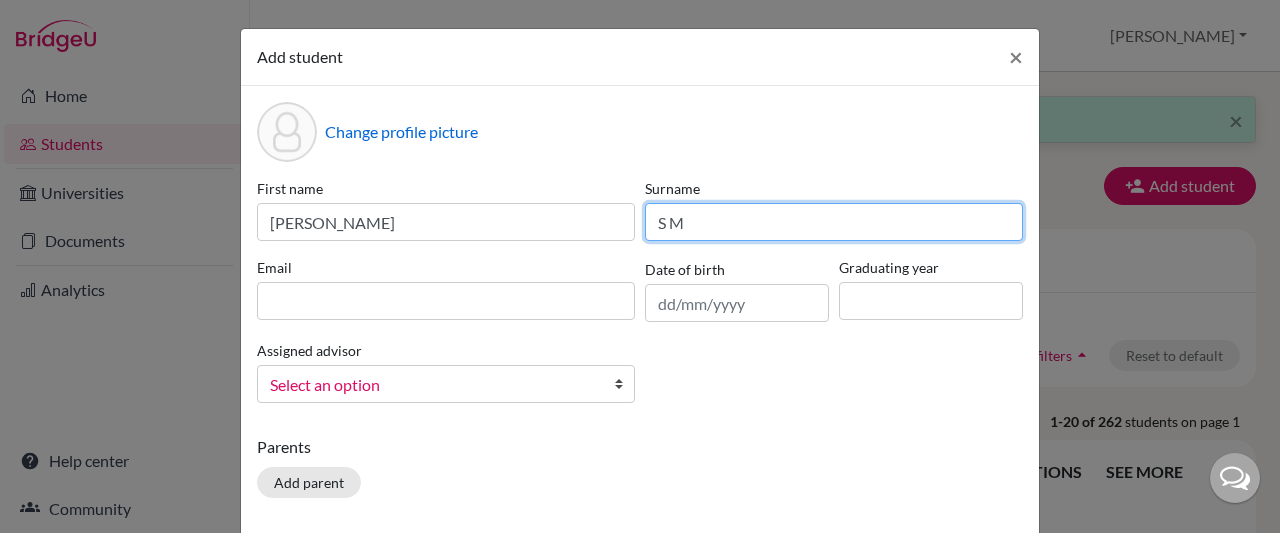 type on "S M" 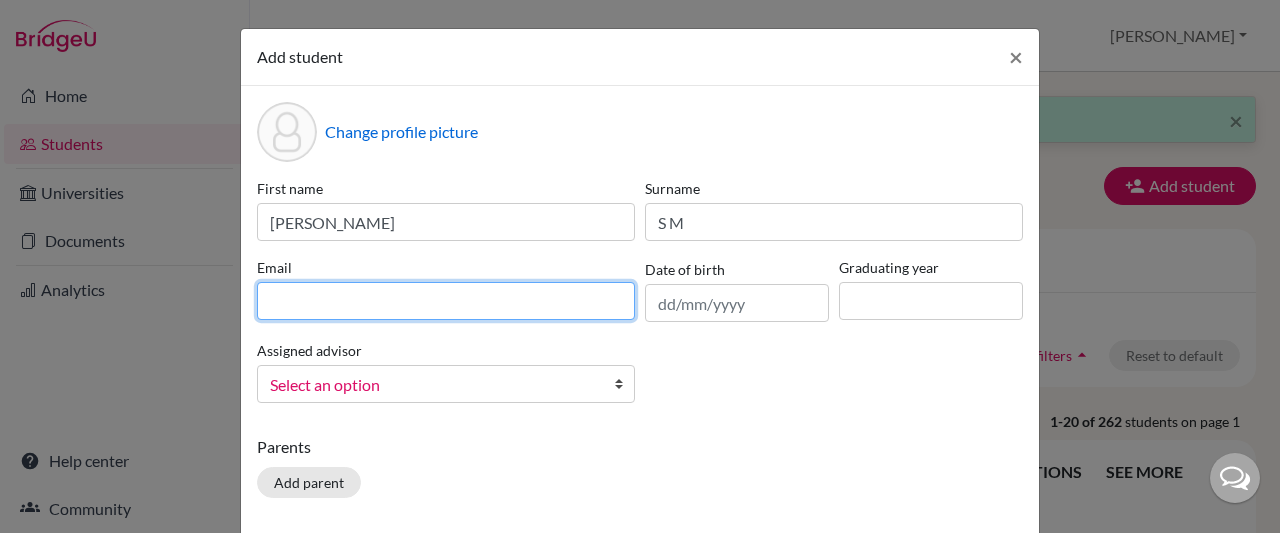 click at bounding box center (446, 301) 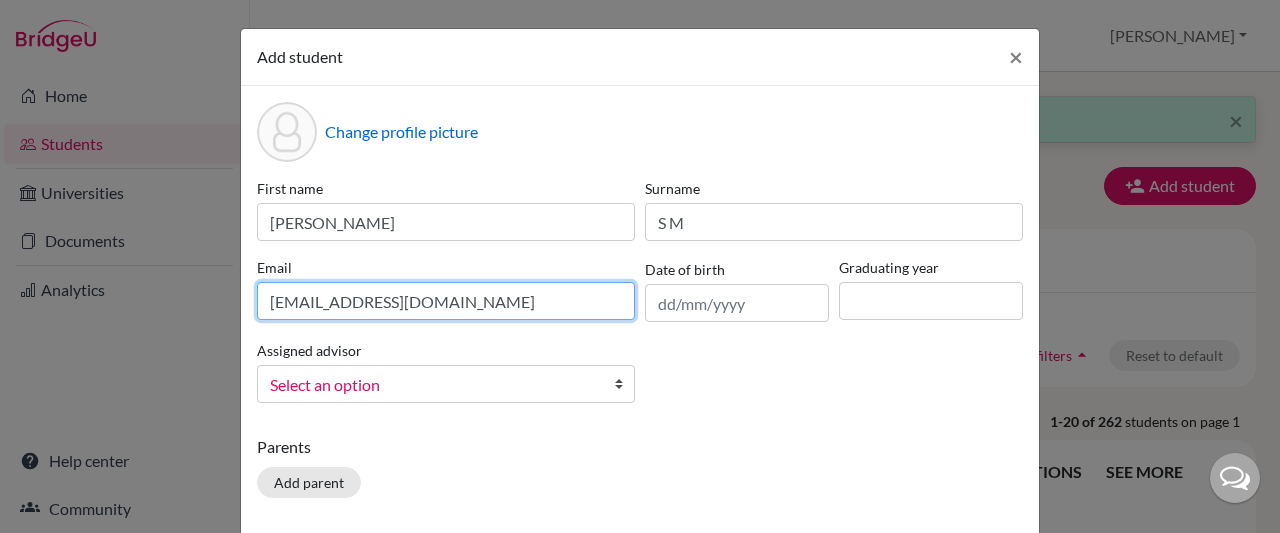 type on "[EMAIL_ADDRESS][DOMAIN_NAME]" 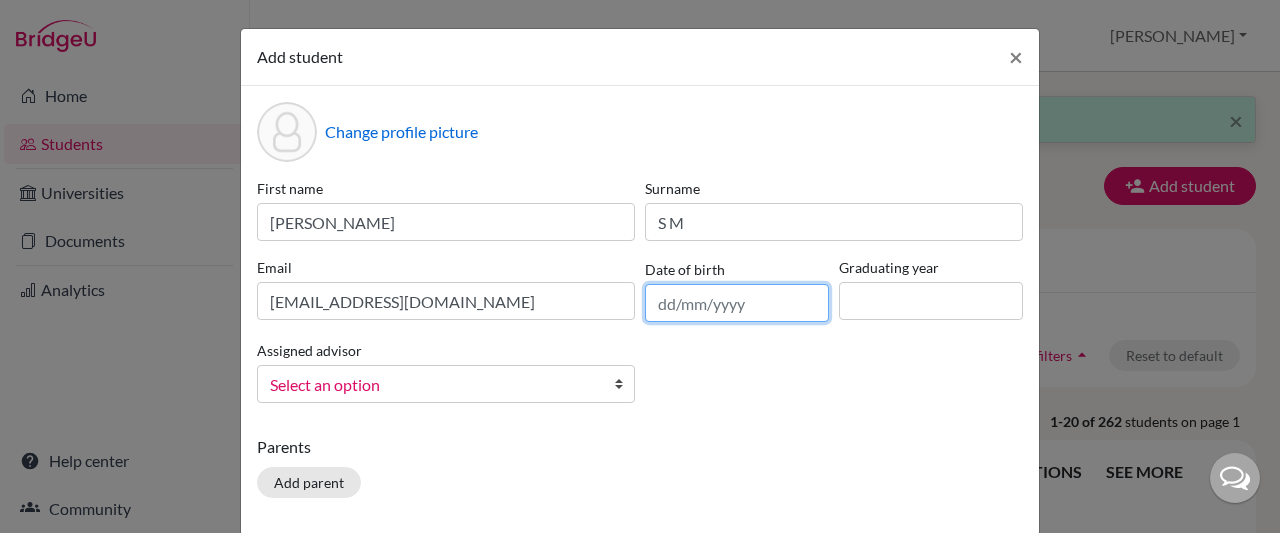 click at bounding box center [737, 303] 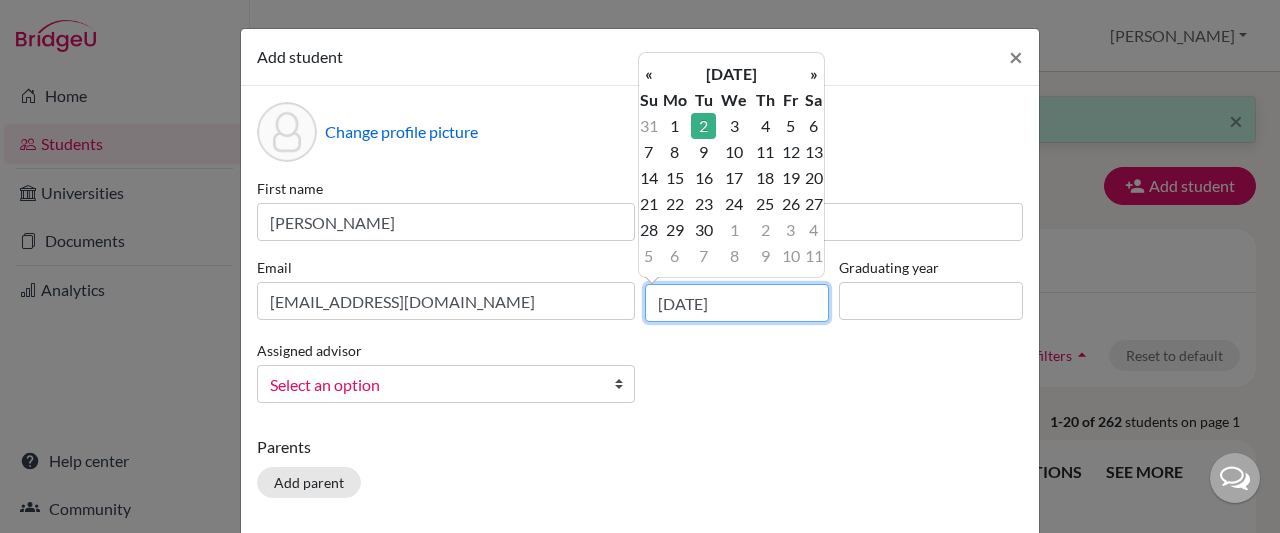 type on "[DATE]" 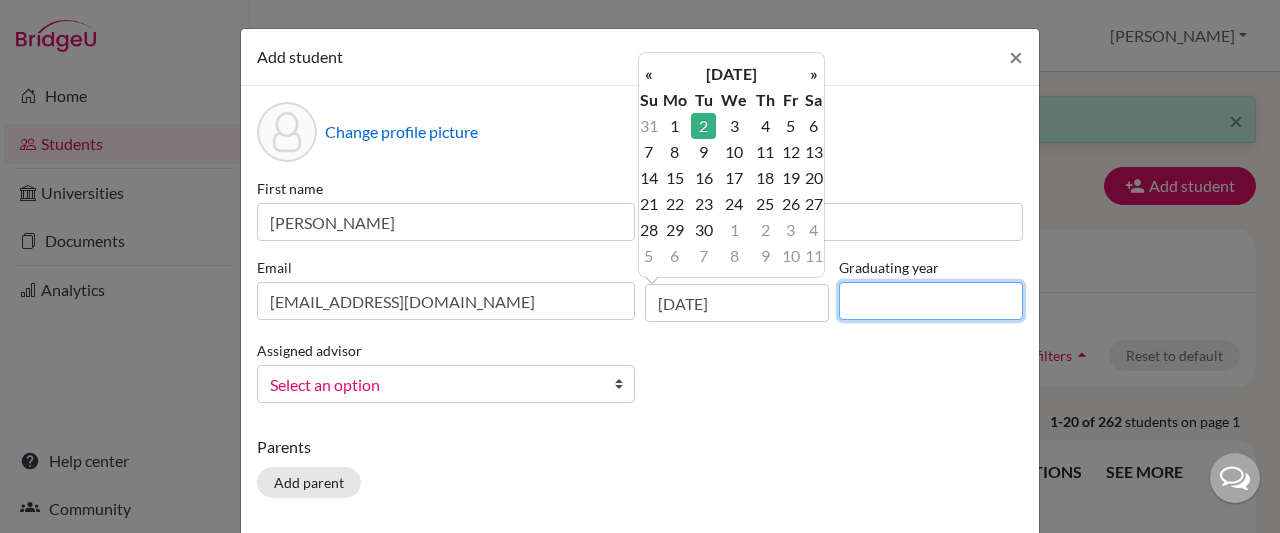 click at bounding box center (931, 301) 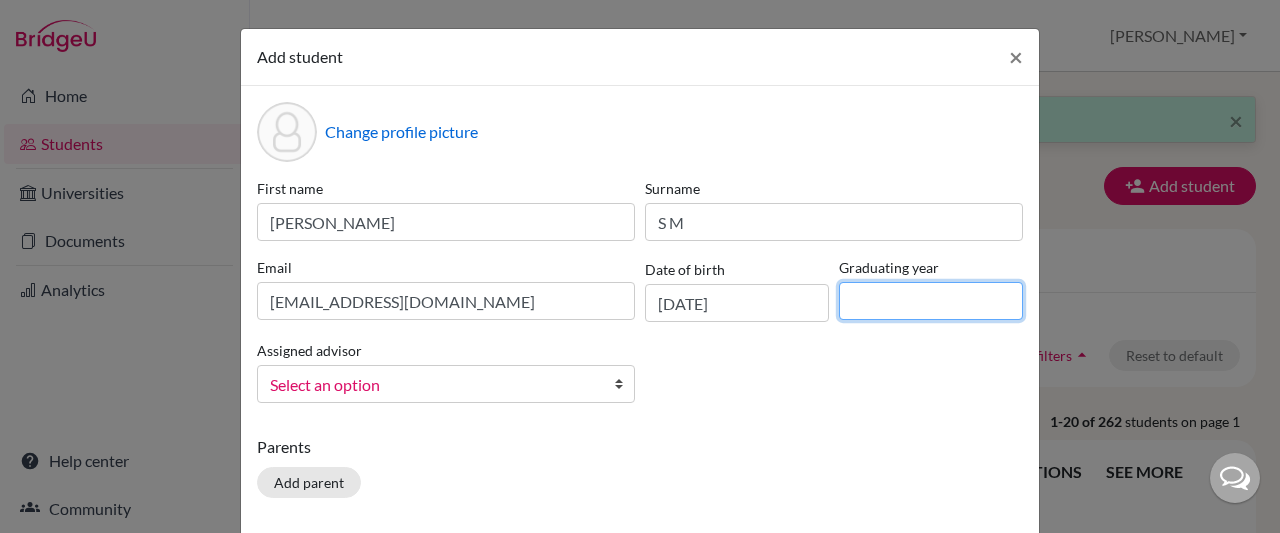 type on "2028" 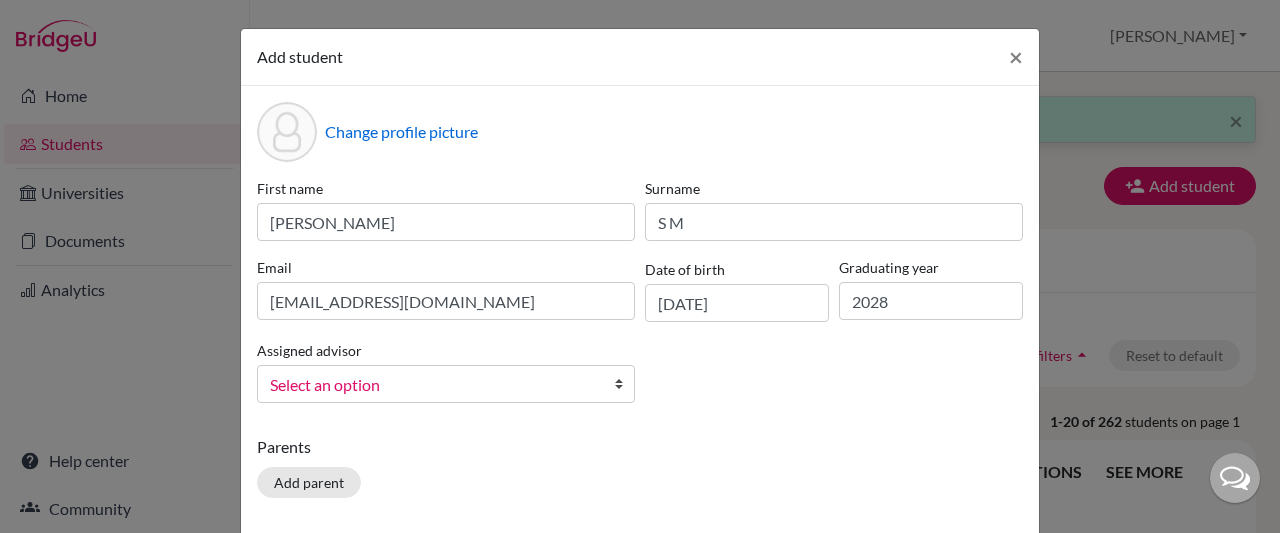 click at bounding box center [624, 384] 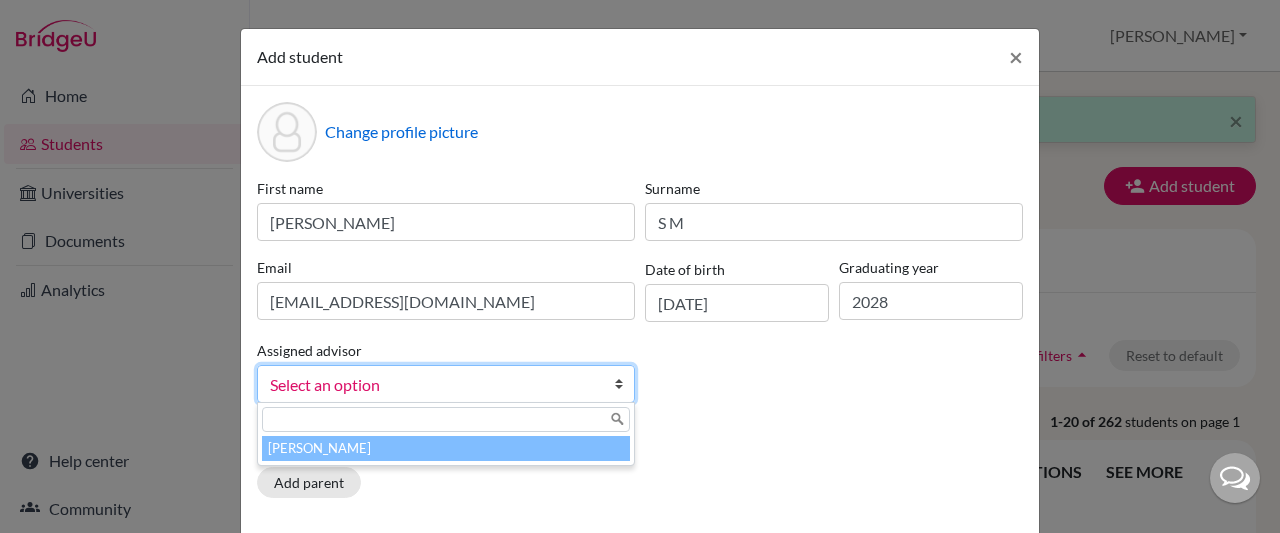 click on "[PERSON_NAME]" at bounding box center [446, 448] 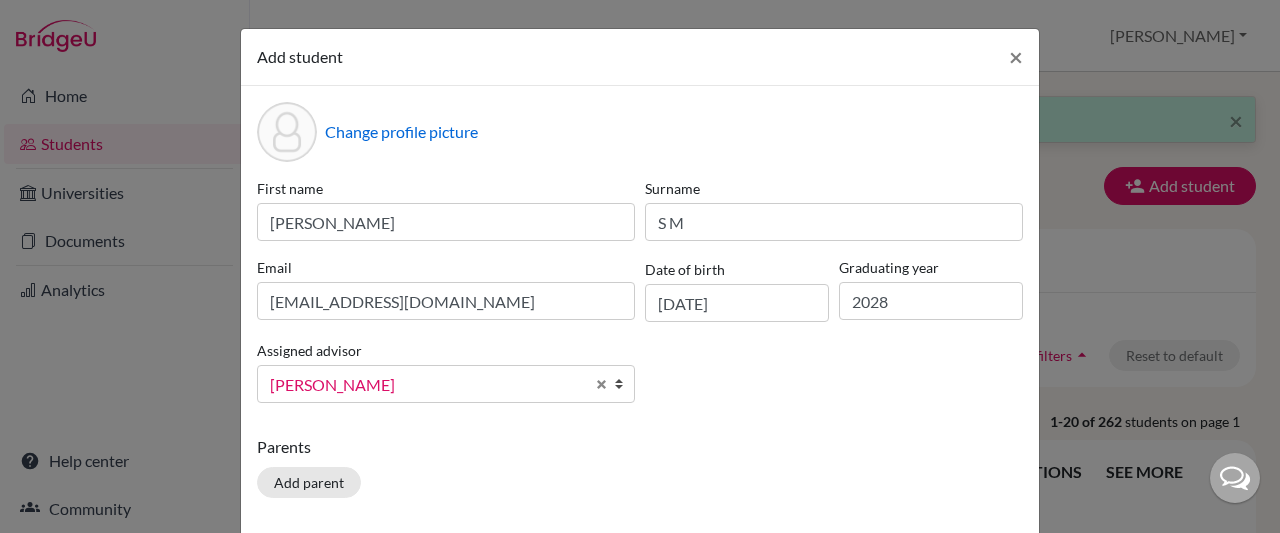 click on "Parents" at bounding box center [640, 447] 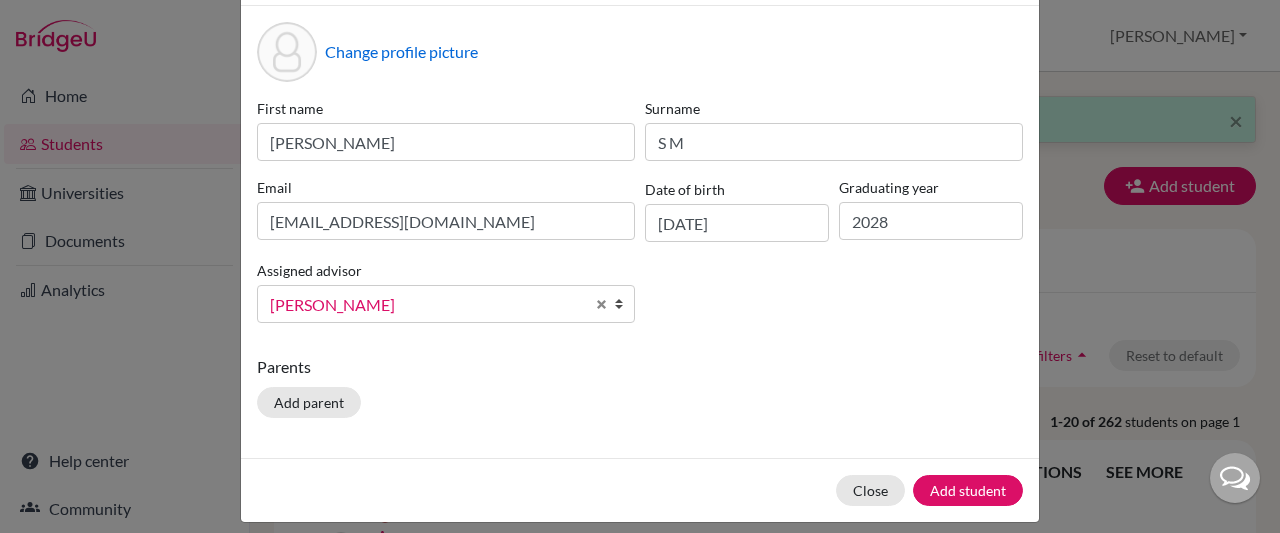 scroll, scrollTop: 98, scrollLeft: 0, axis: vertical 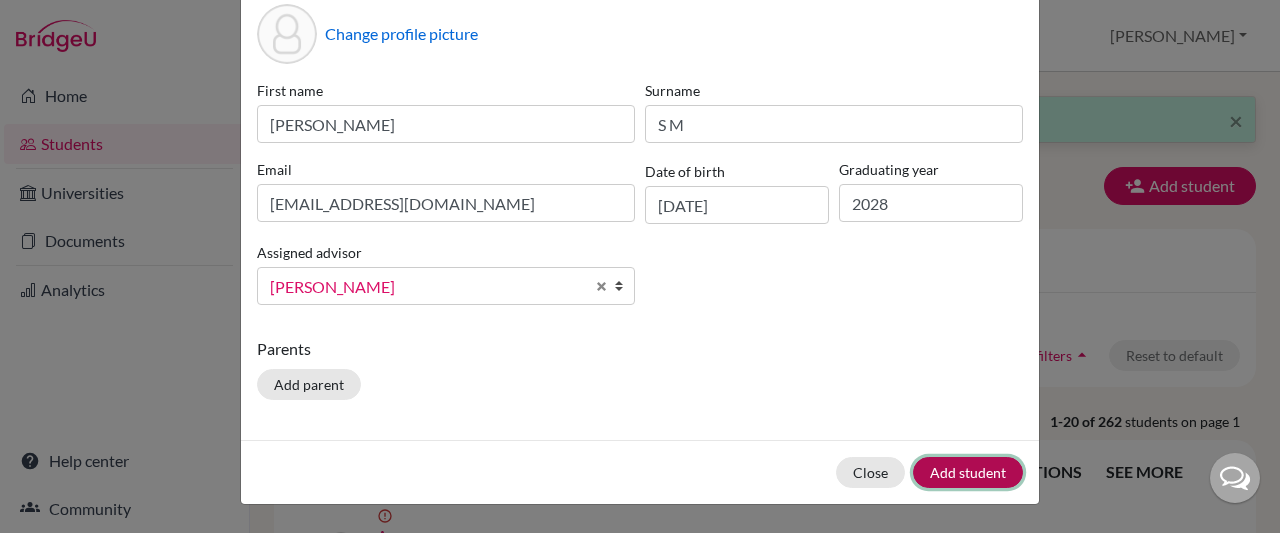 click on "Add student" at bounding box center [968, 472] 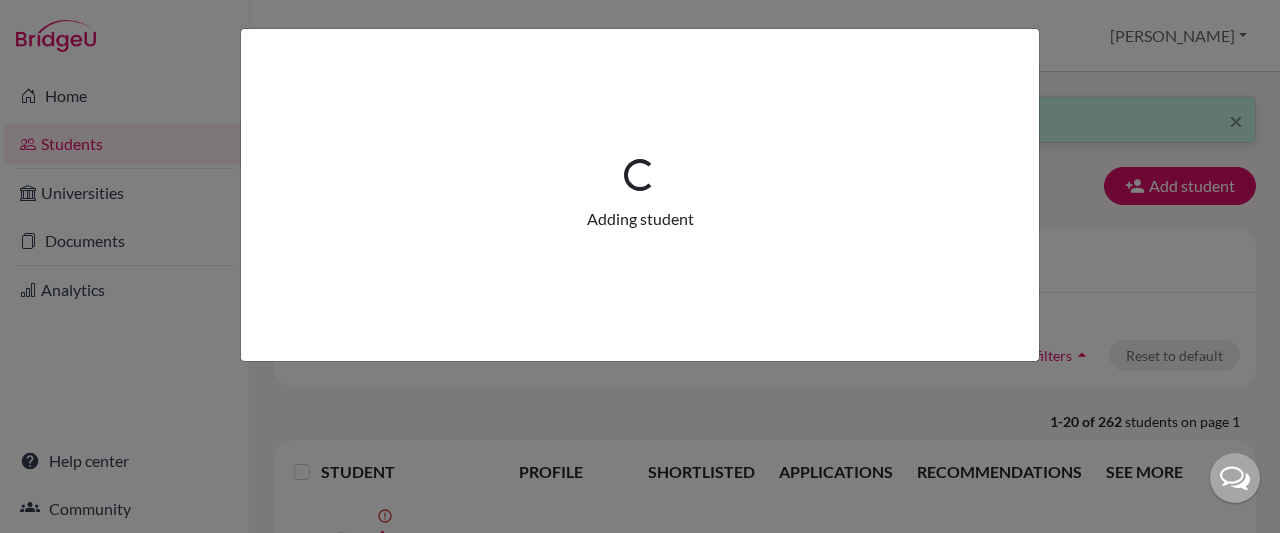 scroll, scrollTop: 0, scrollLeft: 0, axis: both 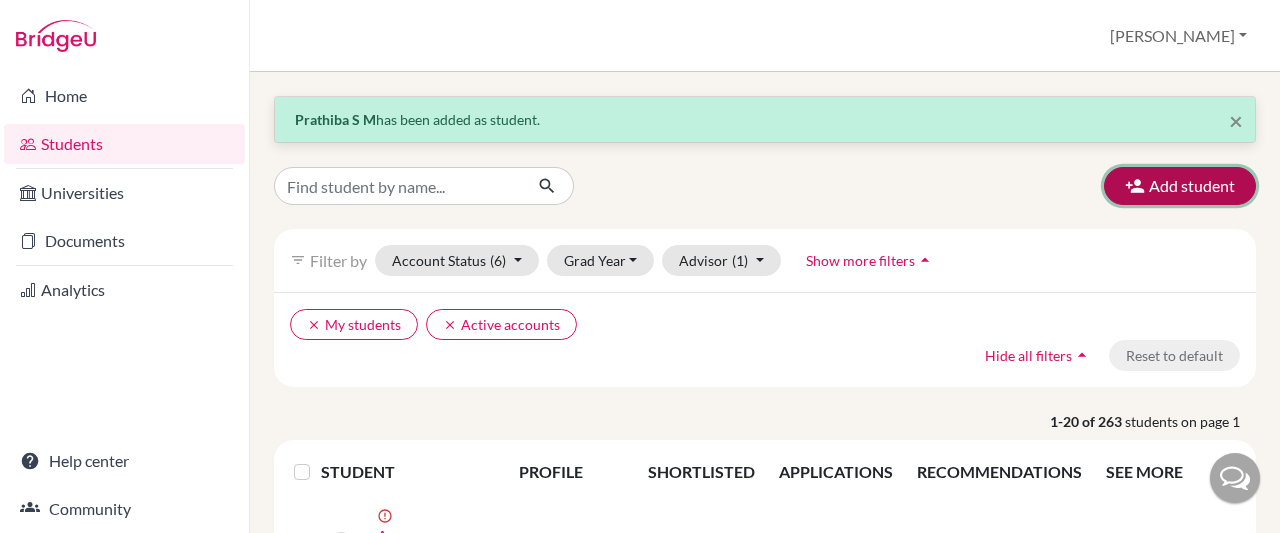 click on "Add student" at bounding box center [1180, 186] 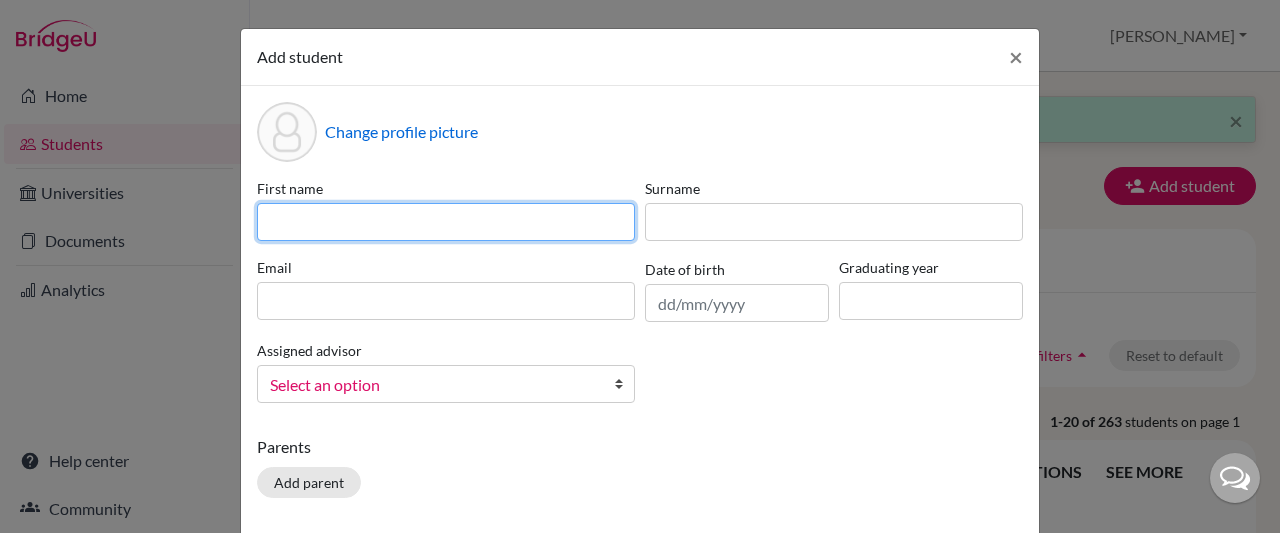 click at bounding box center [446, 222] 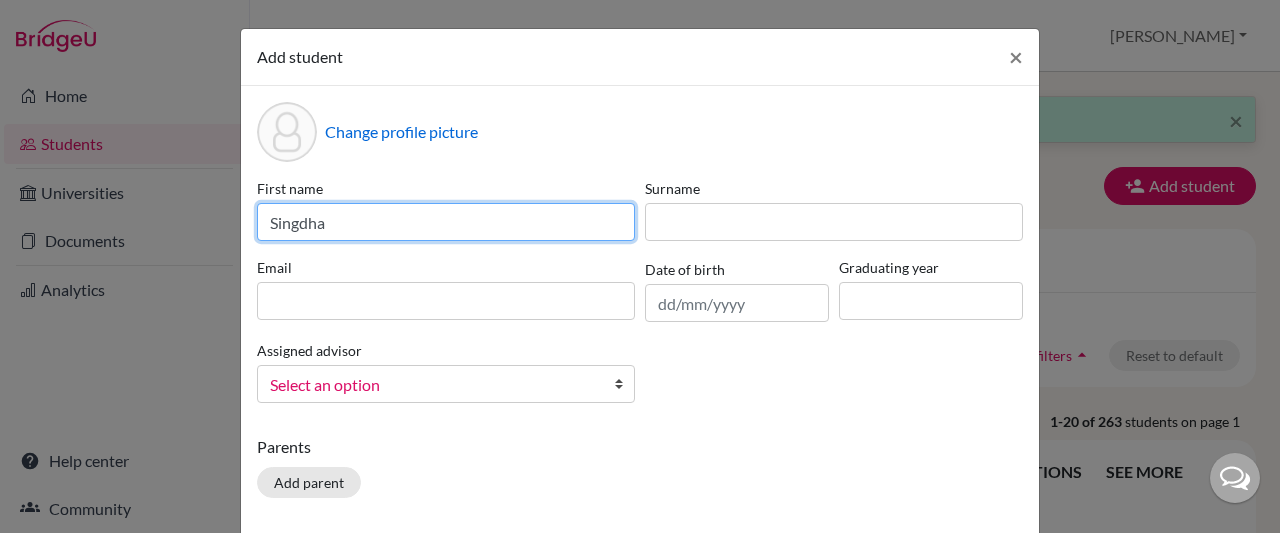 type on "Singdha" 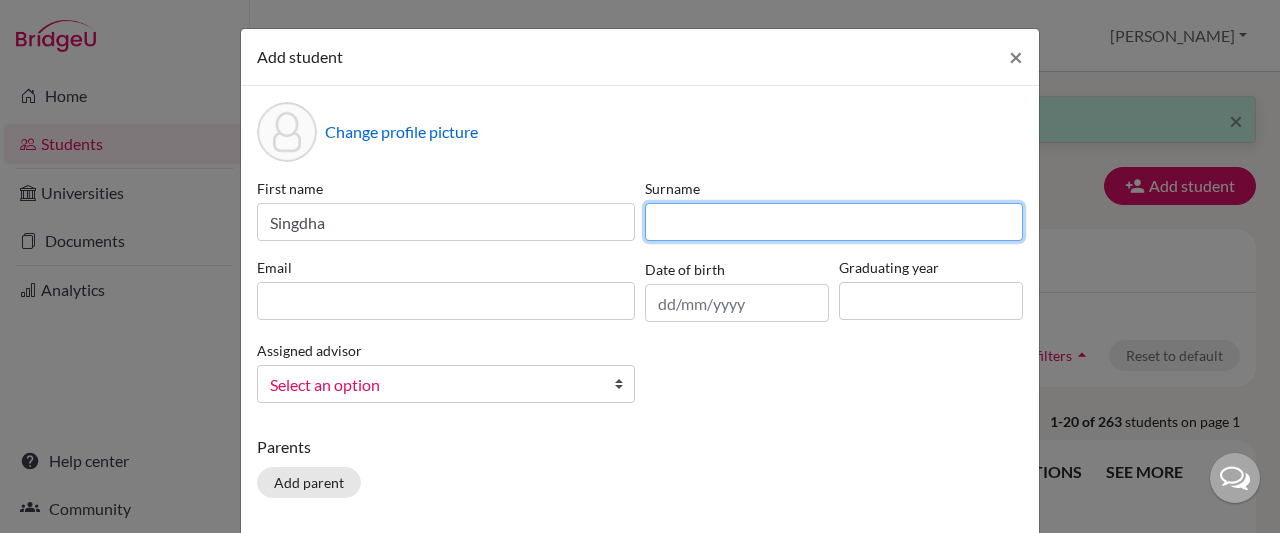 click at bounding box center [834, 222] 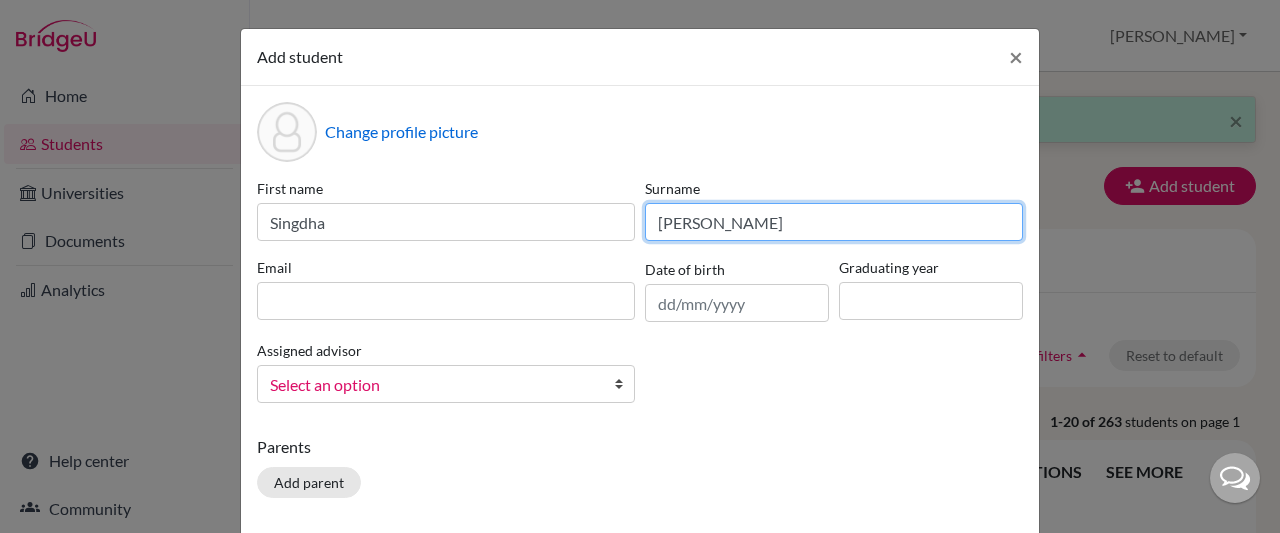type on "[PERSON_NAME]" 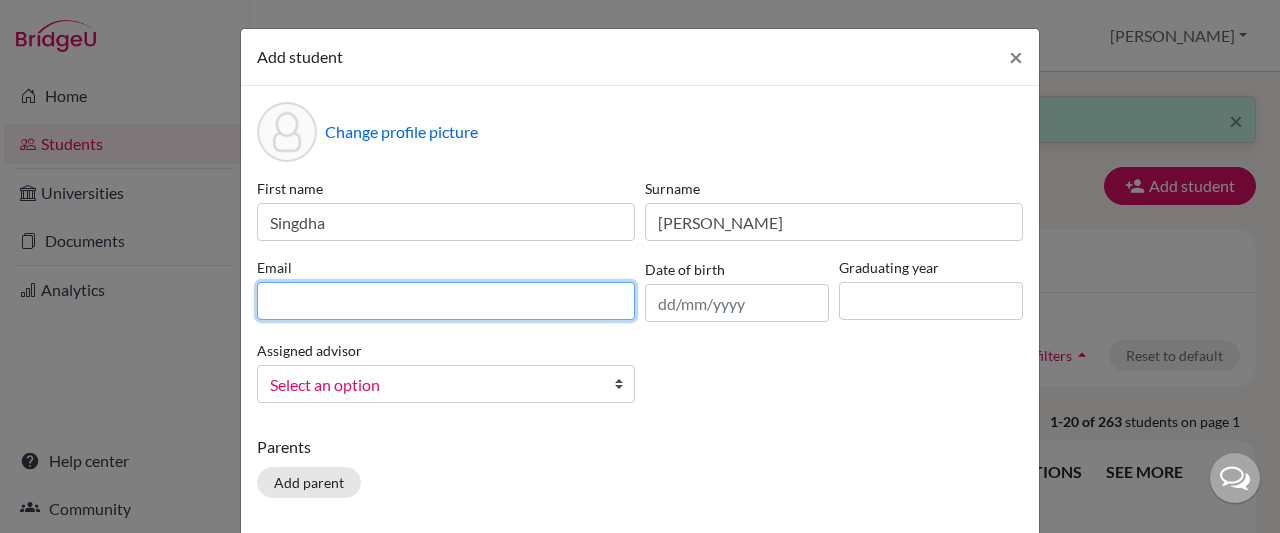 click at bounding box center [446, 301] 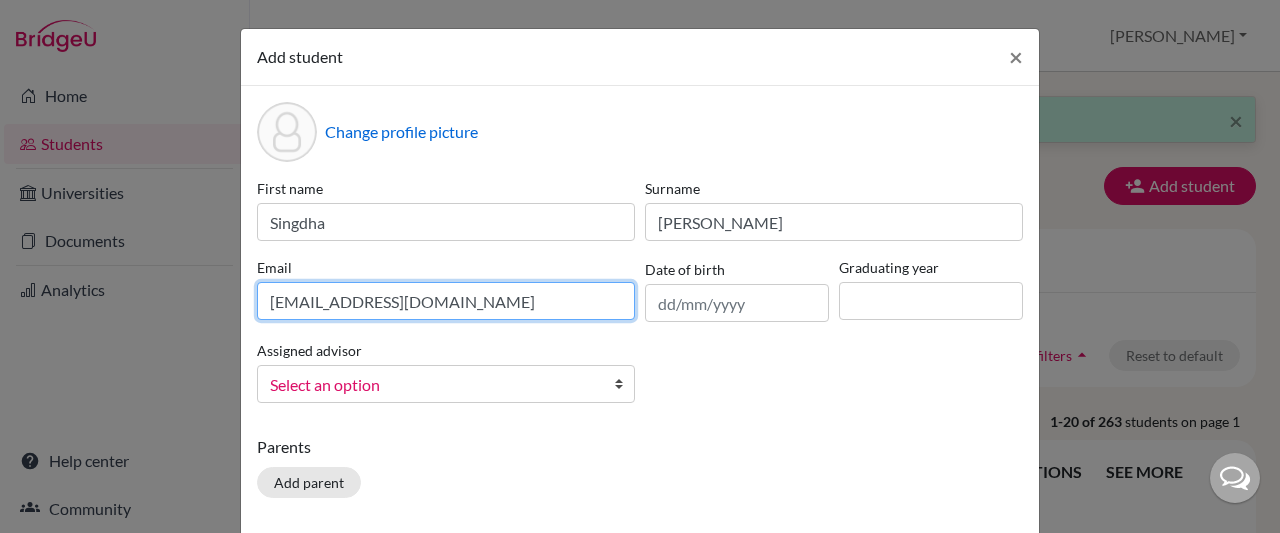 type on "[EMAIL_ADDRESS][DOMAIN_NAME]" 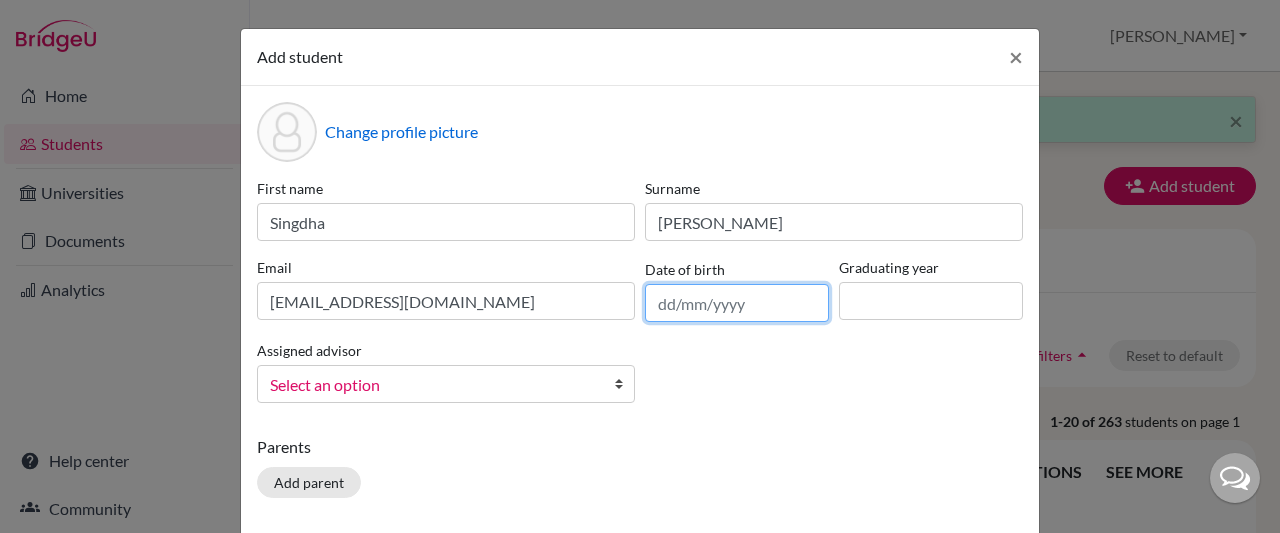 click at bounding box center (737, 303) 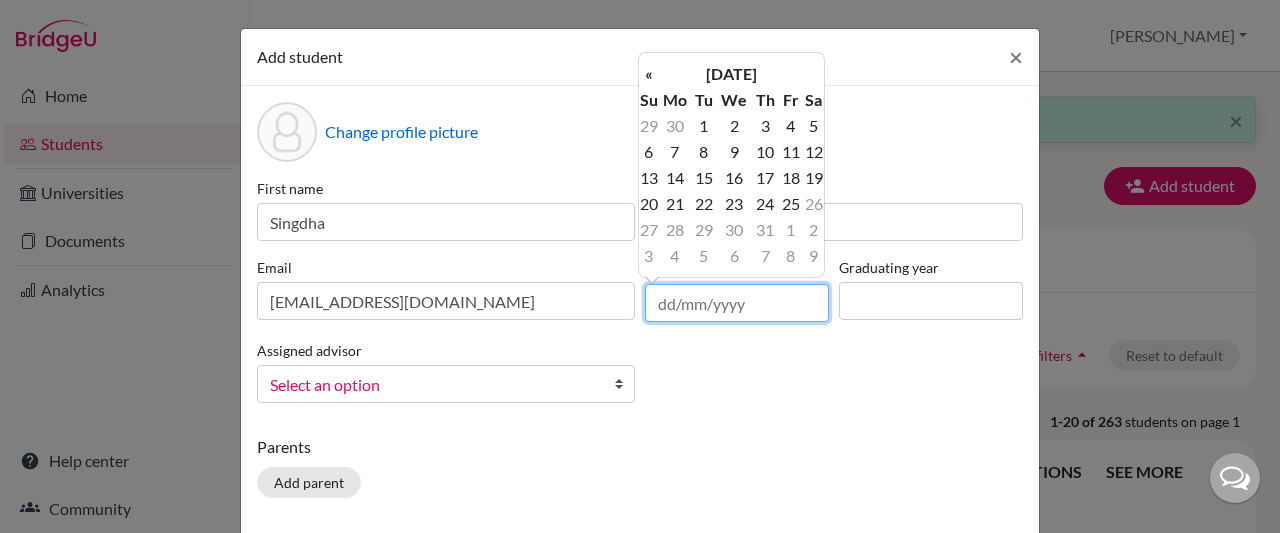 type on "o" 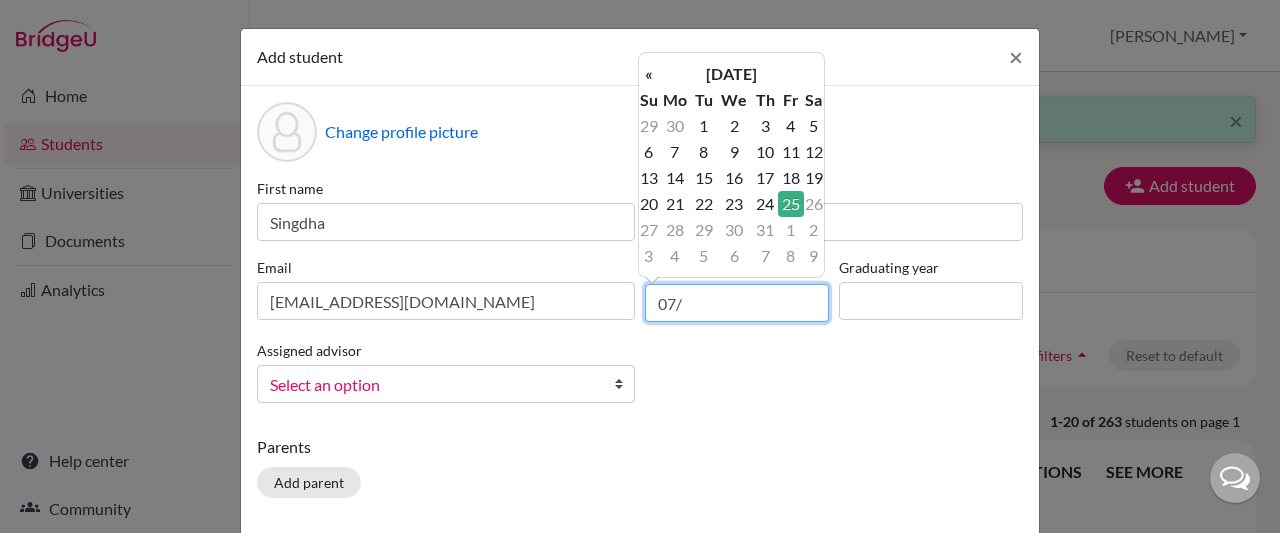 type on "[DATE]" 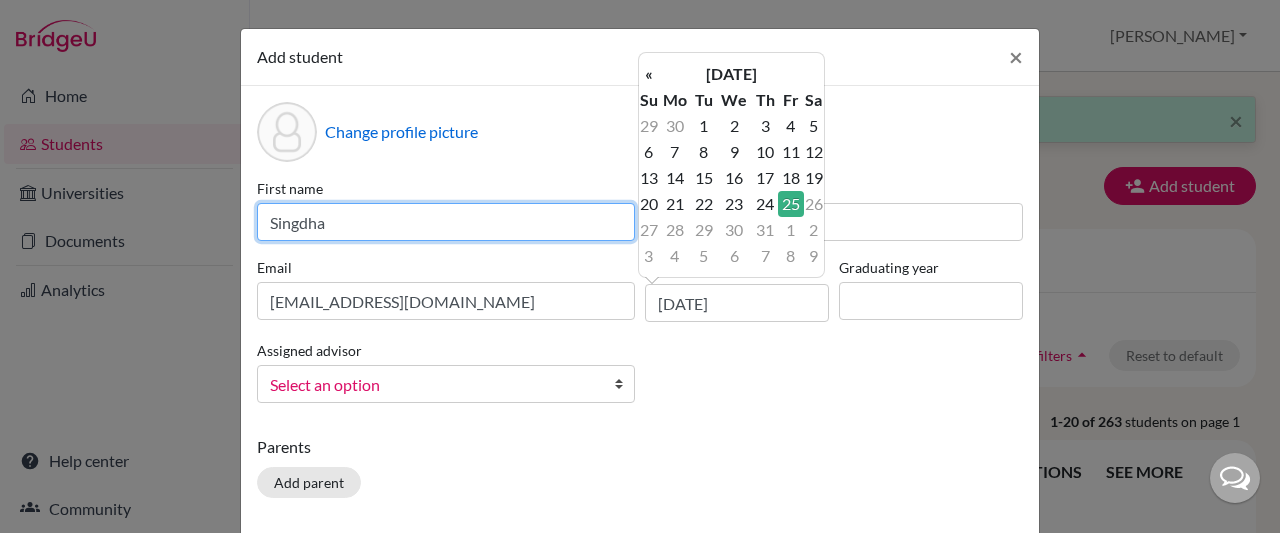 click on "Singdha" at bounding box center (446, 222) 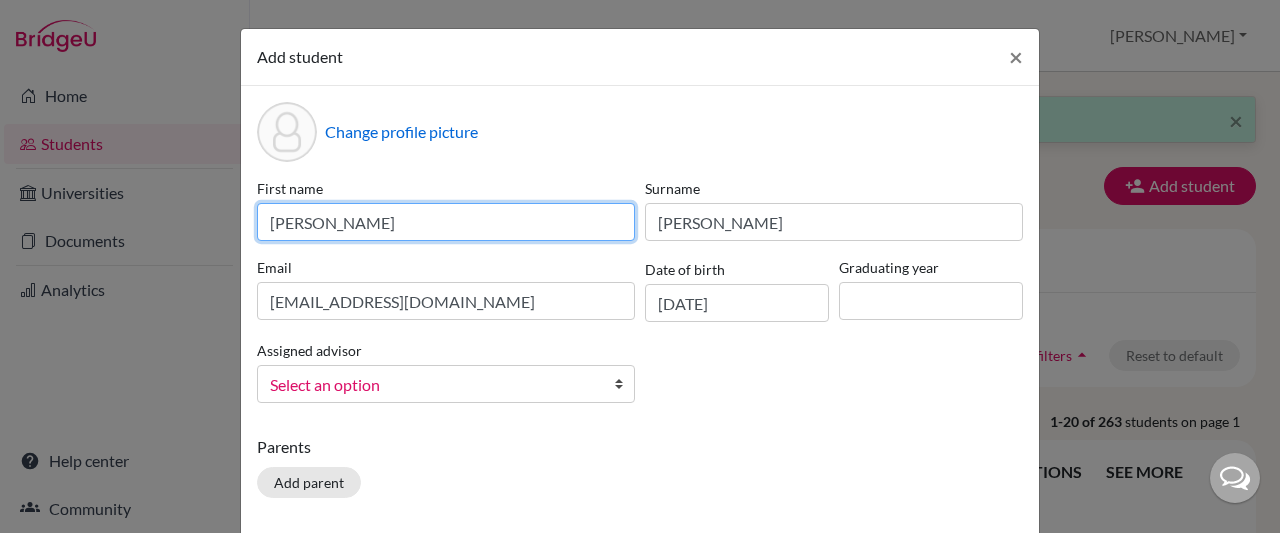type on "[PERSON_NAME]" 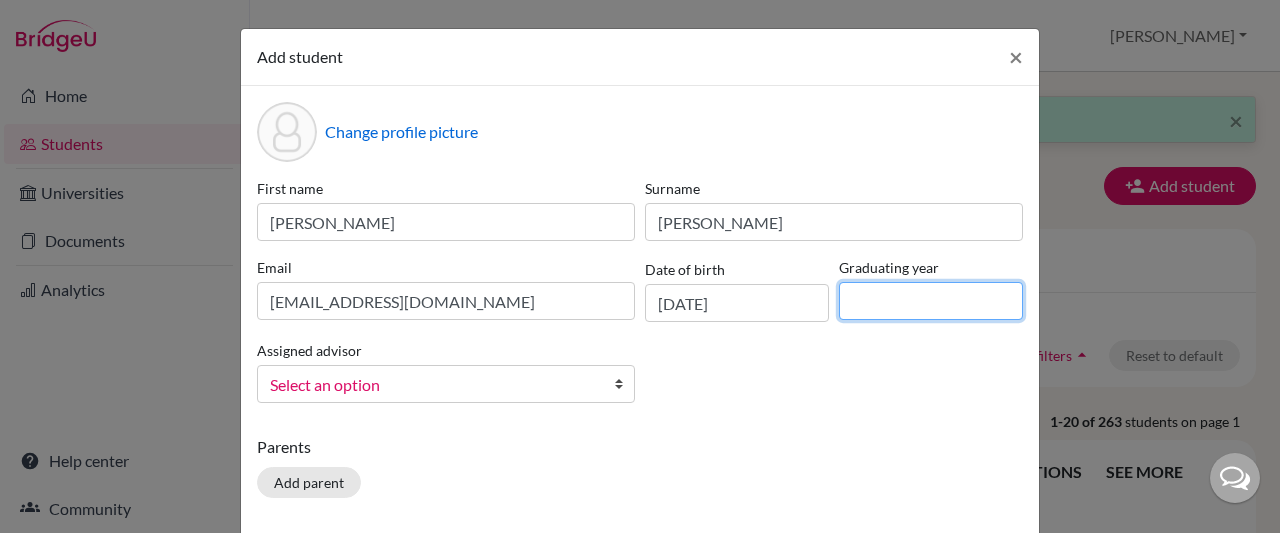 click at bounding box center [931, 301] 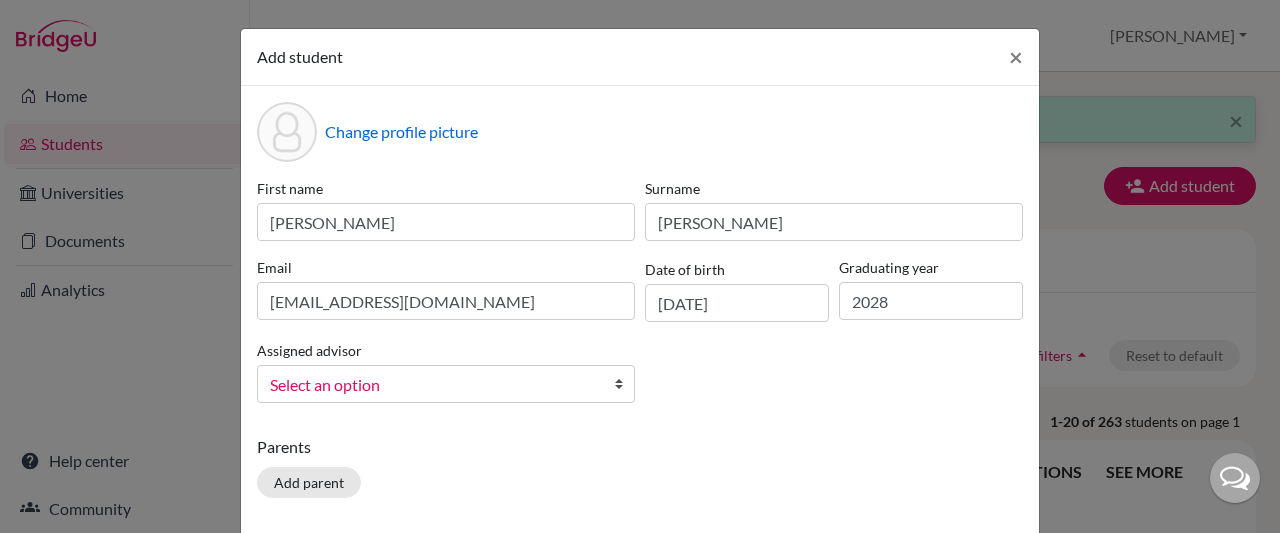 click at bounding box center (624, 384) 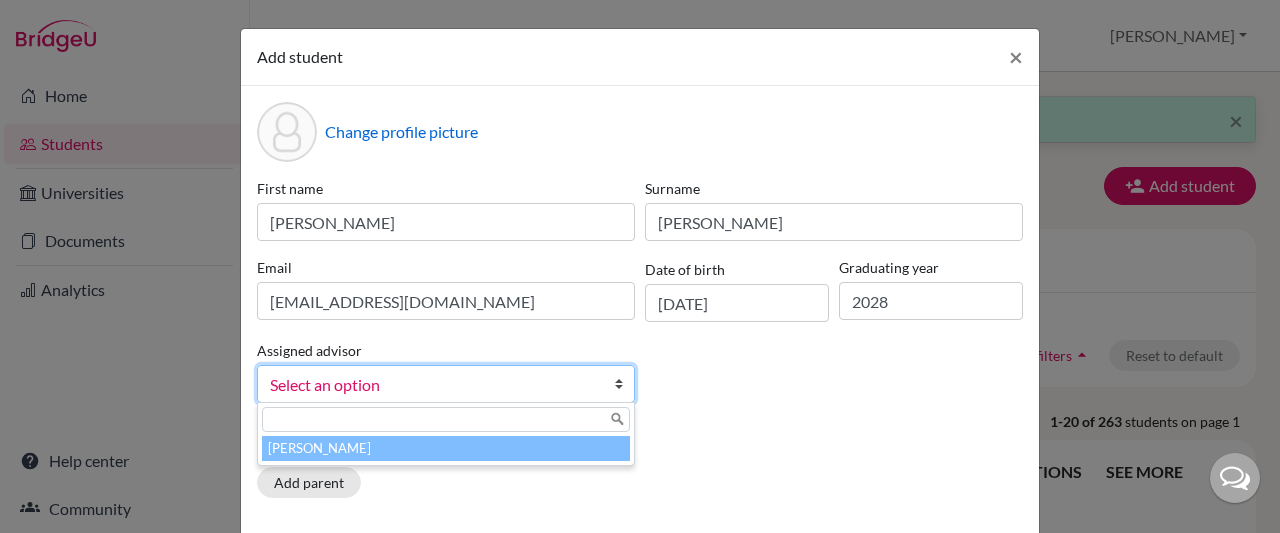 click on "[PERSON_NAME]" at bounding box center (446, 448) 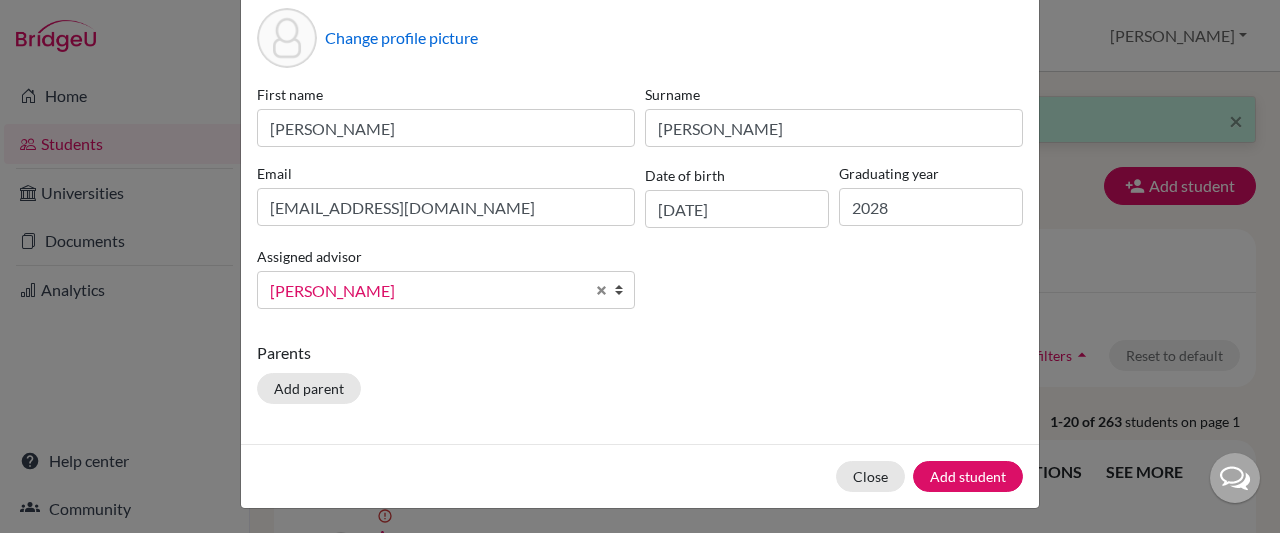 scroll, scrollTop: 98, scrollLeft: 0, axis: vertical 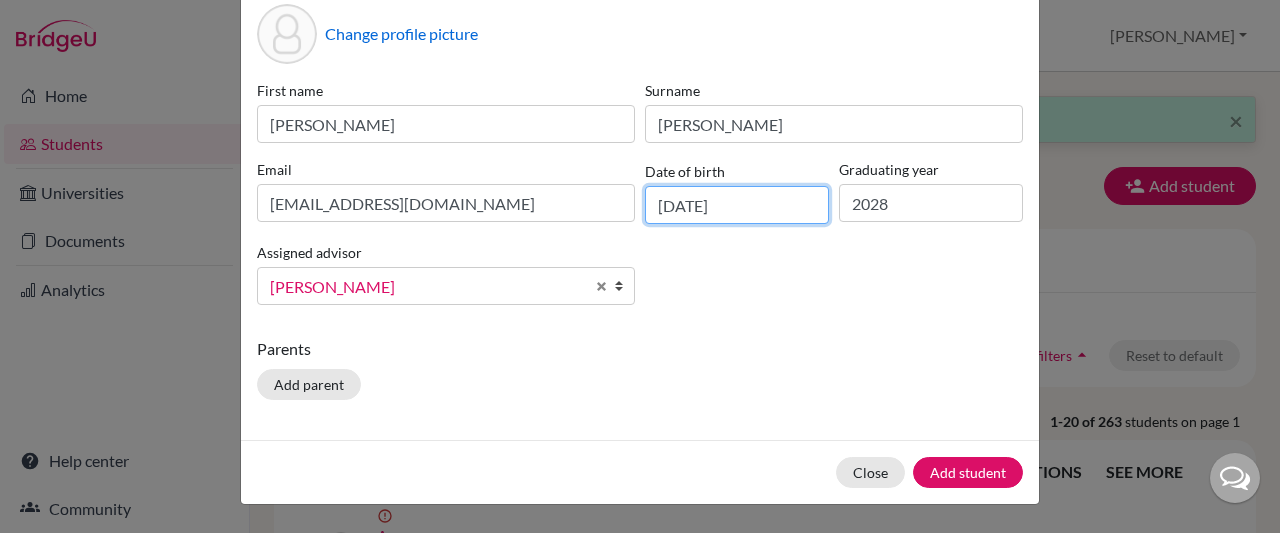 click on "[DATE]" at bounding box center [737, 205] 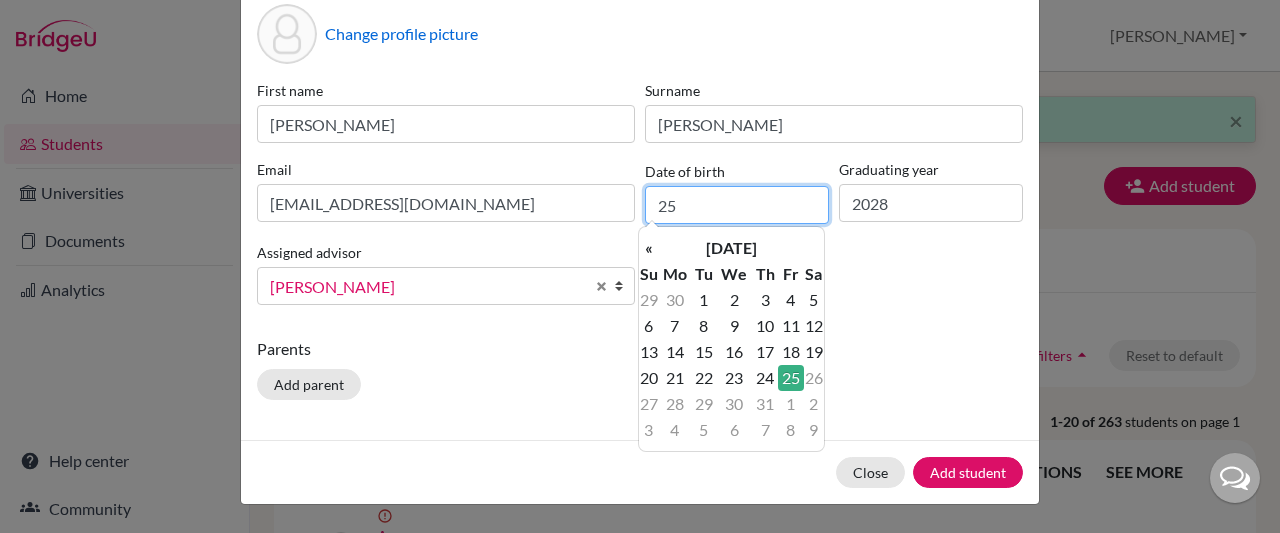 type on "2" 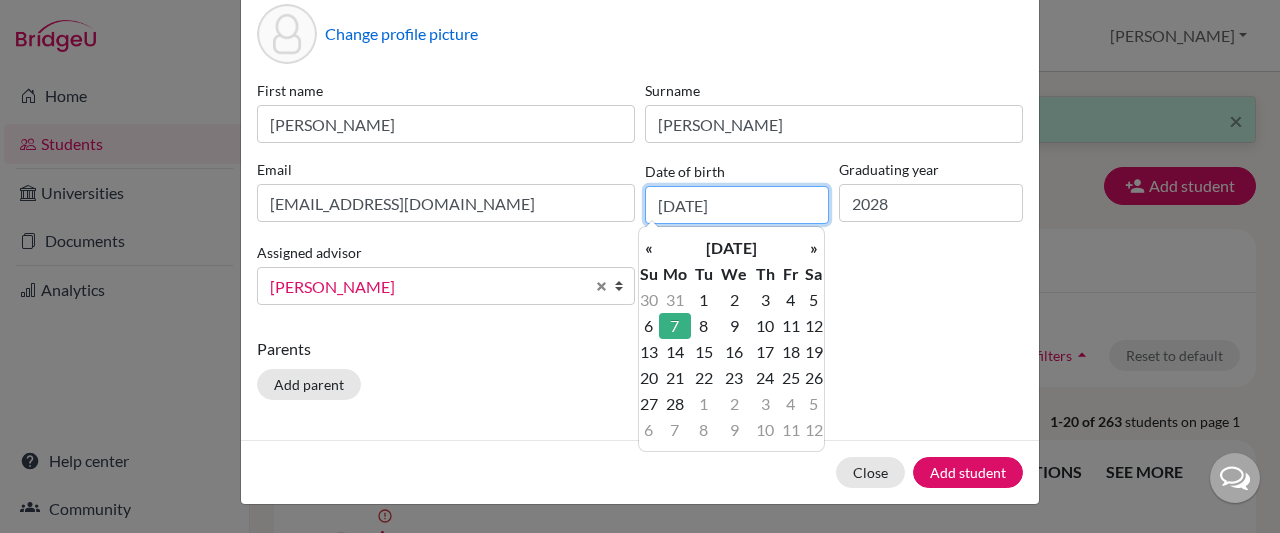type on "[DATE]" 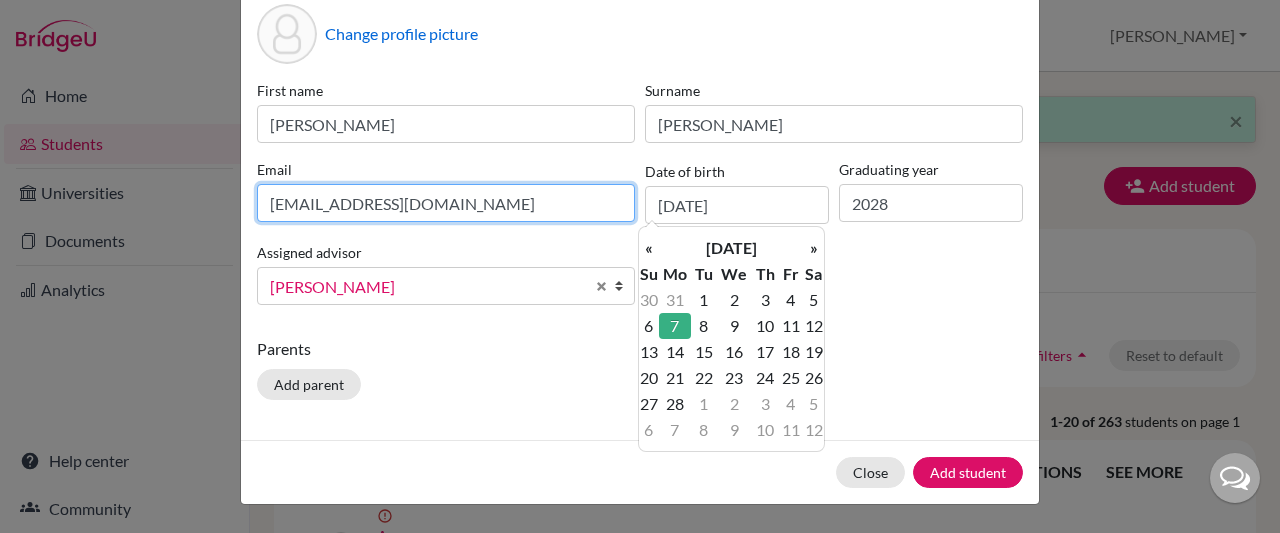 click on "[EMAIL_ADDRESS][DOMAIN_NAME]" at bounding box center [446, 203] 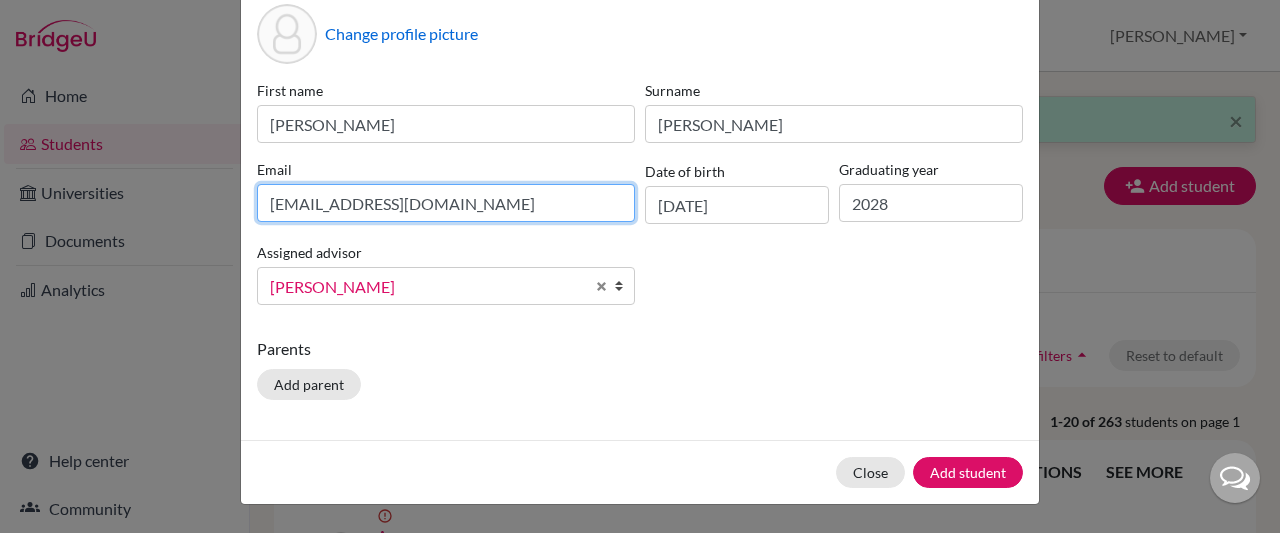 type on "[EMAIL_ADDRESS][DOMAIN_NAME]" 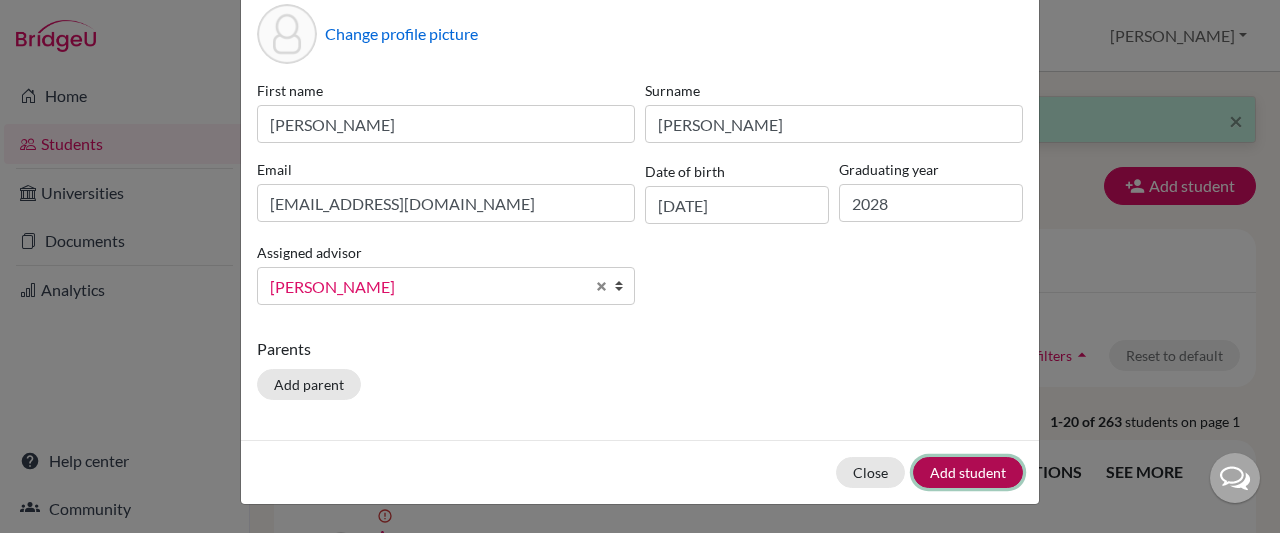 click on "Add student" at bounding box center [968, 472] 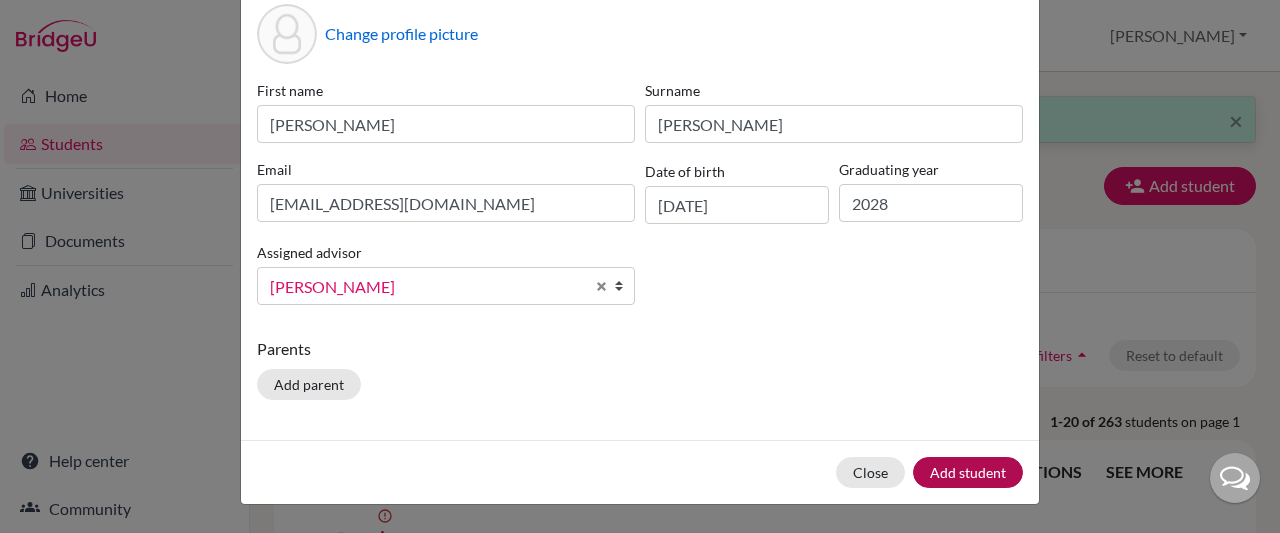 scroll, scrollTop: 0, scrollLeft: 0, axis: both 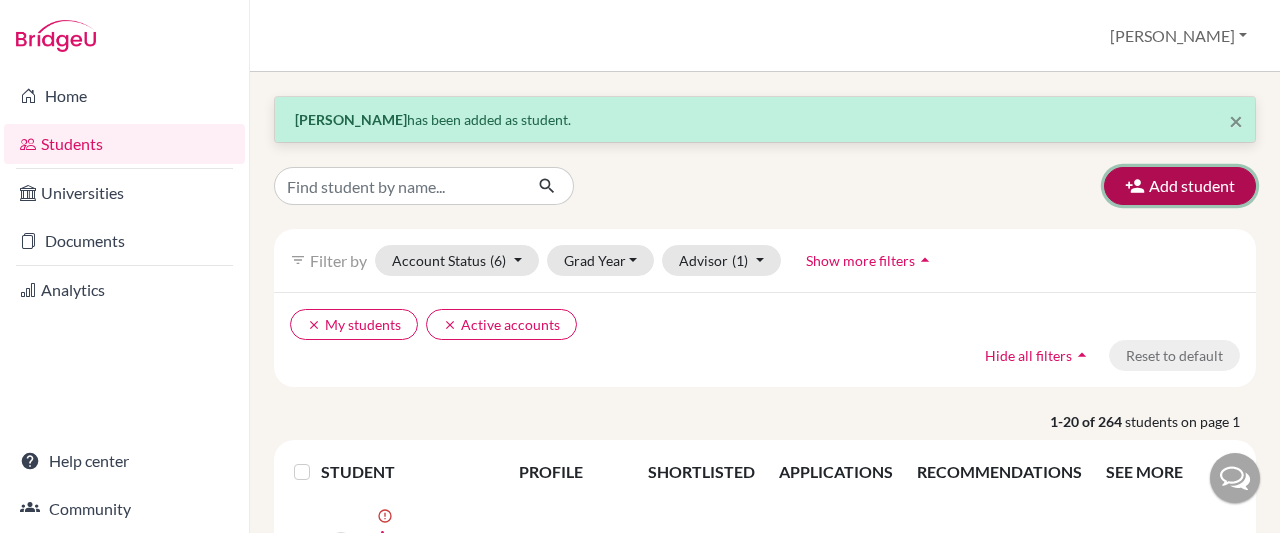 click on "Add student" at bounding box center [1180, 186] 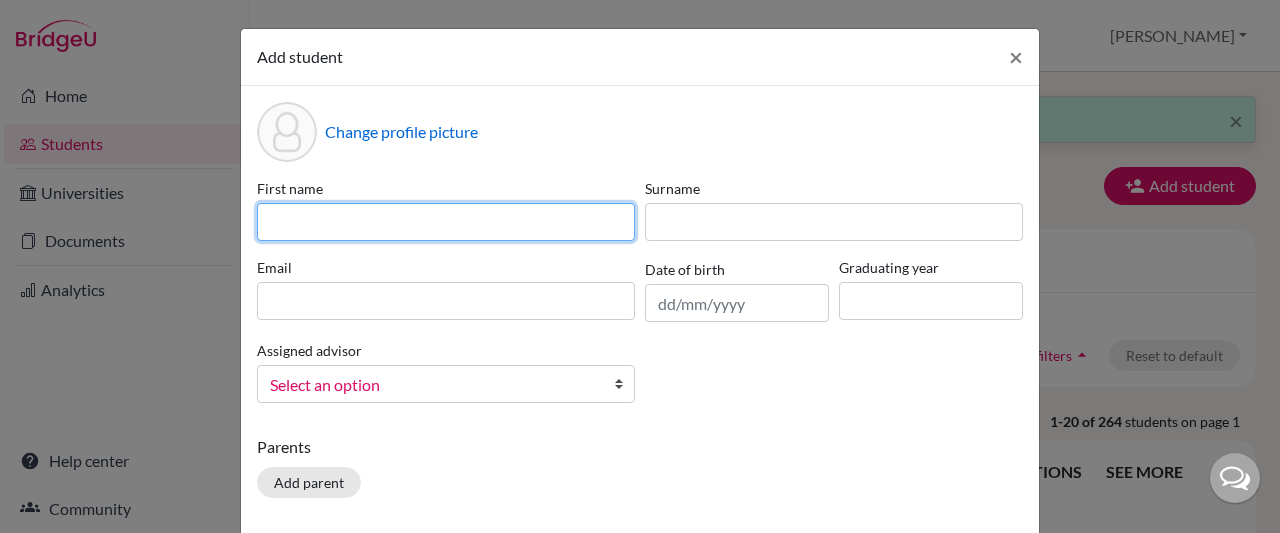click at bounding box center (446, 222) 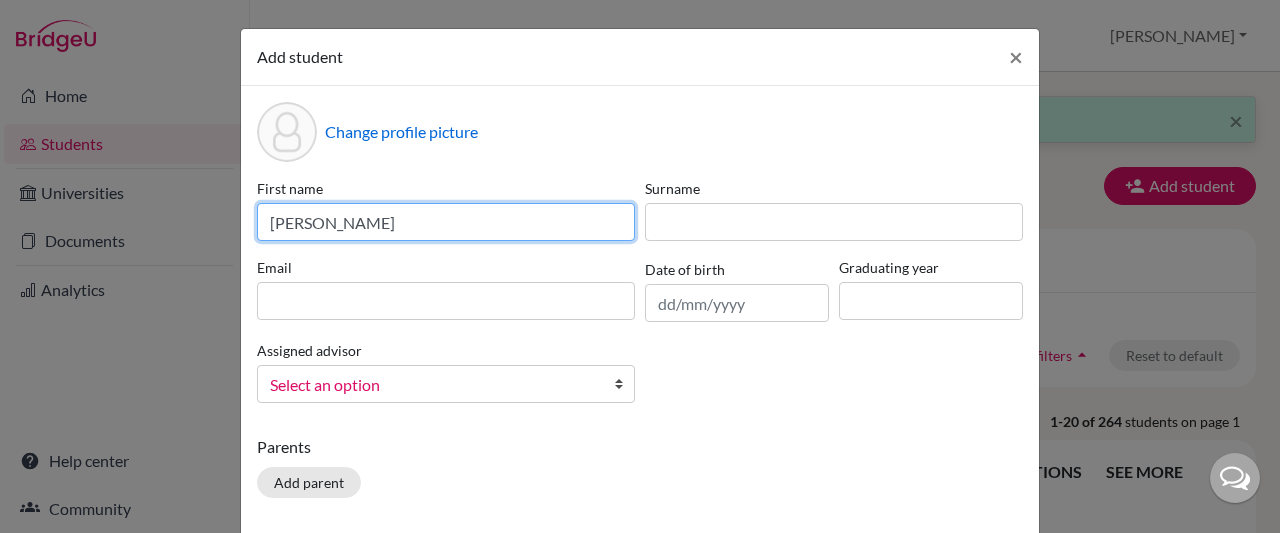type on "[PERSON_NAME]" 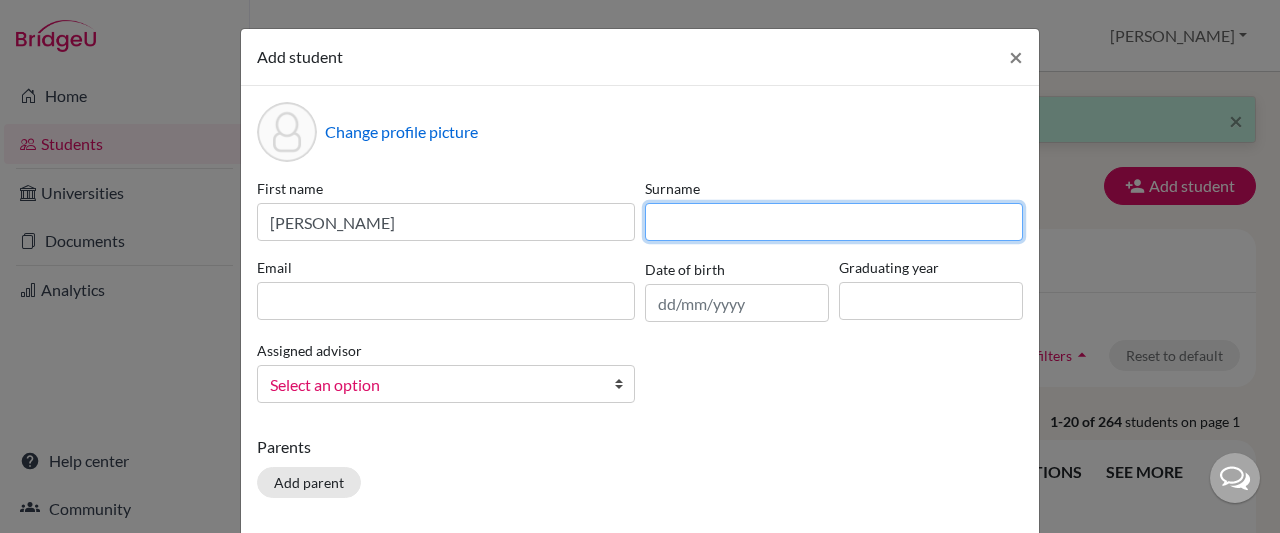 click at bounding box center (834, 222) 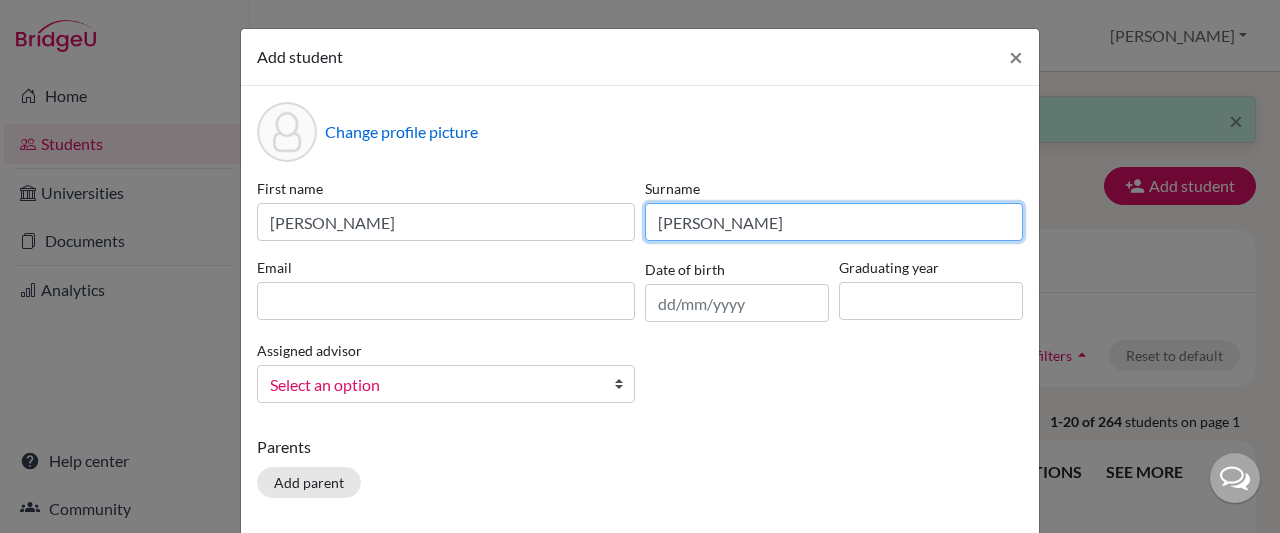 type on "[PERSON_NAME]" 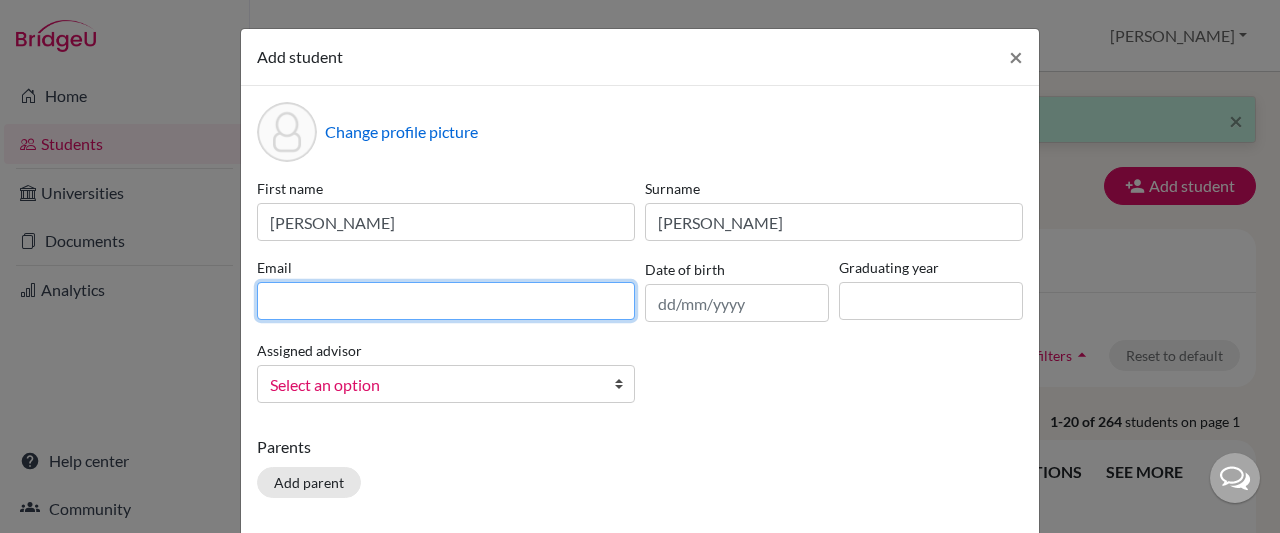 click at bounding box center [446, 301] 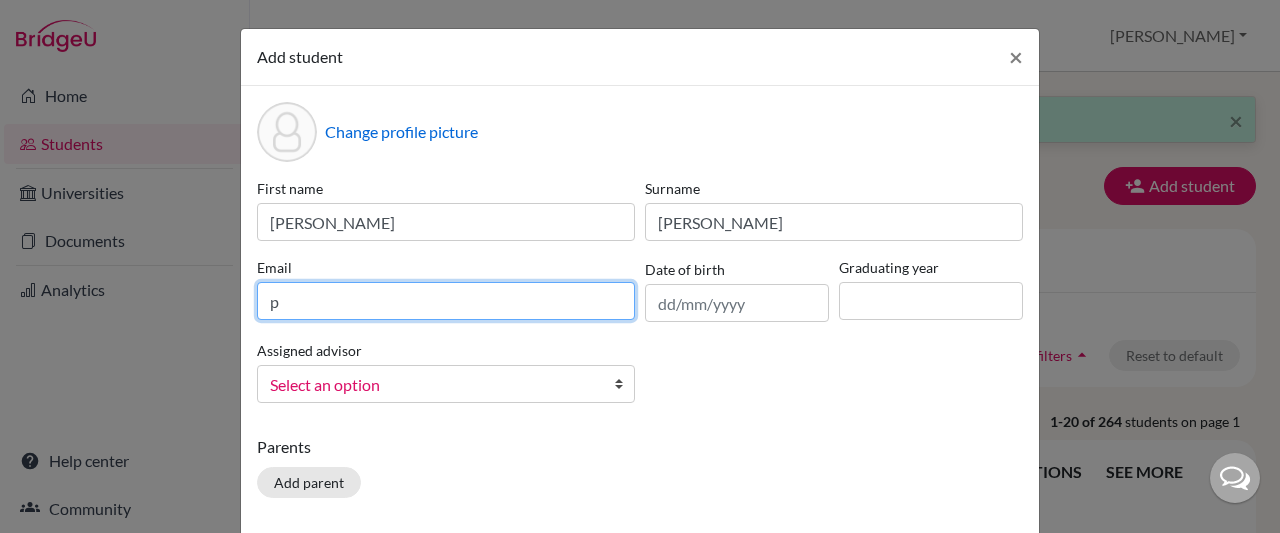 click on "p" at bounding box center (446, 301) 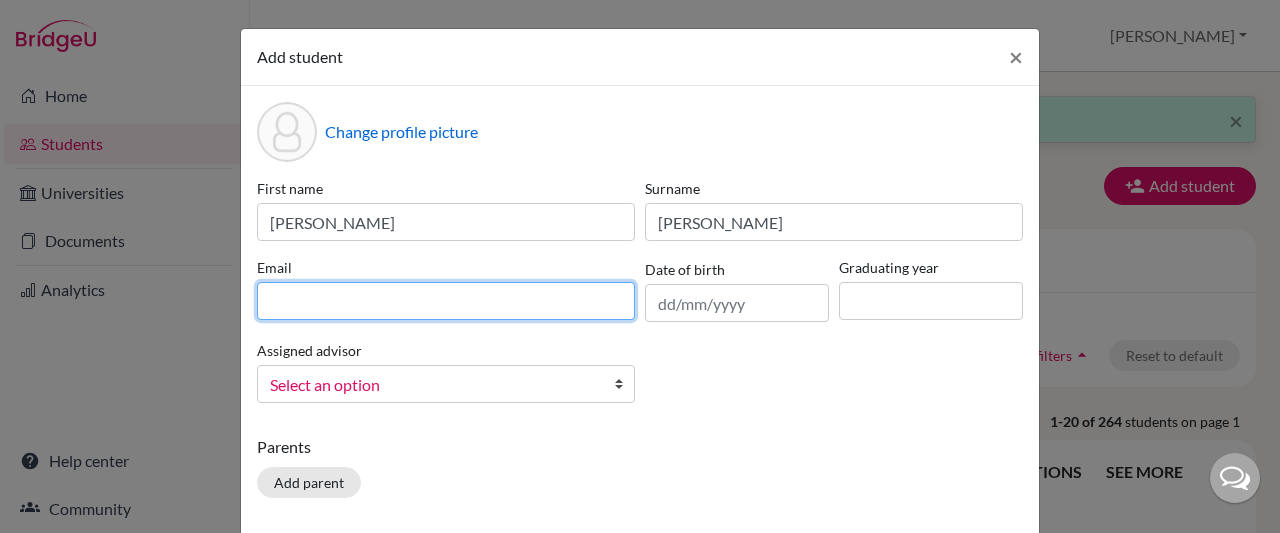 click at bounding box center [446, 301] 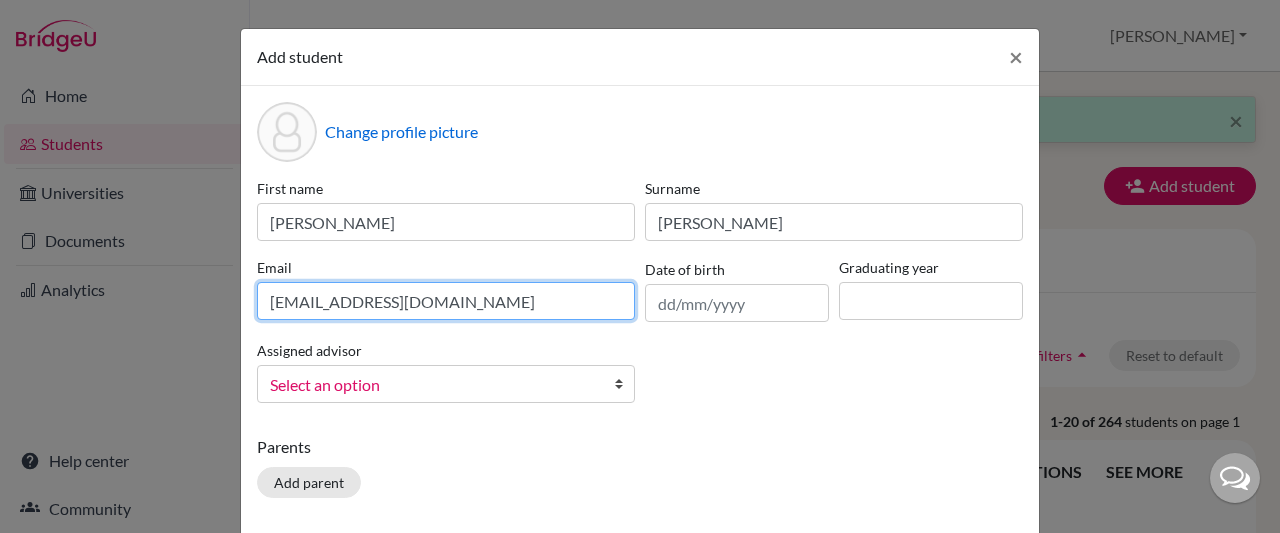 type on "[EMAIL_ADDRESS][DOMAIN_NAME]" 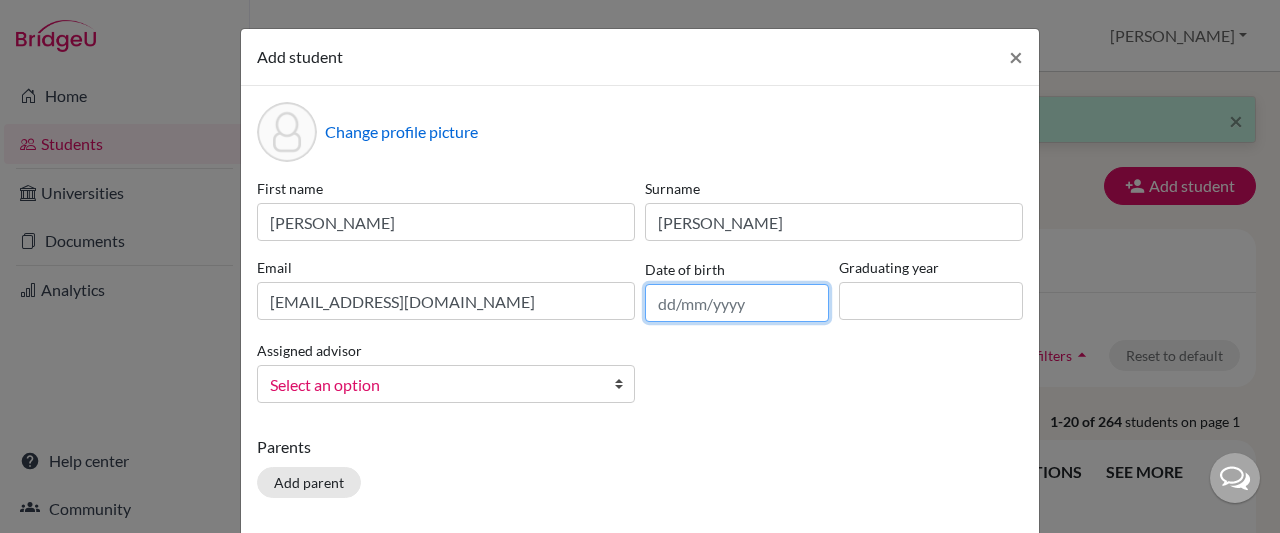 click at bounding box center (737, 303) 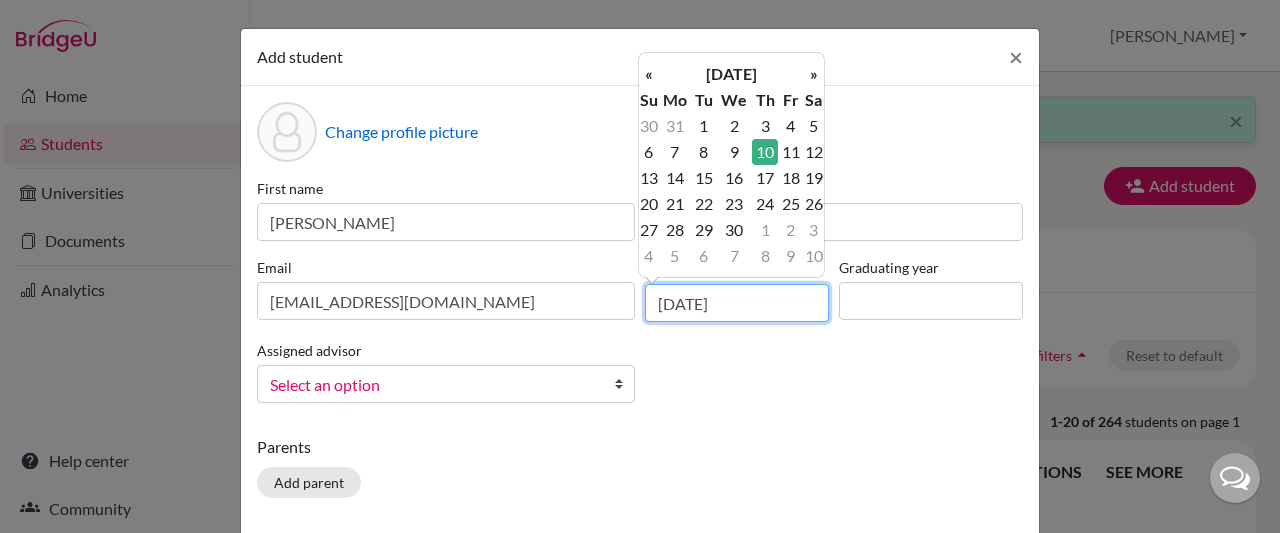 type on "[DATE]" 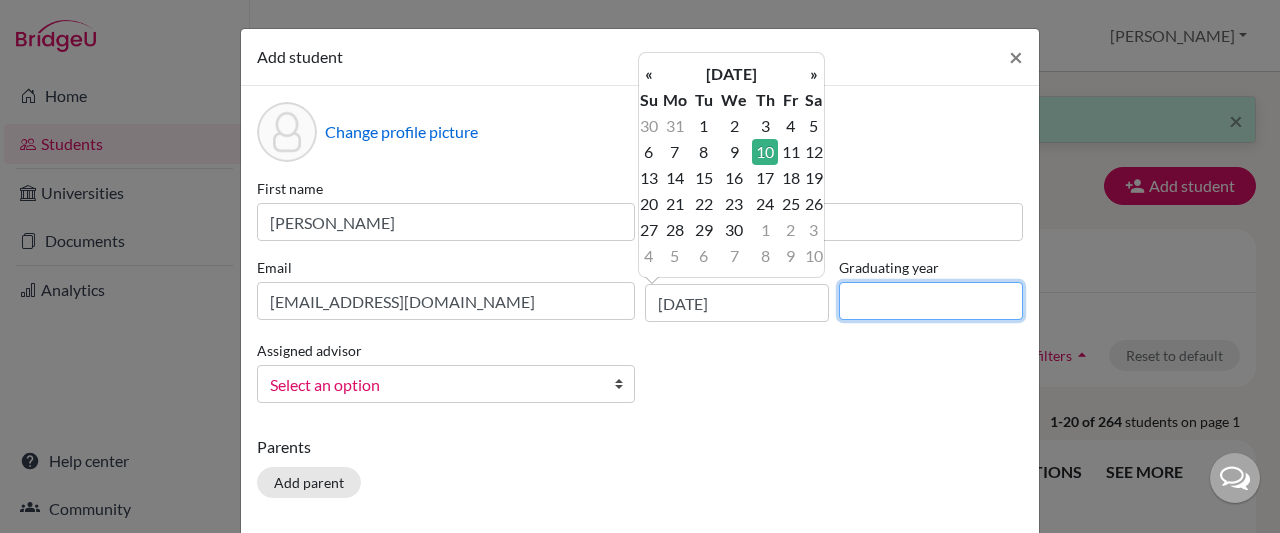 click at bounding box center [931, 301] 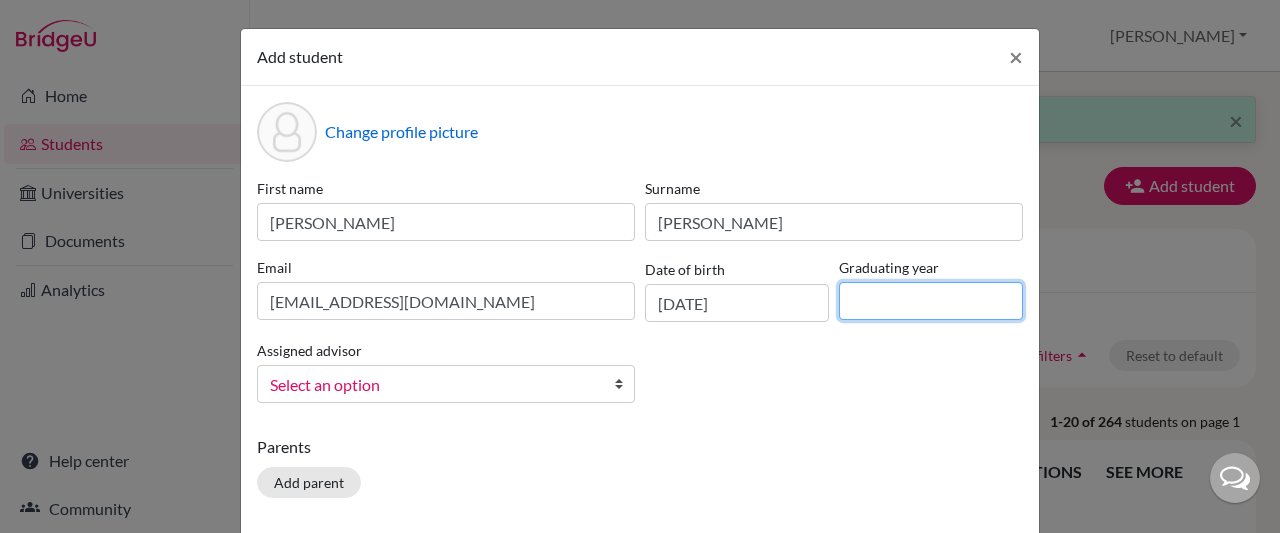 type on "2028" 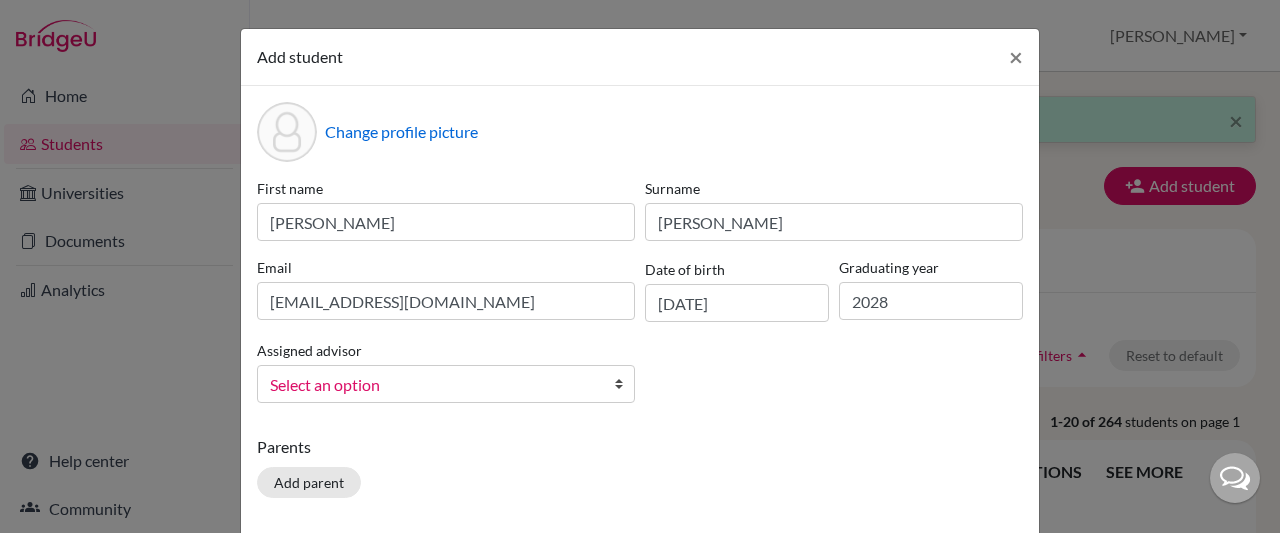 click at bounding box center [624, 384] 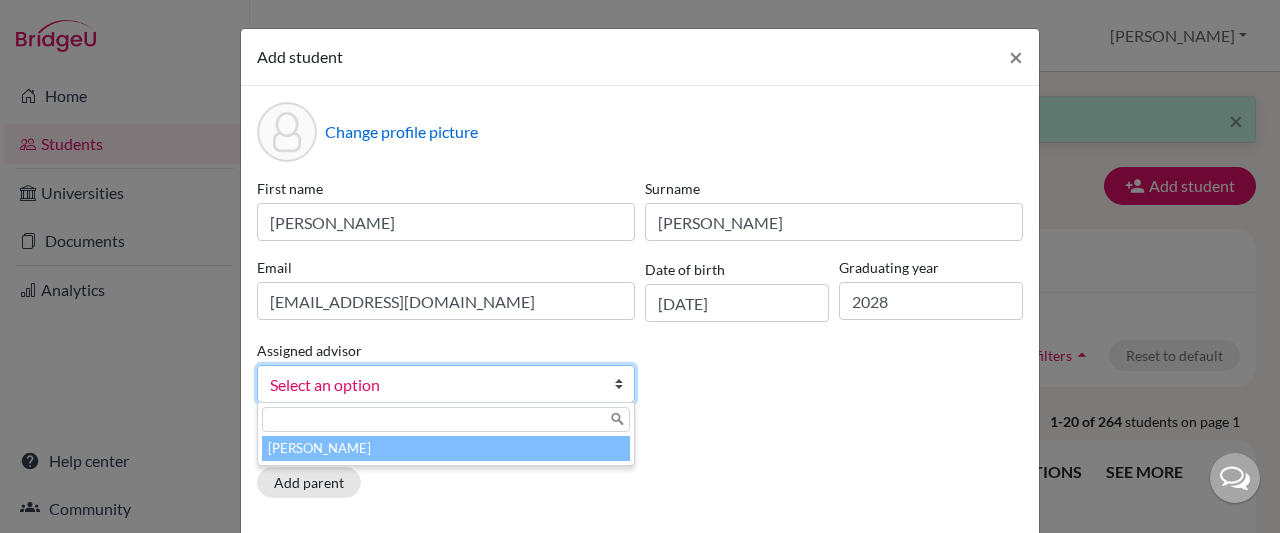 click on "[PERSON_NAME]" at bounding box center [446, 448] 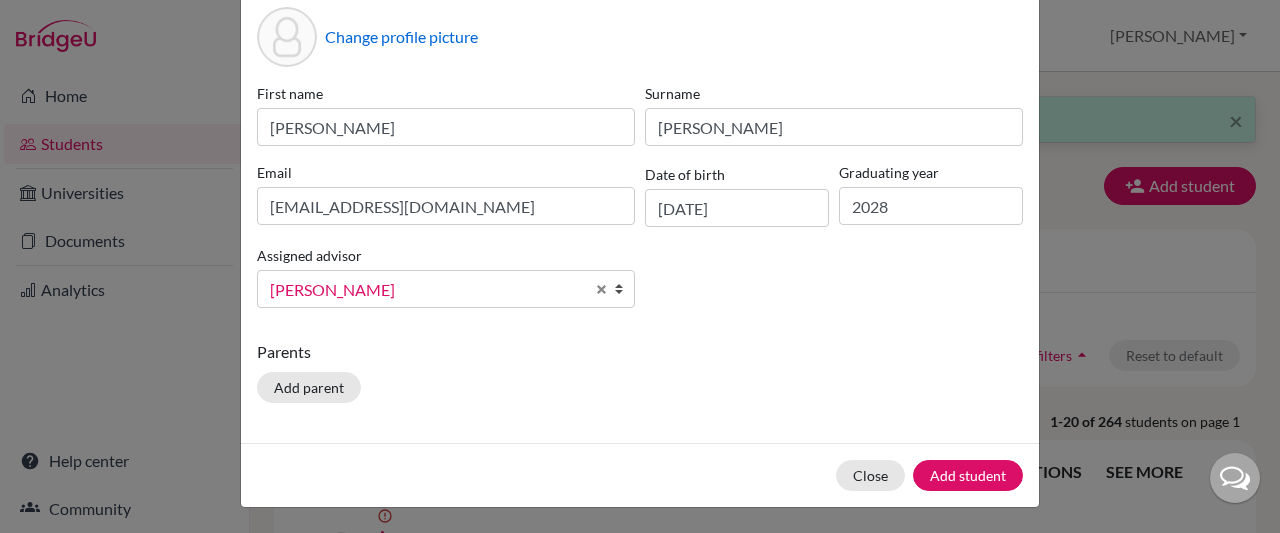 scroll, scrollTop: 98, scrollLeft: 0, axis: vertical 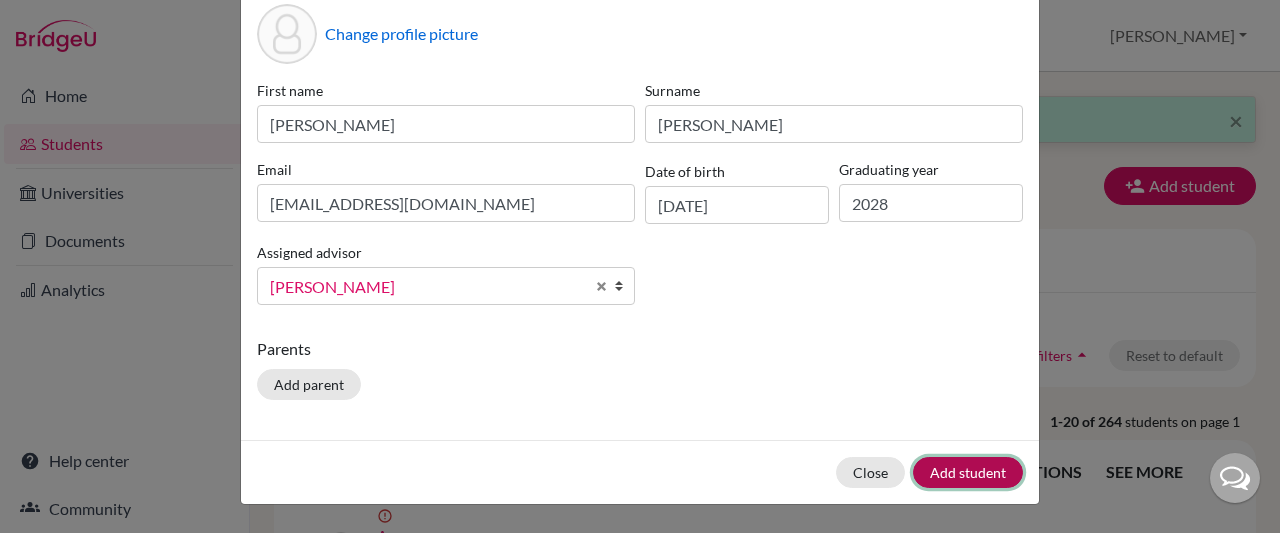 click on "Add student" at bounding box center (968, 472) 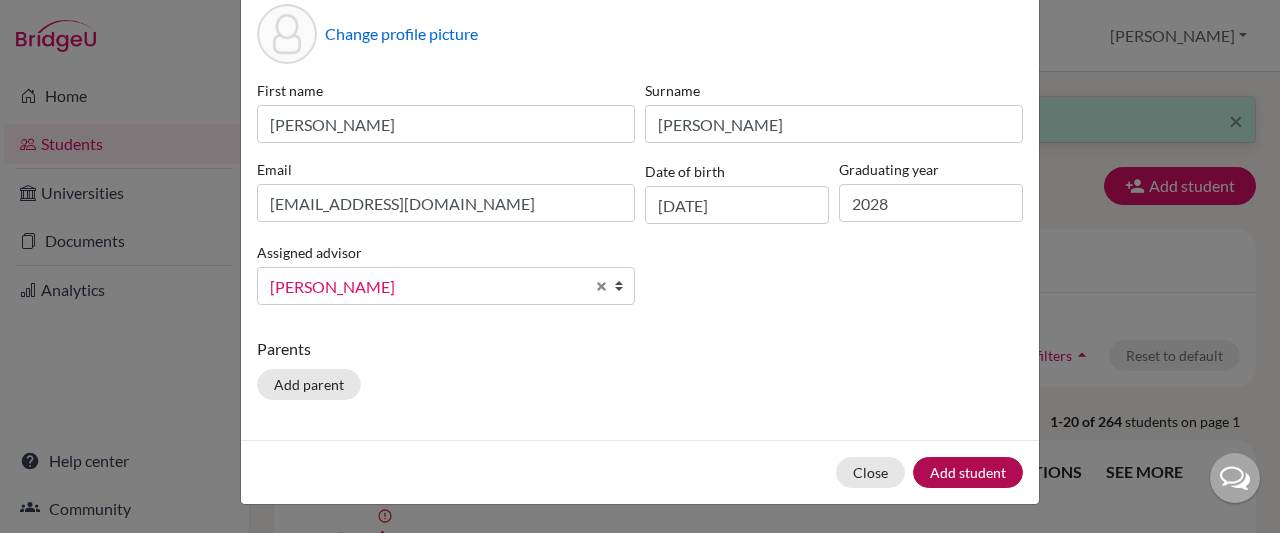scroll, scrollTop: 0, scrollLeft: 0, axis: both 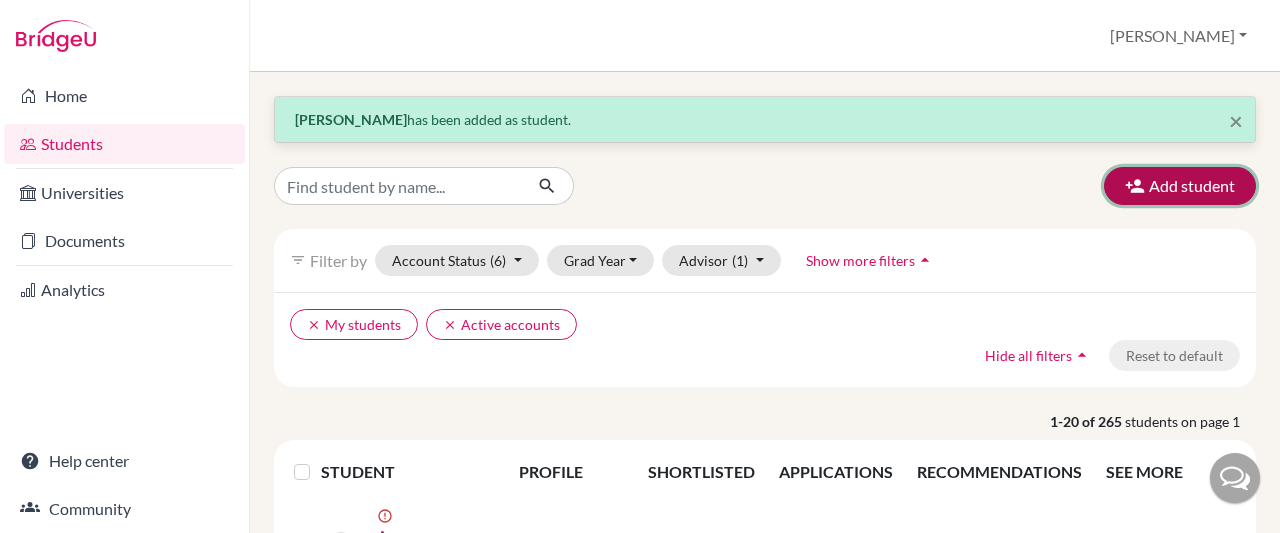 click on "Add student" at bounding box center [1180, 186] 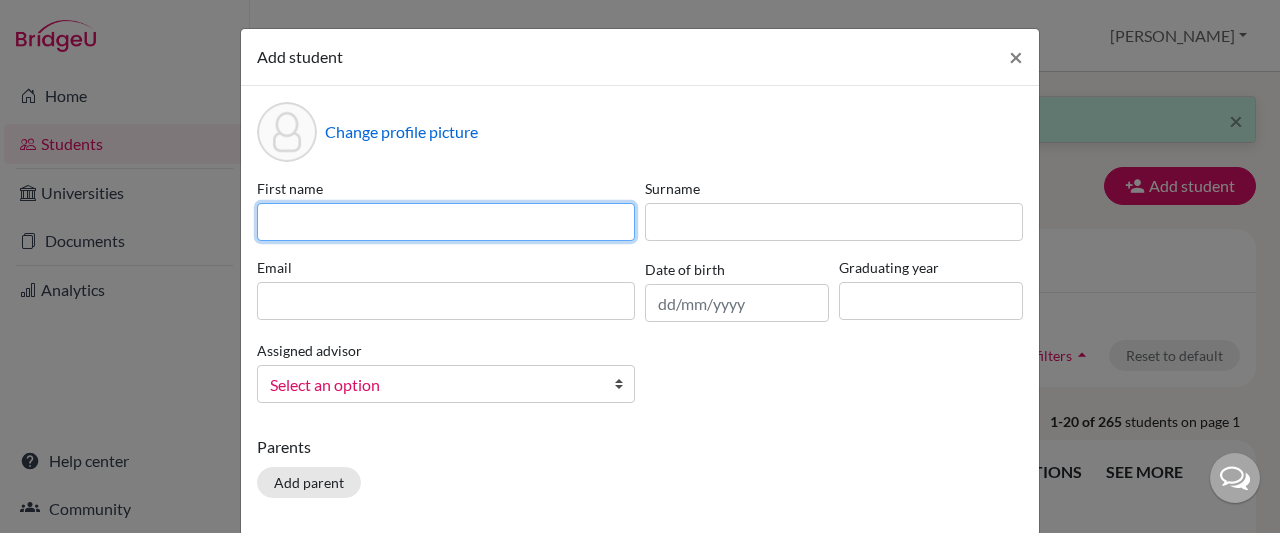 click at bounding box center (446, 222) 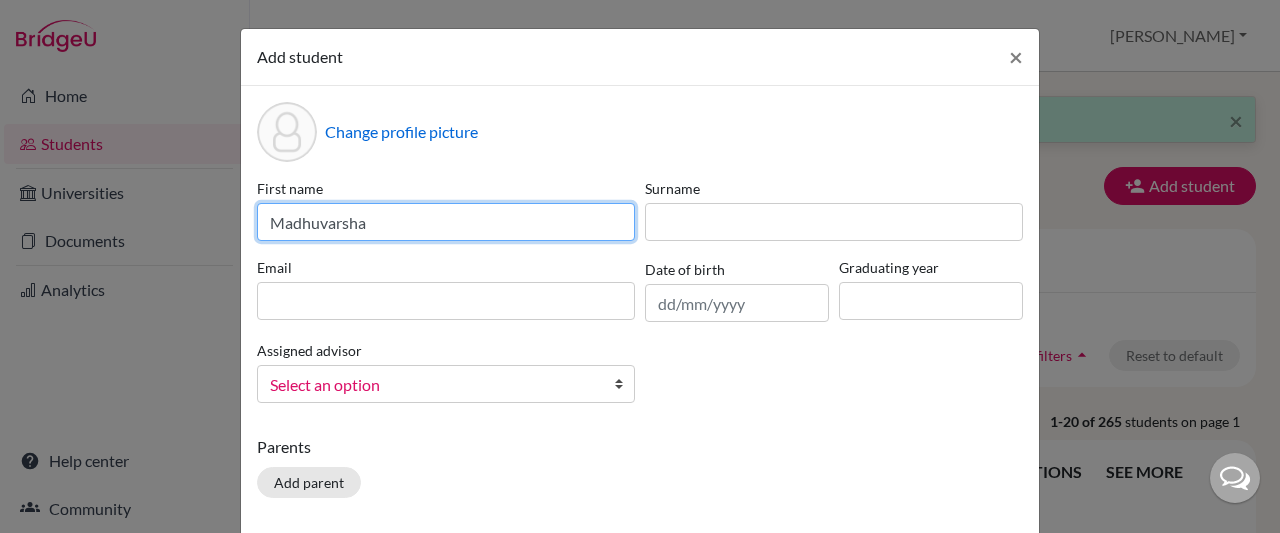 type on "Madhuvarsha" 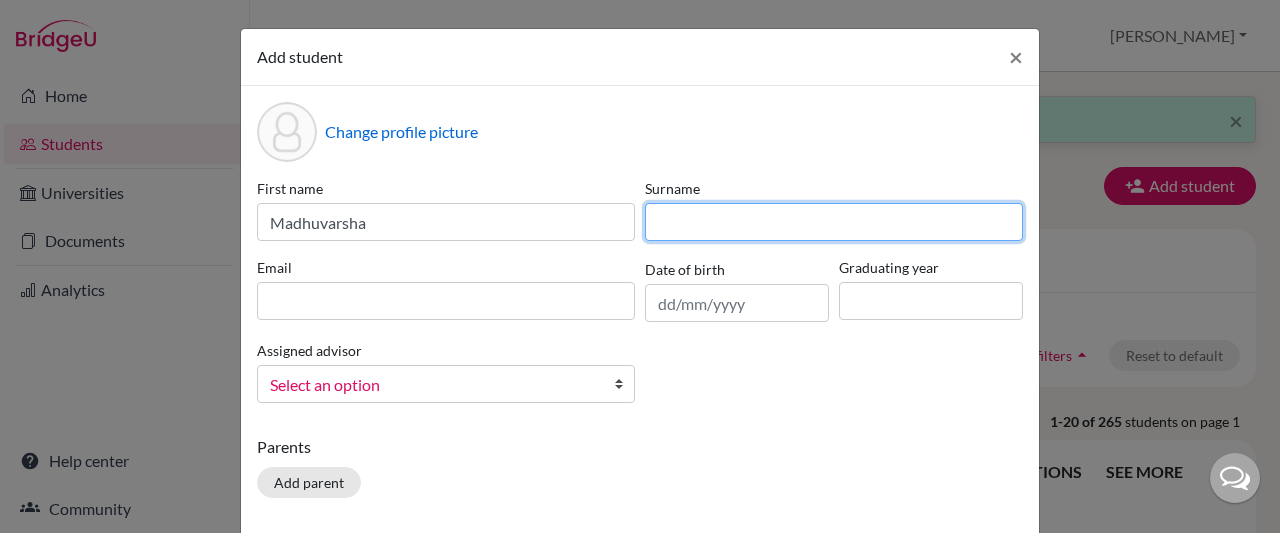 click at bounding box center [834, 222] 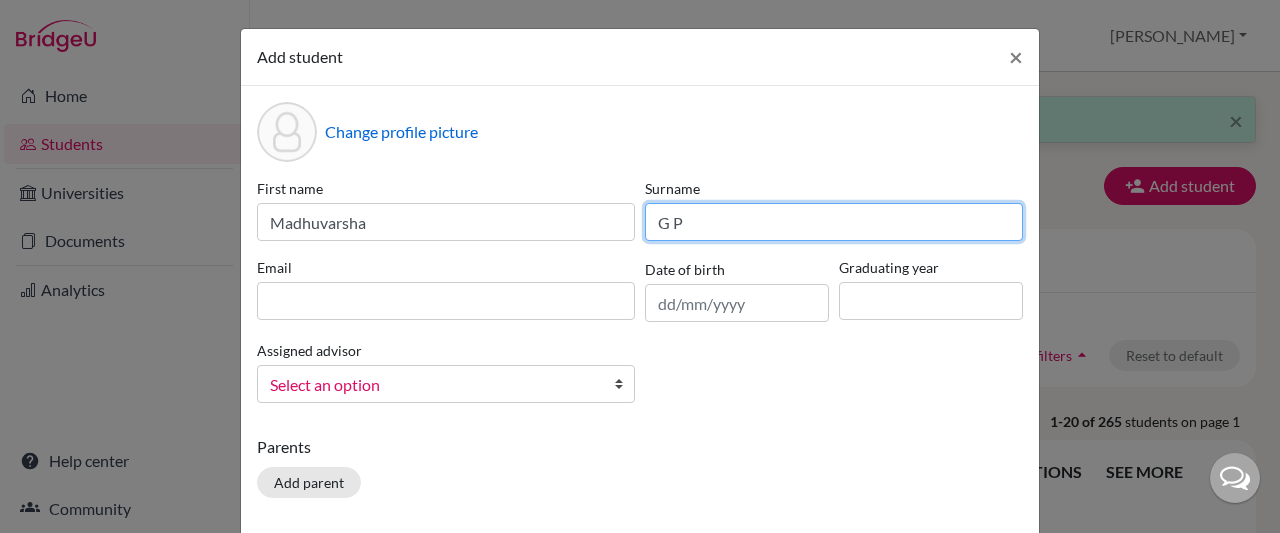 type on "G P" 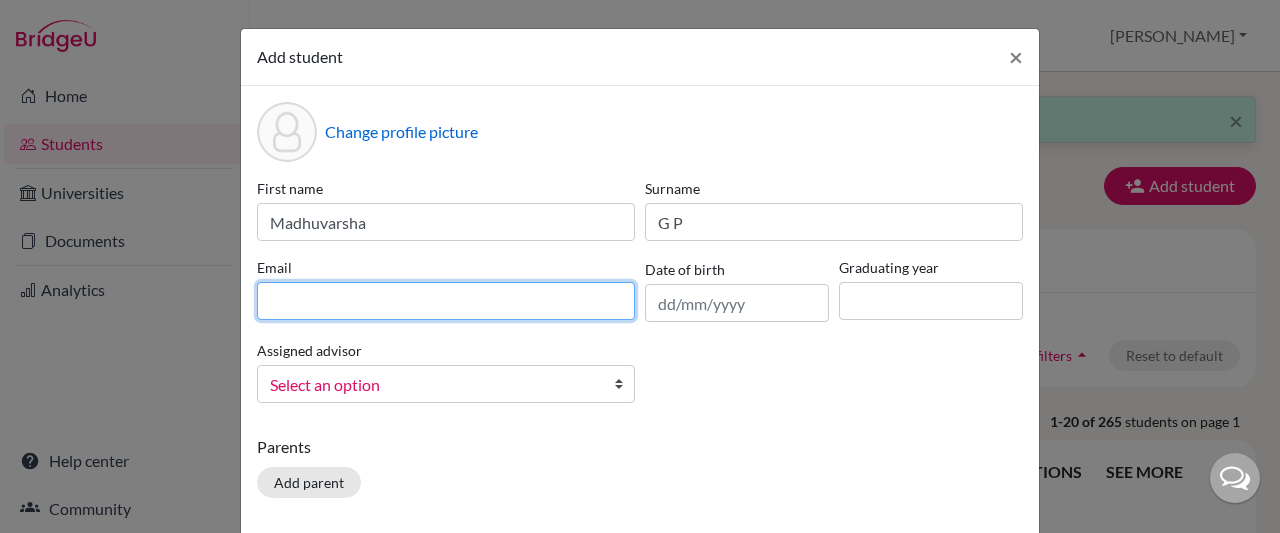 click at bounding box center (446, 301) 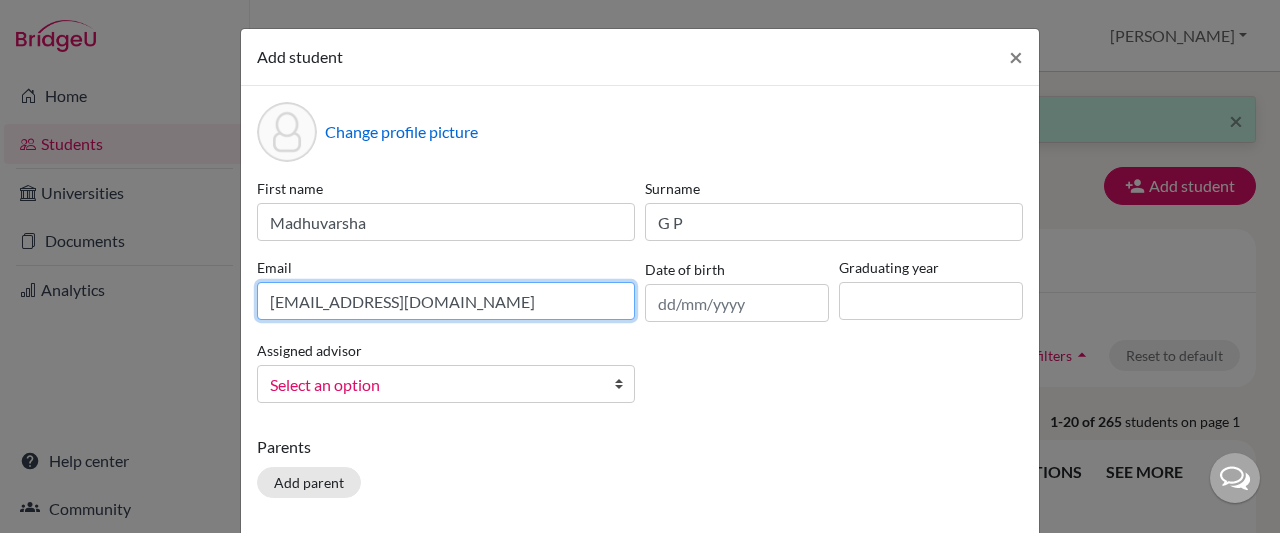 type on "[EMAIL_ADDRESS][DOMAIN_NAME]" 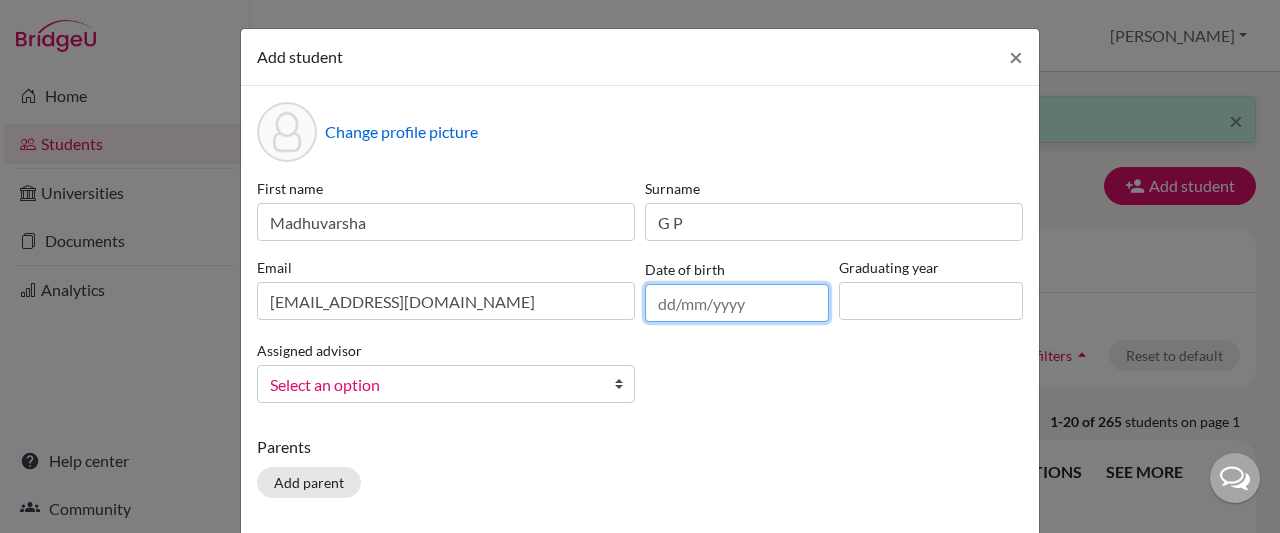 click at bounding box center [737, 303] 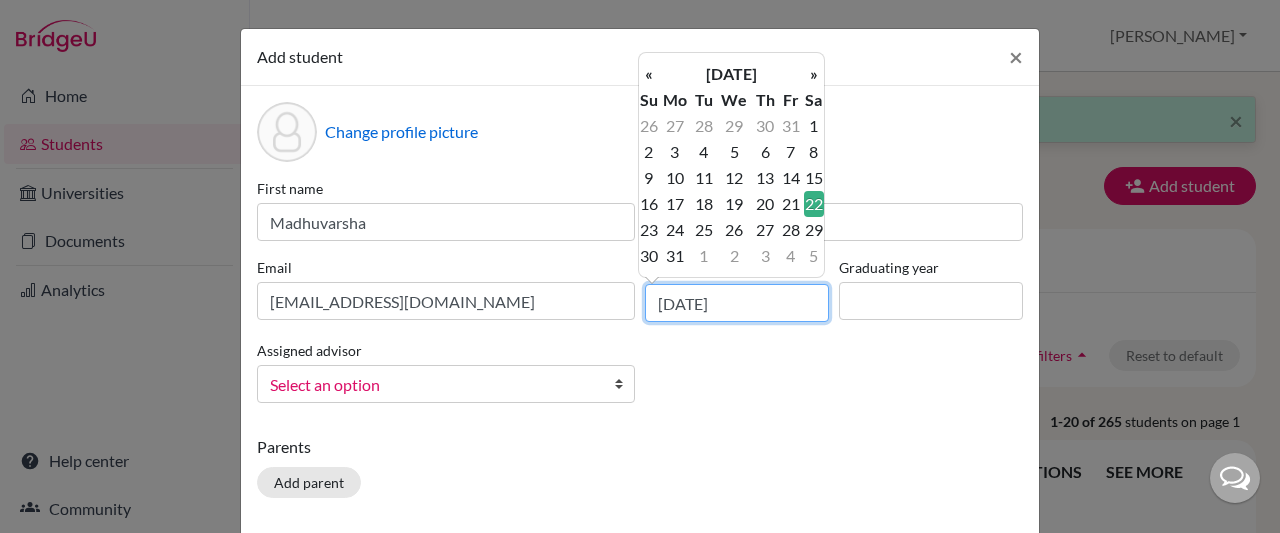 type on "[DATE]" 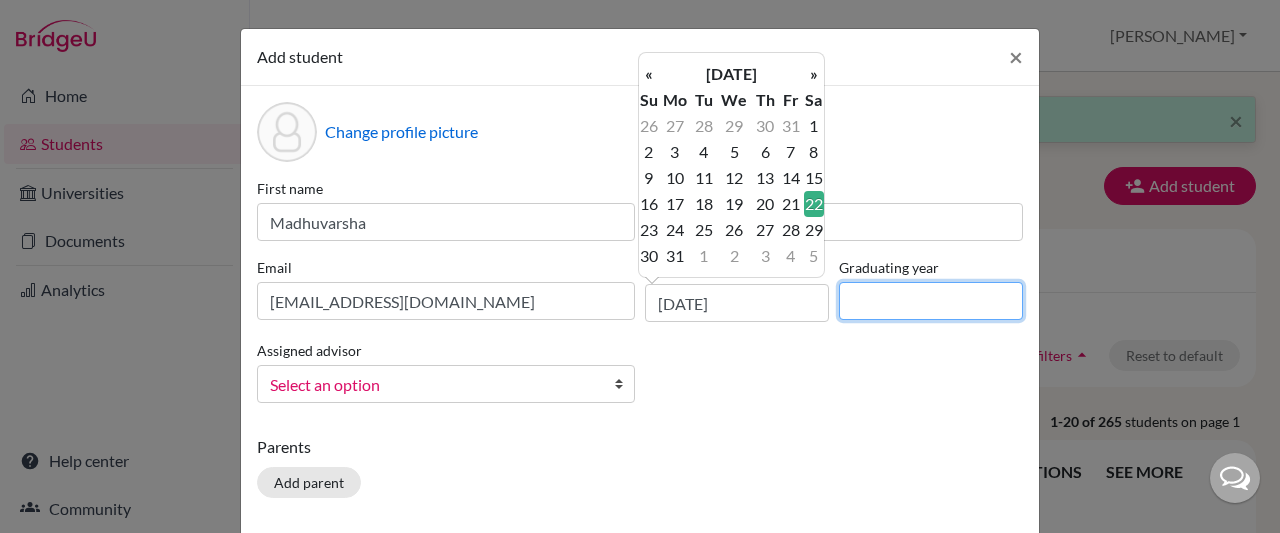 click at bounding box center [931, 301] 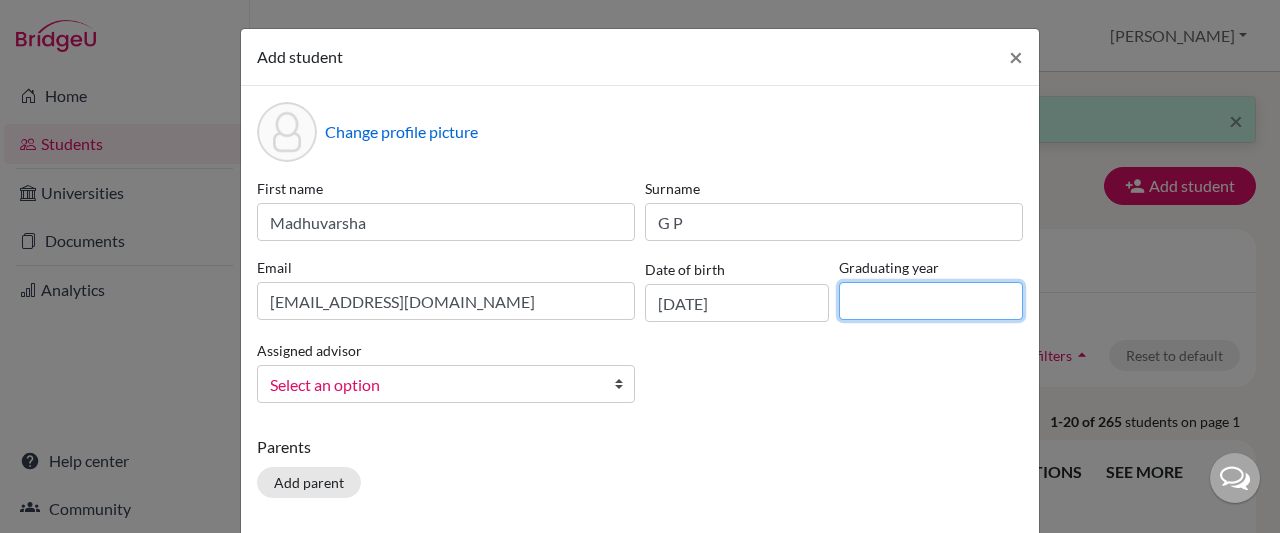 type on "2028" 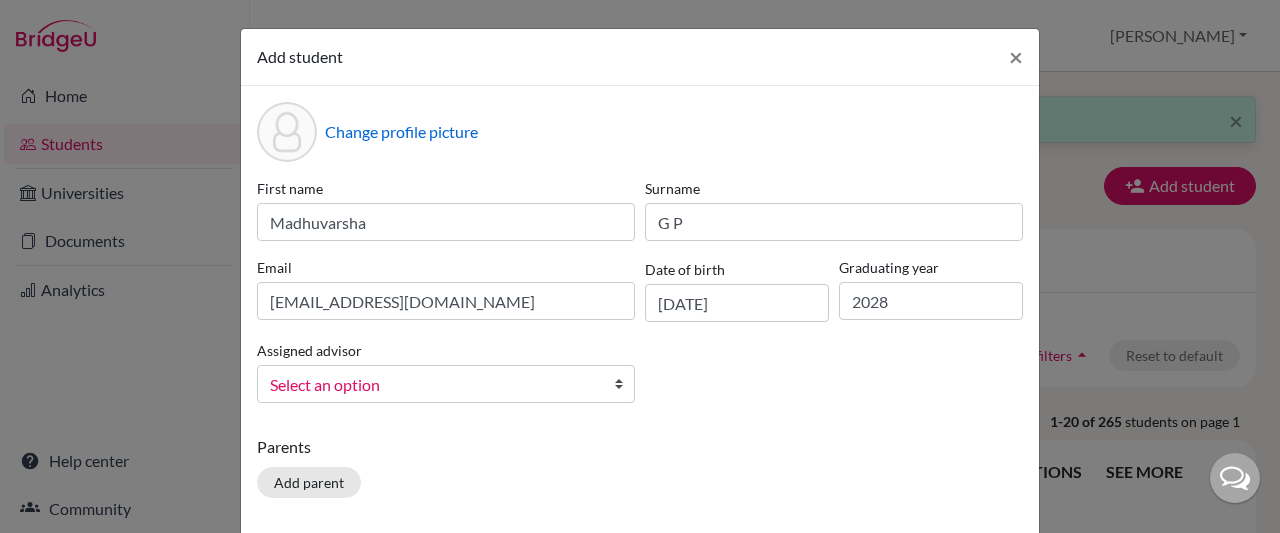 click at bounding box center (624, 384) 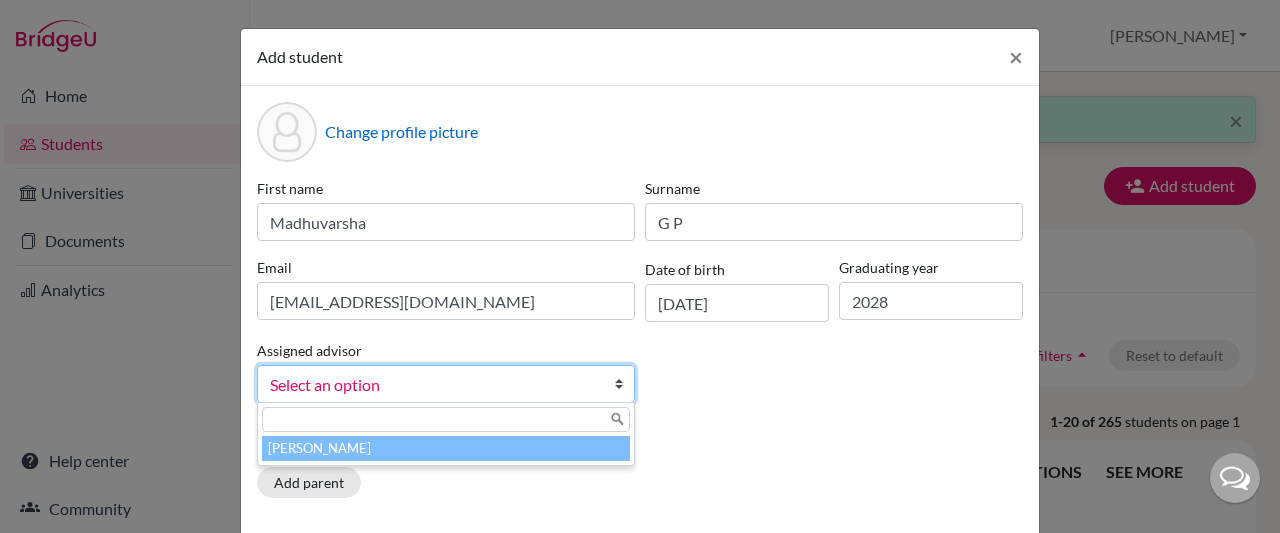 click on "[PERSON_NAME]" at bounding box center (446, 448) 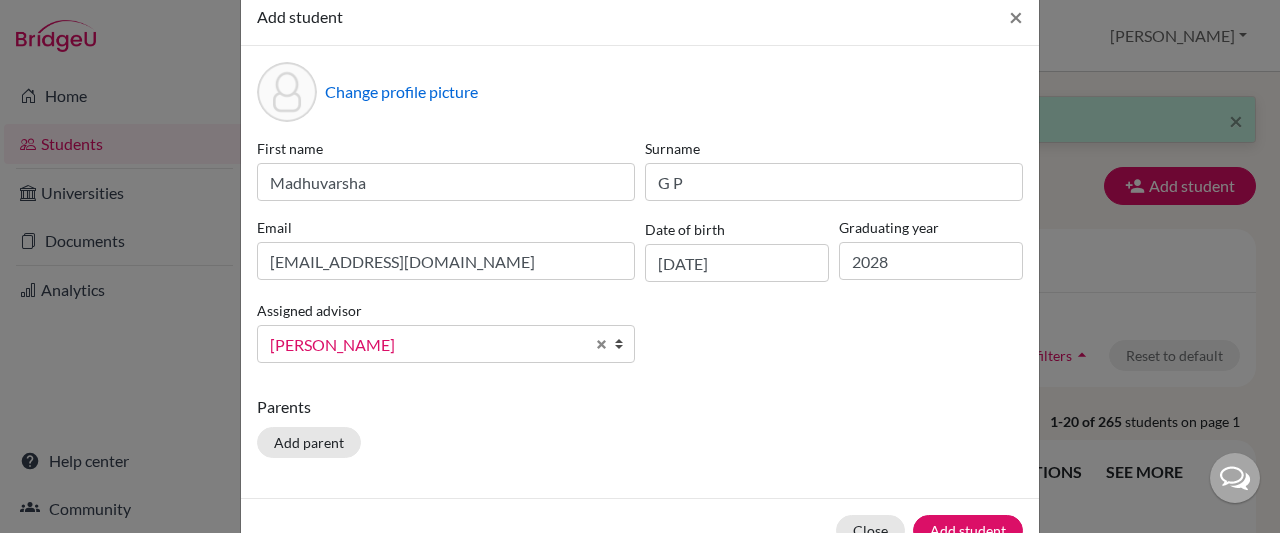 scroll, scrollTop: 98, scrollLeft: 0, axis: vertical 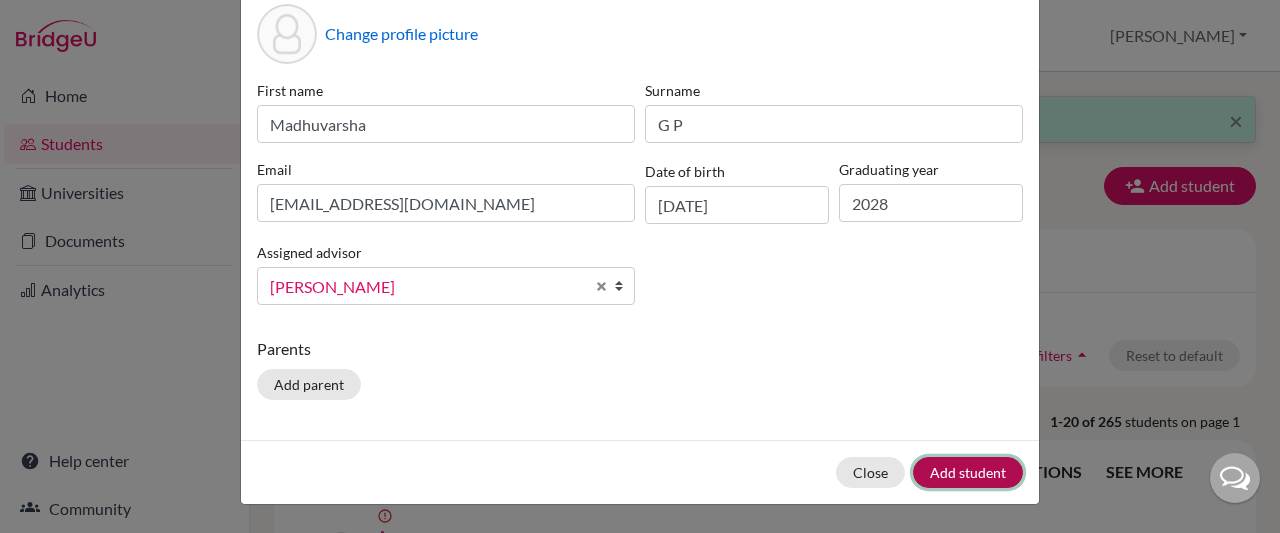 click on "Add student" at bounding box center [968, 472] 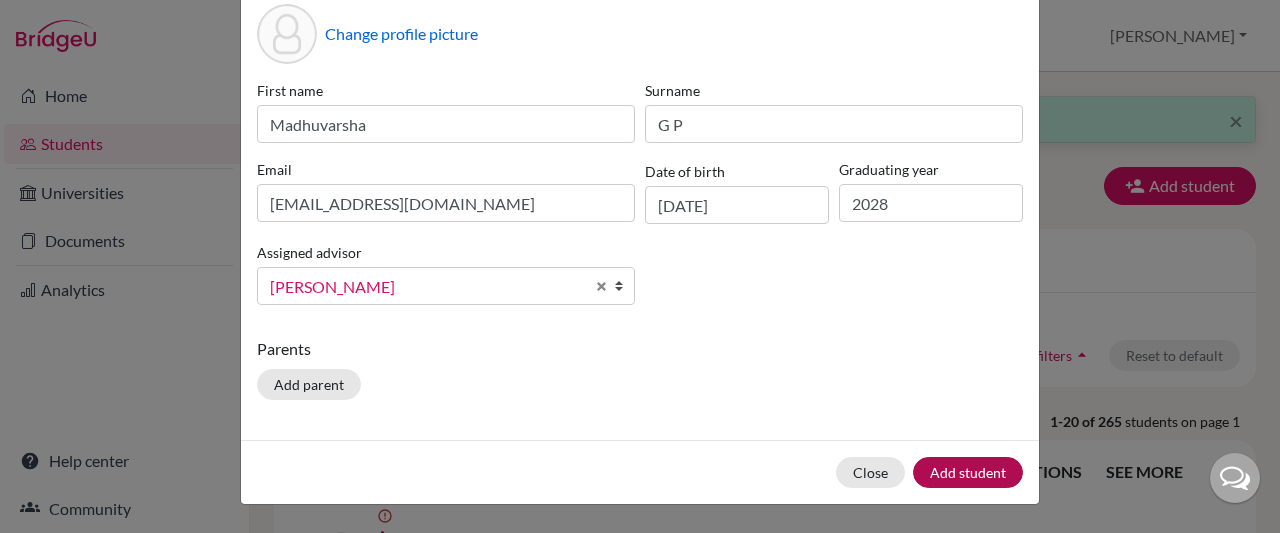 scroll, scrollTop: 0, scrollLeft: 0, axis: both 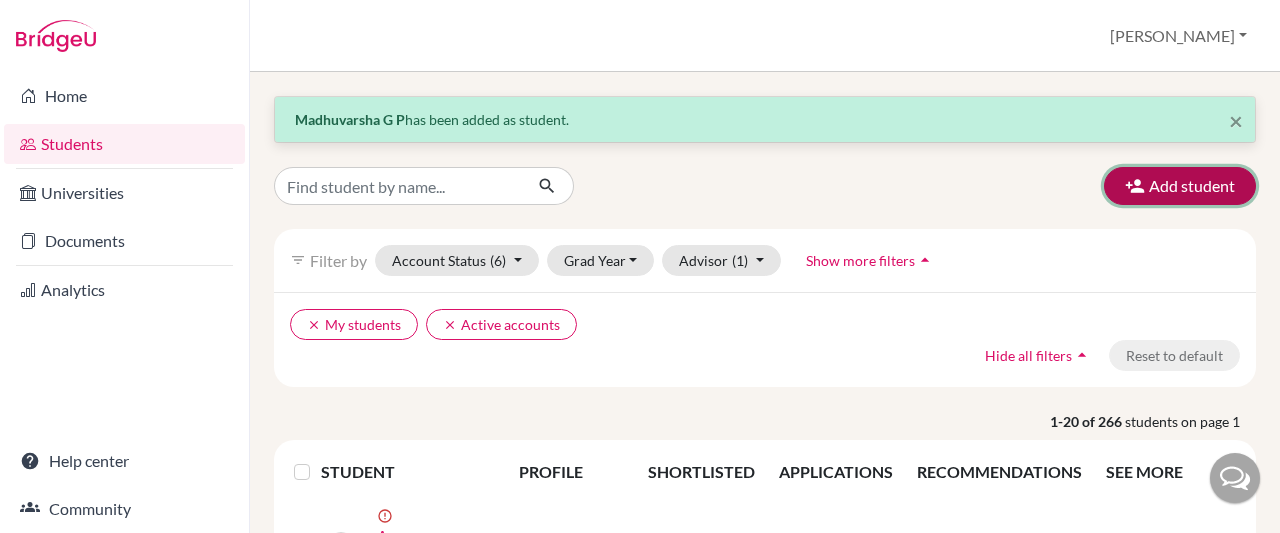 click on "Add student" at bounding box center (1180, 186) 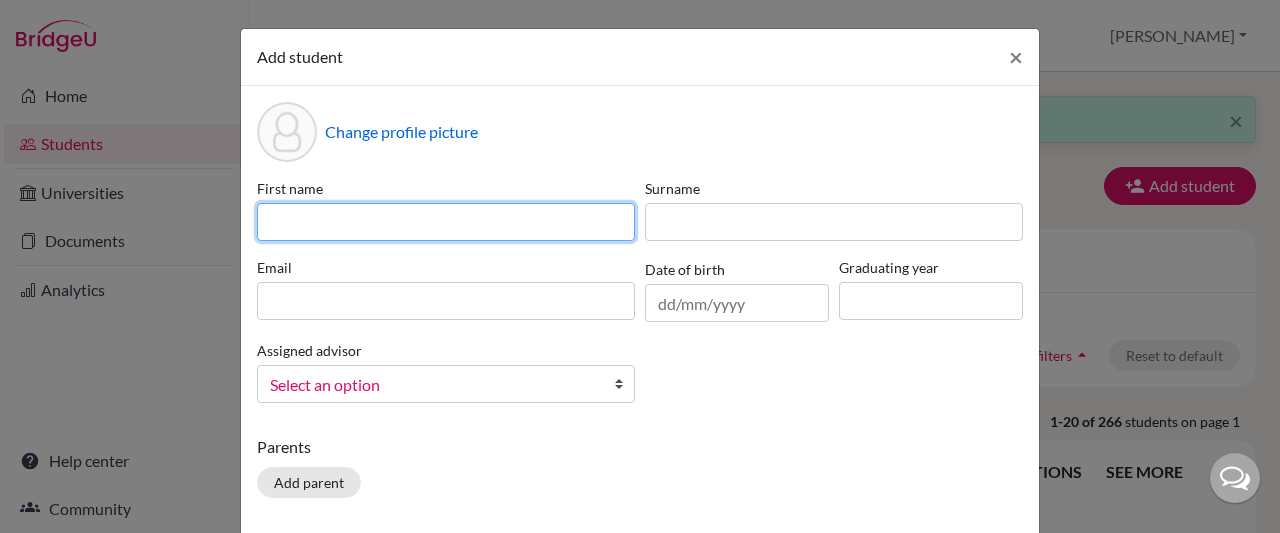 click at bounding box center [446, 222] 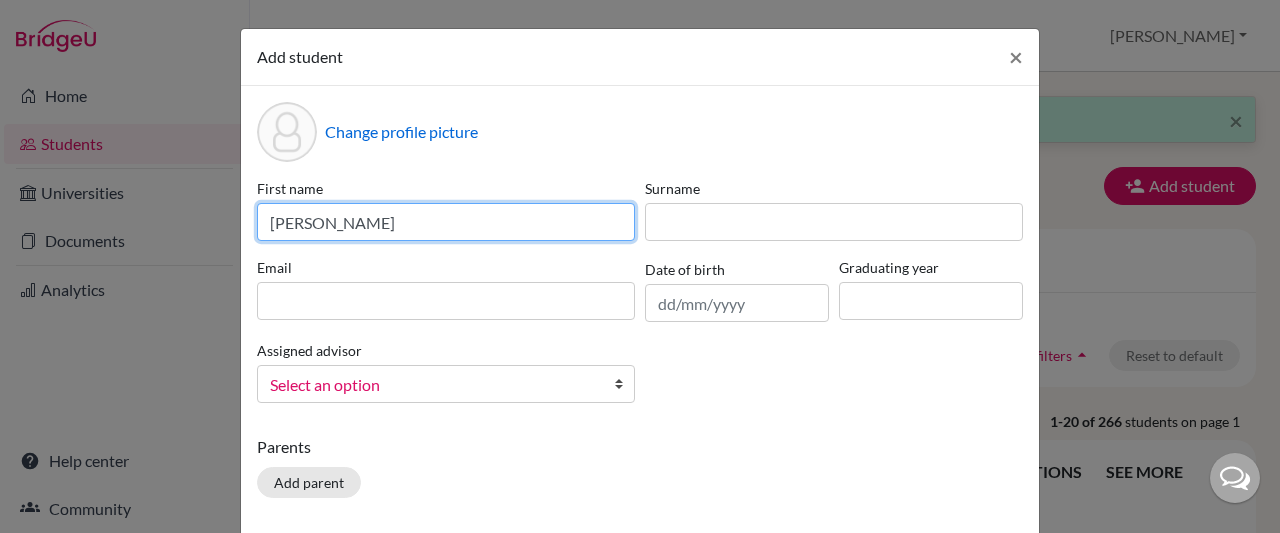 type on "[PERSON_NAME]" 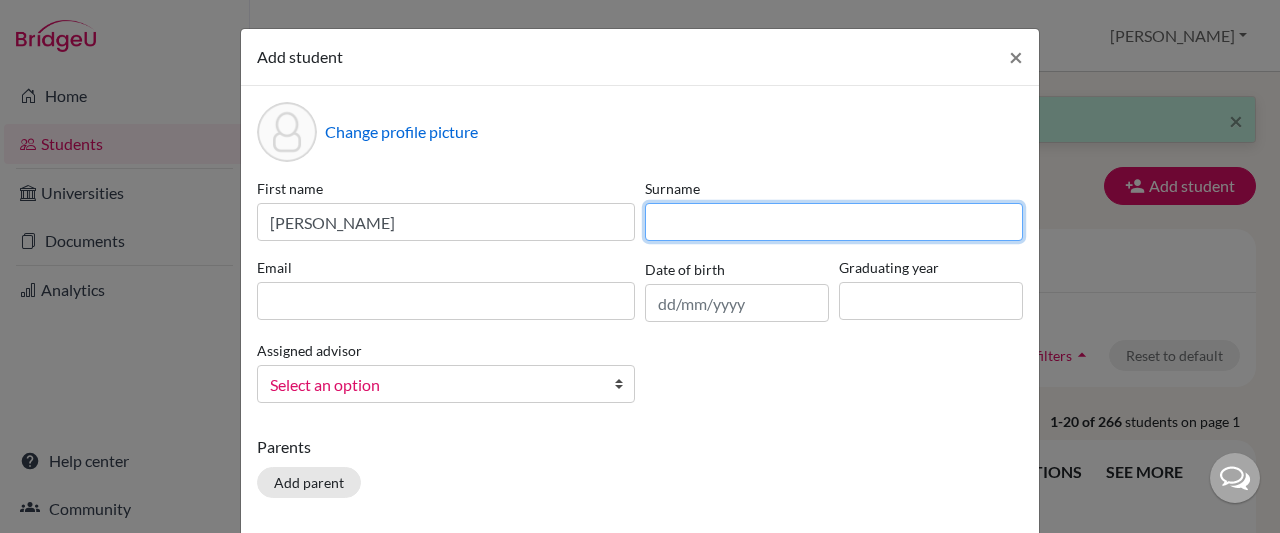 click at bounding box center (834, 222) 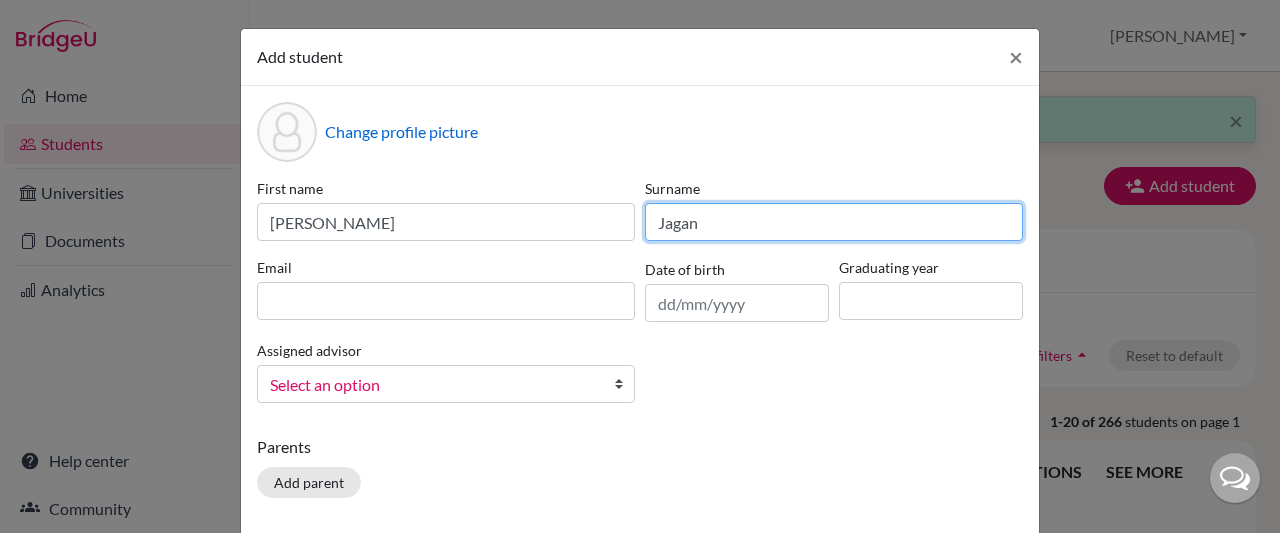 type on "Jagan" 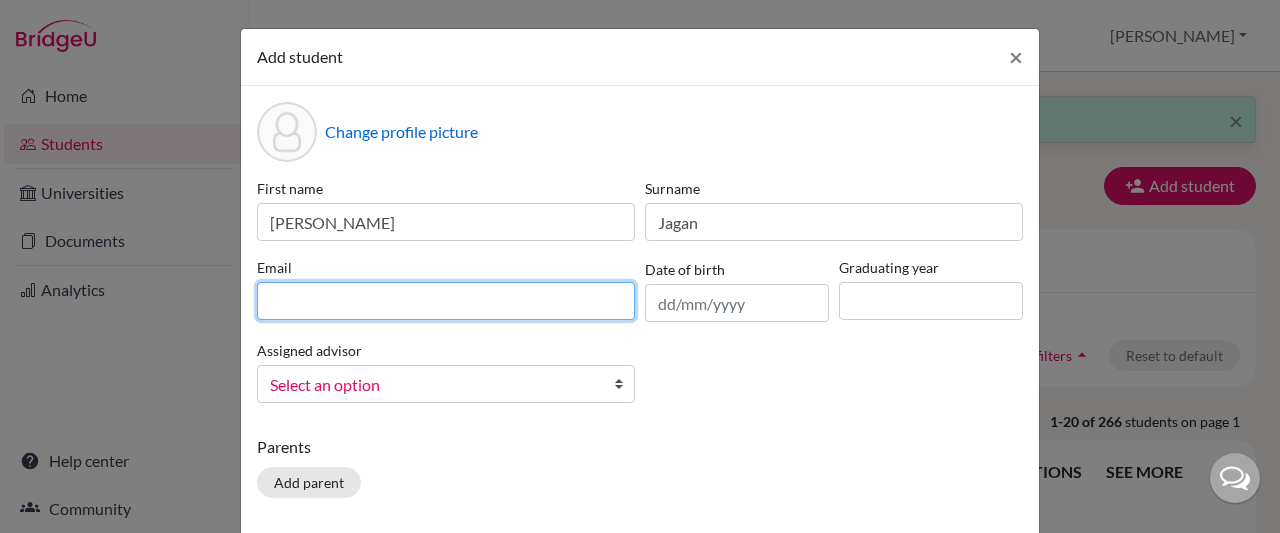click at bounding box center (446, 301) 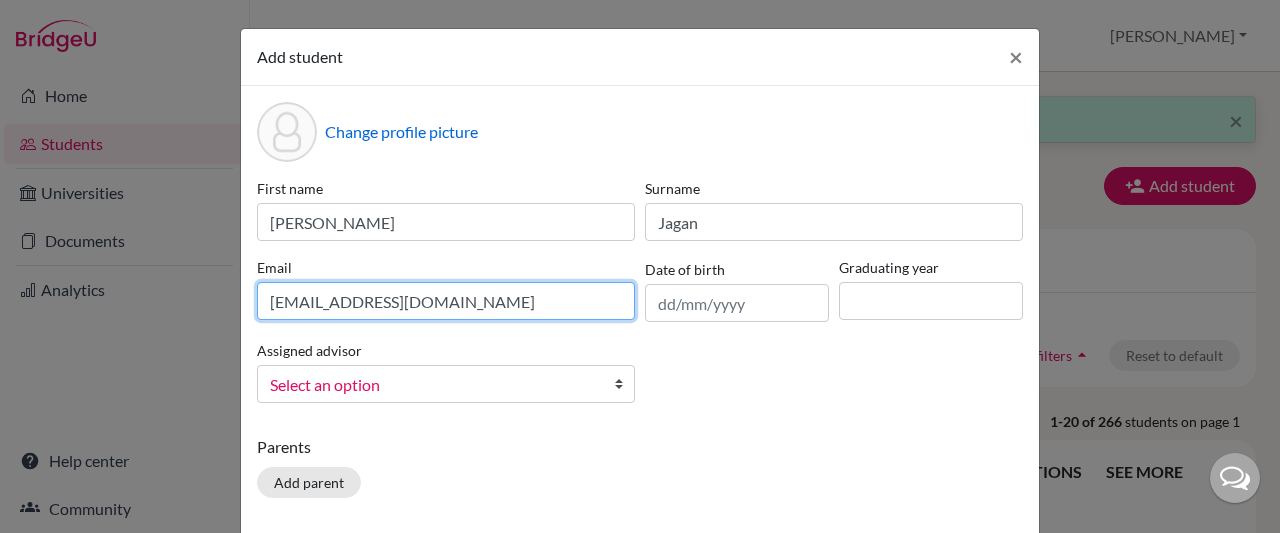 type on "[EMAIL_ADDRESS][DOMAIN_NAME]" 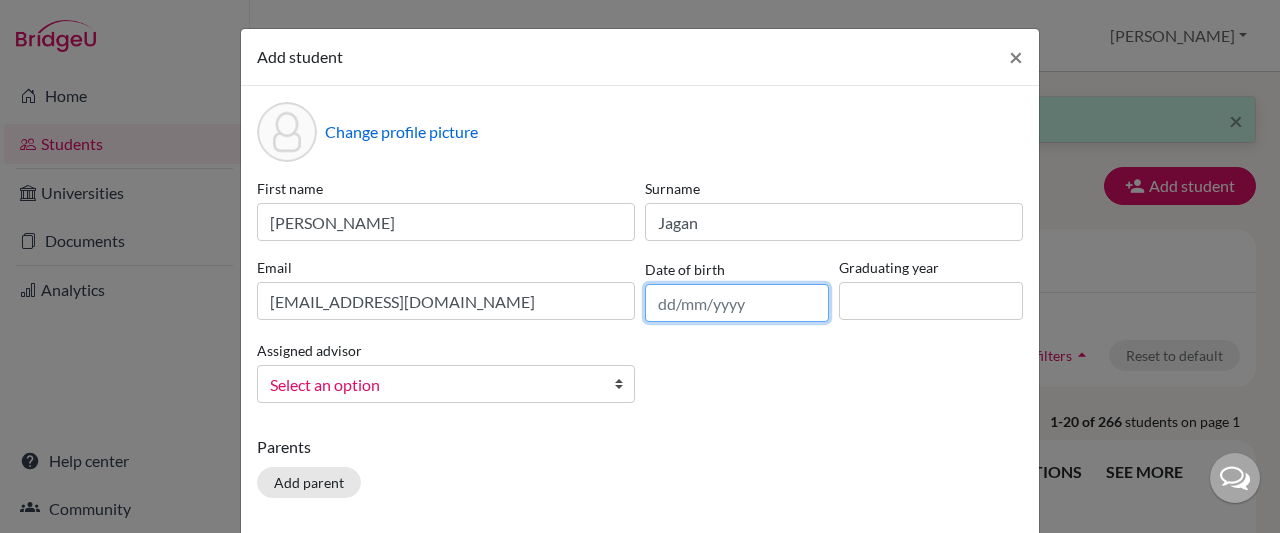 click at bounding box center (737, 303) 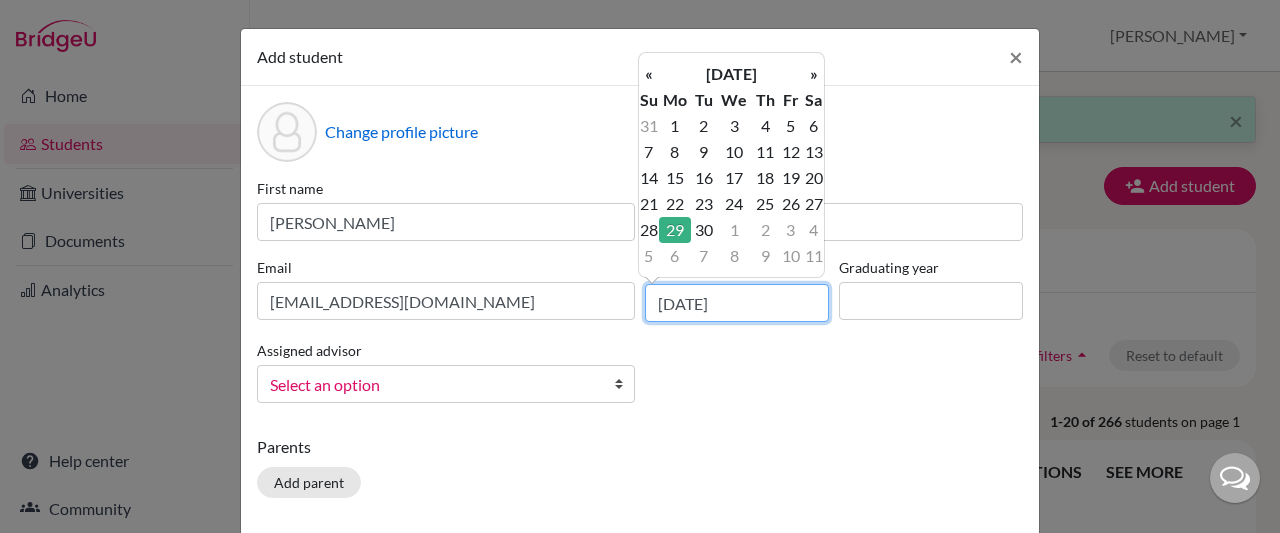 type on "[DATE]" 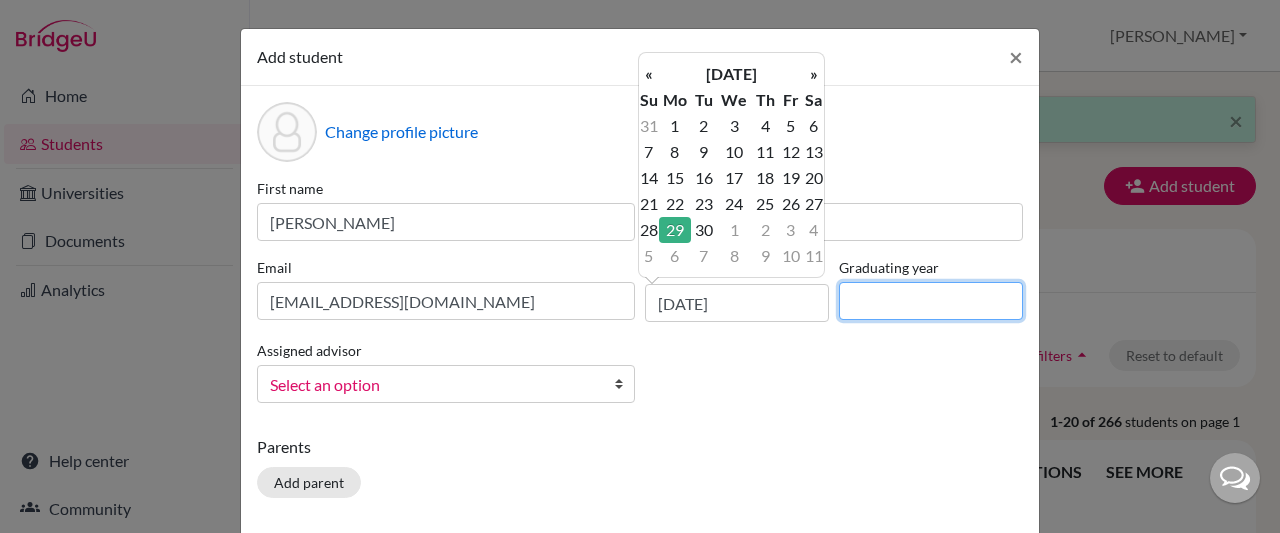 click at bounding box center [931, 301] 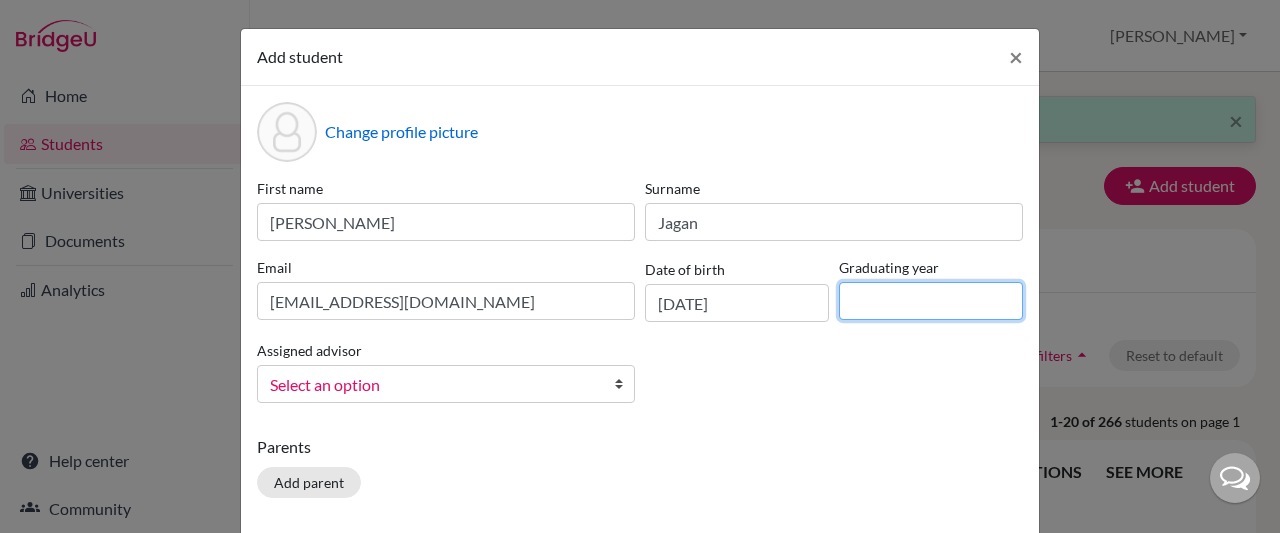 type on "2028" 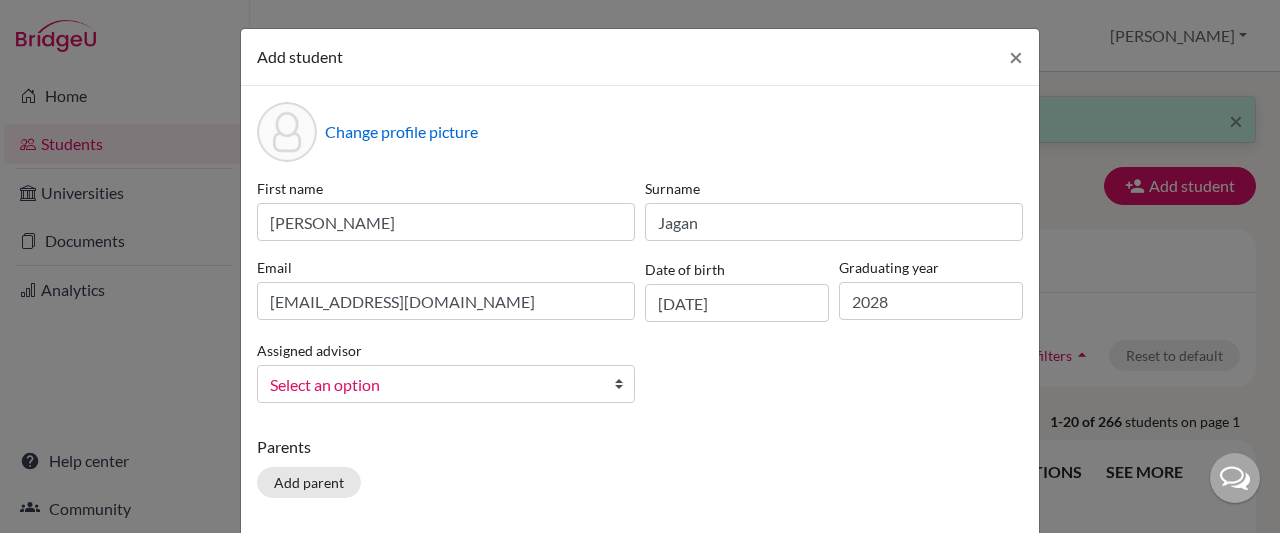 click at bounding box center (624, 384) 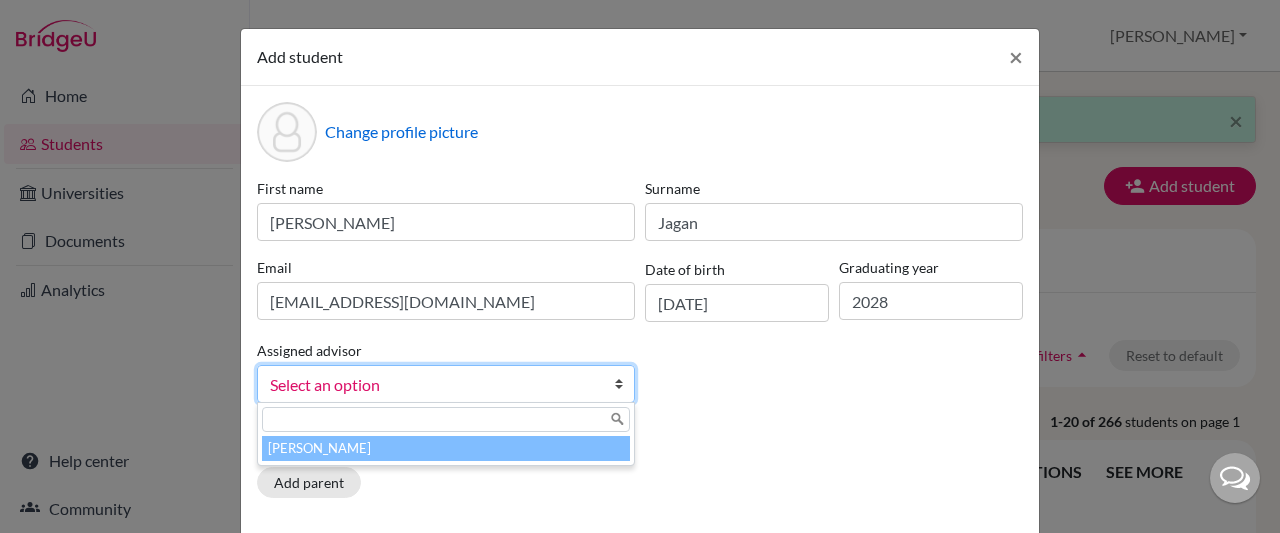 click on "[PERSON_NAME]" at bounding box center [446, 448] 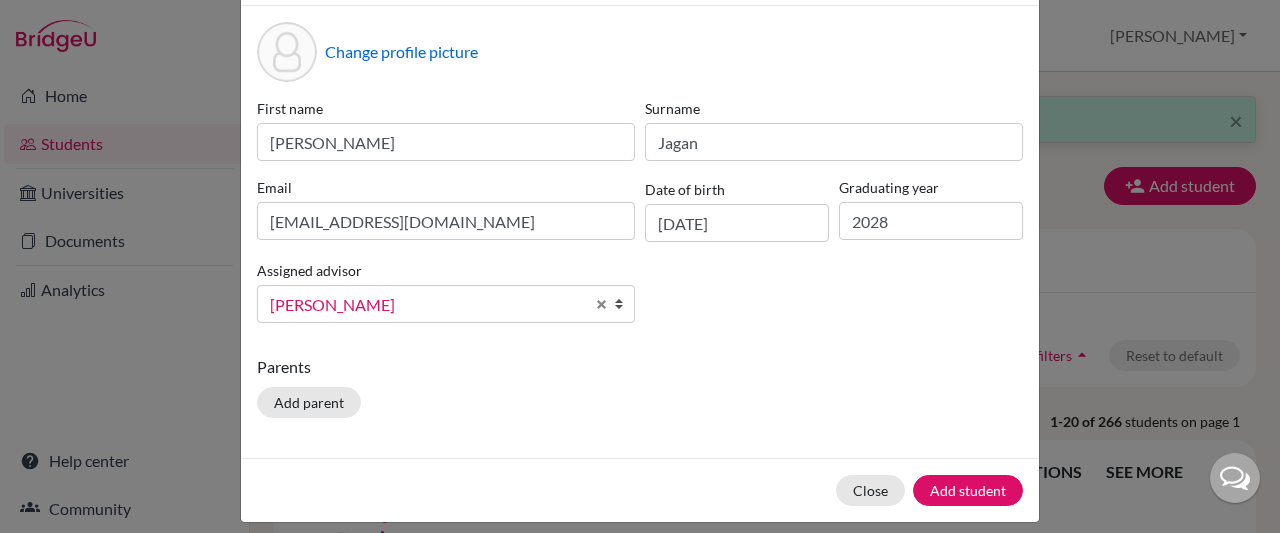 scroll, scrollTop: 98, scrollLeft: 0, axis: vertical 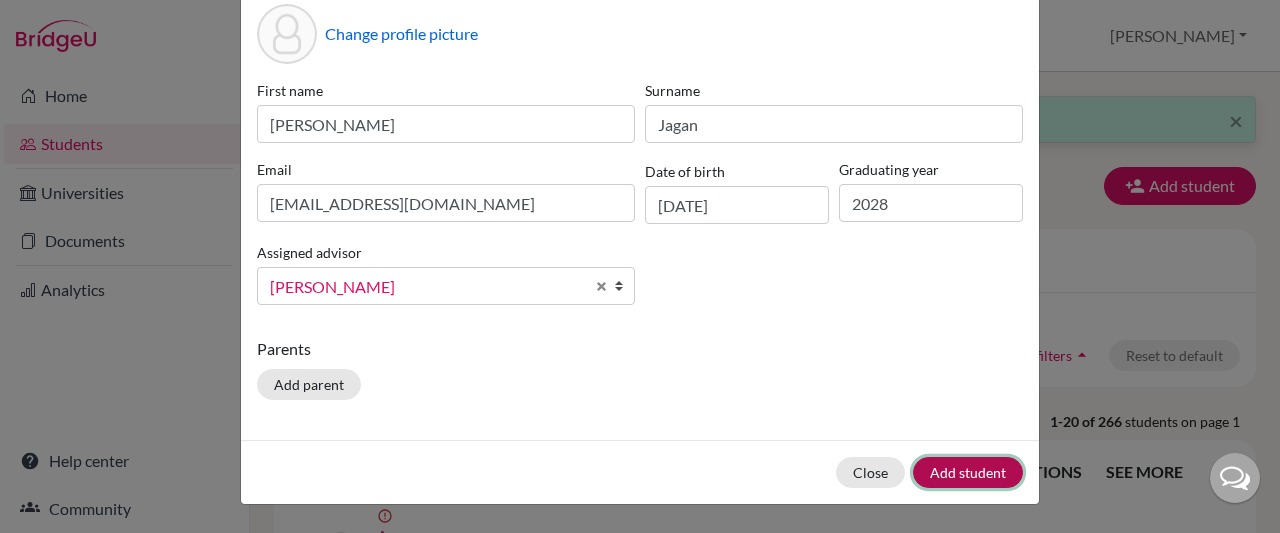 click on "Add student" at bounding box center (968, 472) 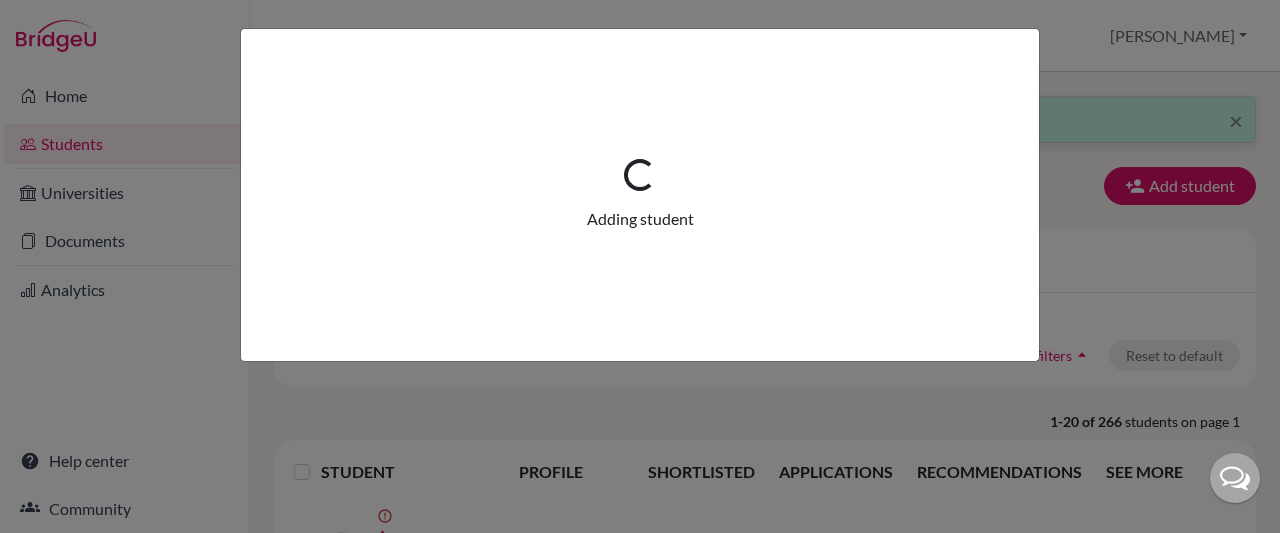 scroll, scrollTop: 0, scrollLeft: 0, axis: both 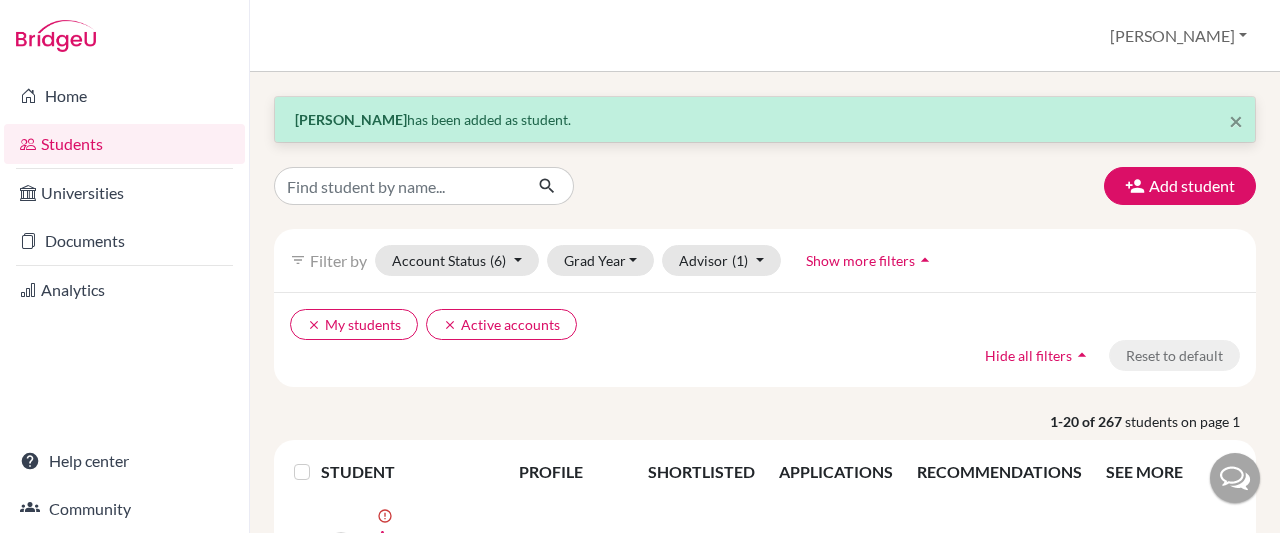 click on "RECOMMENDATIONS" at bounding box center (999, 472) 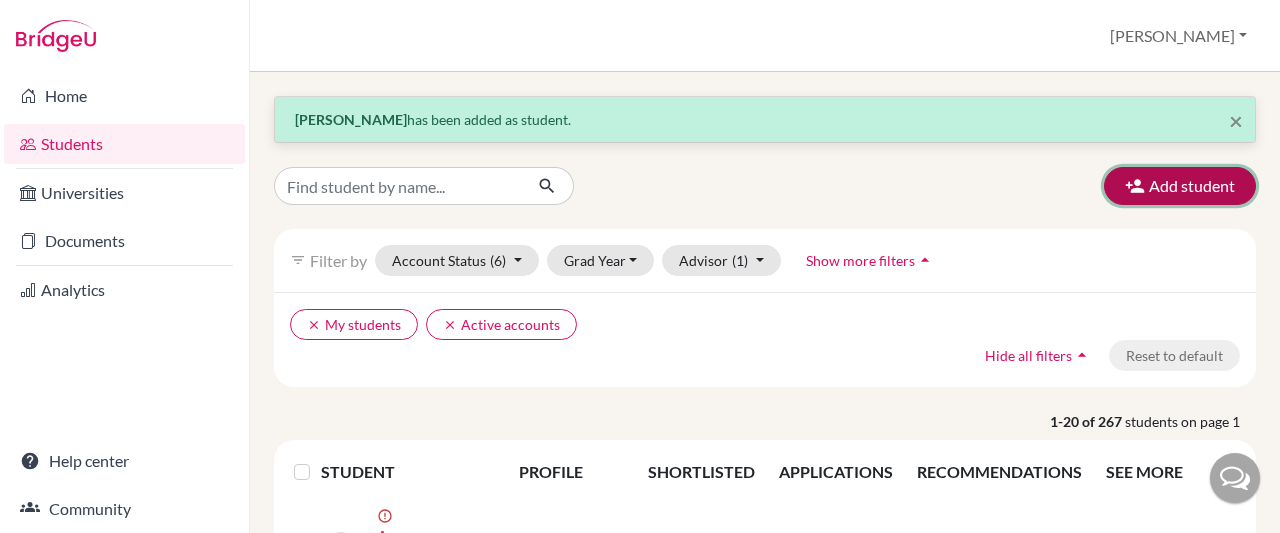 click on "Add student" at bounding box center (1180, 186) 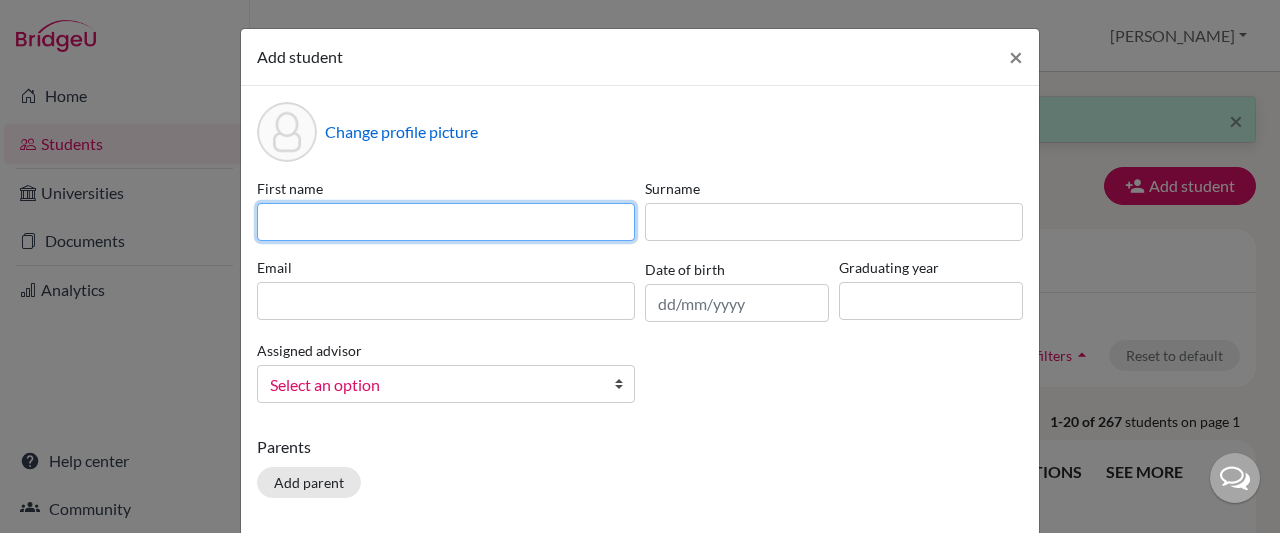 click at bounding box center [446, 222] 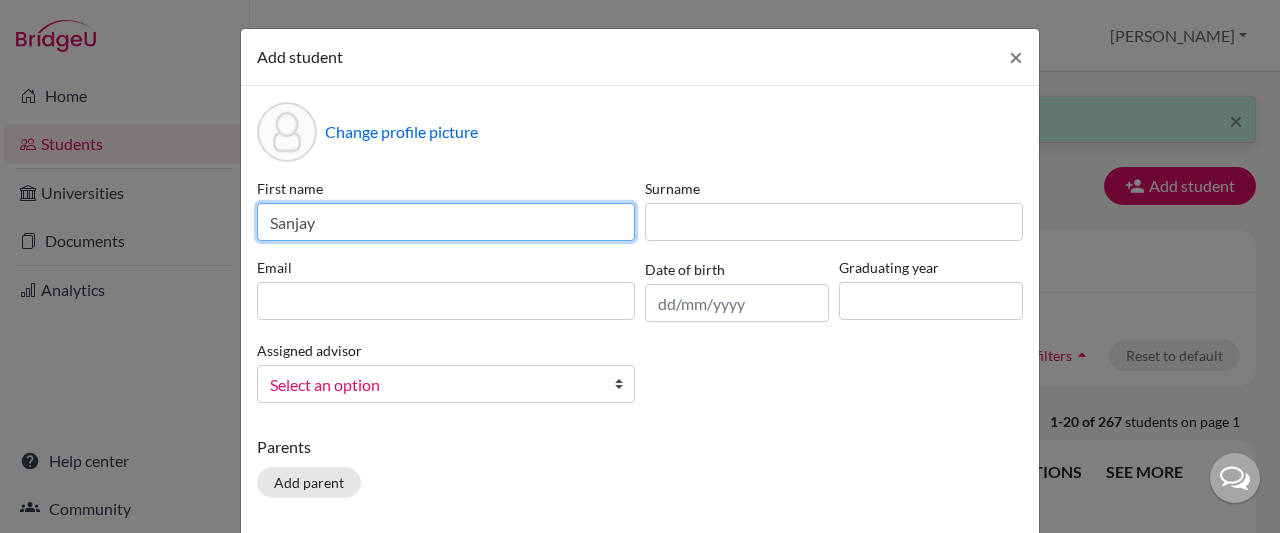 type on "Sanjay" 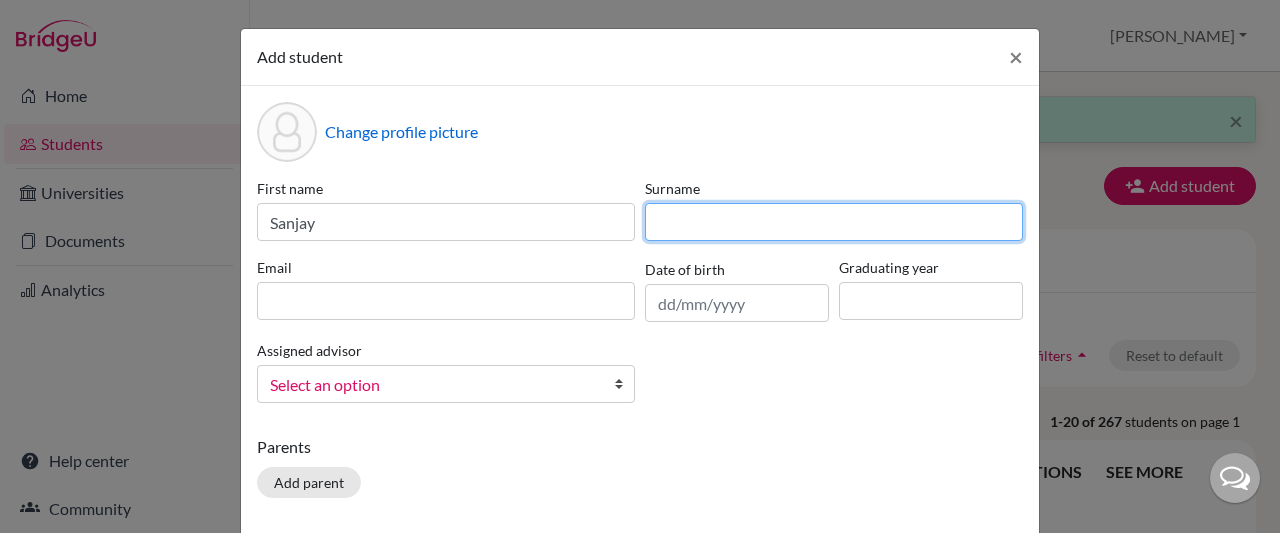 click at bounding box center (834, 222) 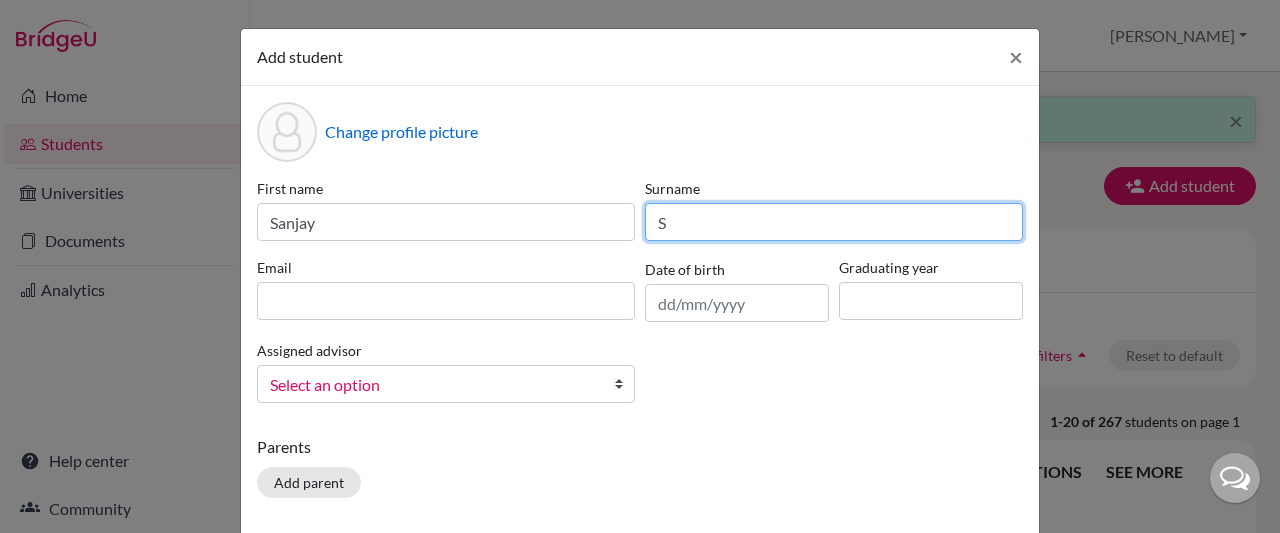 type on "S" 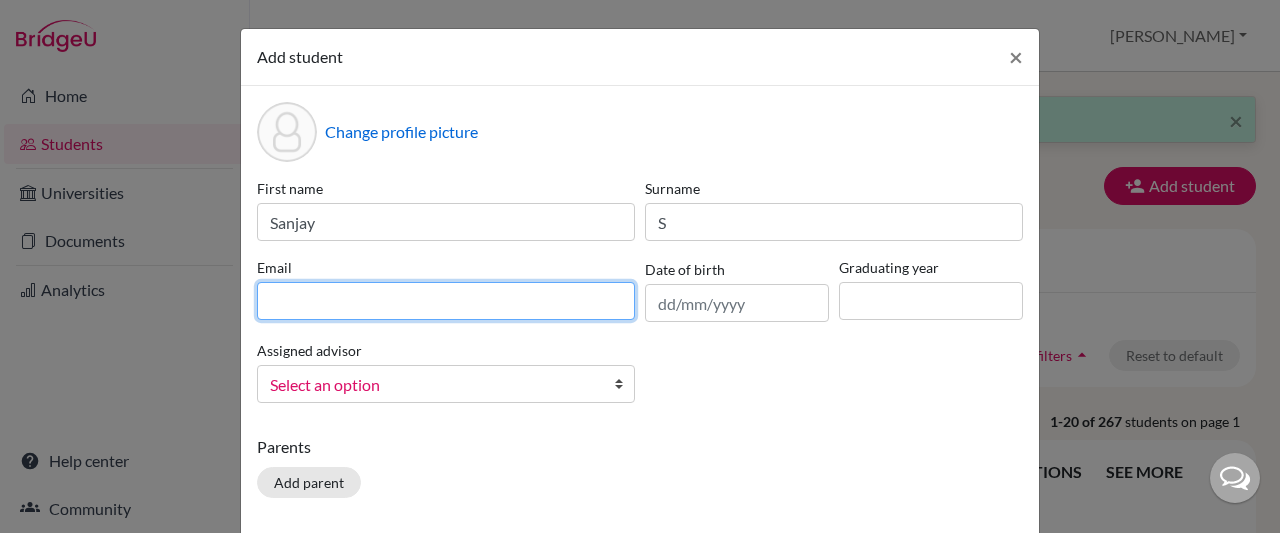 click at bounding box center [446, 301] 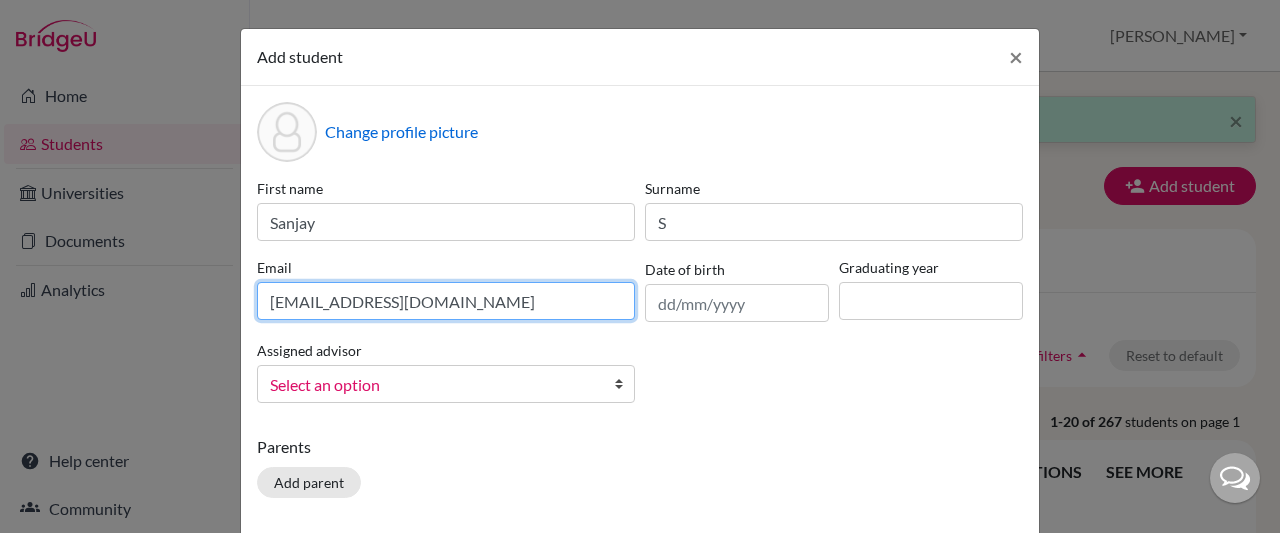 type on "[EMAIL_ADDRESS][DOMAIN_NAME]" 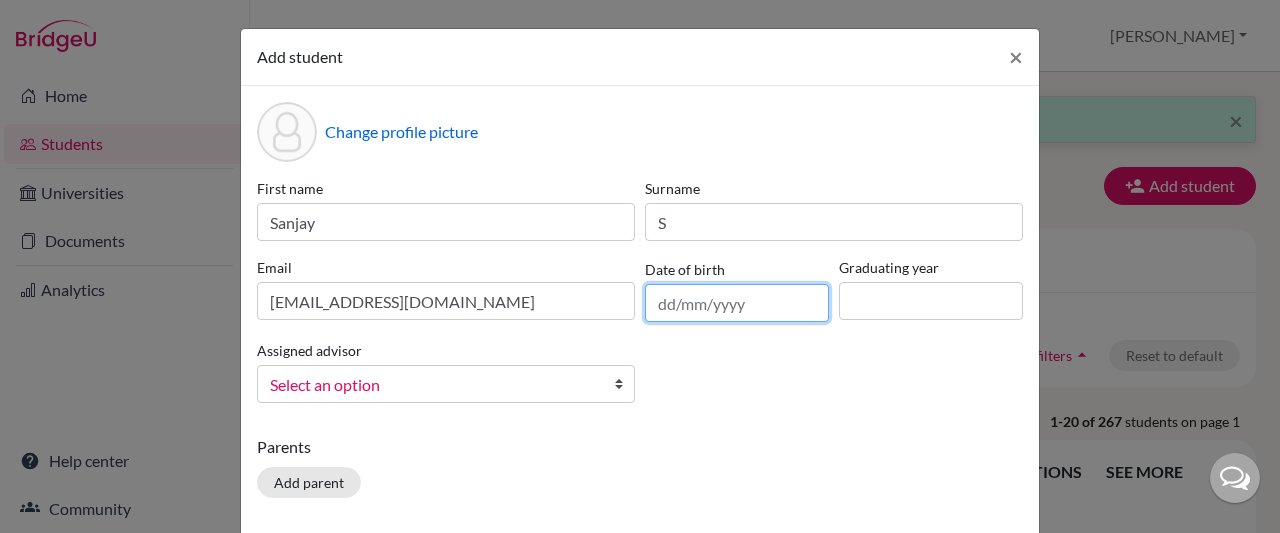 click at bounding box center (737, 303) 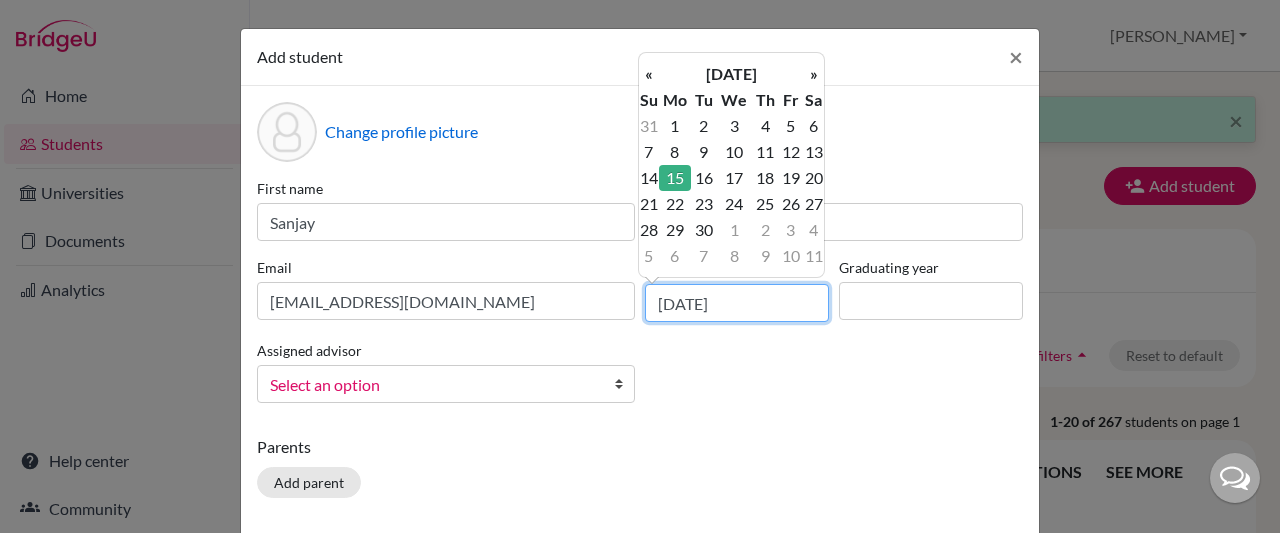 type on "[DATE]" 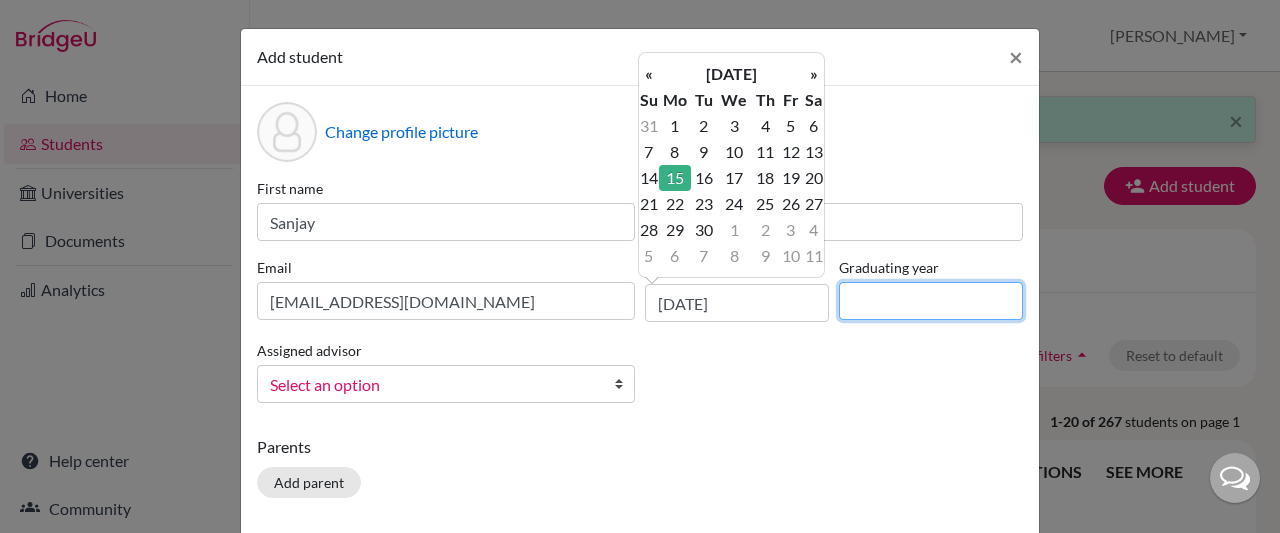 click at bounding box center (931, 301) 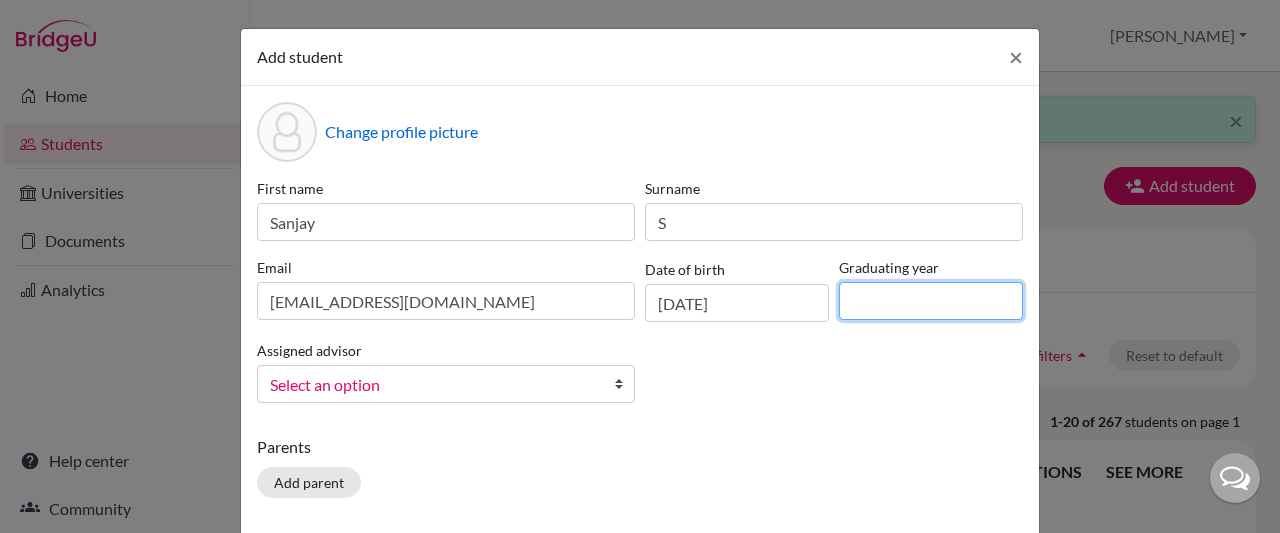 type on "2028" 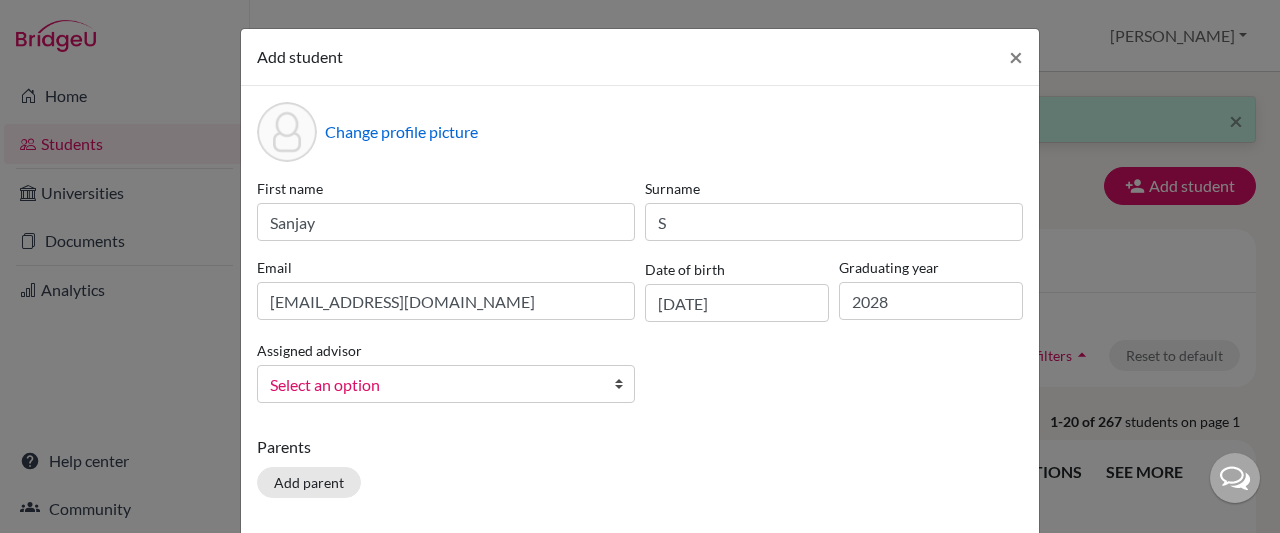 click on "Select an option" at bounding box center (446, 384) 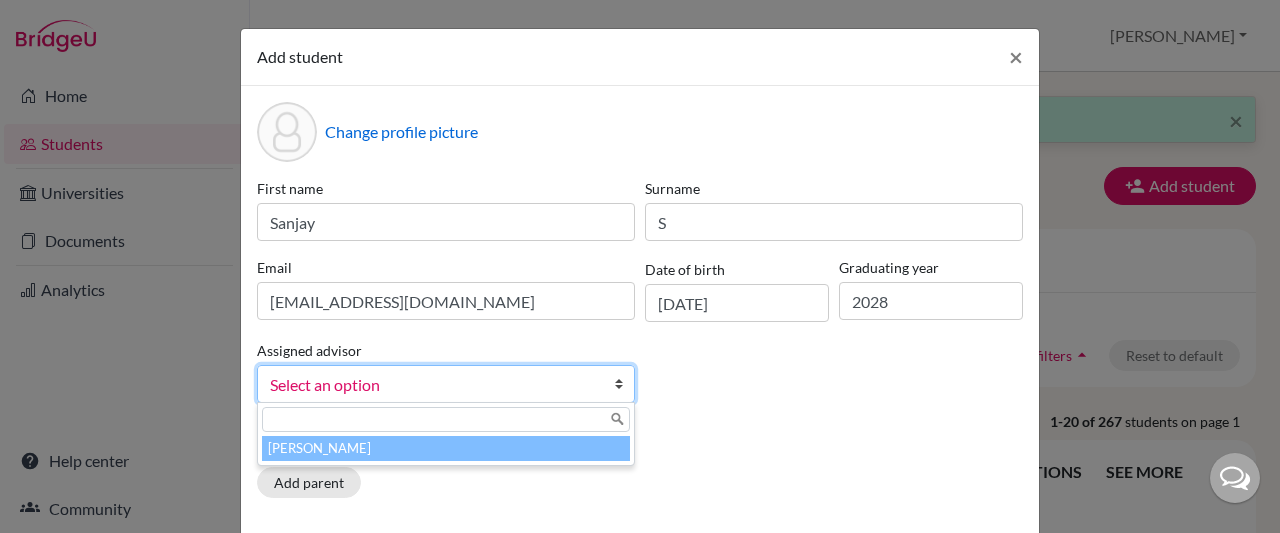 click on "[PERSON_NAME]" at bounding box center [446, 448] 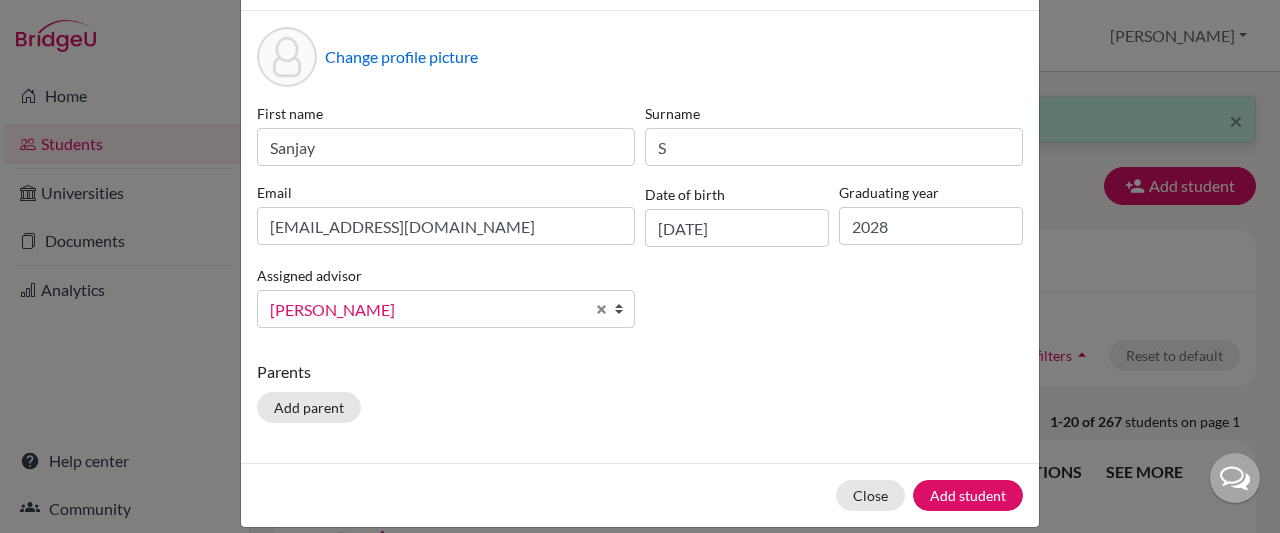 scroll, scrollTop: 80, scrollLeft: 0, axis: vertical 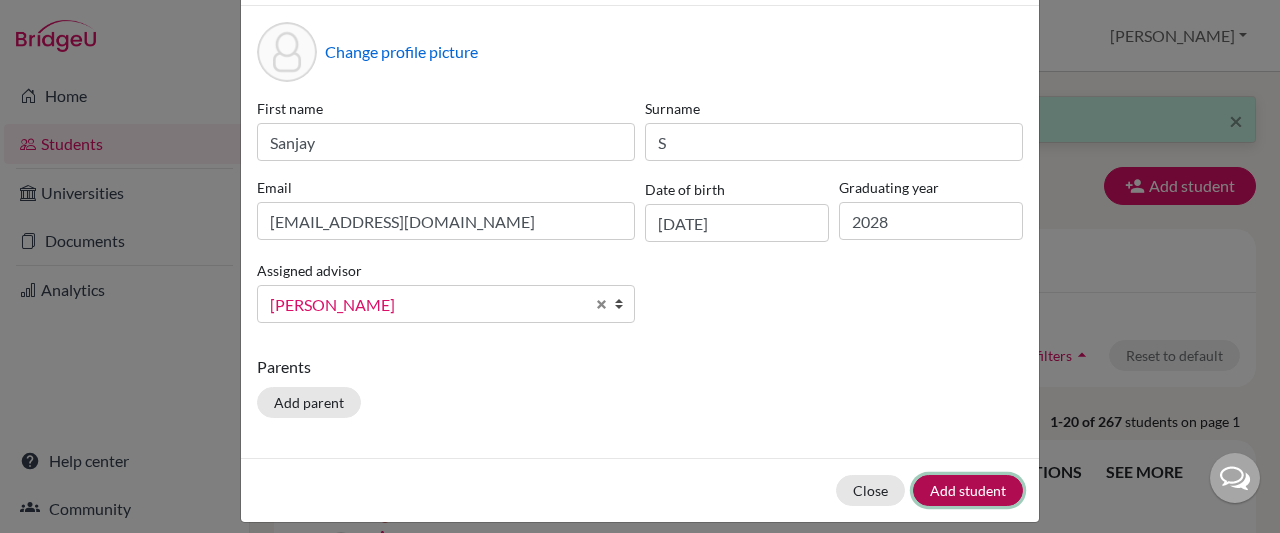 click on "Add student" at bounding box center (968, 490) 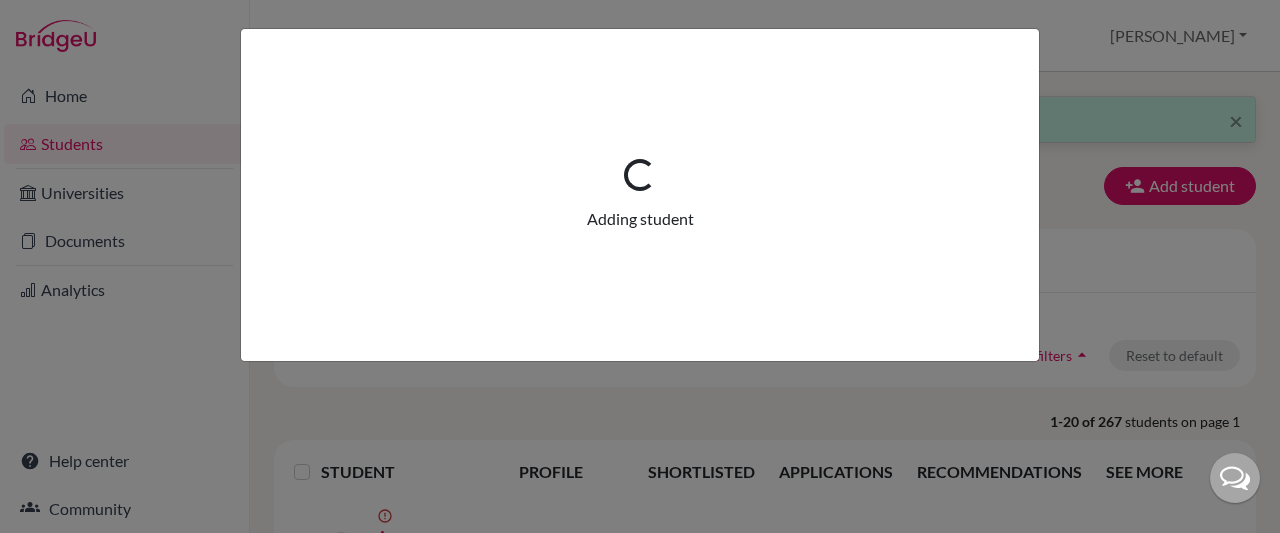 scroll, scrollTop: 0, scrollLeft: 0, axis: both 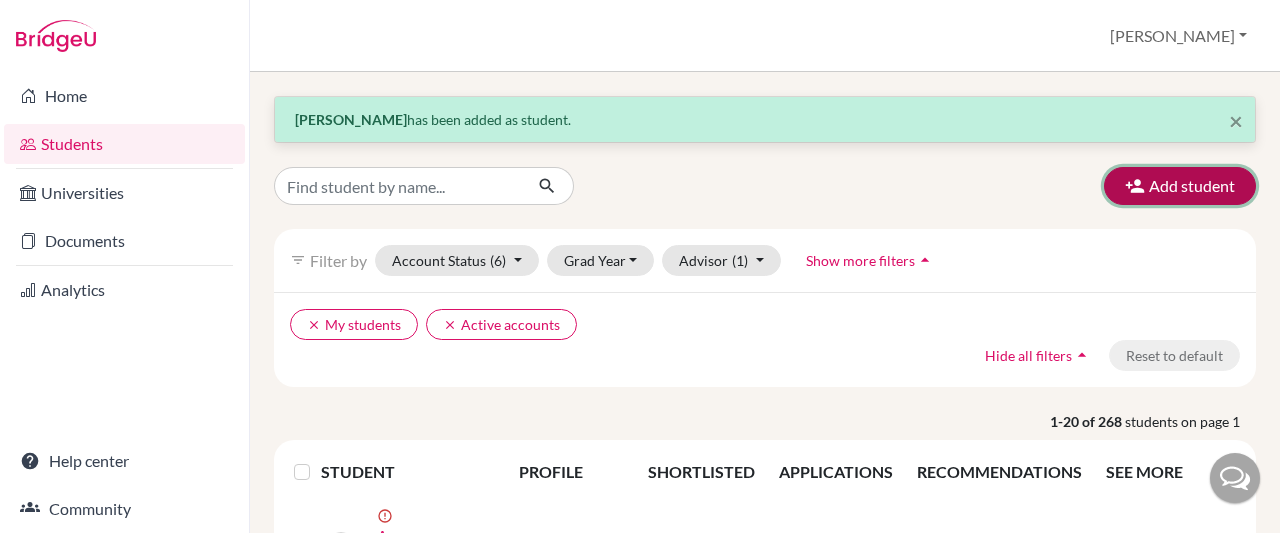 click on "Add student" at bounding box center [1180, 186] 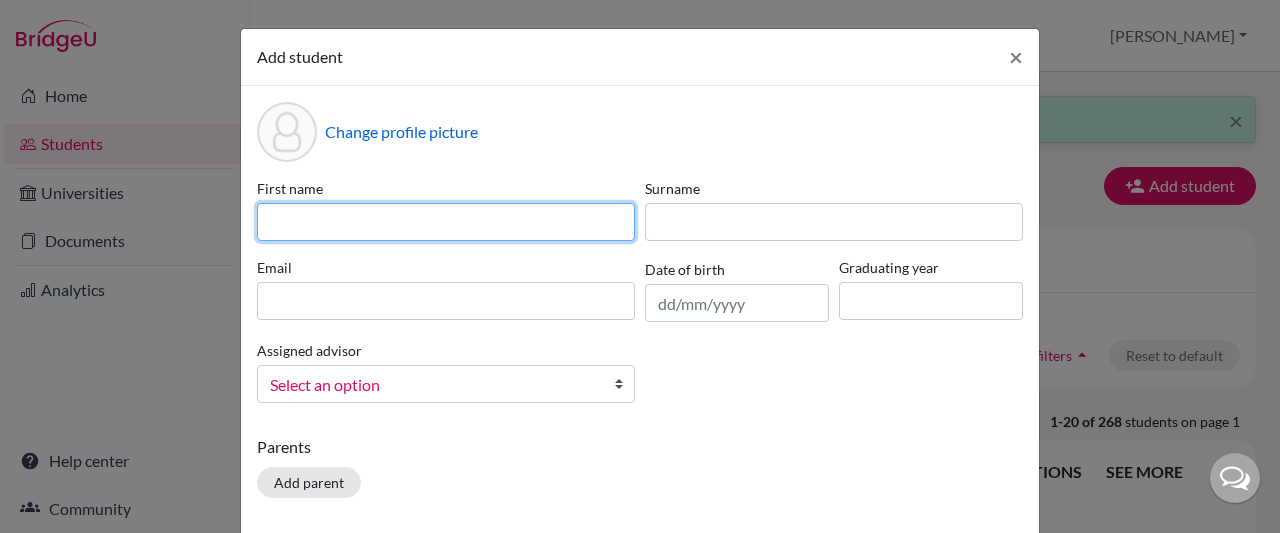 click at bounding box center [446, 222] 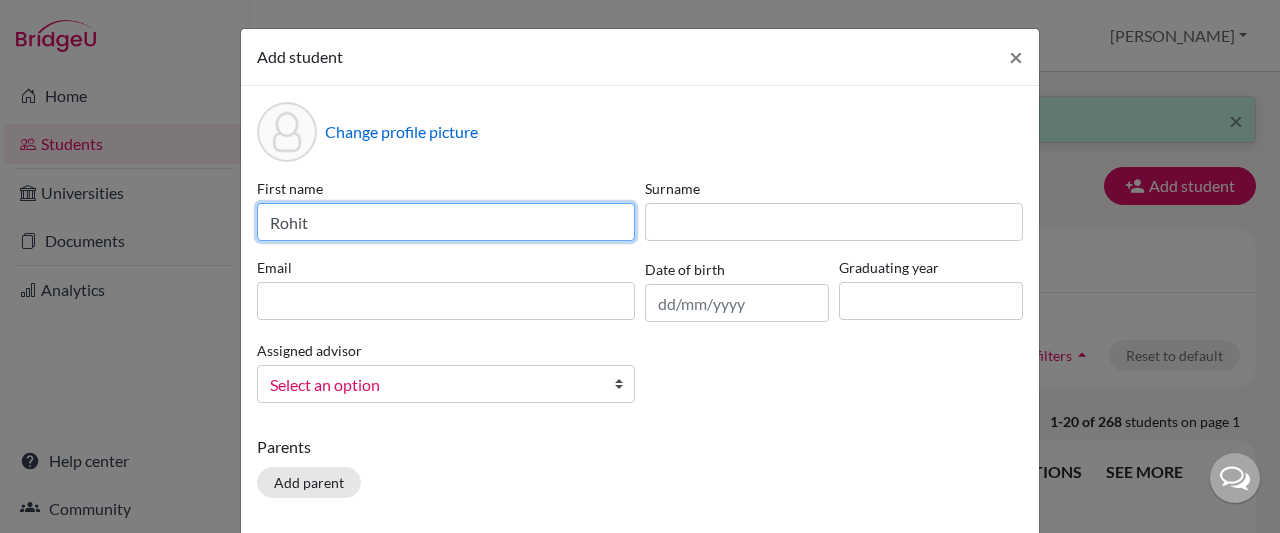 type on "Rohit" 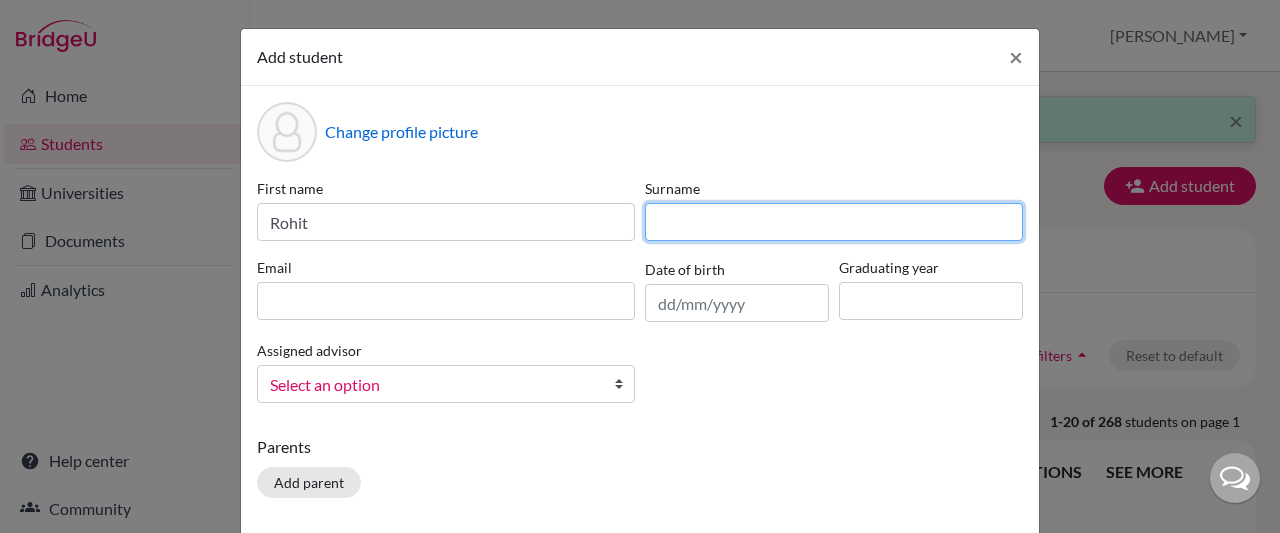 click at bounding box center (834, 222) 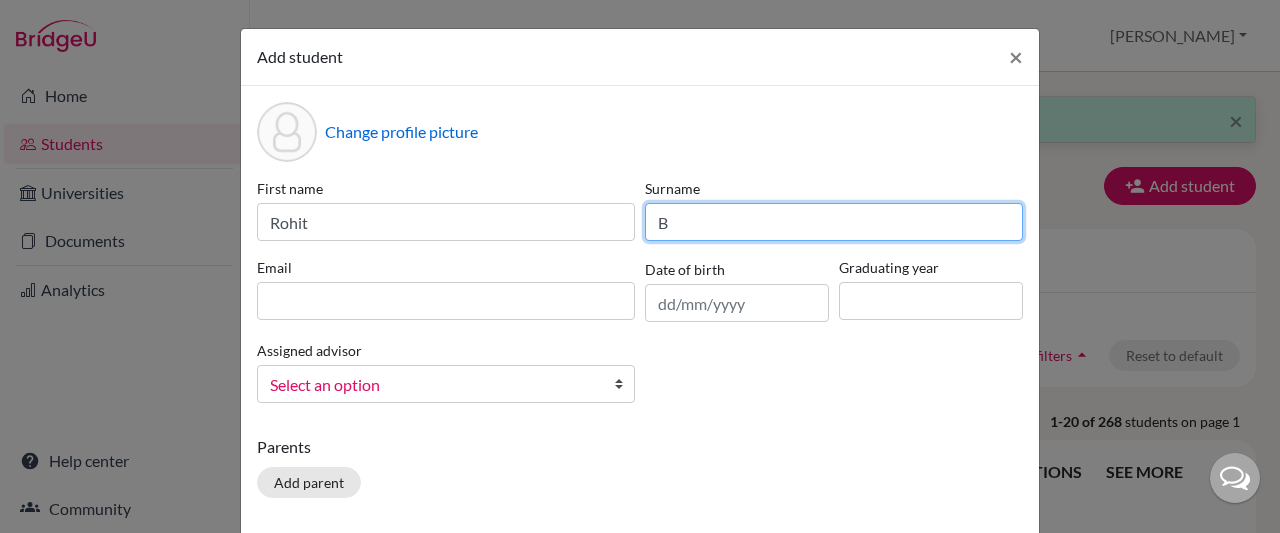 type on "B" 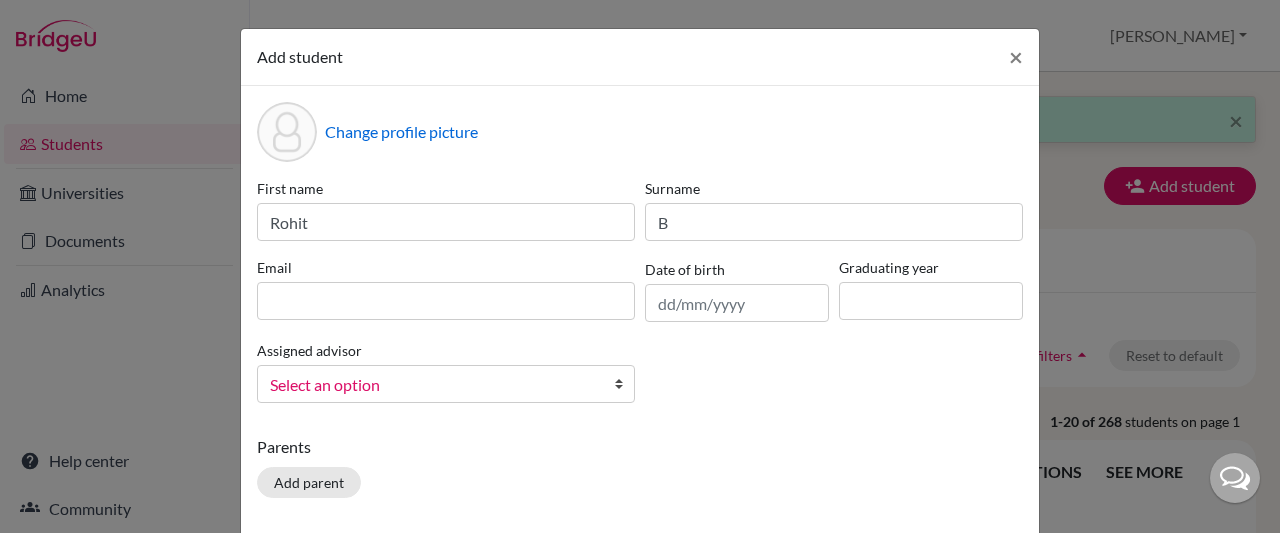 click on "Email" at bounding box center (446, 267) 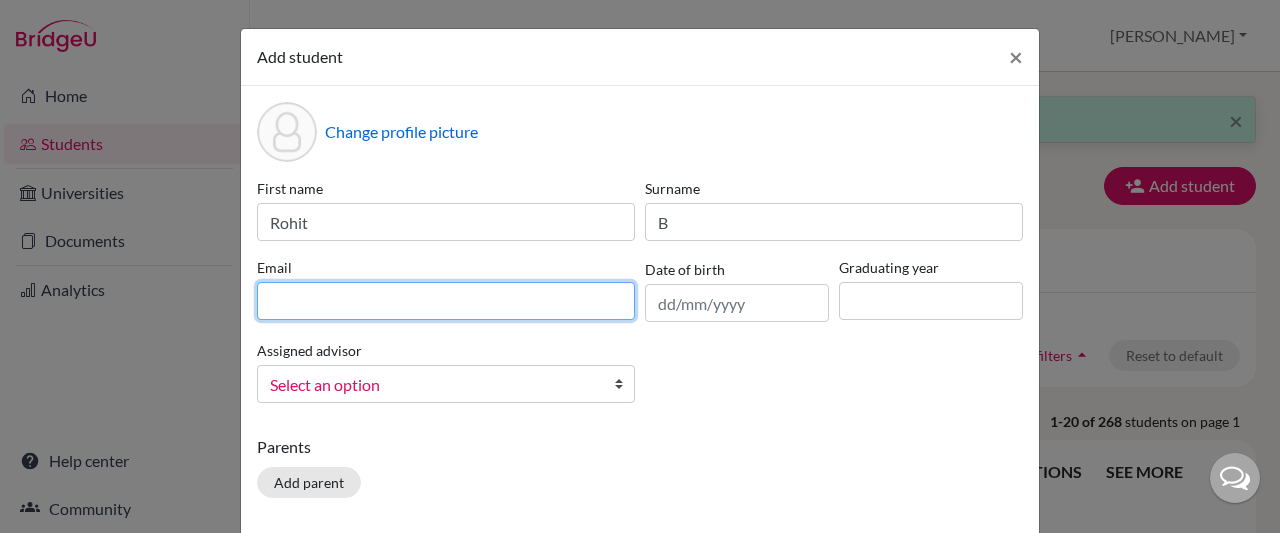 click at bounding box center [446, 301] 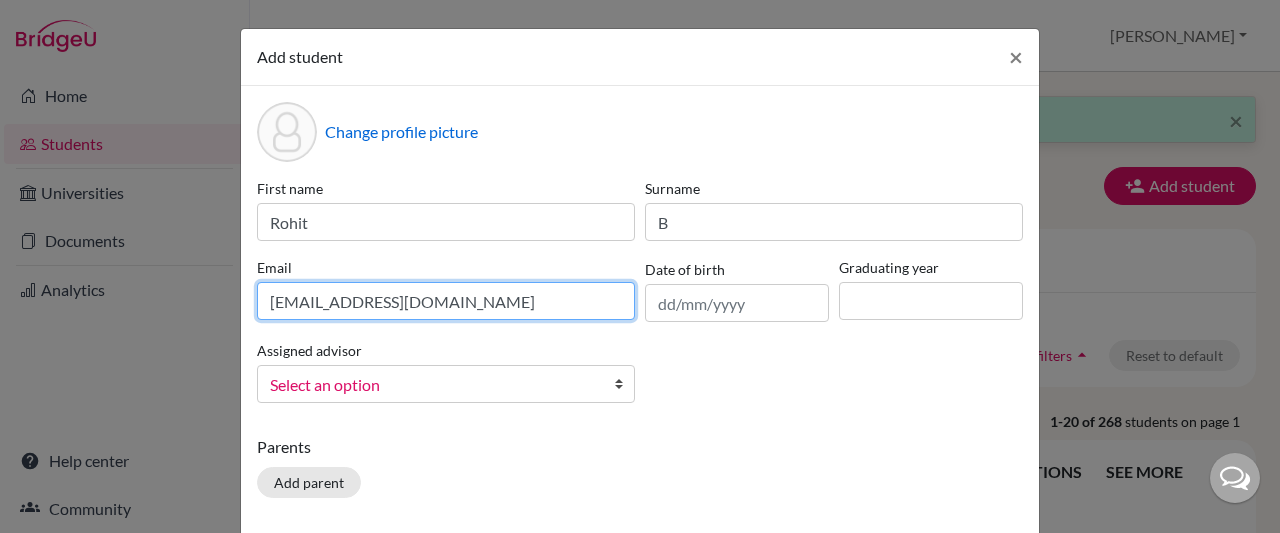 type on "[EMAIL_ADDRESS][DOMAIN_NAME]" 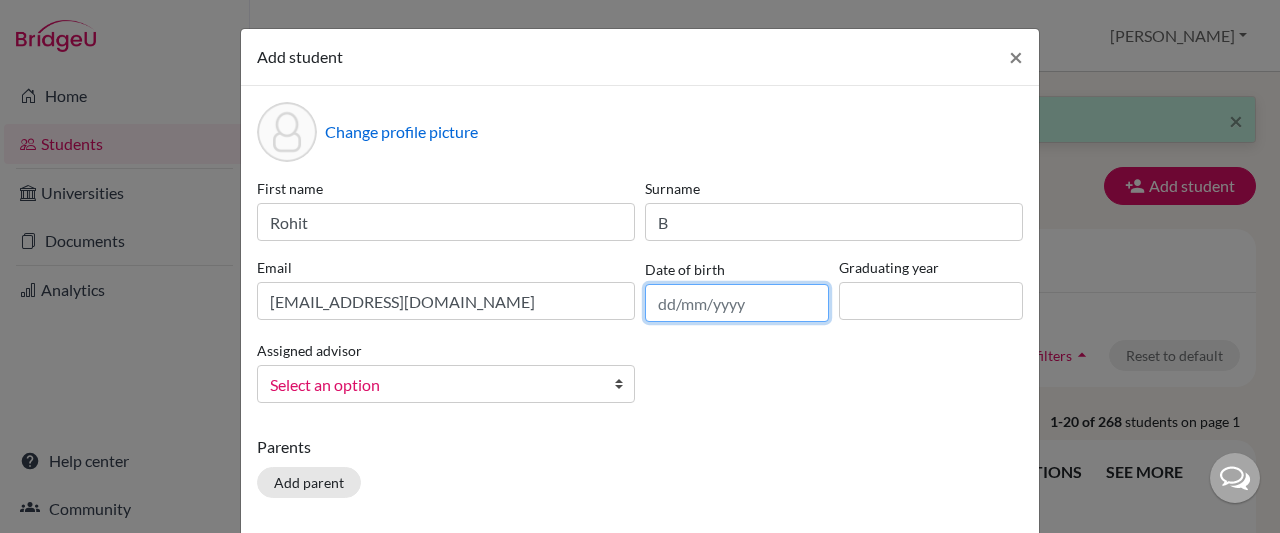 click at bounding box center [737, 303] 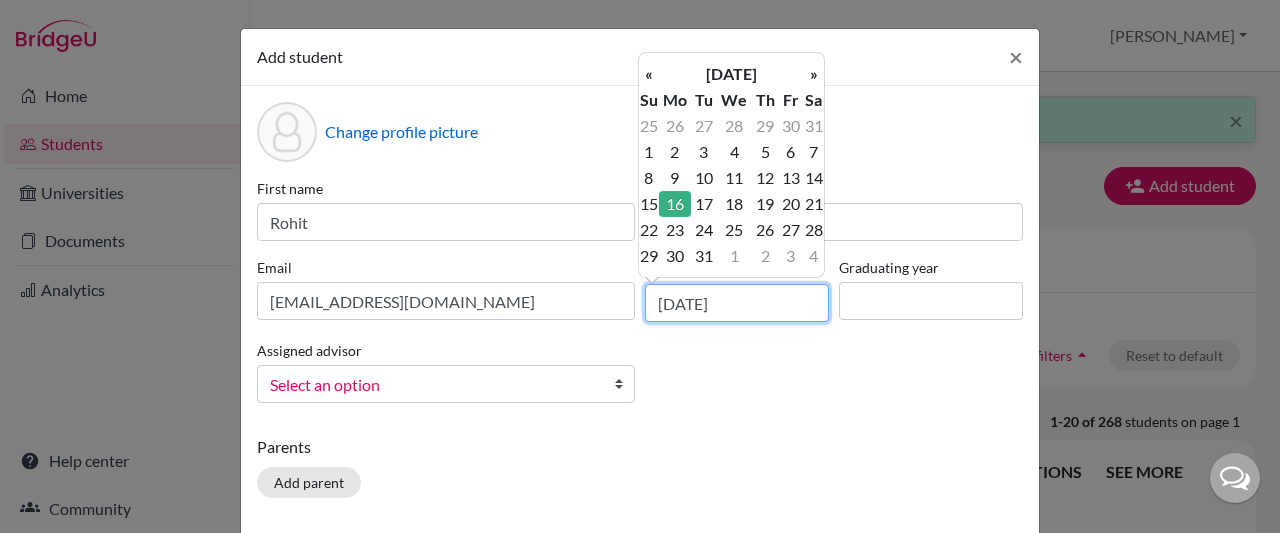type on "[DATE]" 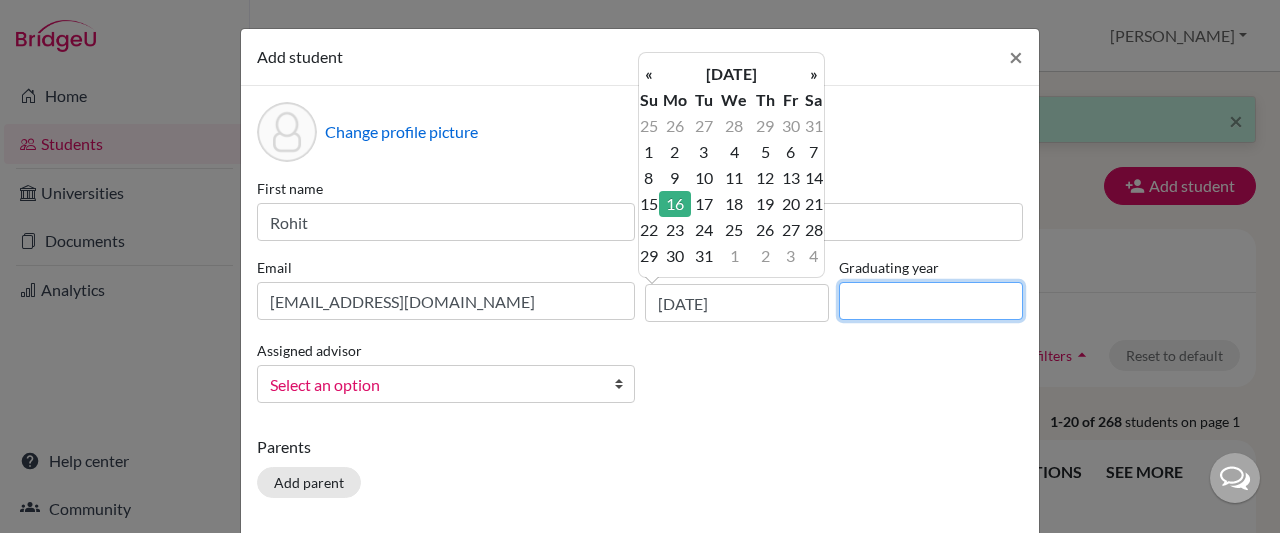 click at bounding box center (931, 301) 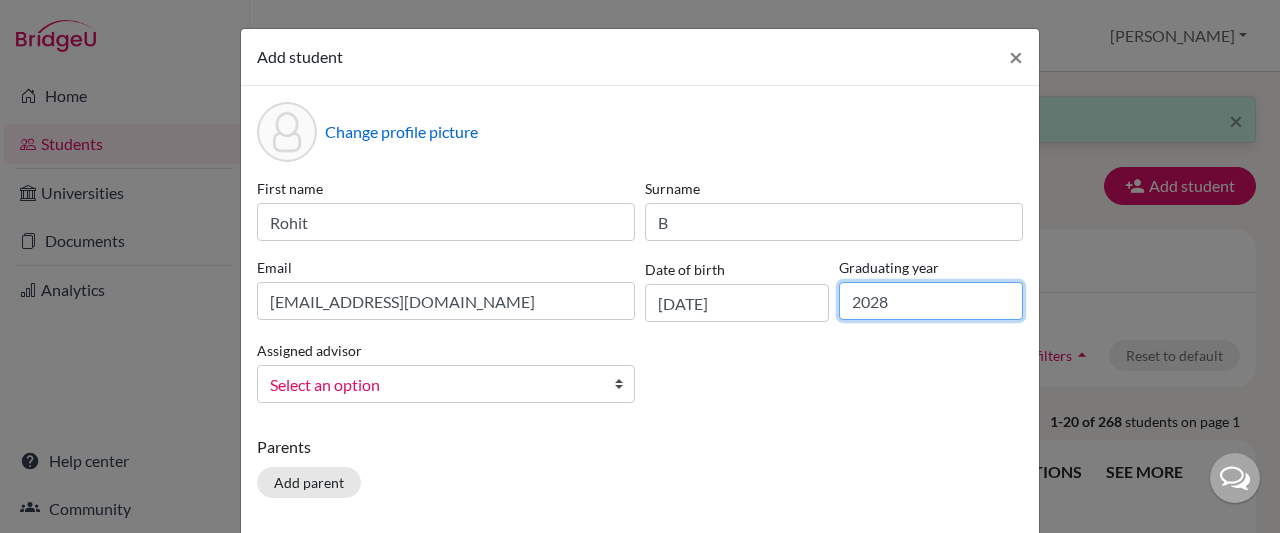 type on "2028" 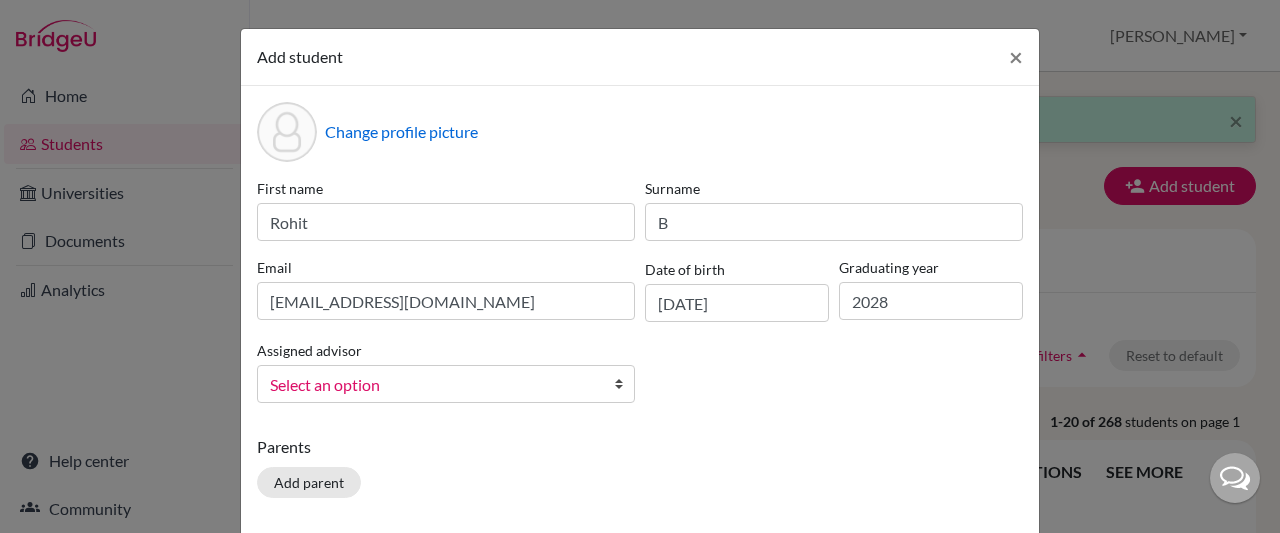 click on "Select an option" at bounding box center (446, 384) 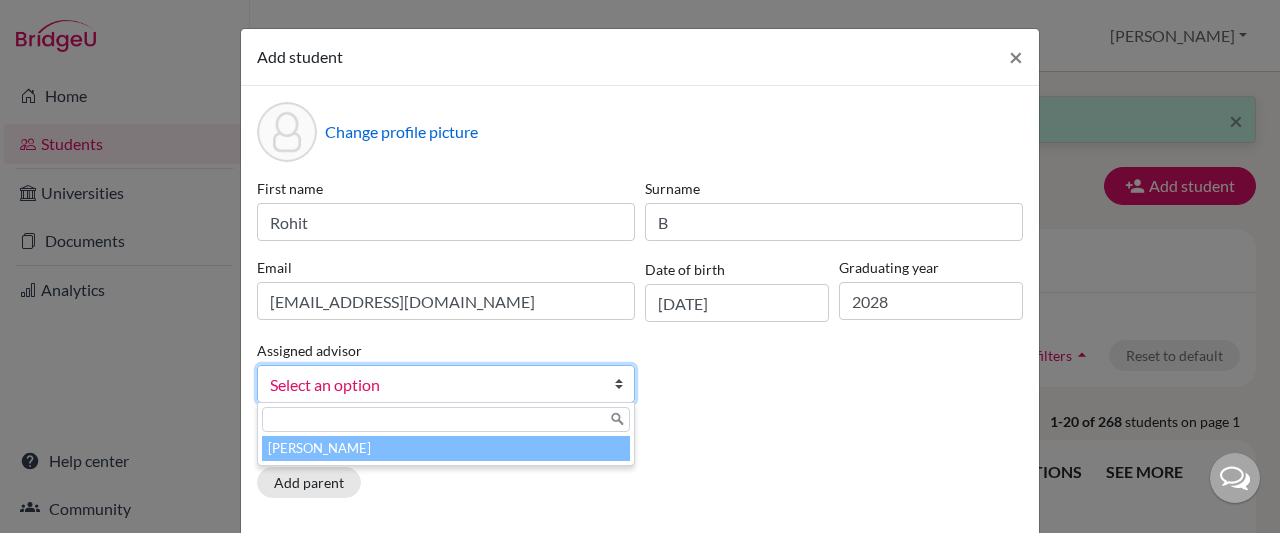 click on "[PERSON_NAME]" at bounding box center [446, 448] 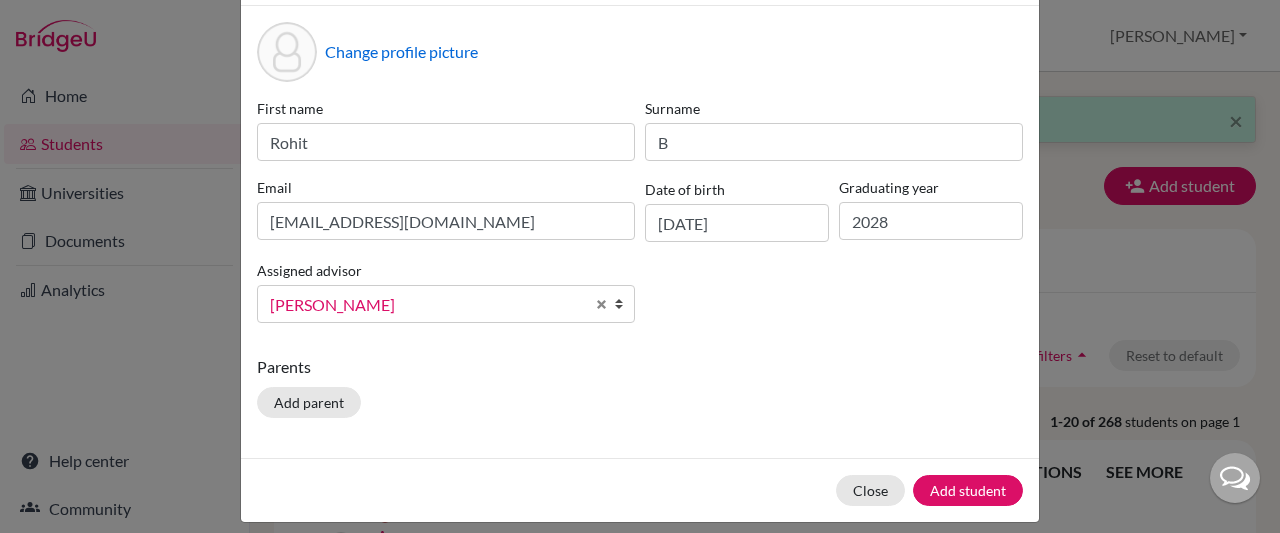 scroll, scrollTop: 98, scrollLeft: 0, axis: vertical 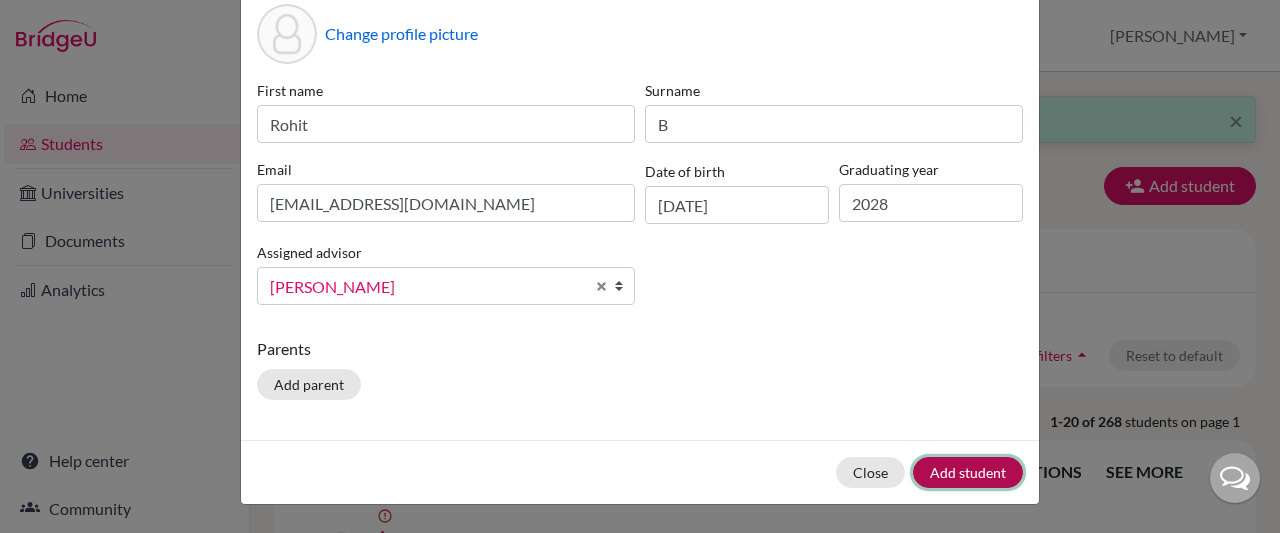 click on "Add student" at bounding box center (968, 472) 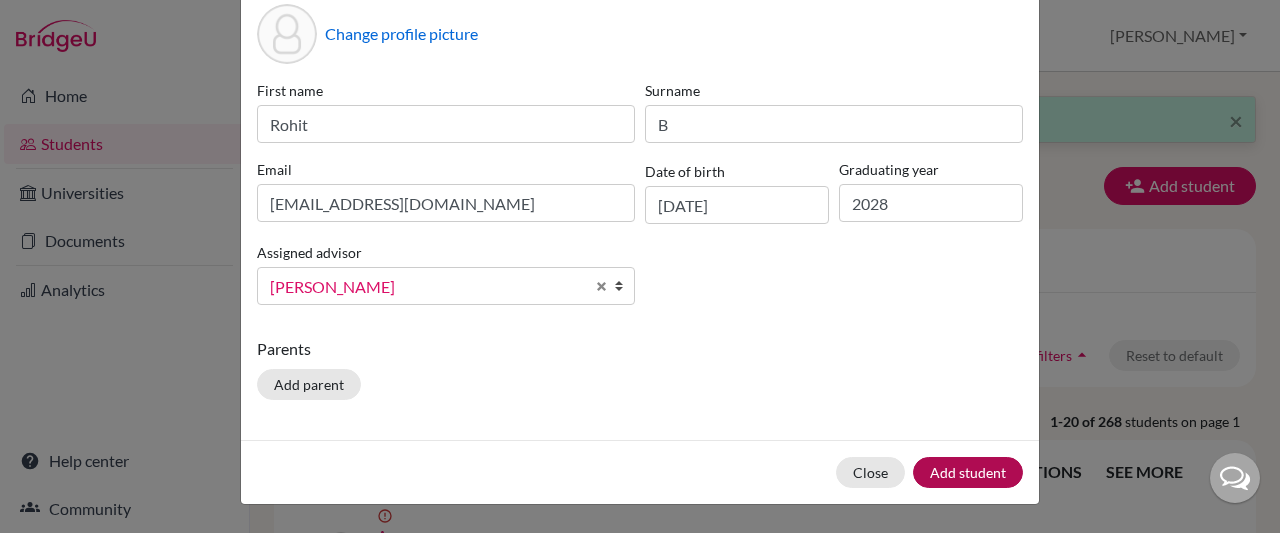 scroll, scrollTop: 0, scrollLeft: 0, axis: both 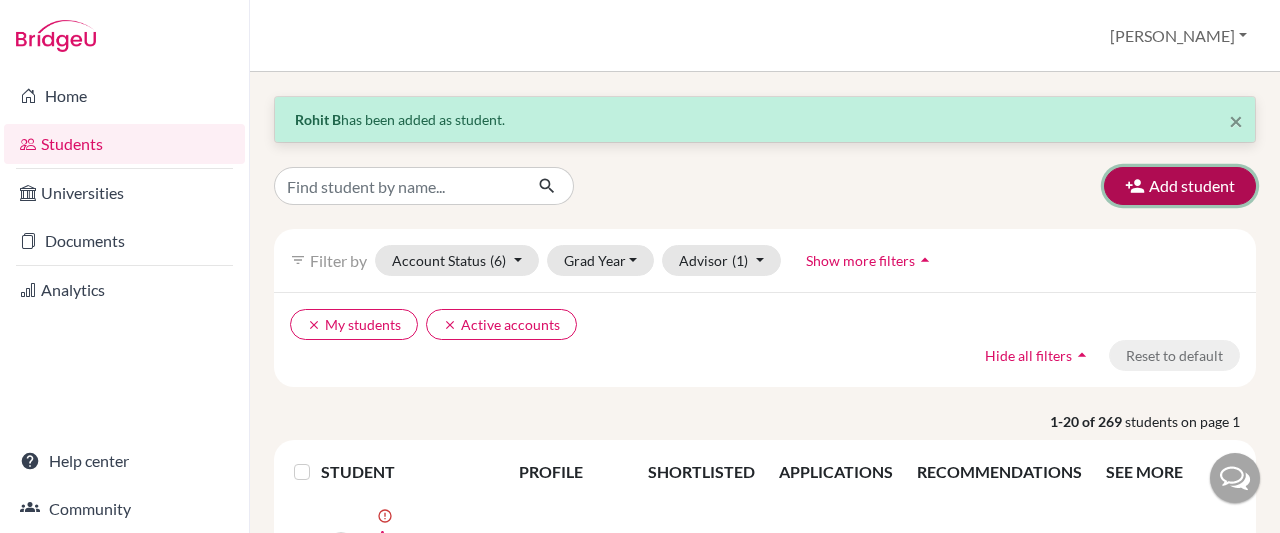 click on "Add student" at bounding box center (1180, 186) 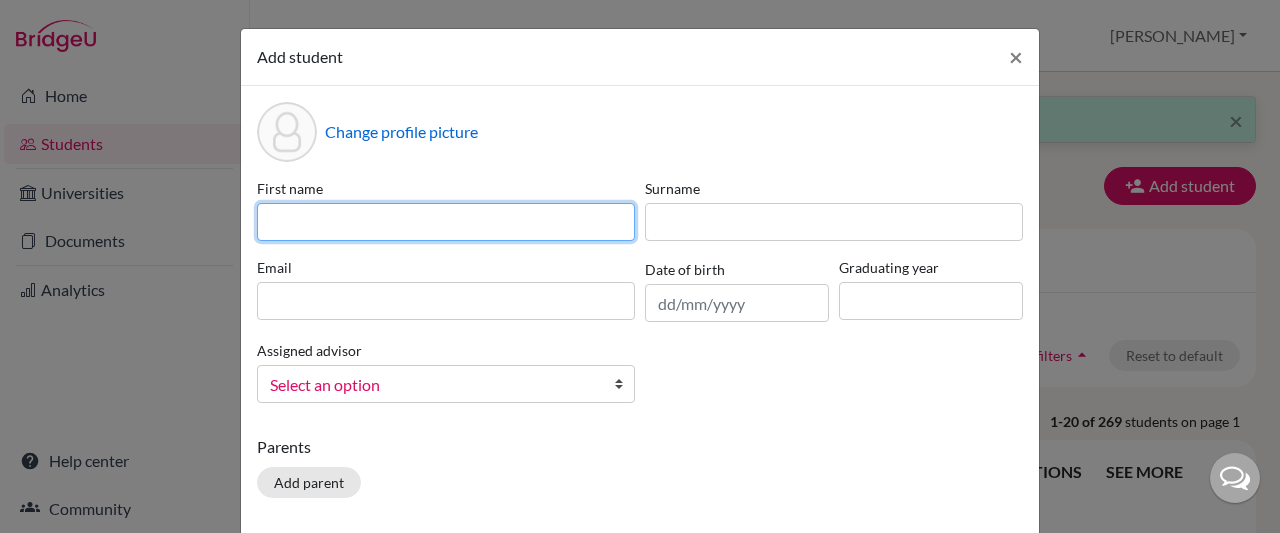 click at bounding box center [446, 222] 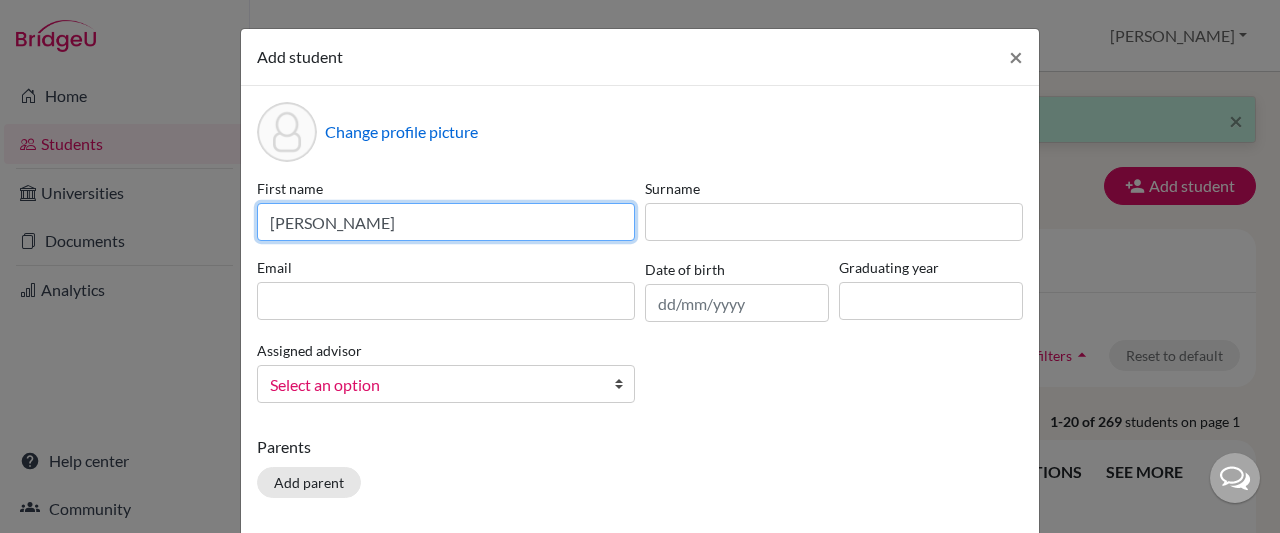 type on "[PERSON_NAME]" 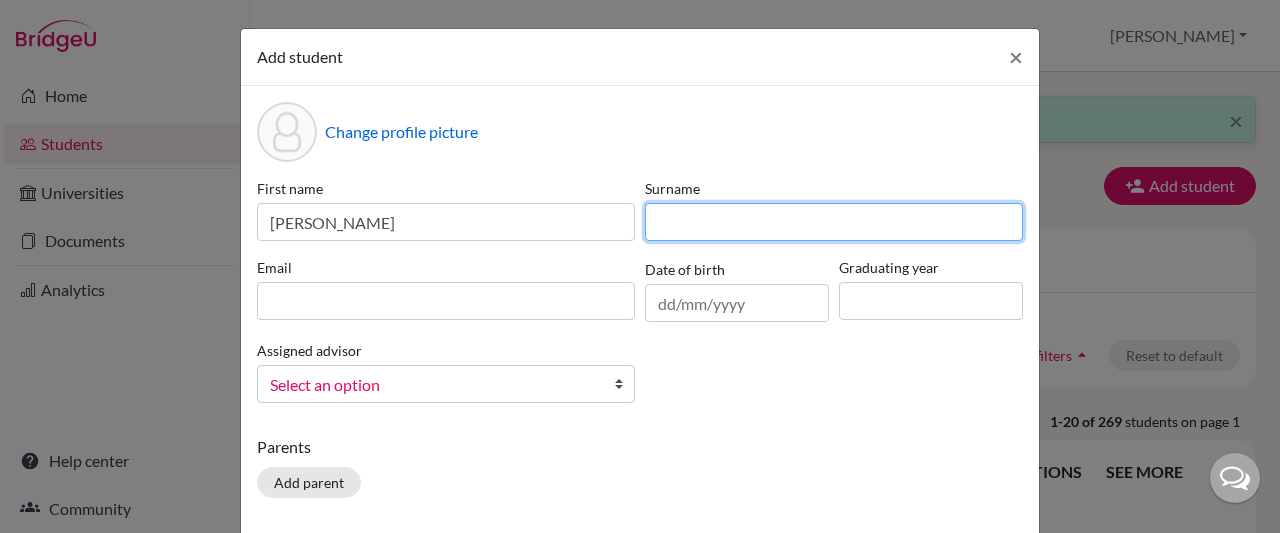 click at bounding box center (834, 222) 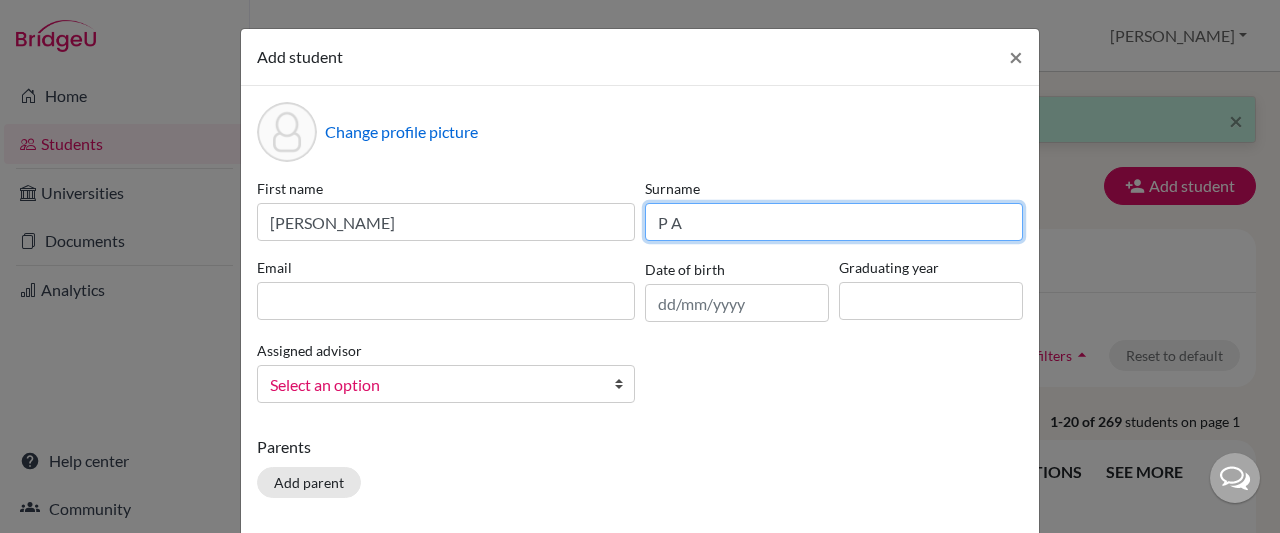 type on "P A" 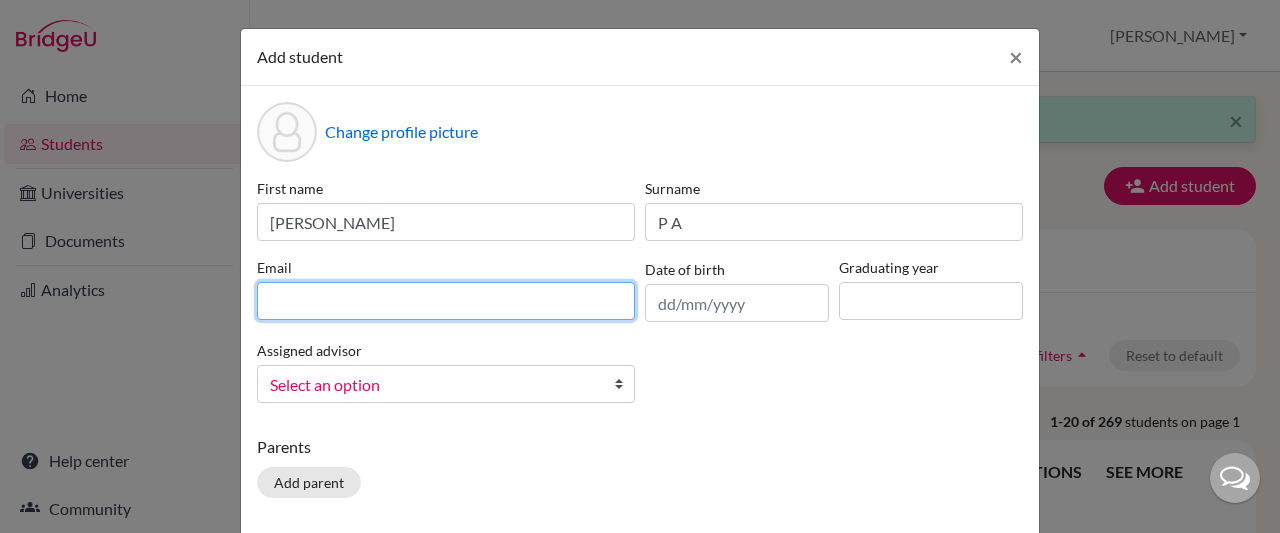 click at bounding box center [446, 301] 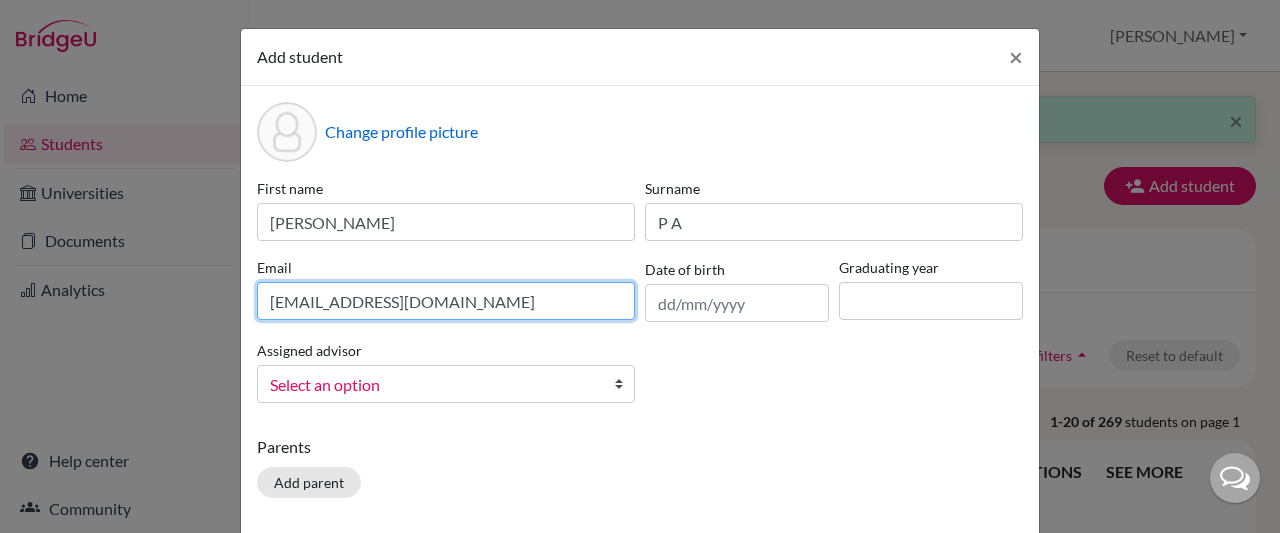 type on "[EMAIL_ADDRESS][DOMAIN_NAME]" 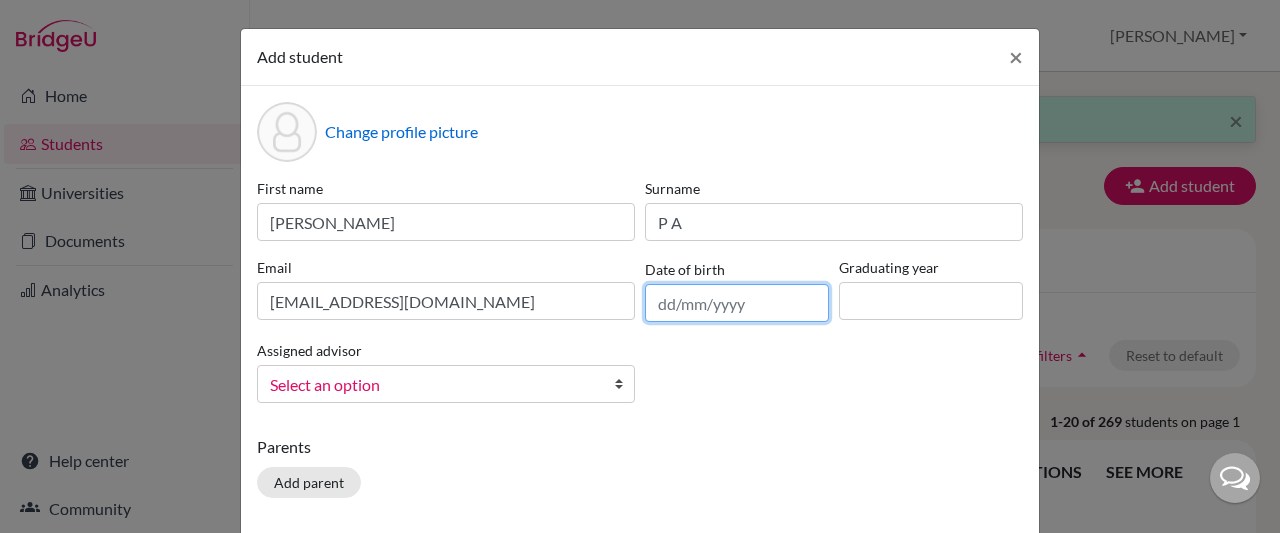 click at bounding box center (737, 303) 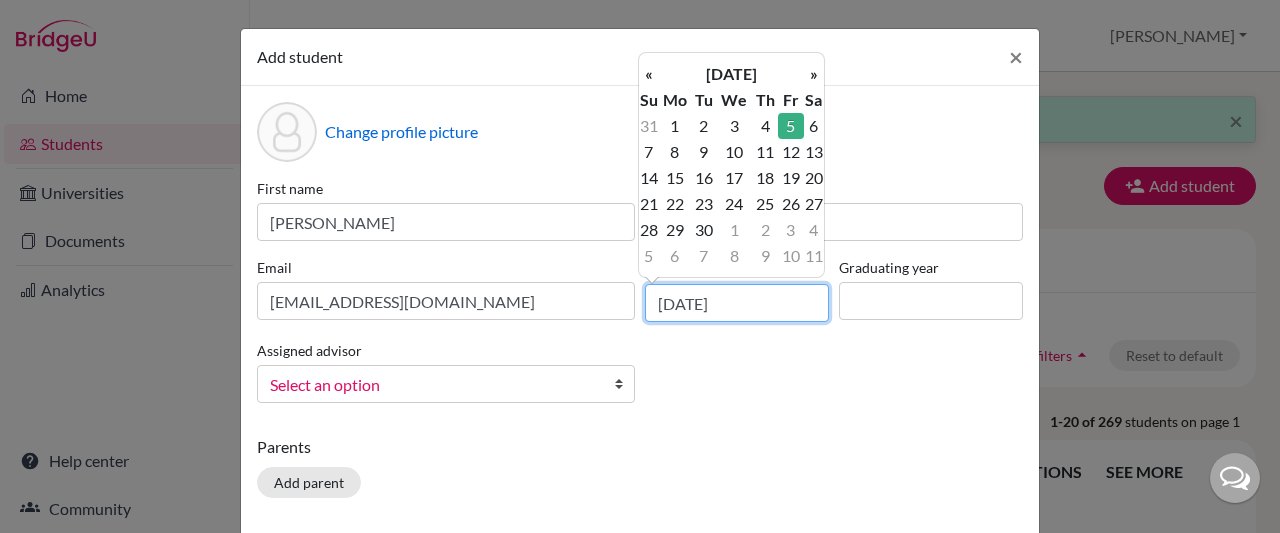 type on "[DATE]" 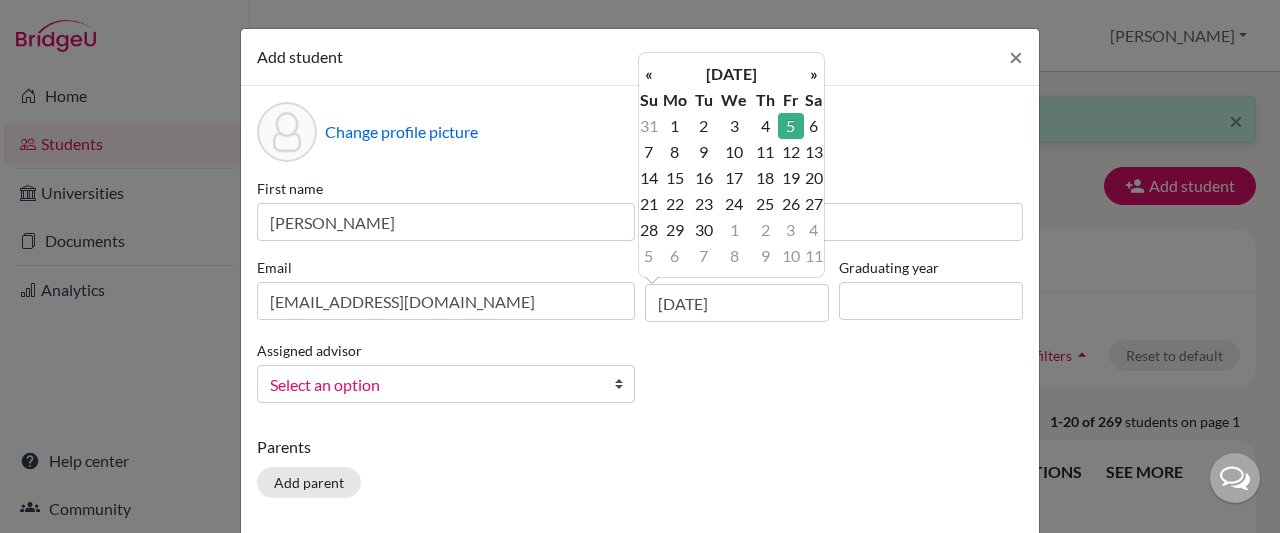 click on "Assigned advisor [PERSON_NAME]
Select an option" at bounding box center [446, 370] 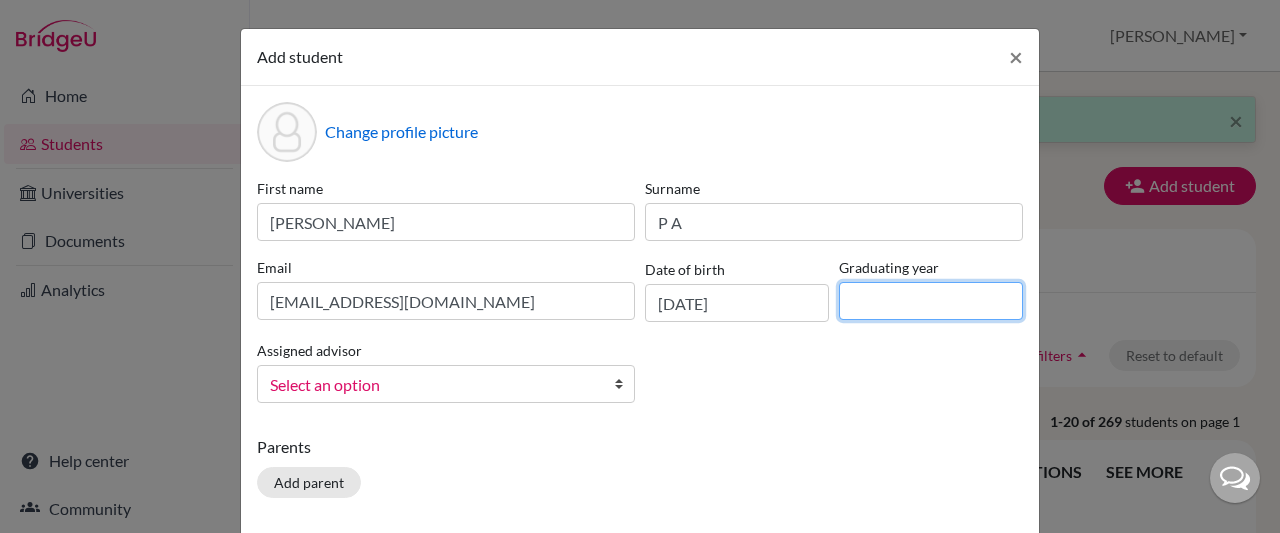 click at bounding box center (931, 301) 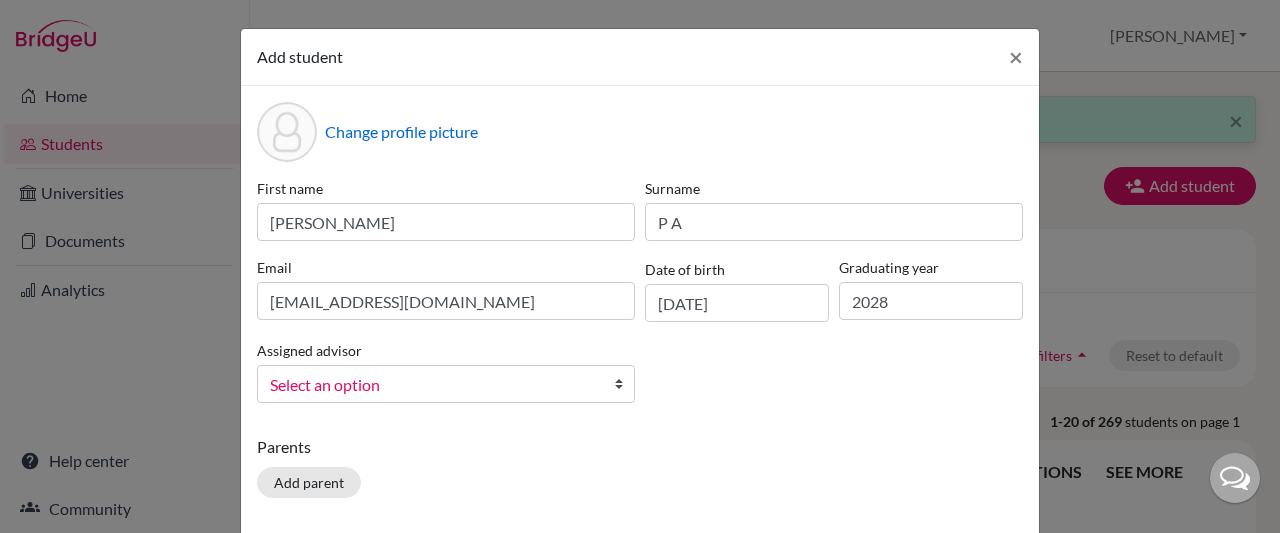 click at bounding box center (624, 384) 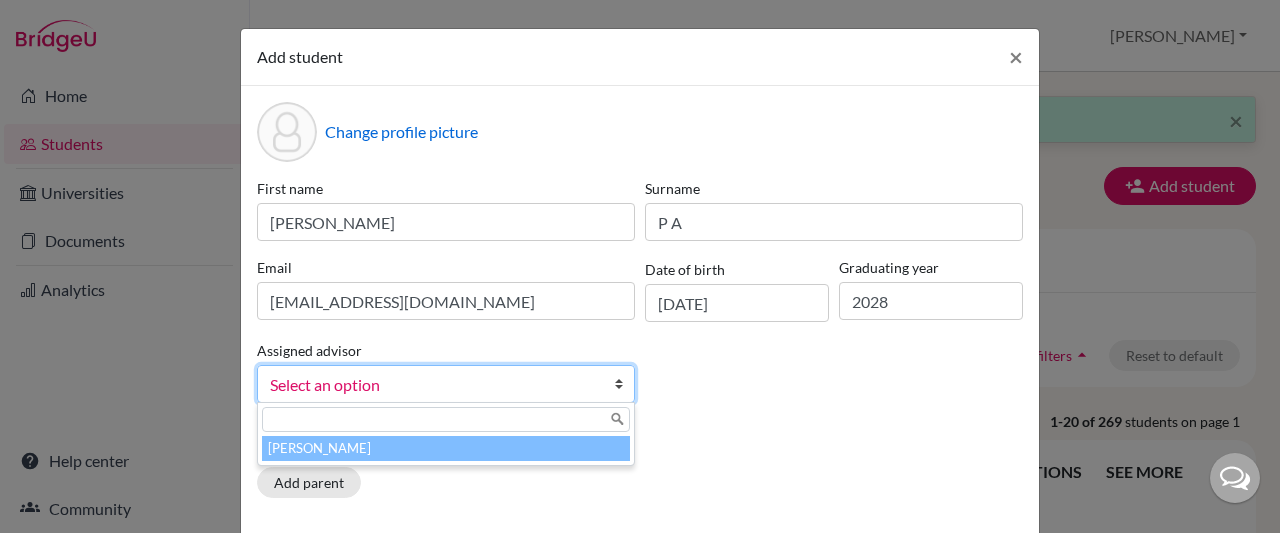 click on "[PERSON_NAME]" at bounding box center (446, 448) 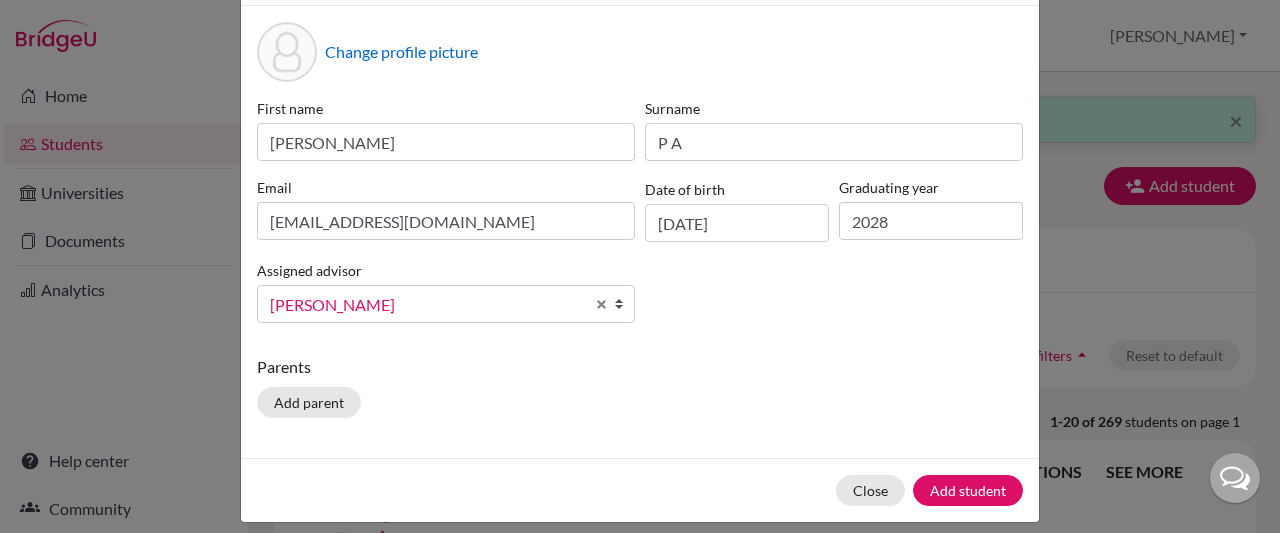 scroll, scrollTop: 98, scrollLeft: 0, axis: vertical 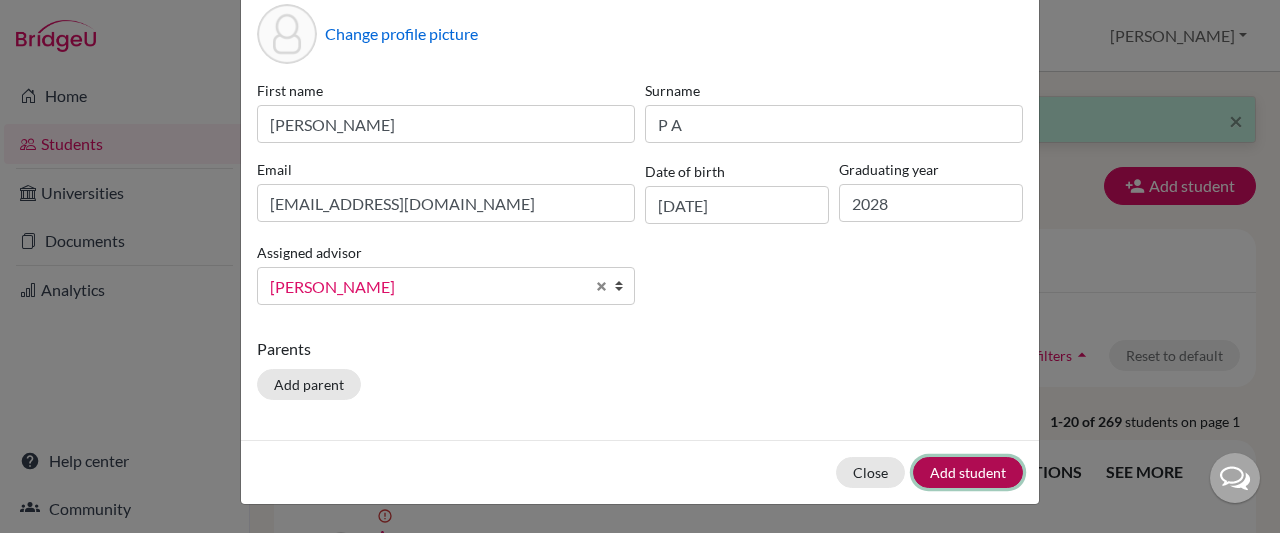click on "Add student" at bounding box center [968, 472] 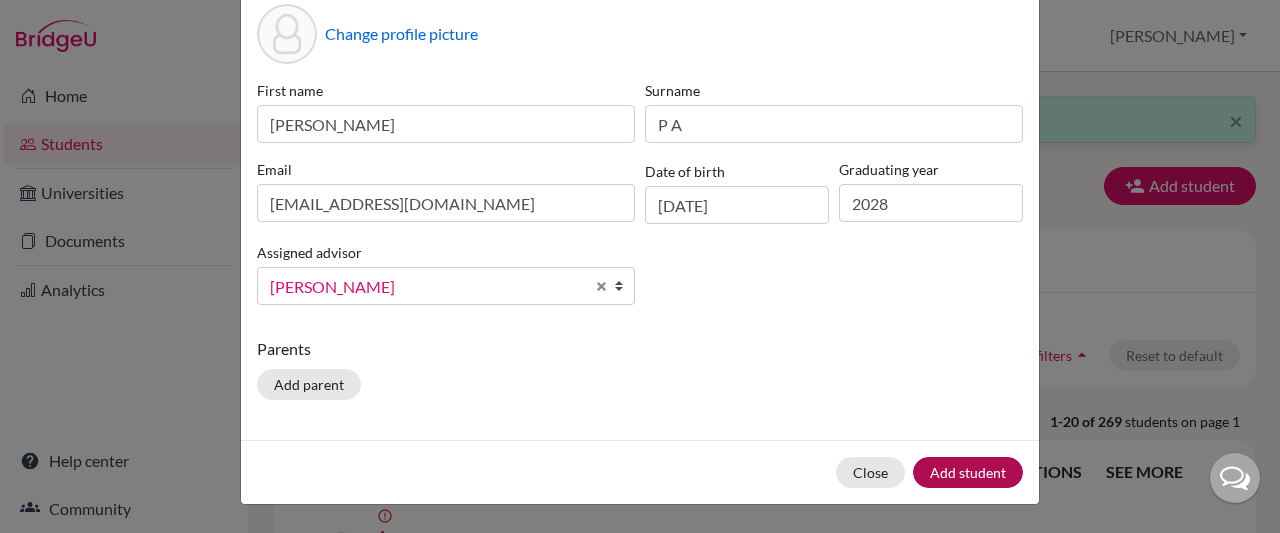scroll, scrollTop: 0, scrollLeft: 0, axis: both 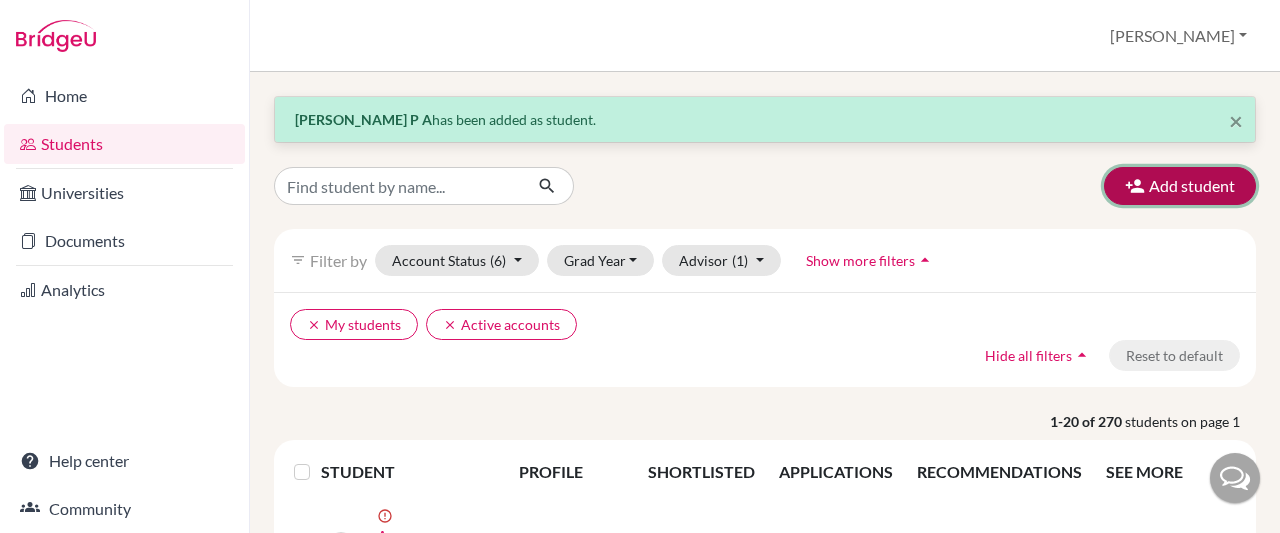click on "Add student" at bounding box center (1180, 186) 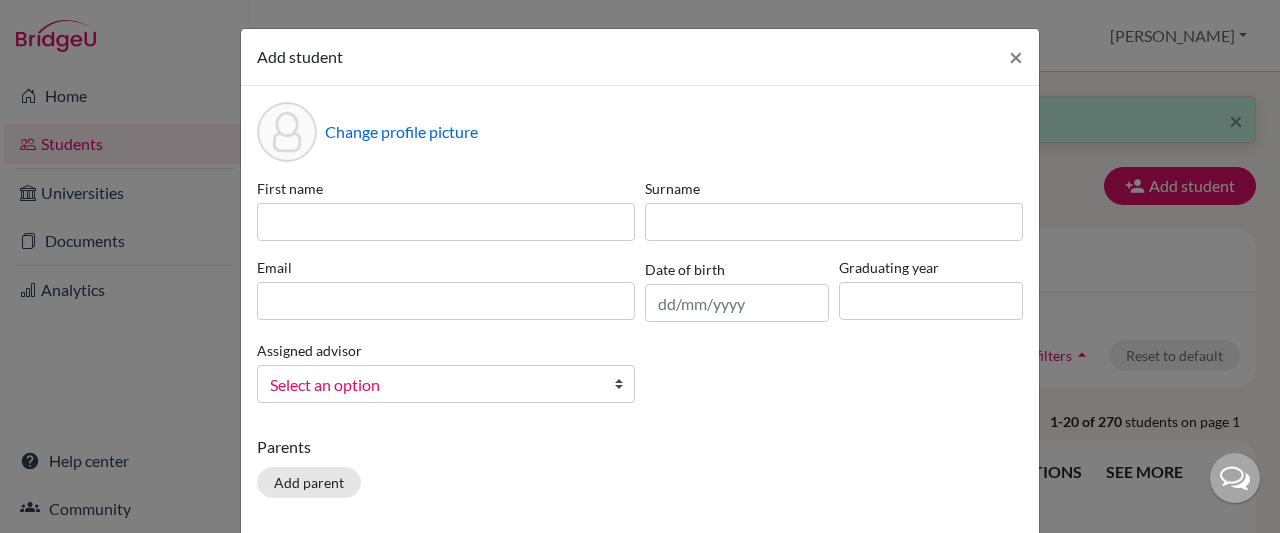 click on "First name" at bounding box center (446, 209) 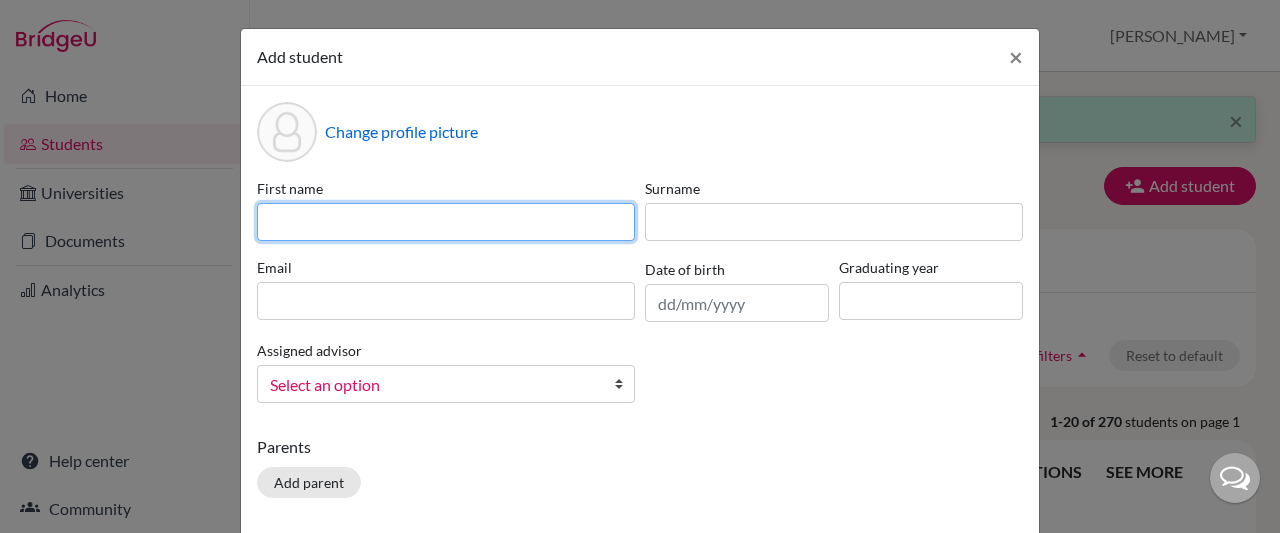 click at bounding box center (446, 222) 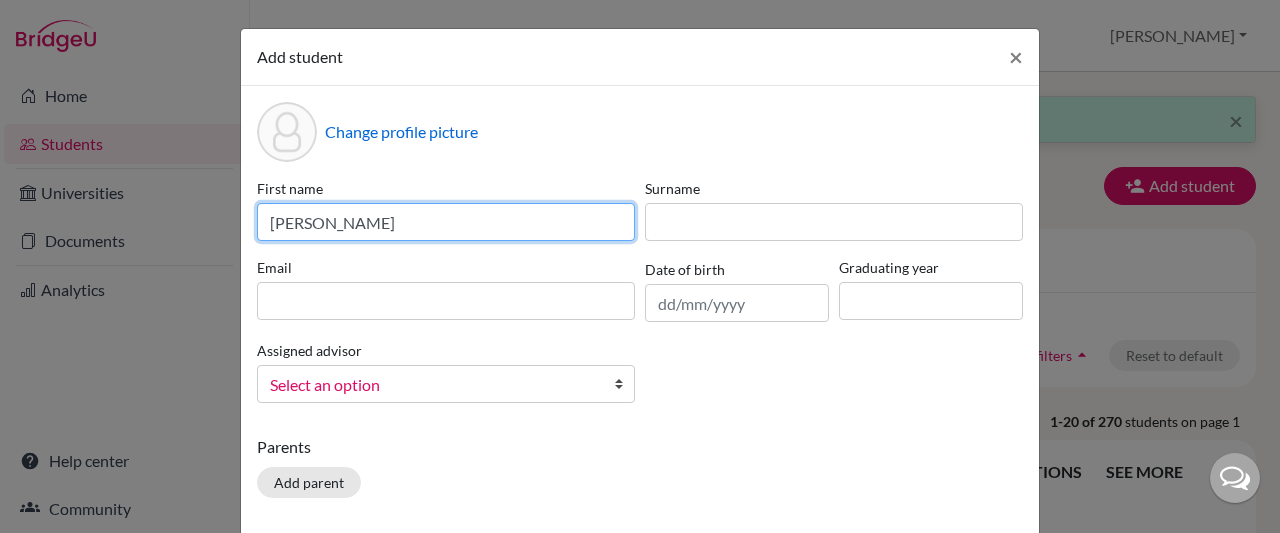 type on "[PERSON_NAME]" 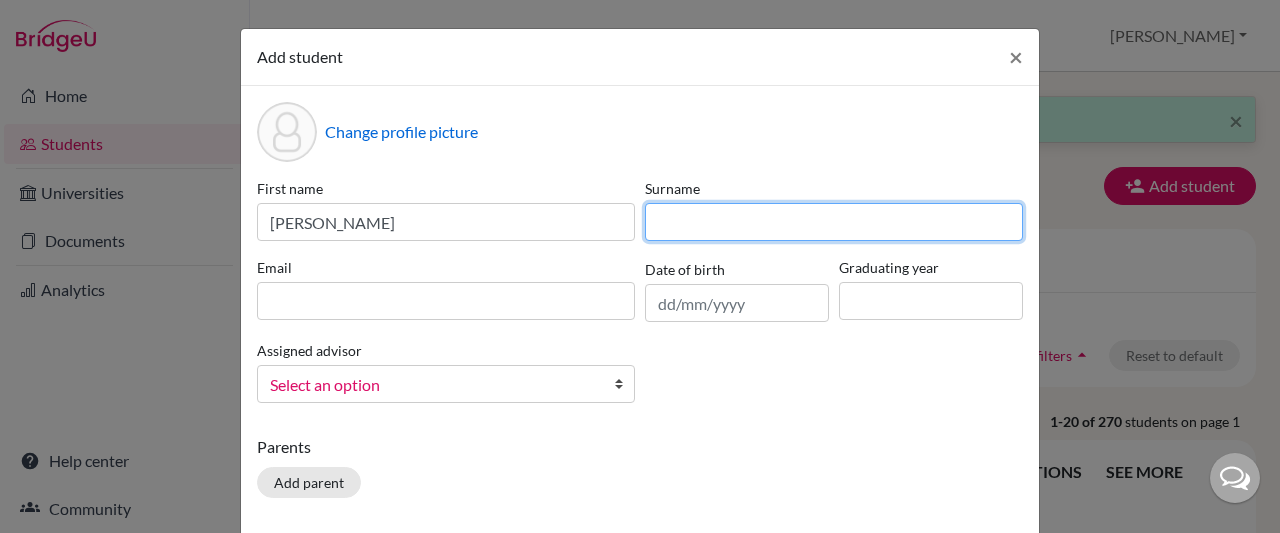 click at bounding box center (834, 222) 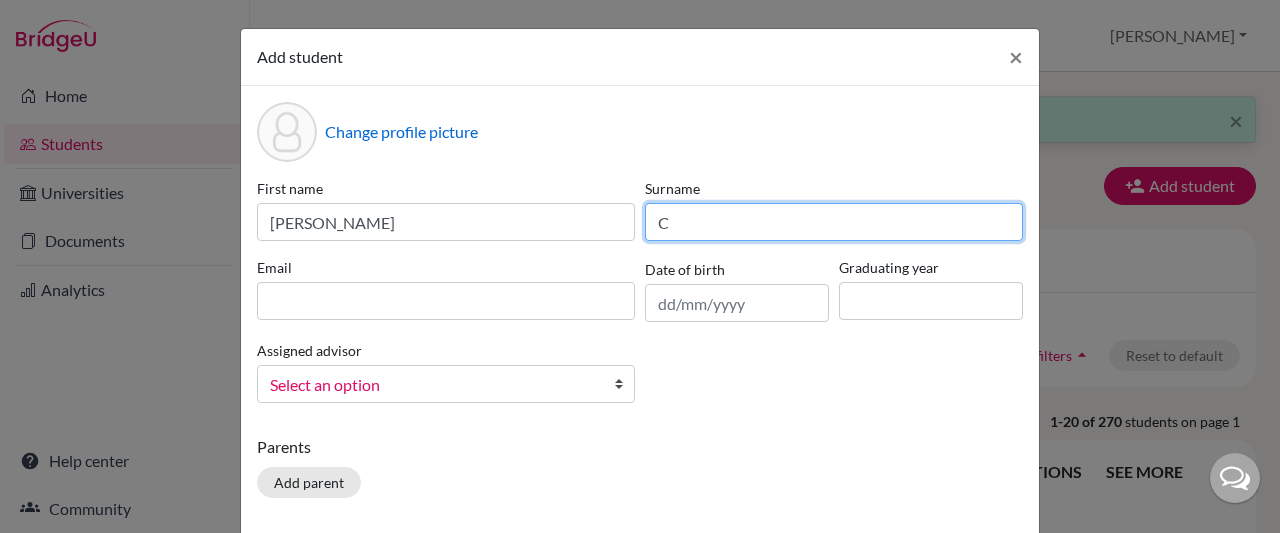type on "C" 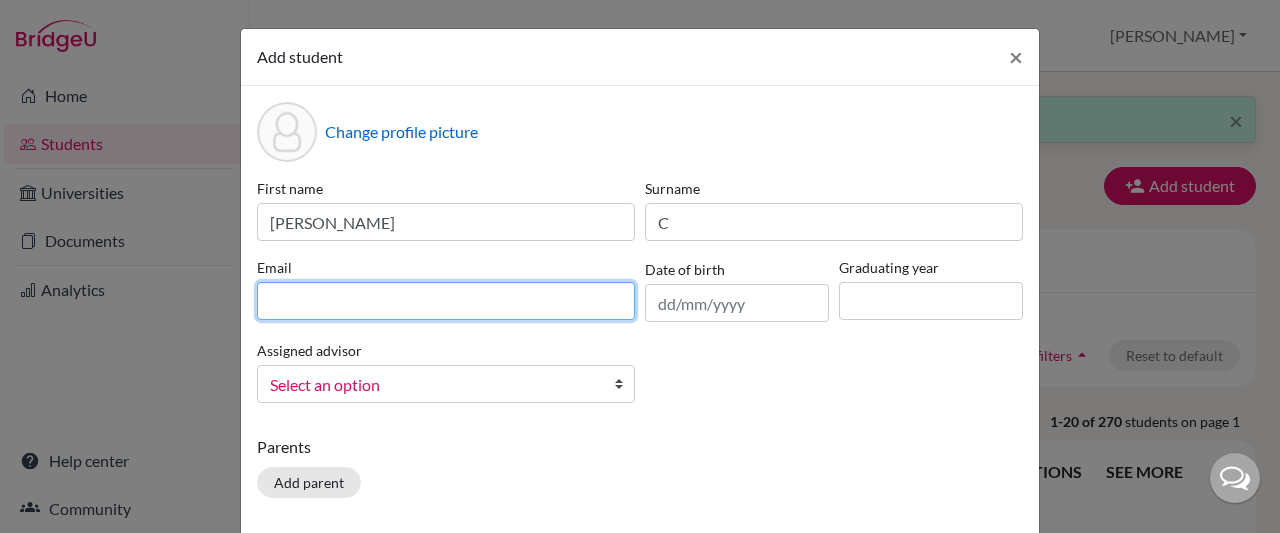 click at bounding box center [446, 301] 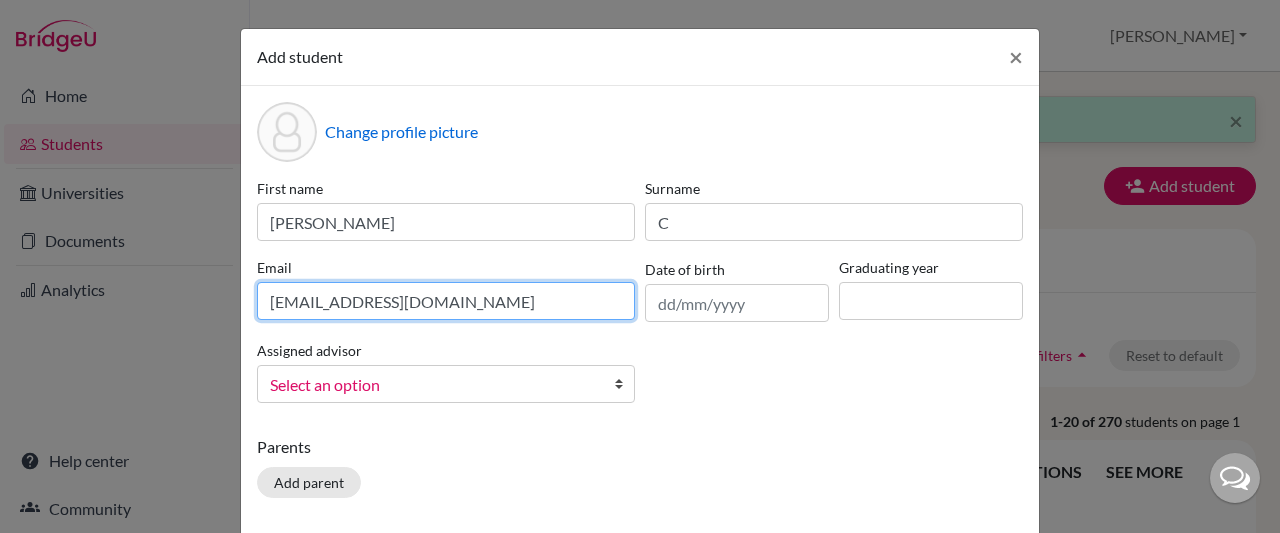 type on "[EMAIL_ADDRESS][DOMAIN_NAME]" 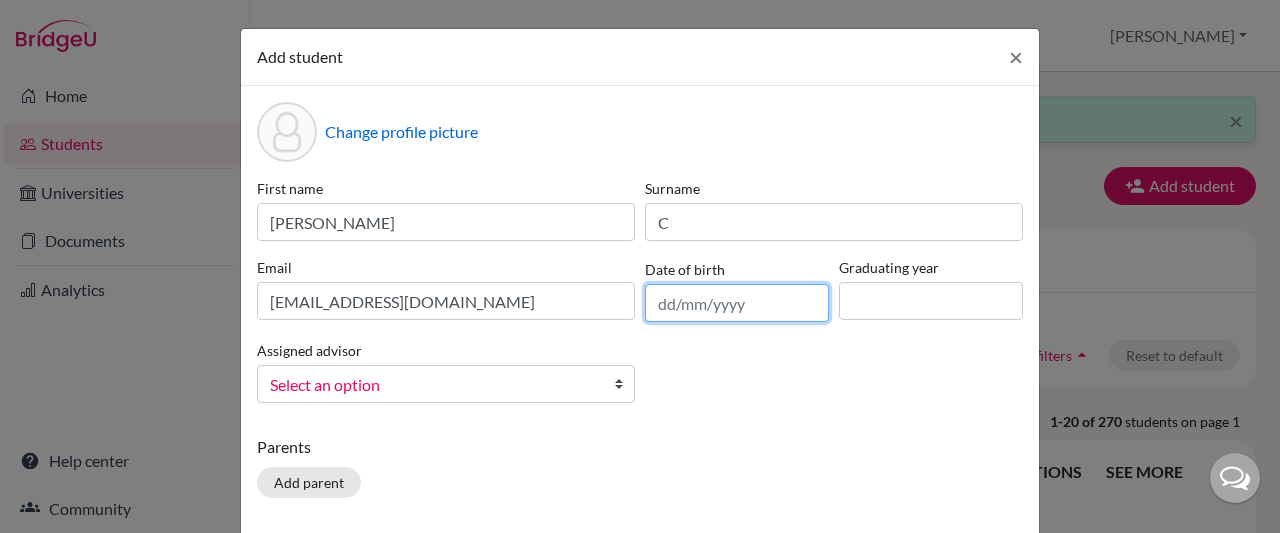 click at bounding box center [737, 303] 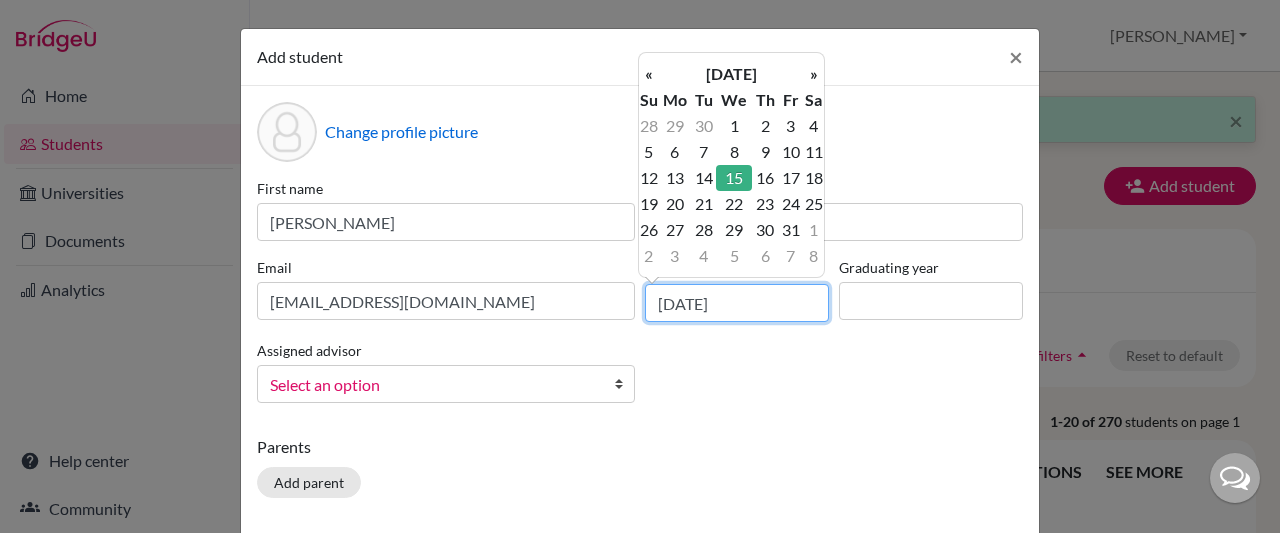 type on "[DATE]" 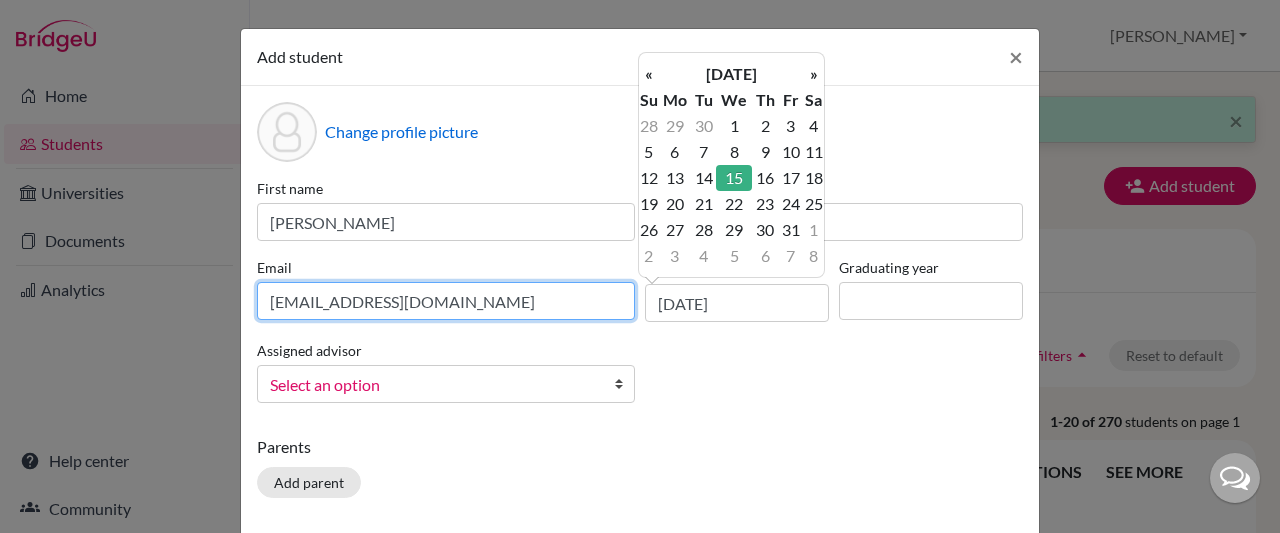 click on "[EMAIL_ADDRESS][DOMAIN_NAME]" at bounding box center [446, 301] 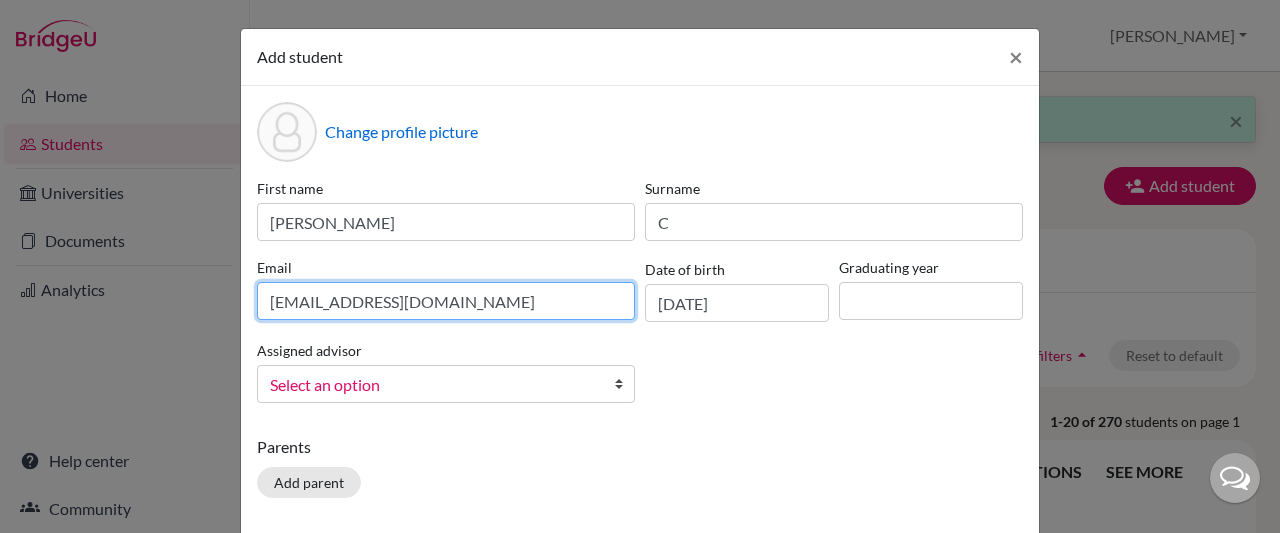 type on "[EMAIL_ADDRESS][DOMAIN_NAME]" 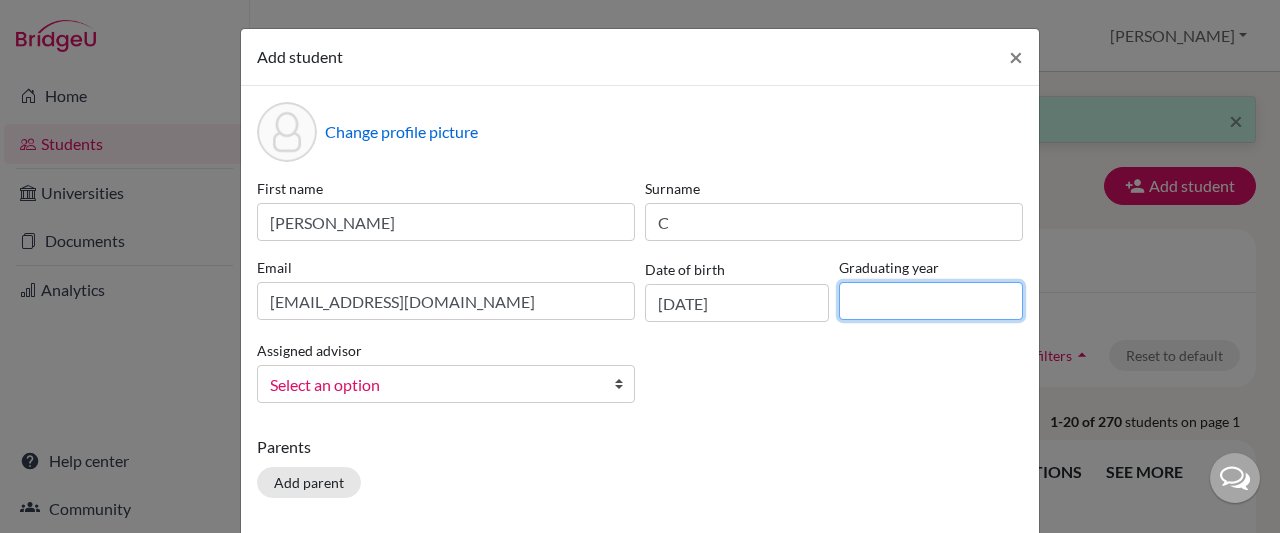click at bounding box center [931, 301] 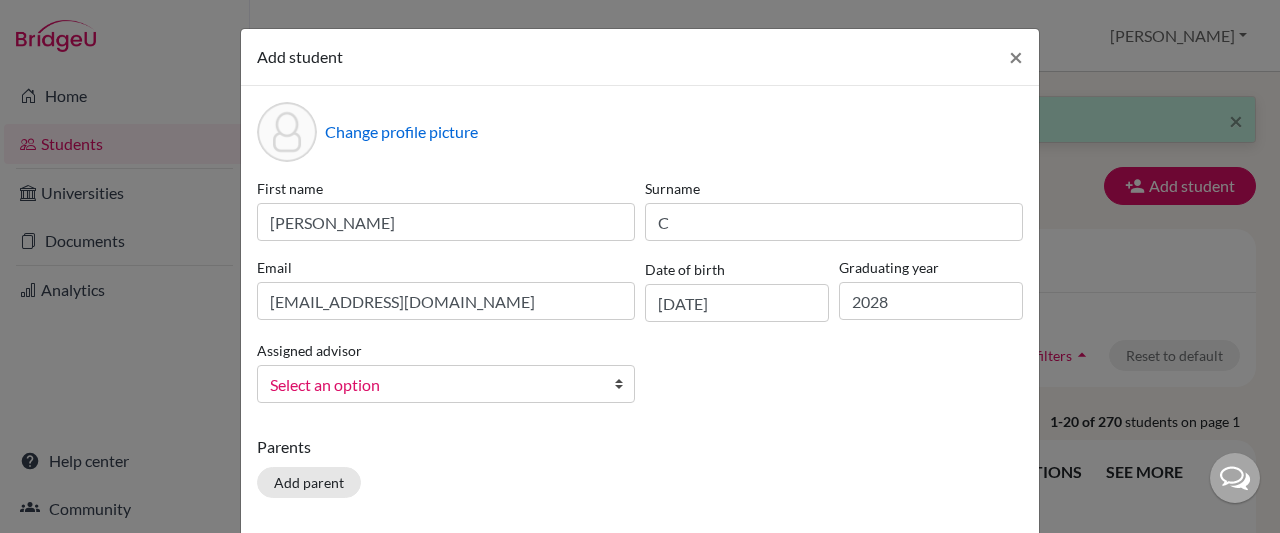 click at bounding box center [624, 384] 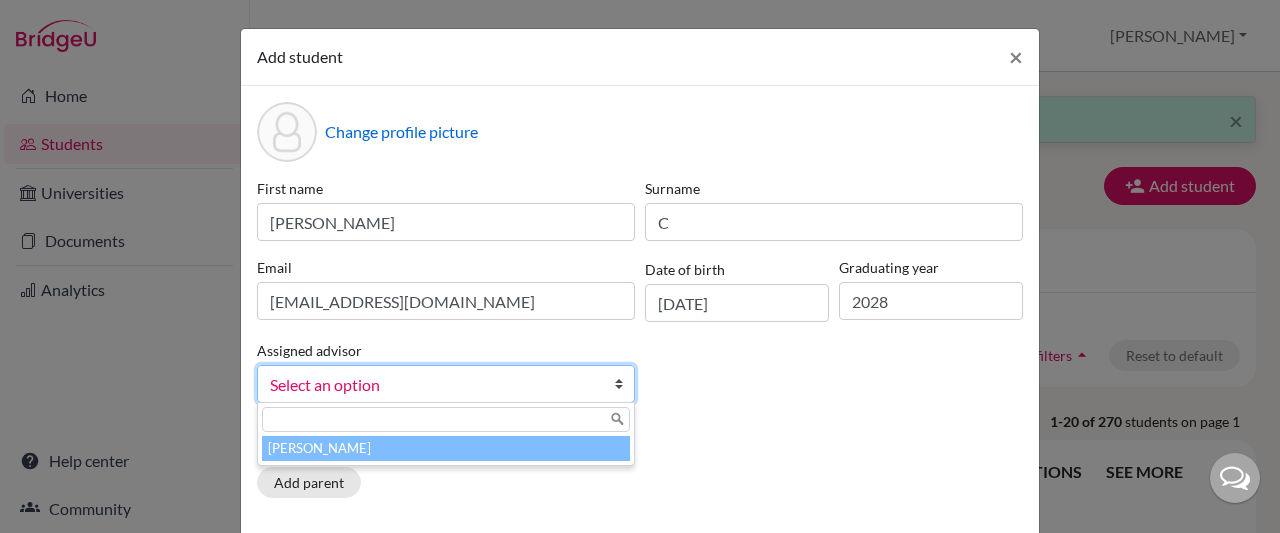click on "[PERSON_NAME]" at bounding box center [446, 448] 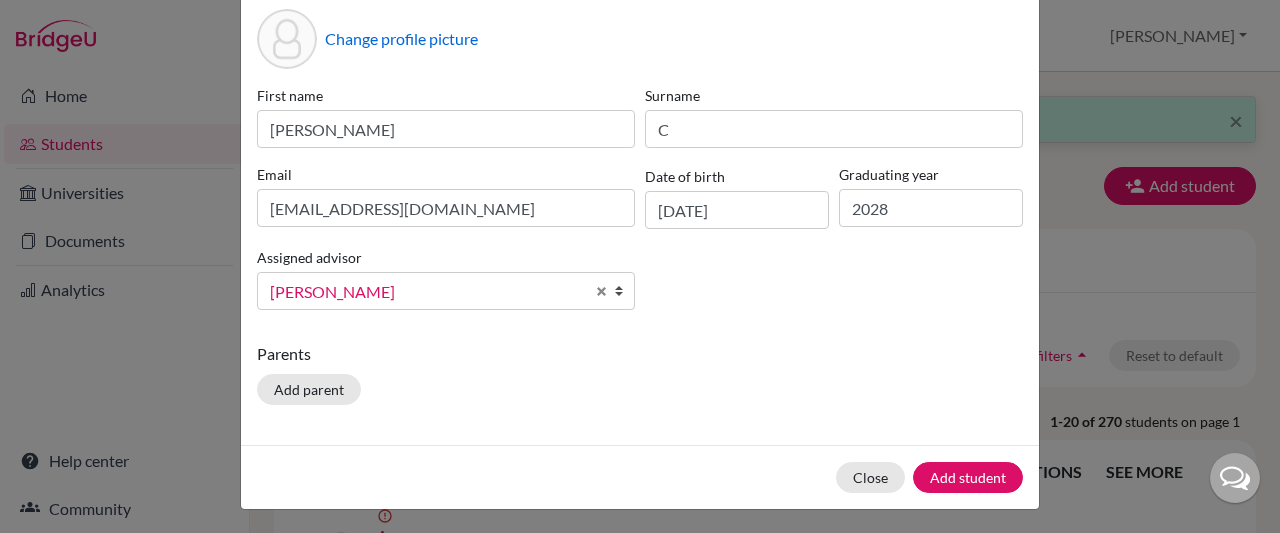 scroll, scrollTop: 98, scrollLeft: 0, axis: vertical 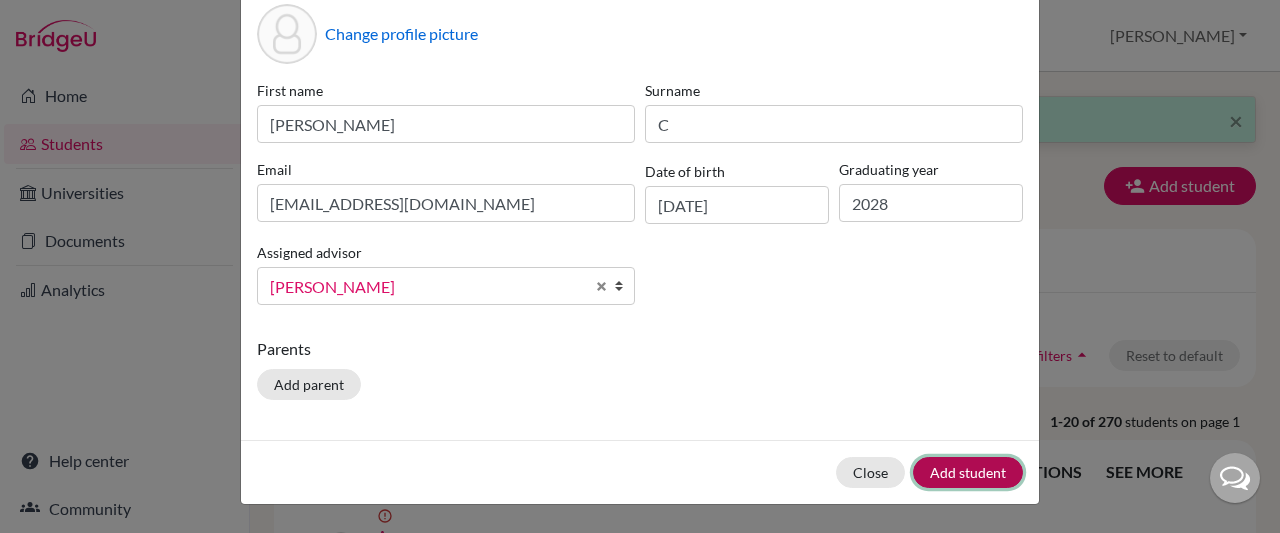click on "Add student" at bounding box center [968, 472] 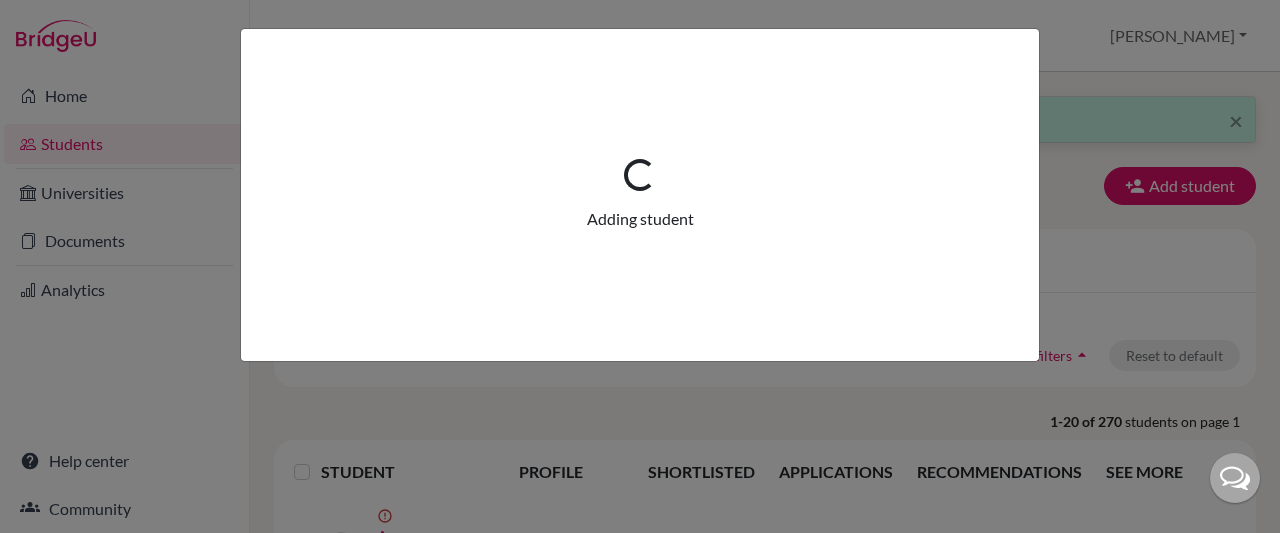 scroll, scrollTop: 0, scrollLeft: 0, axis: both 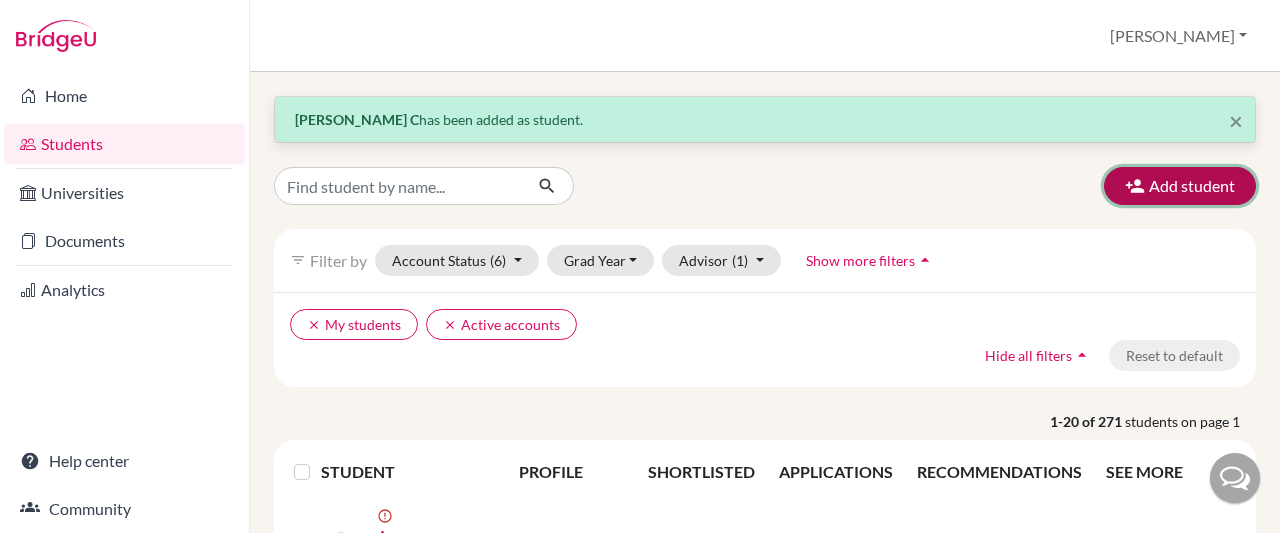 click on "Add student" at bounding box center [1180, 186] 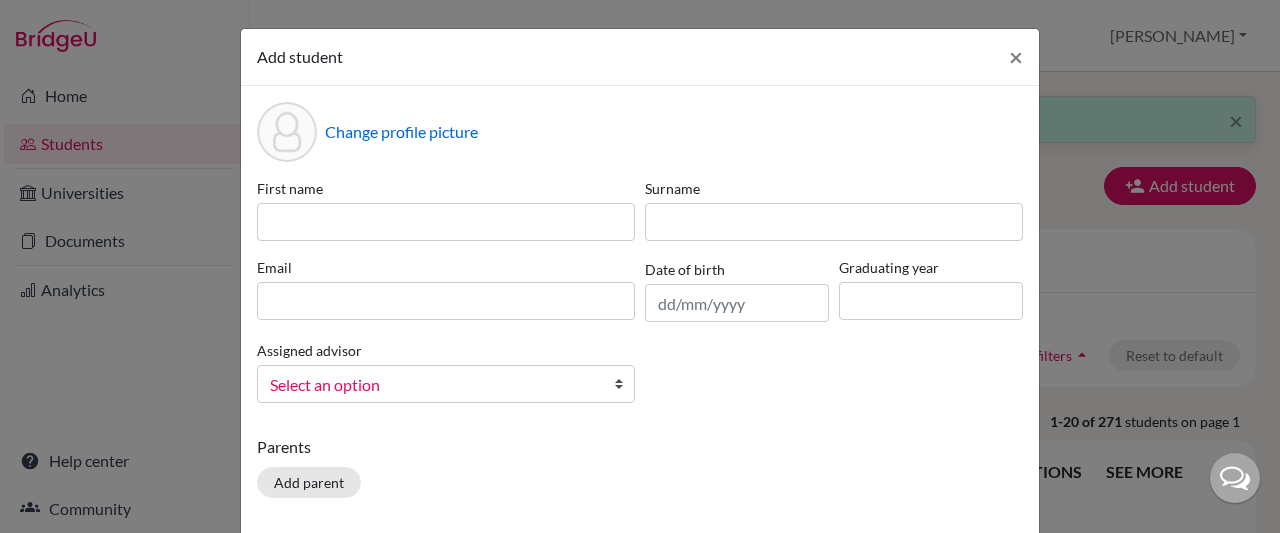 click on "First name" at bounding box center [446, 188] 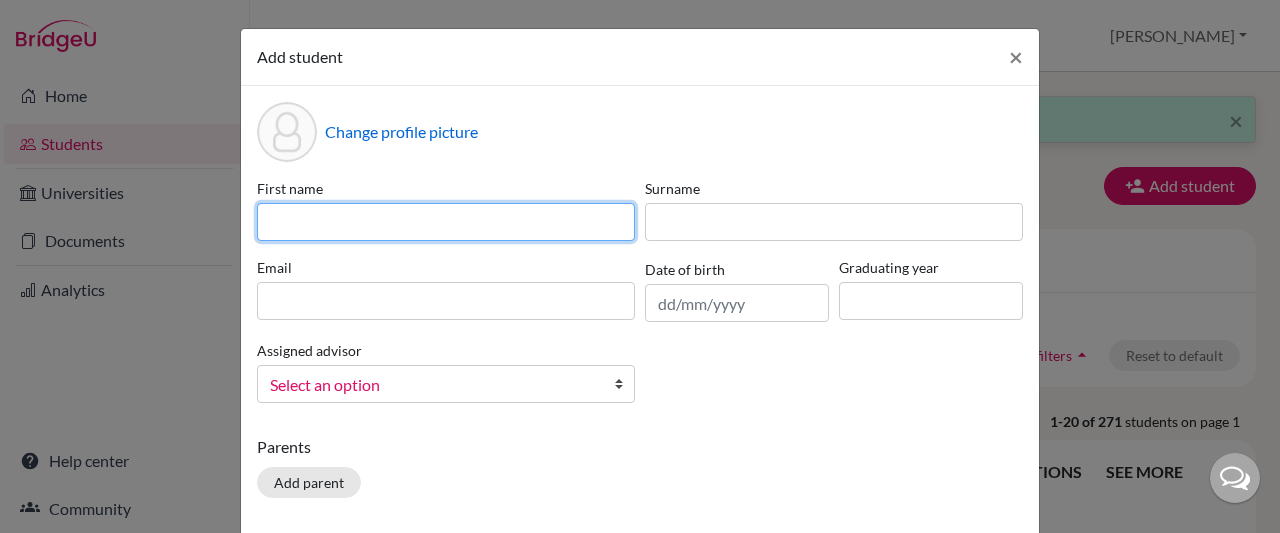 click at bounding box center [446, 222] 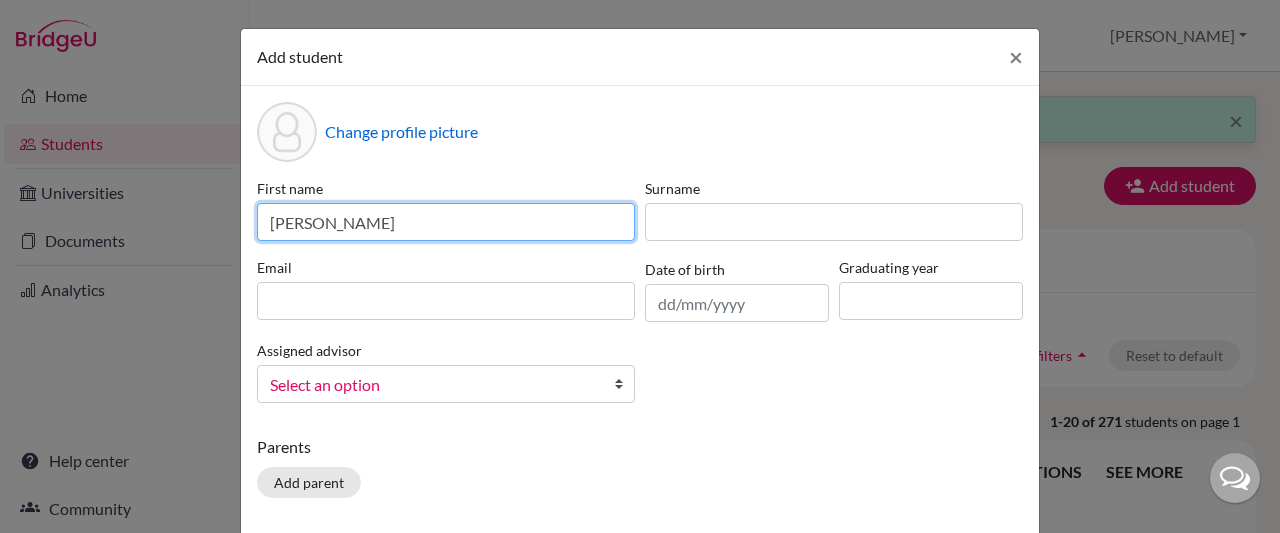 type on "[PERSON_NAME]" 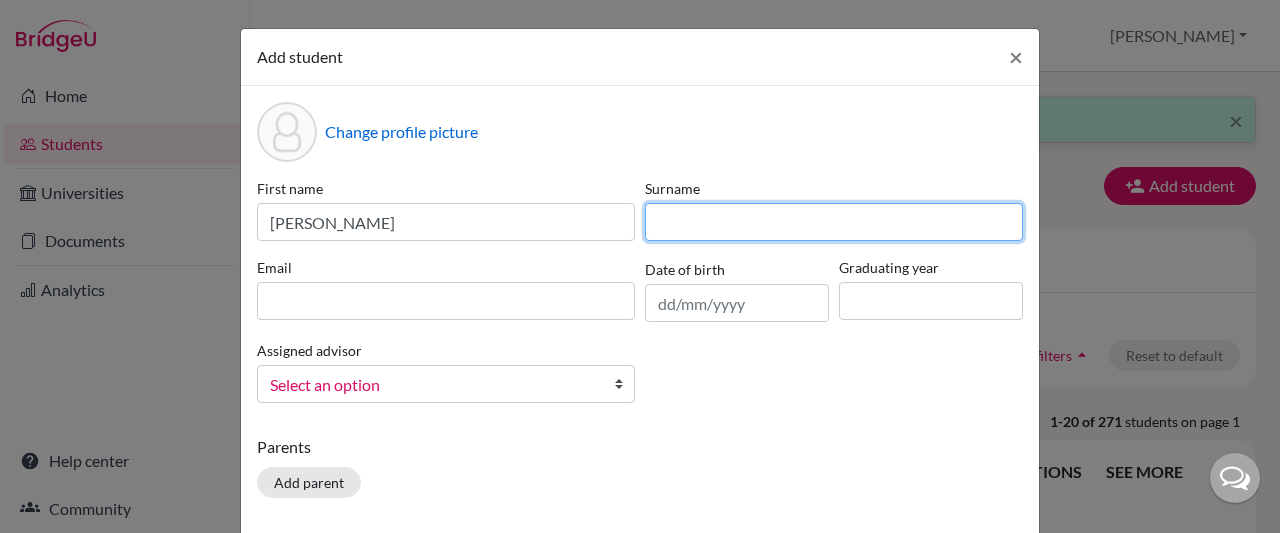 click at bounding box center (834, 222) 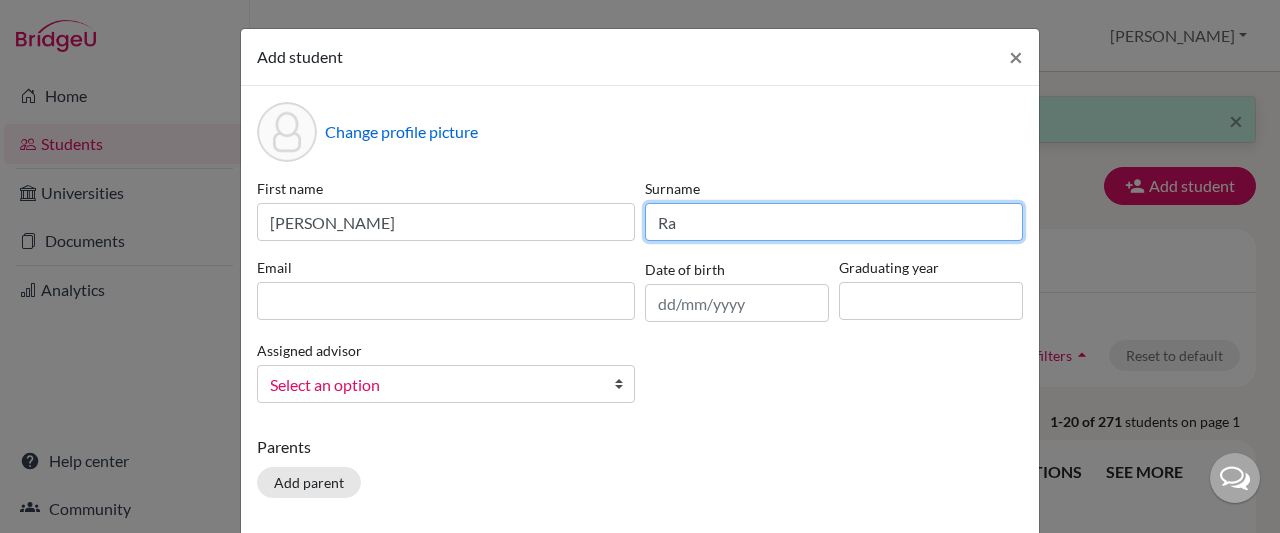 type on "R" 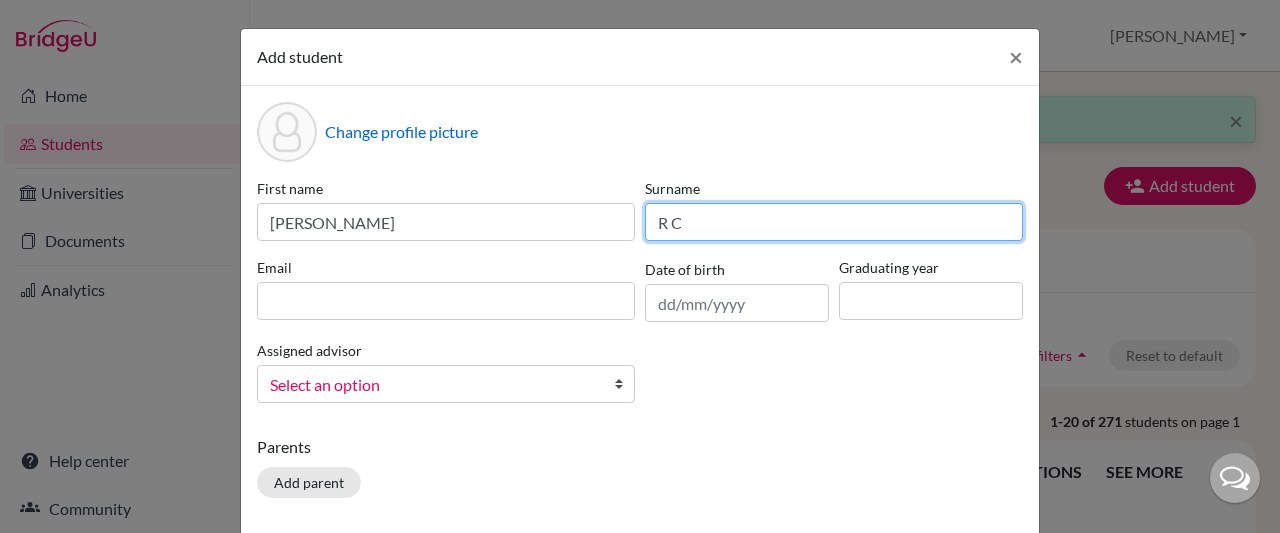 type on "R C" 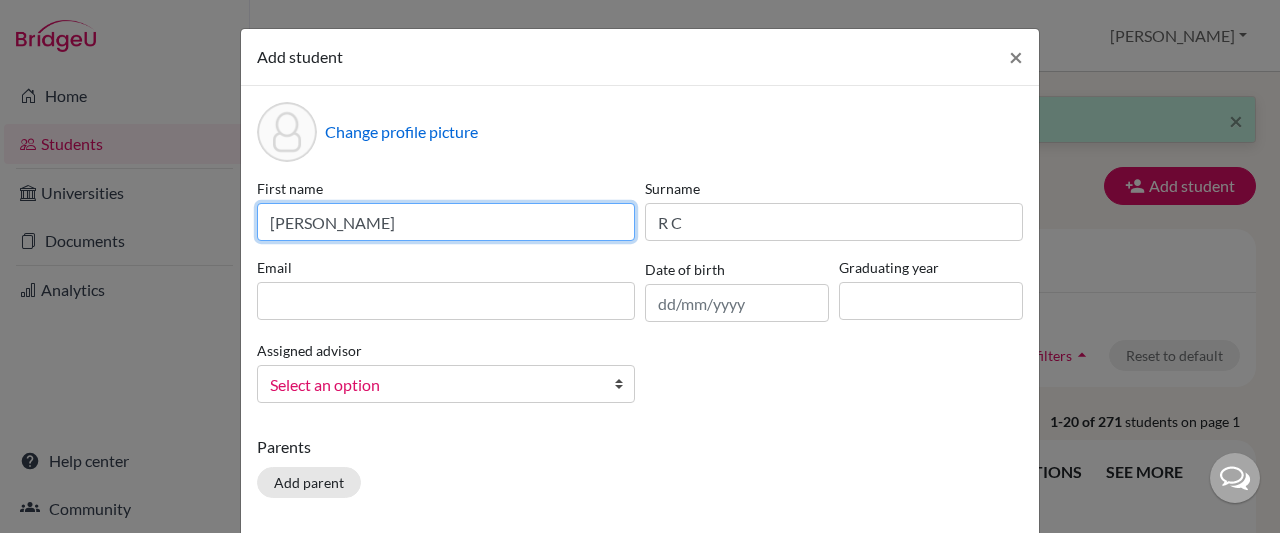 click on "[PERSON_NAME]" at bounding box center (446, 222) 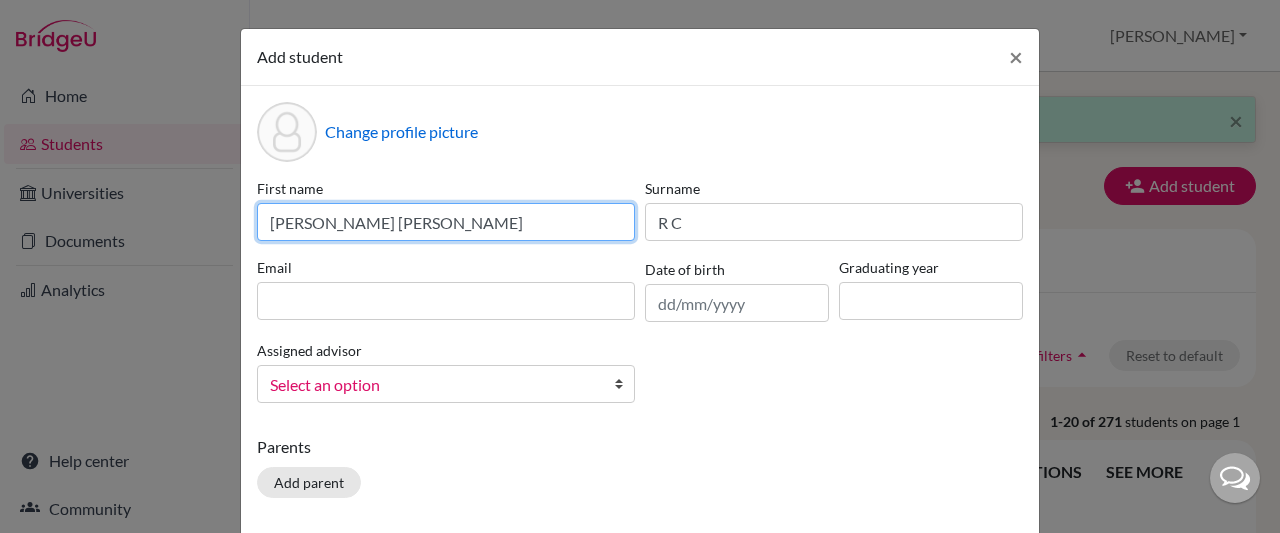 type on "[PERSON_NAME] [PERSON_NAME]" 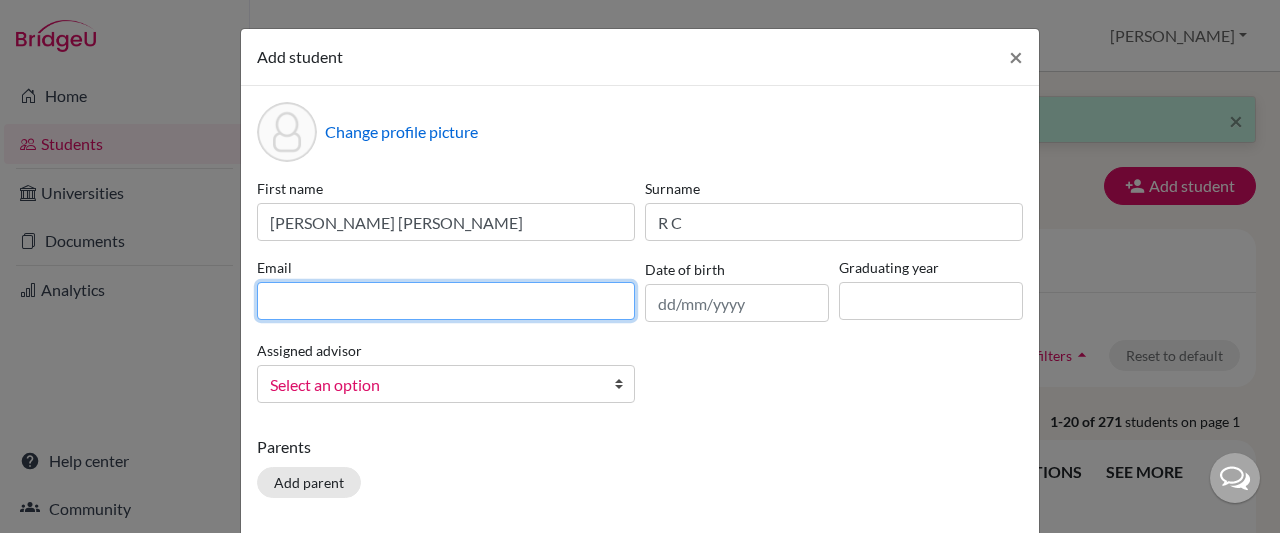 click at bounding box center (446, 301) 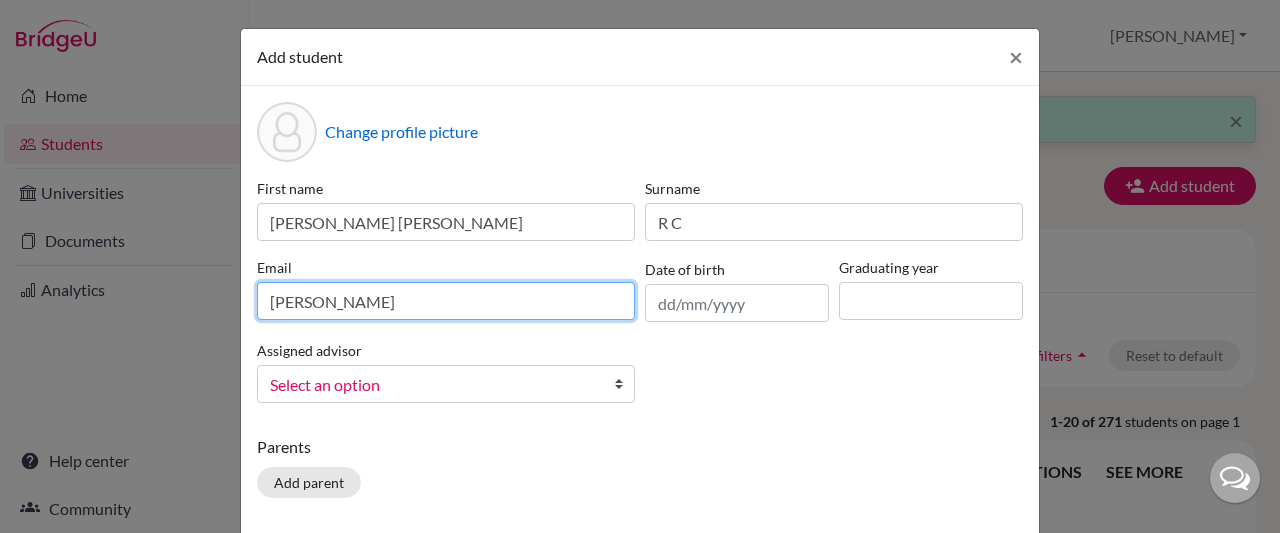 click on "[PERSON_NAME]" at bounding box center (446, 301) 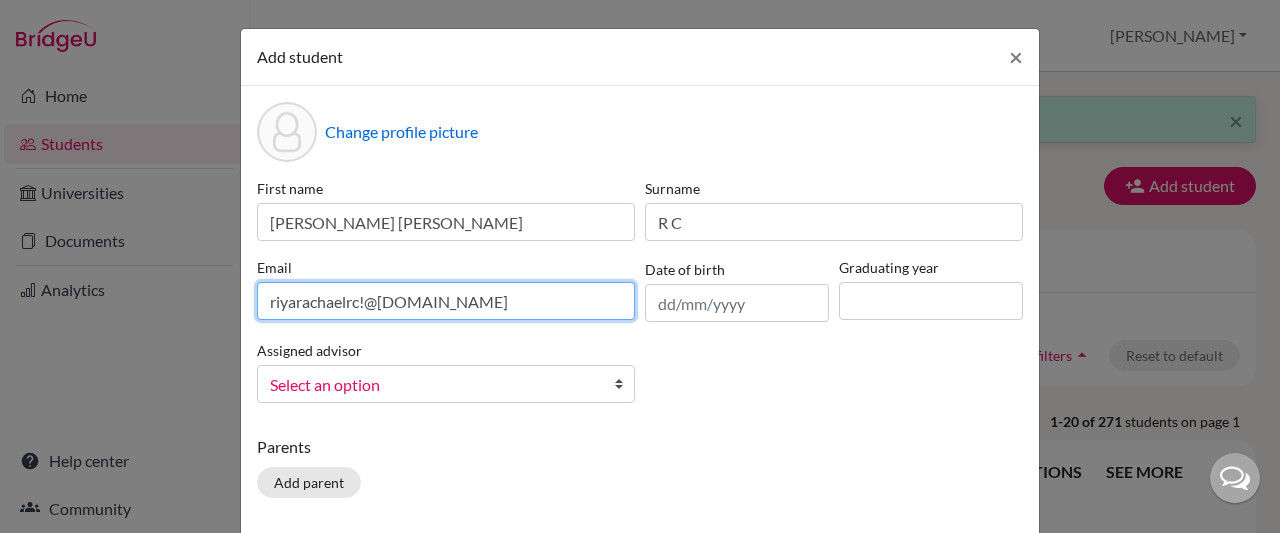 drag, startPoint x: 353, startPoint y: 304, endPoint x: 365, endPoint y: 305, distance: 12.0415945 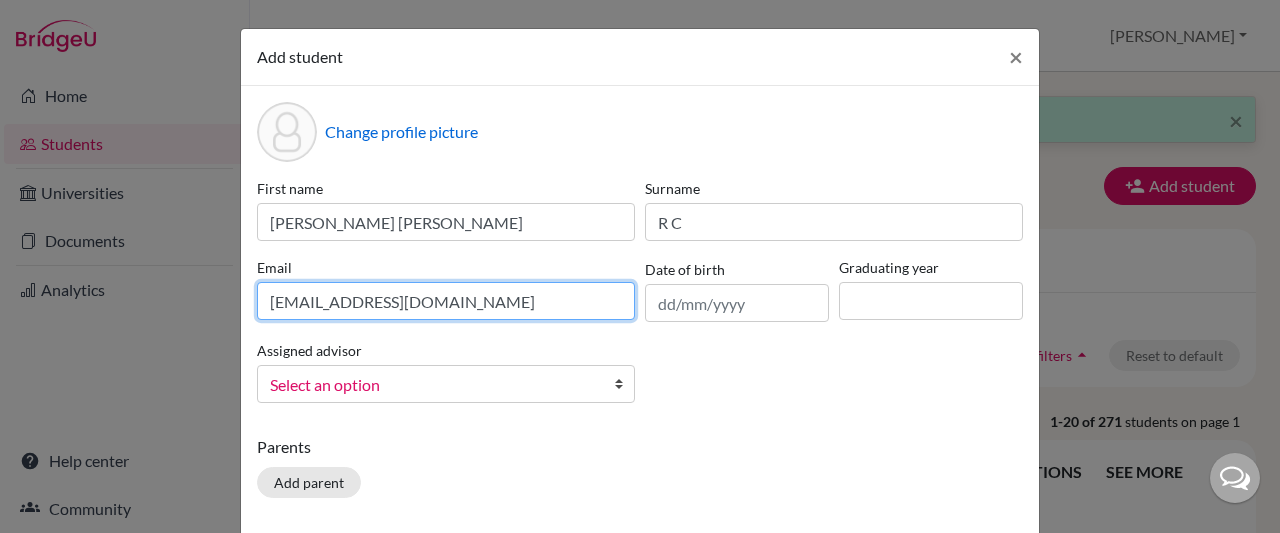 type on "[EMAIL_ADDRESS][DOMAIN_NAME]" 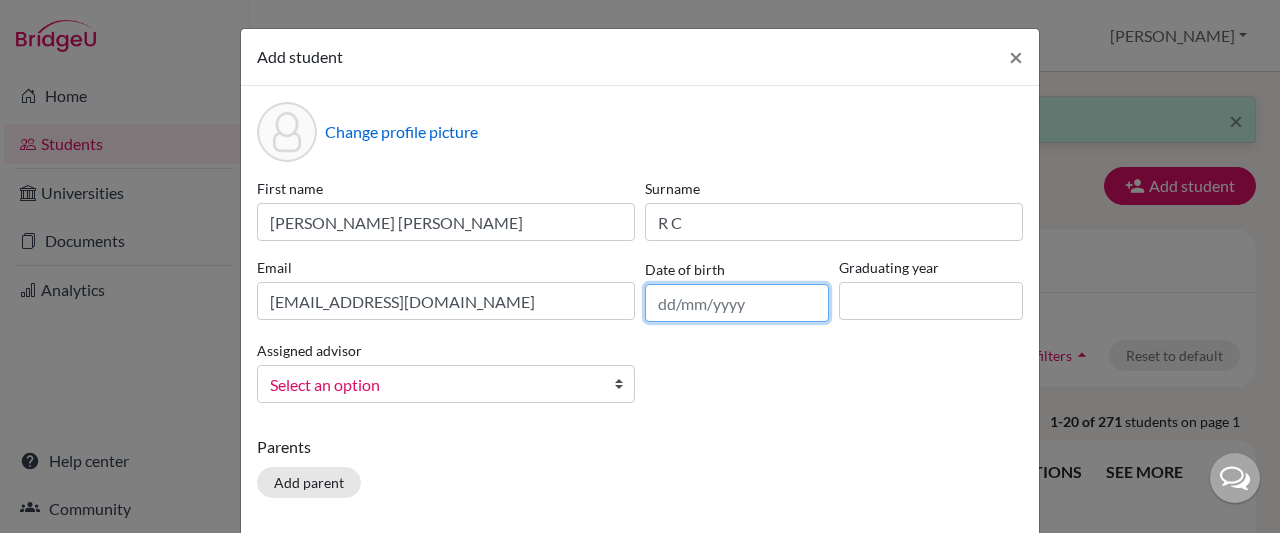 click at bounding box center [737, 303] 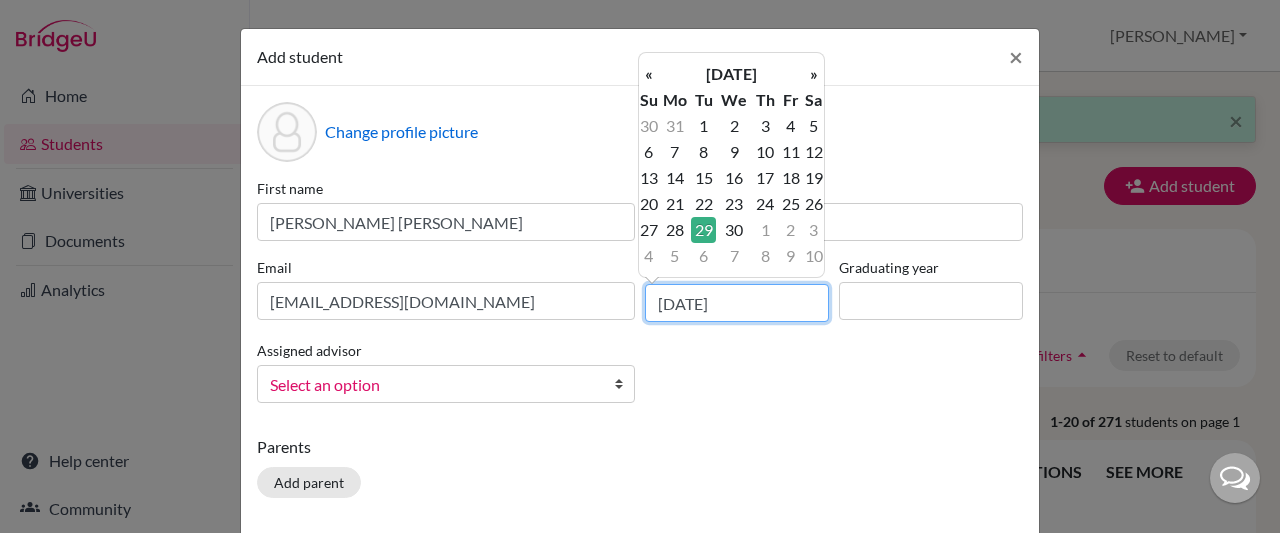 type on "[DATE]" 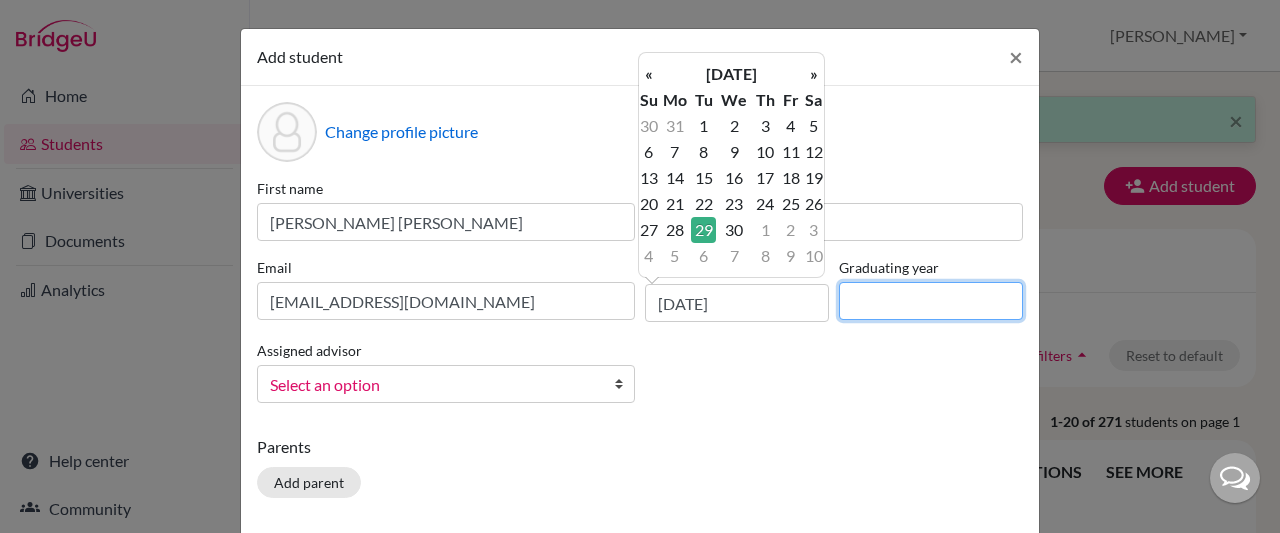click at bounding box center [931, 301] 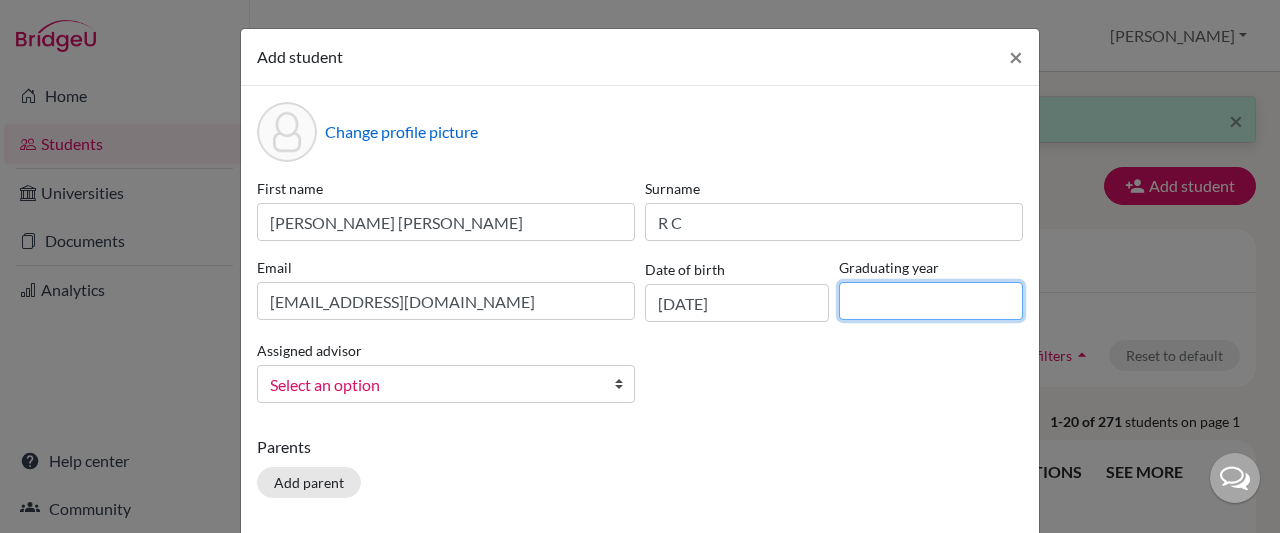 type on "2028" 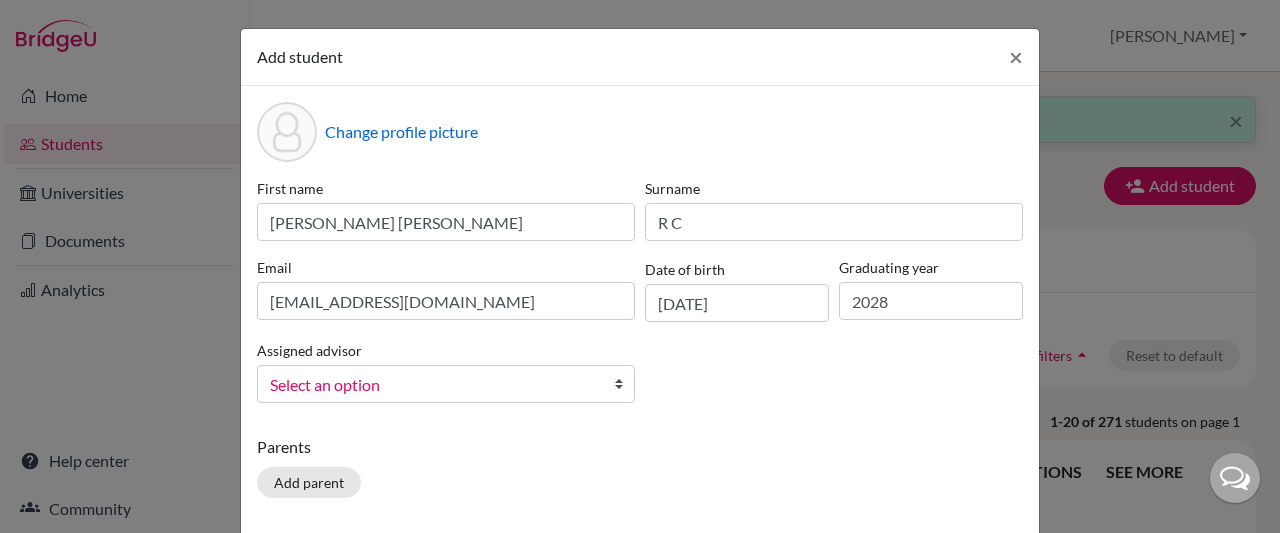 click at bounding box center (624, 384) 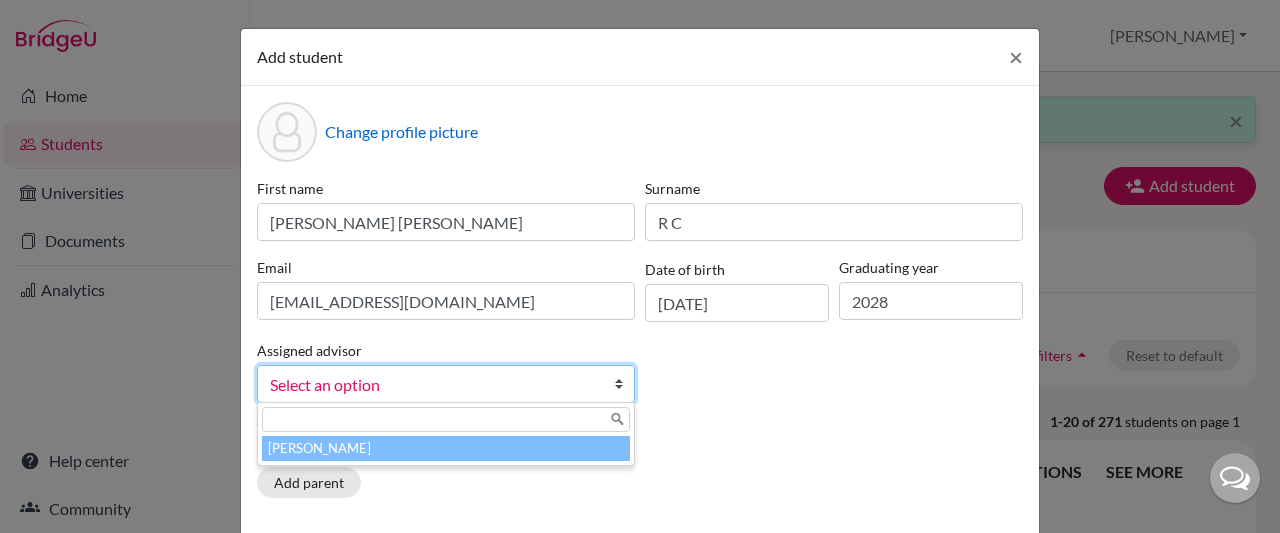 click at bounding box center [624, 384] 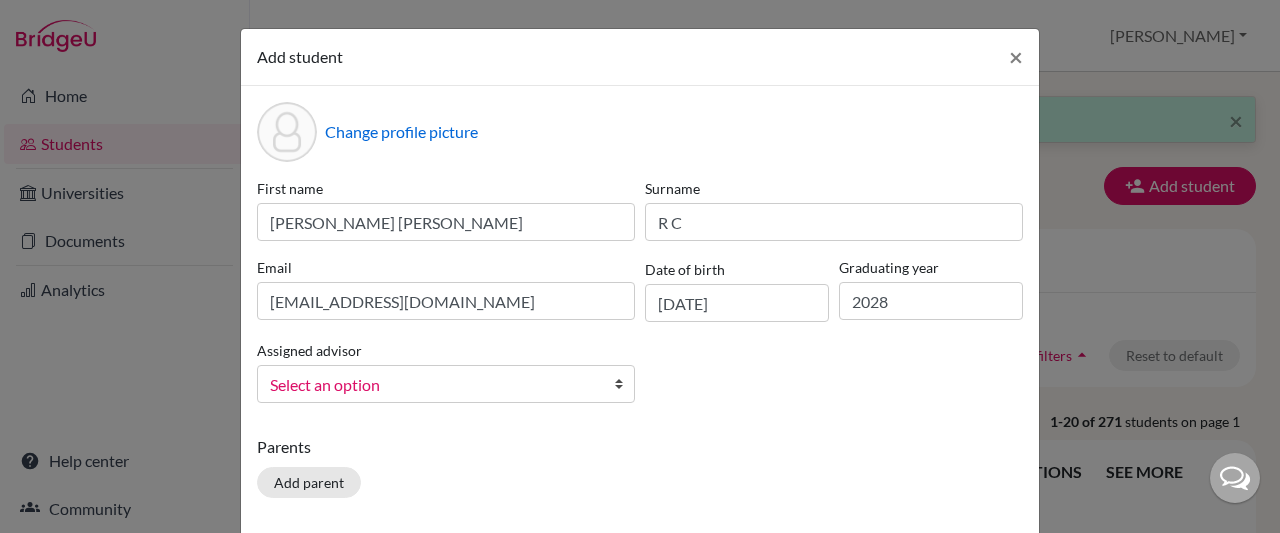 click at bounding box center (624, 384) 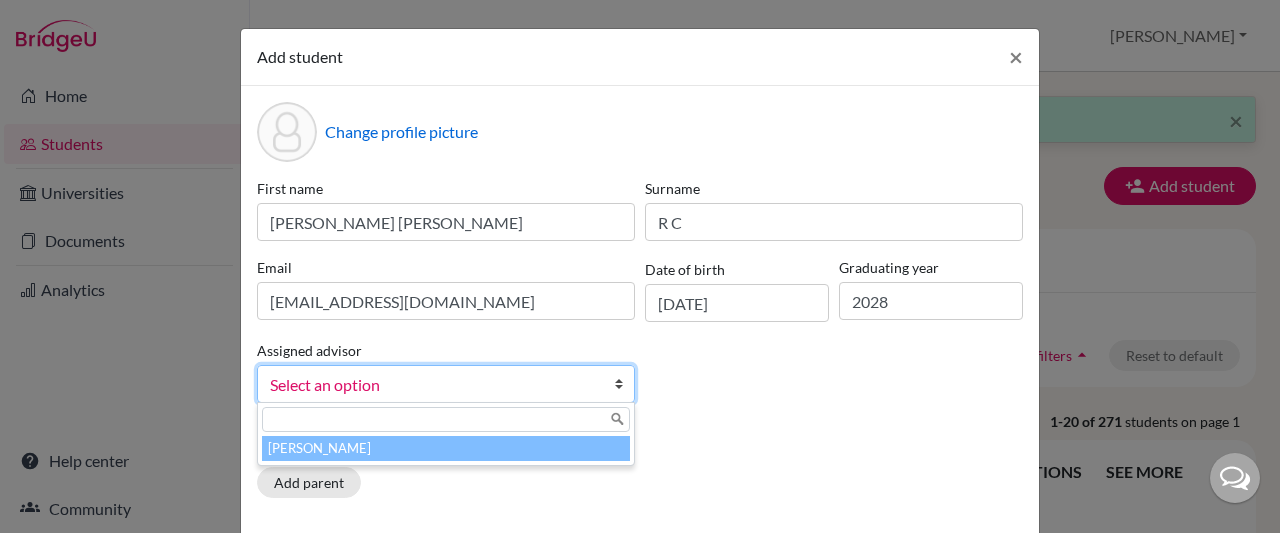 click on "[PERSON_NAME]" at bounding box center (446, 448) 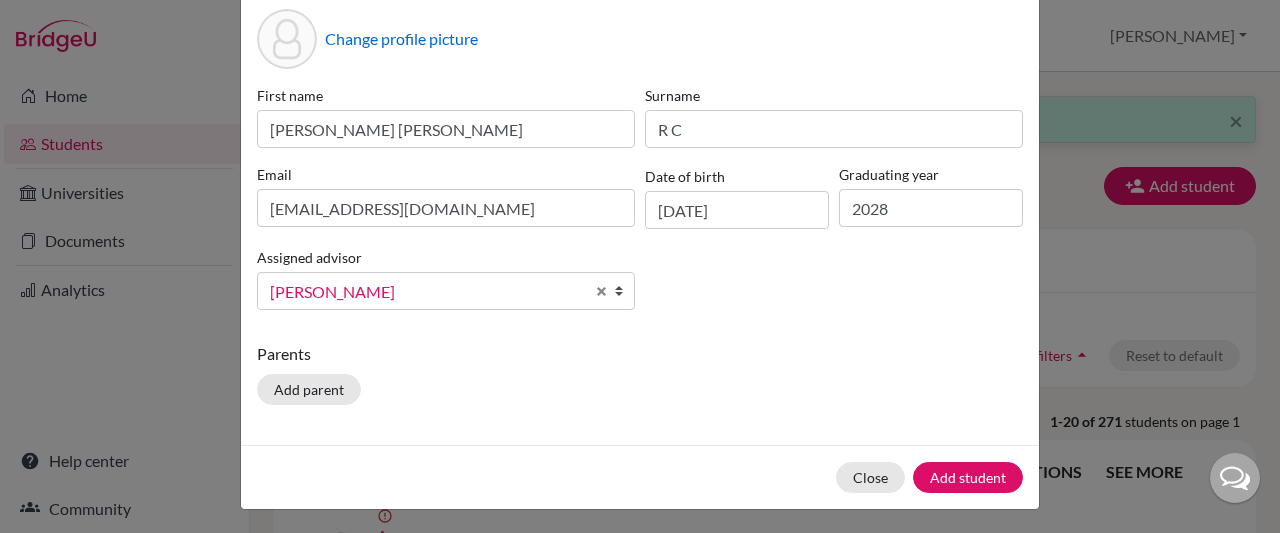 scroll, scrollTop: 98, scrollLeft: 0, axis: vertical 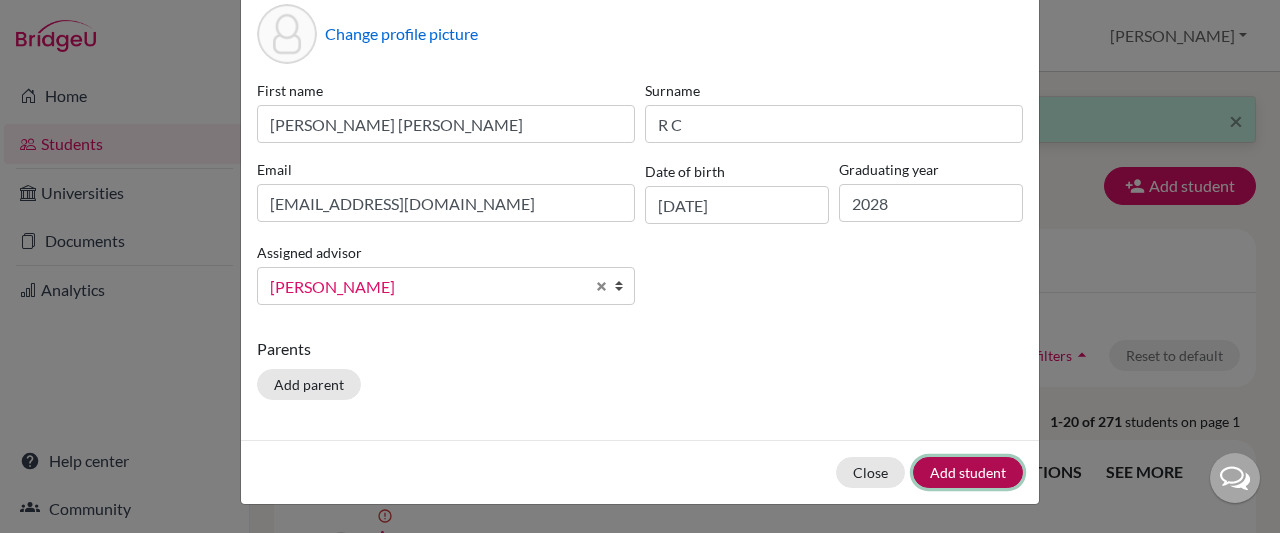 click on "Add student" at bounding box center (968, 472) 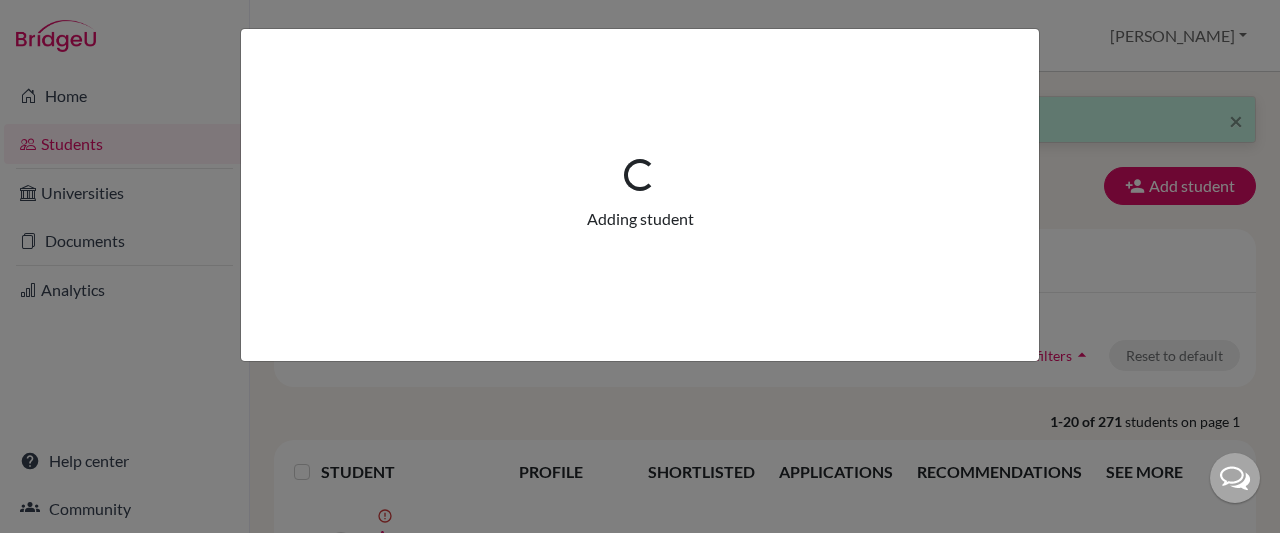scroll, scrollTop: 0, scrollLeft: 0, axis: both 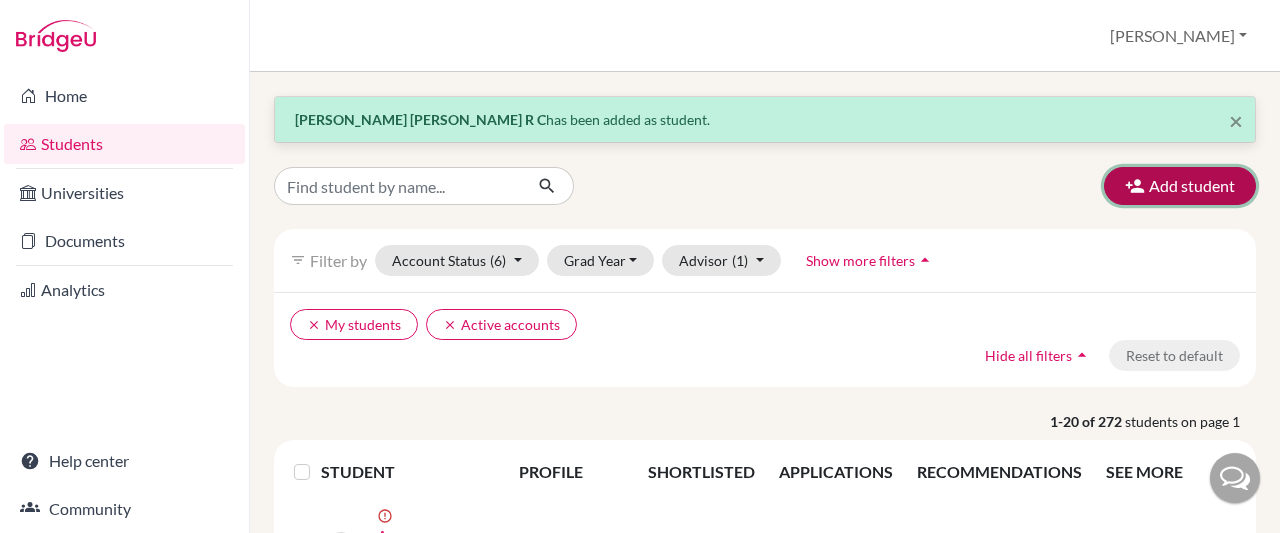 click on "Add student" at bounding box center (1180, 186) 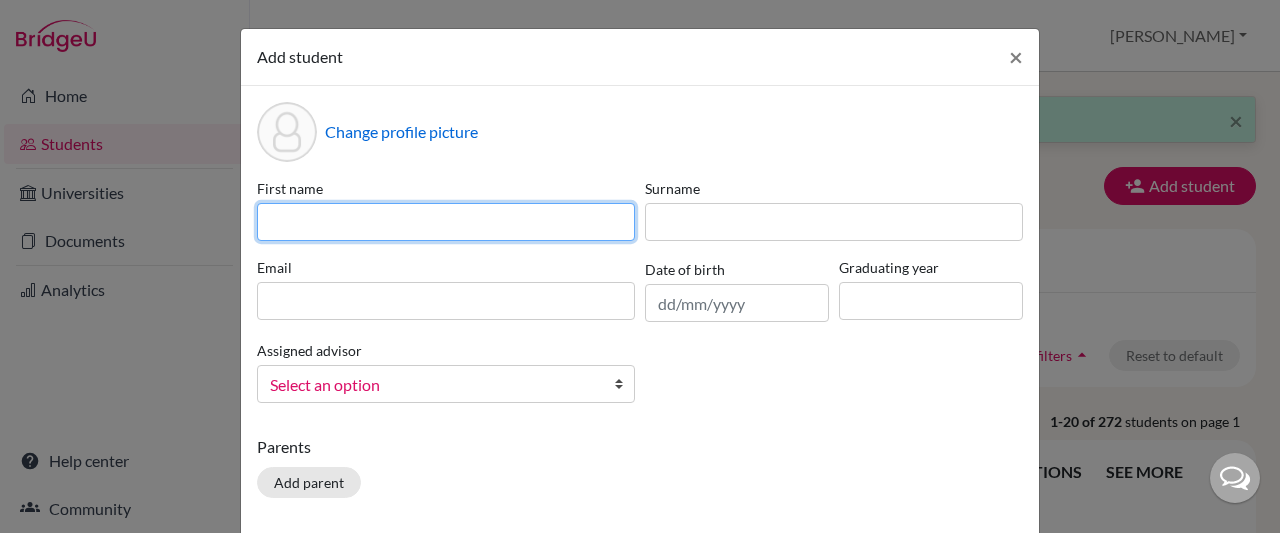 click at bounding box center [446, 222] 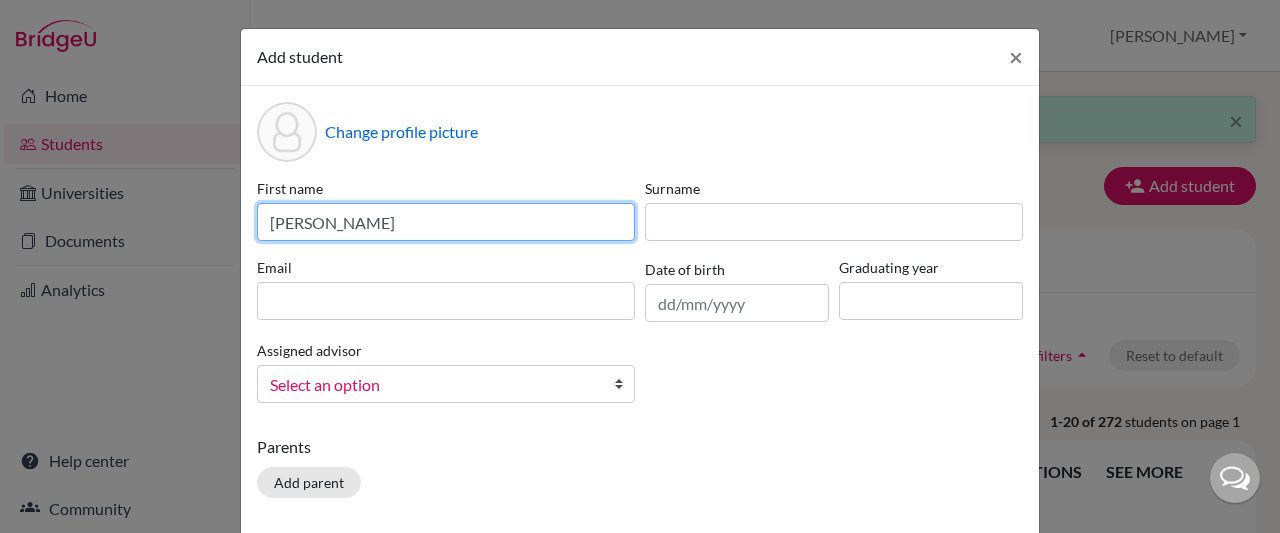 type on "[PERSON_NAME]" 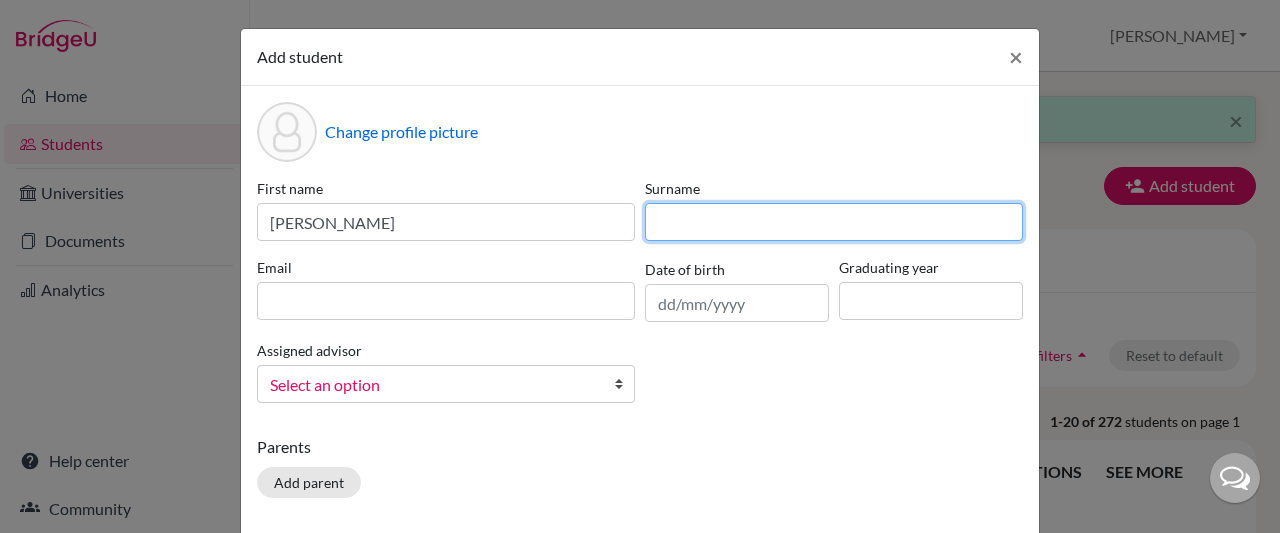 click at bounding box center (834, 222) 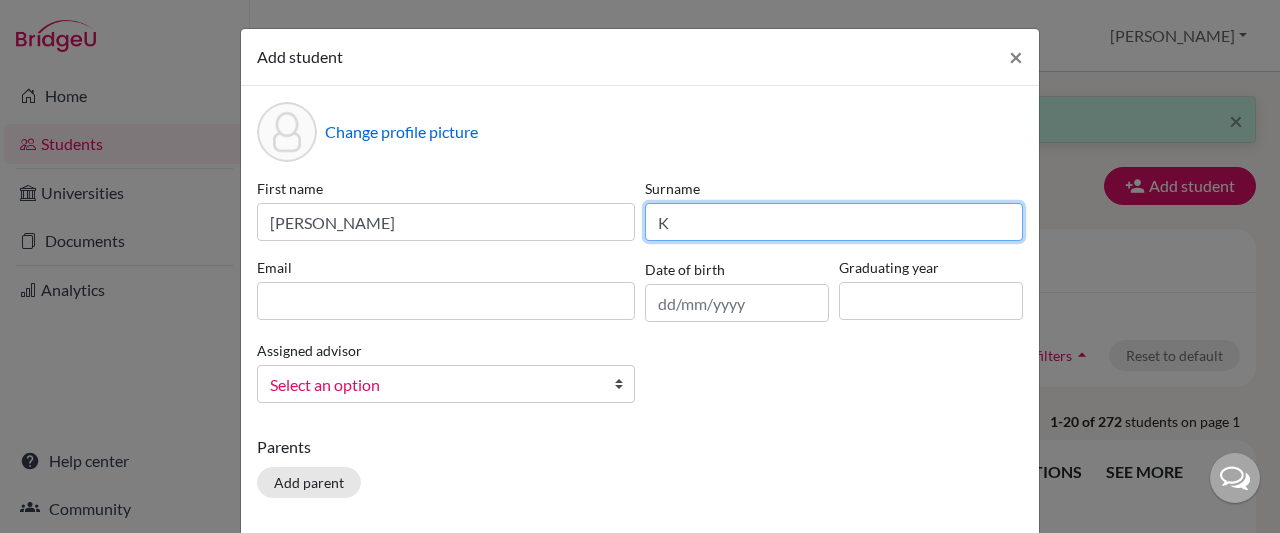 type on "K" 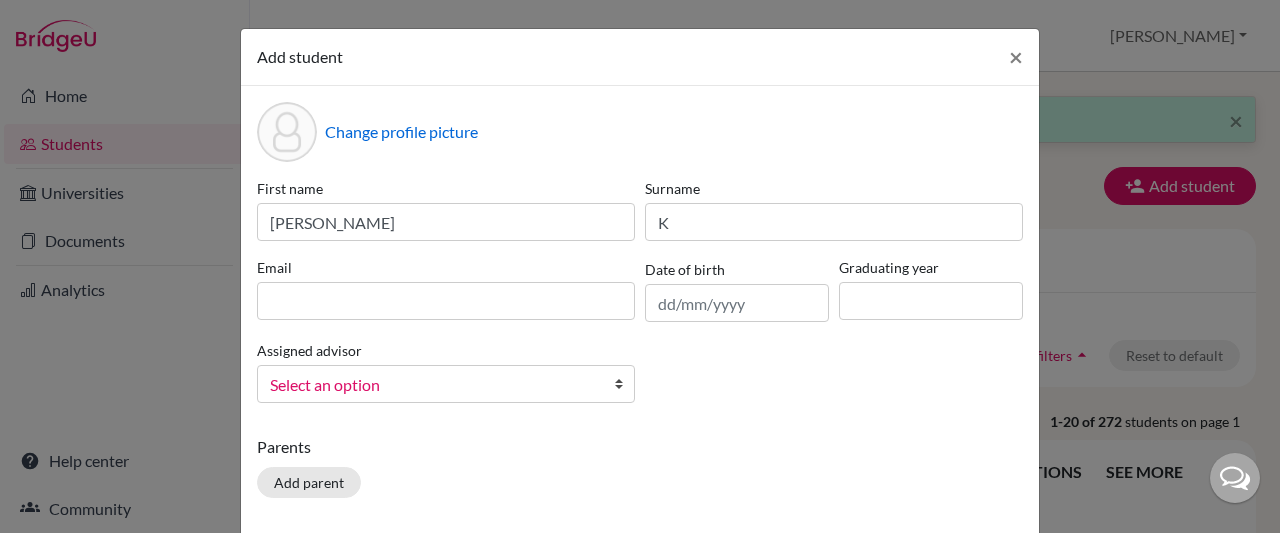 click on "Email" at bounding box center [446, 267] 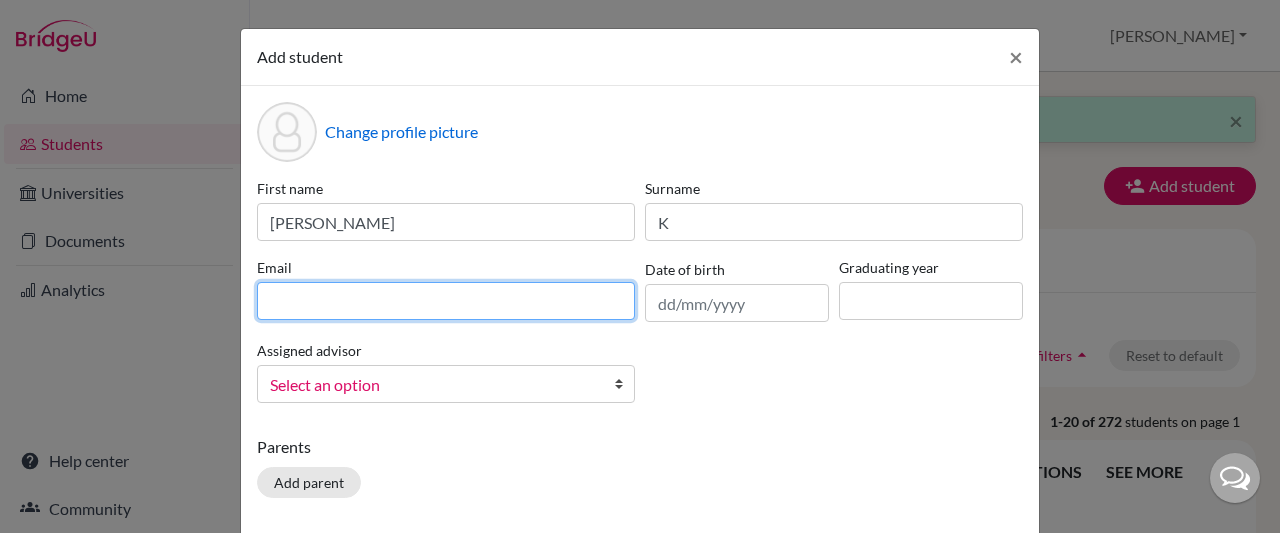 click at bounding box center (446, 301) 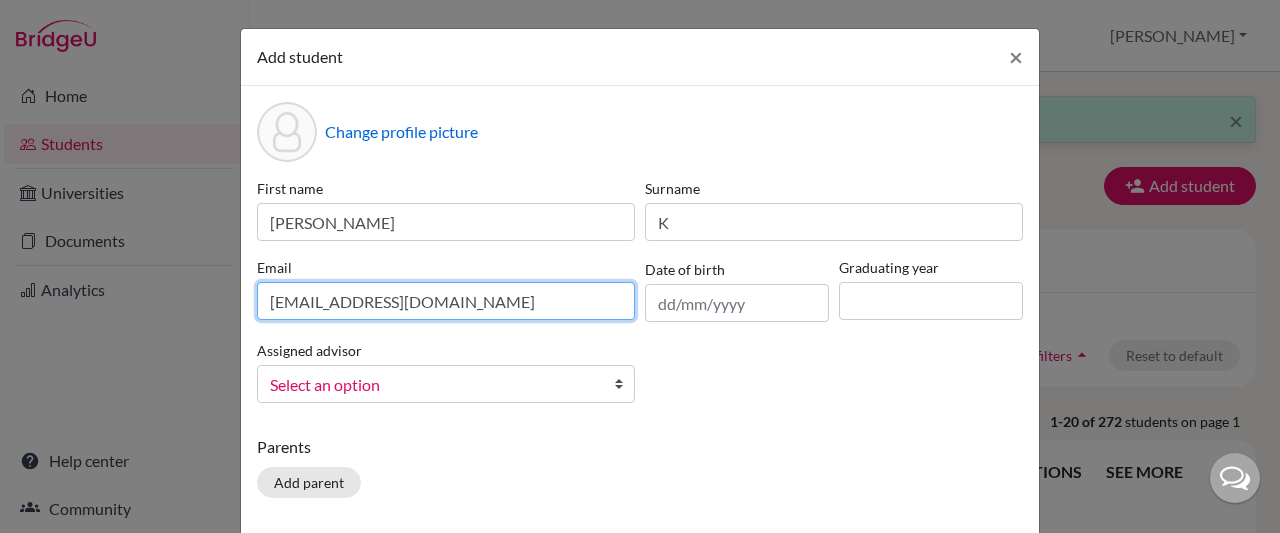 type on "[EMAIL_ADDRESS][DOMAIN_NAME]" 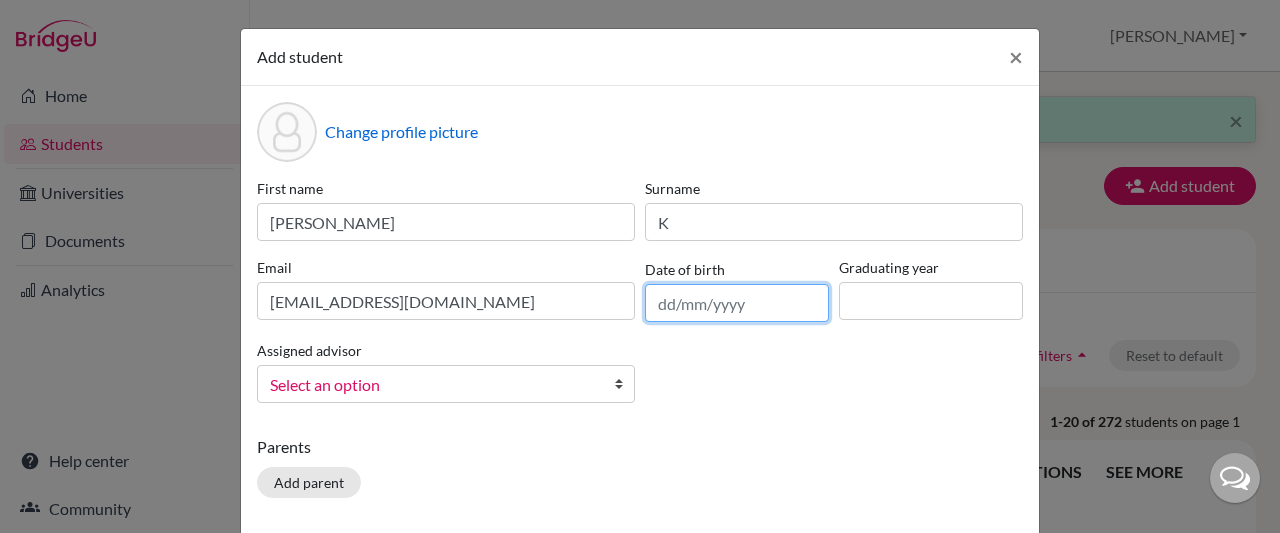 click at bounding box center (737, 303) 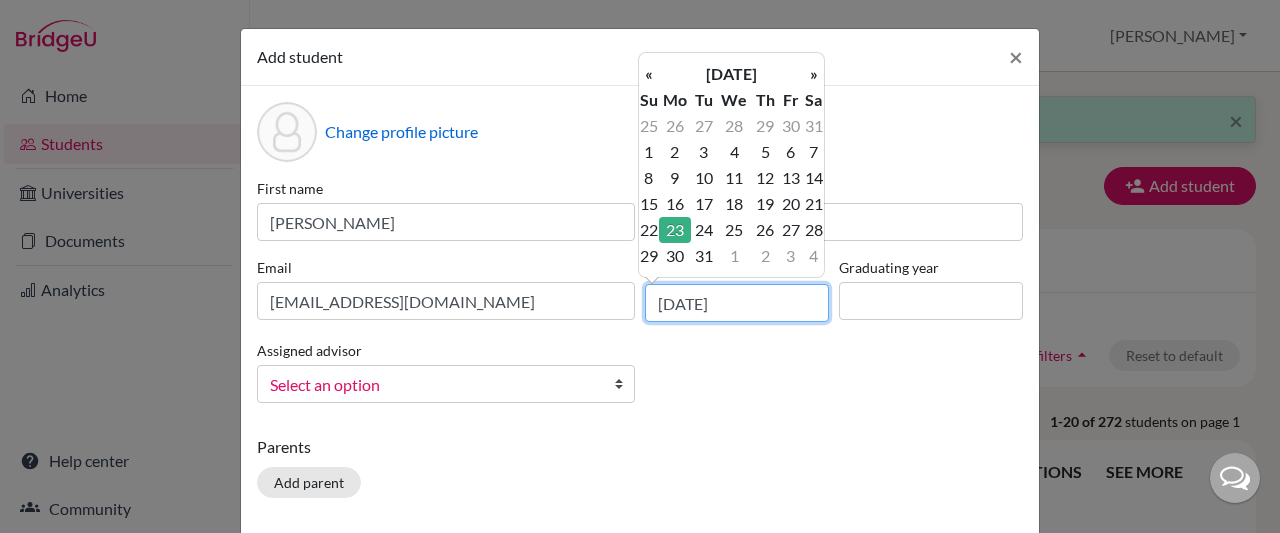 type on "[DATE]" 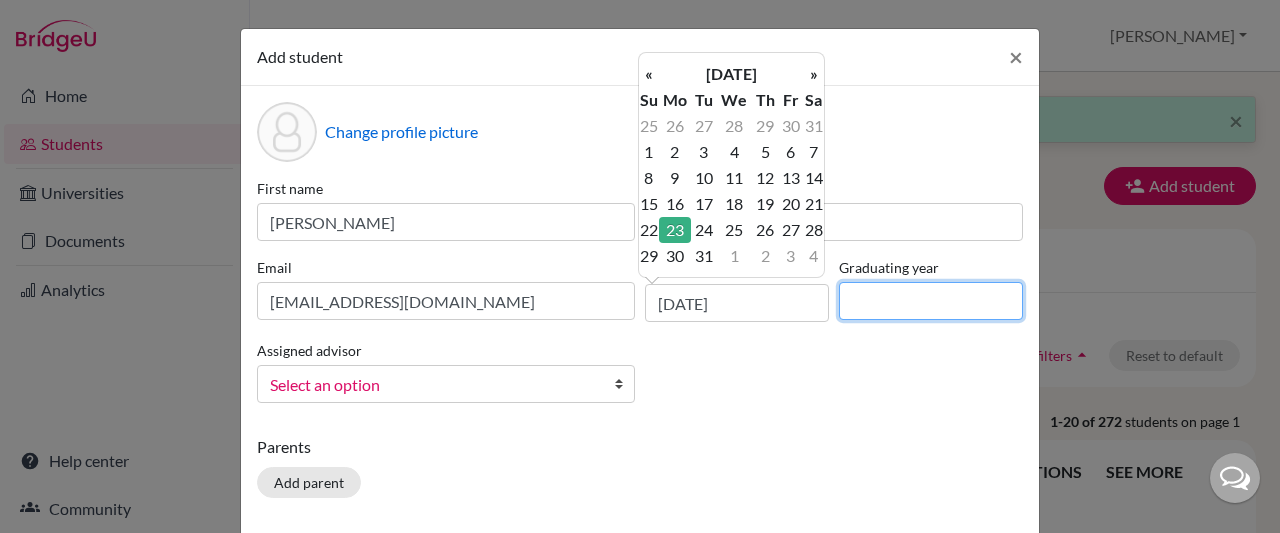 click at bounding box center (931, 301) 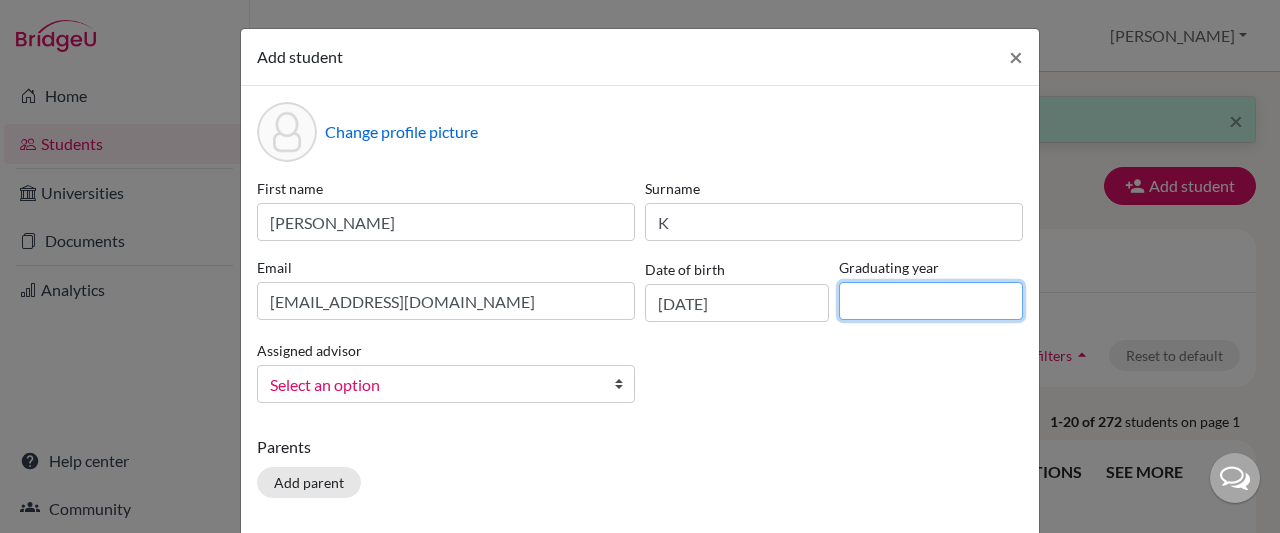 type on "2028" 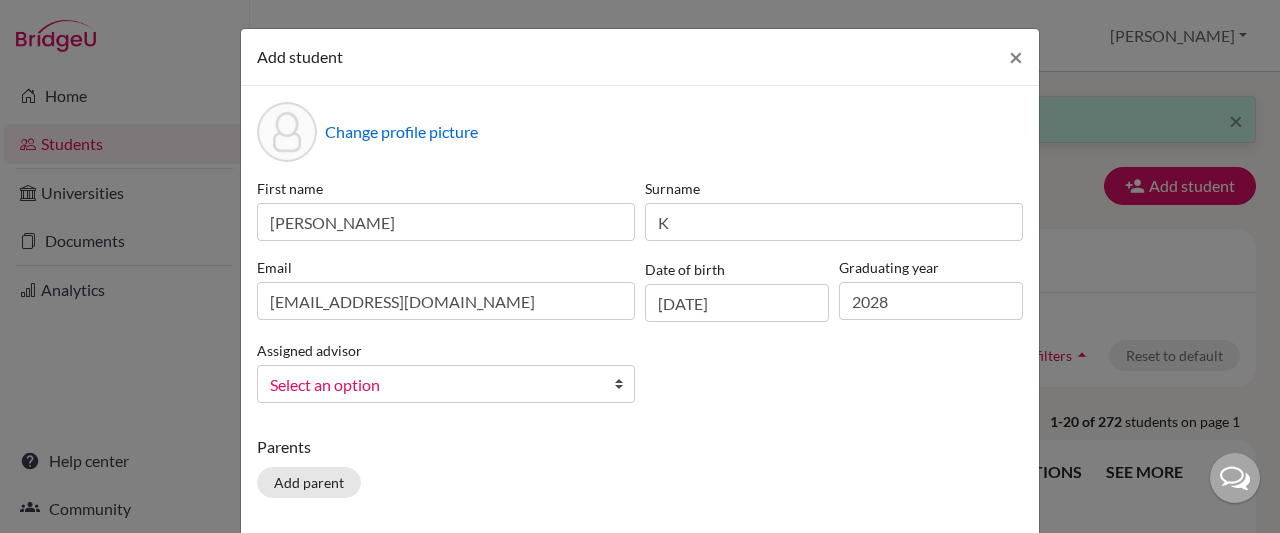 click at bounding box center (624, 384) 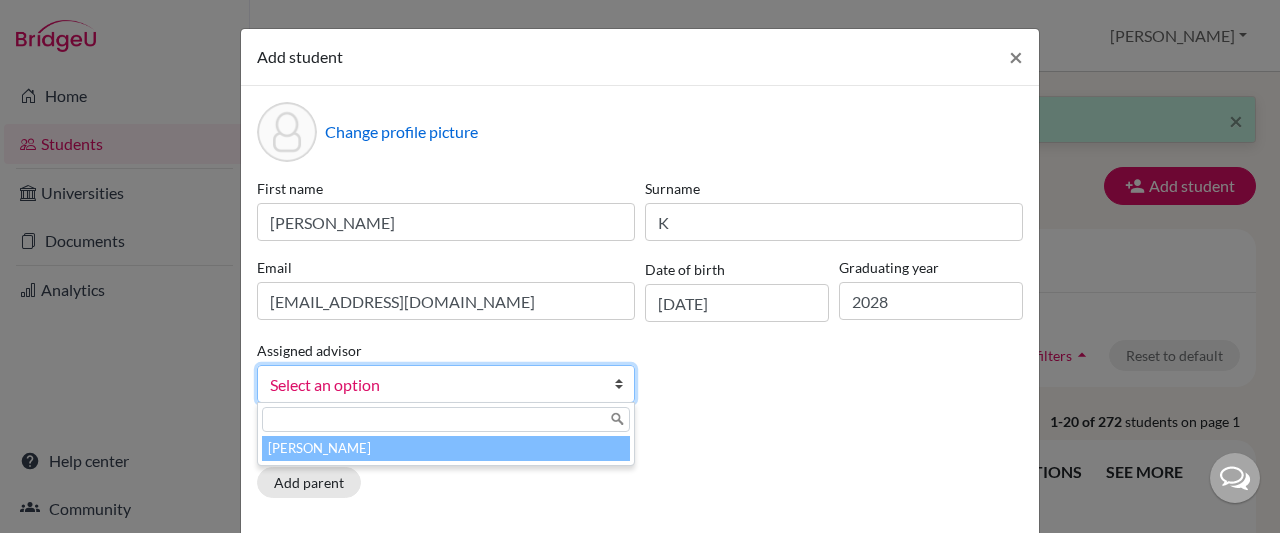 click on "[PERSON_NAME]" at bounding box center (446, 448) 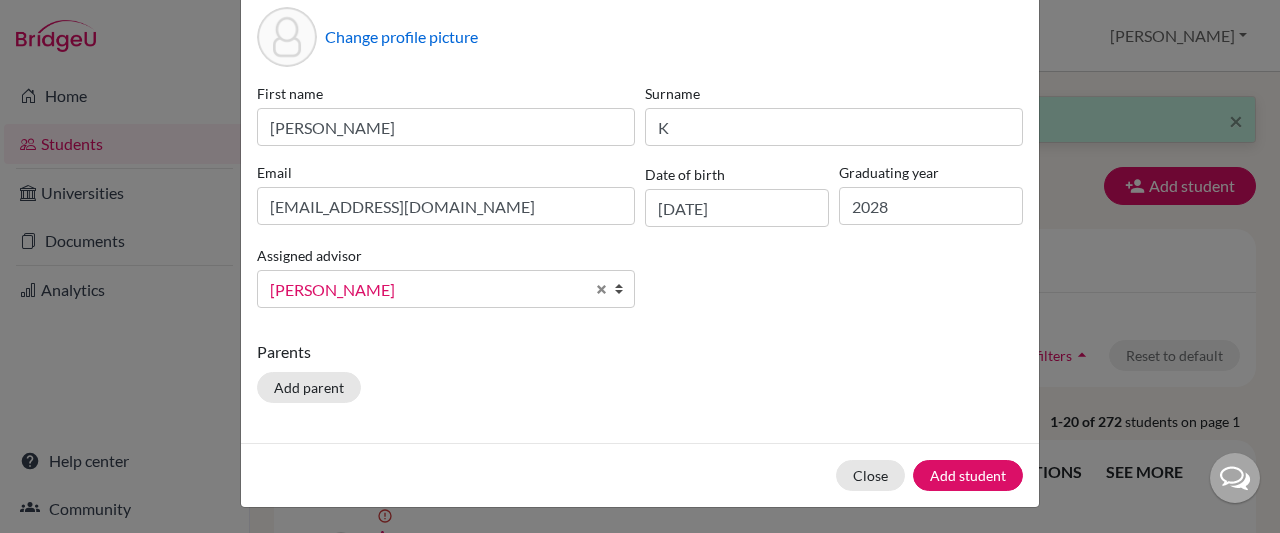 scroll, scrollTop: 98, scrollLeft: 0, axis: vertical 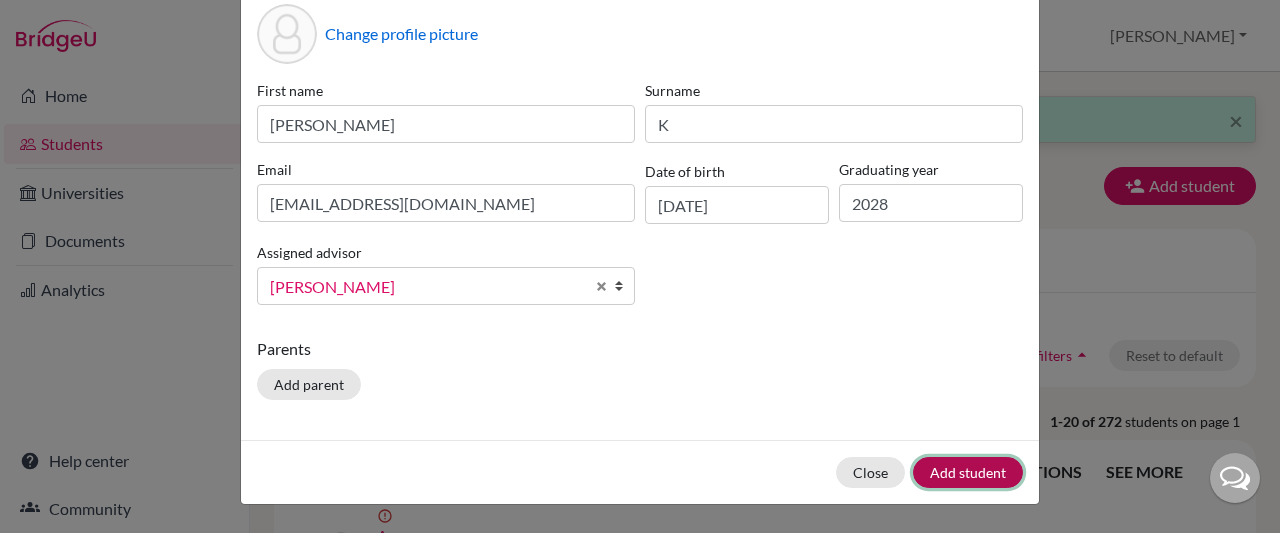 click on "Add student" at bounding box center (968, 472) 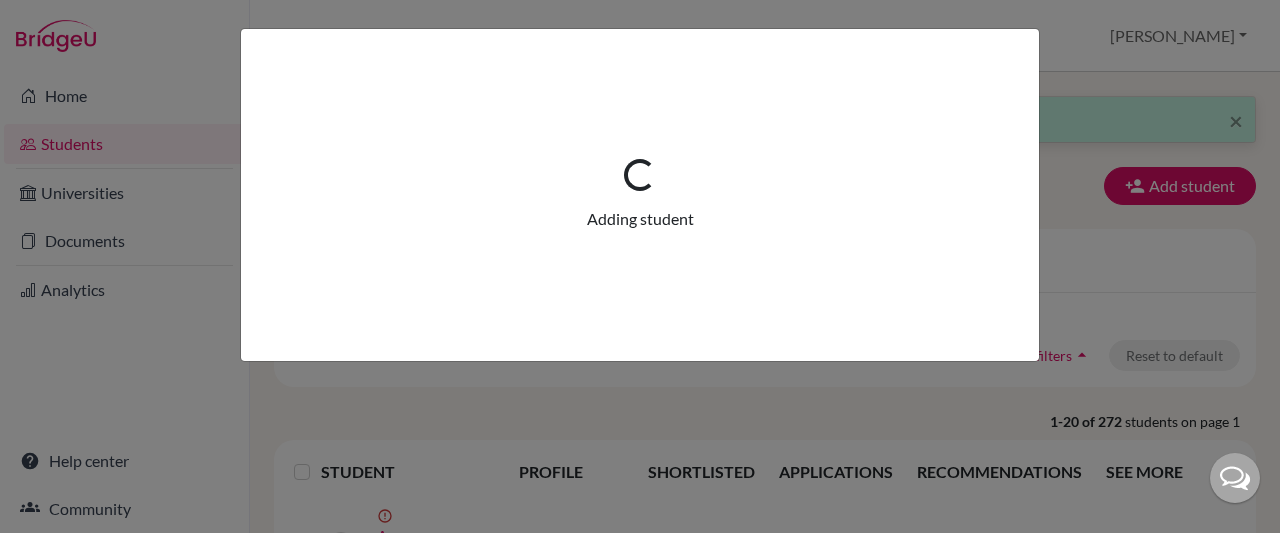 scroll, scrollTop: 0, scrollLeft: 0, axis: both 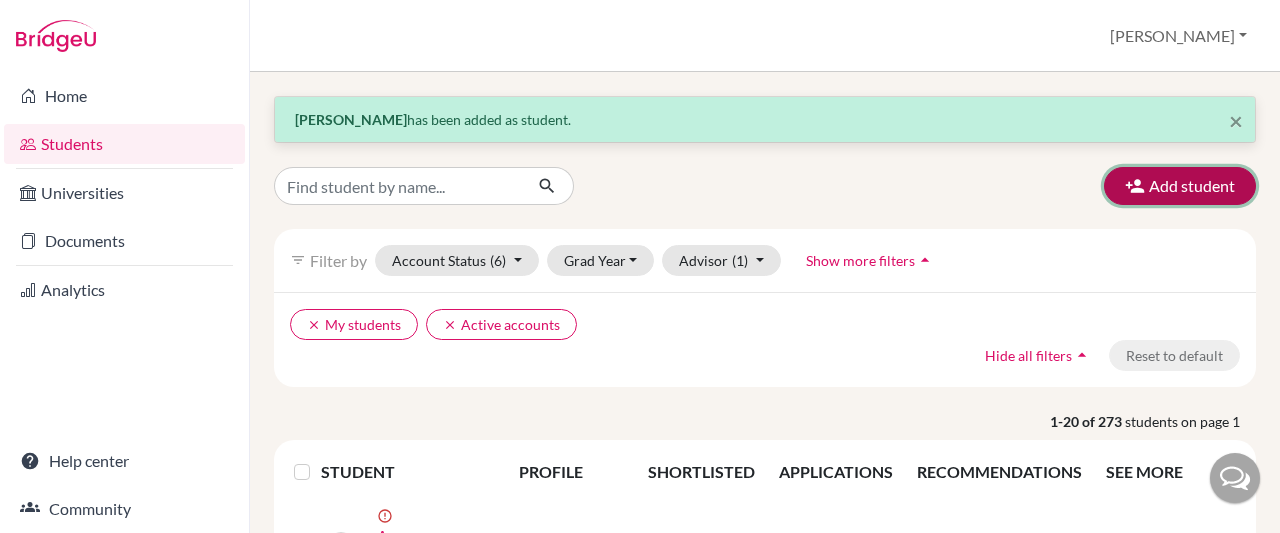 click on "Add student" at bounding box center [1180, 186] 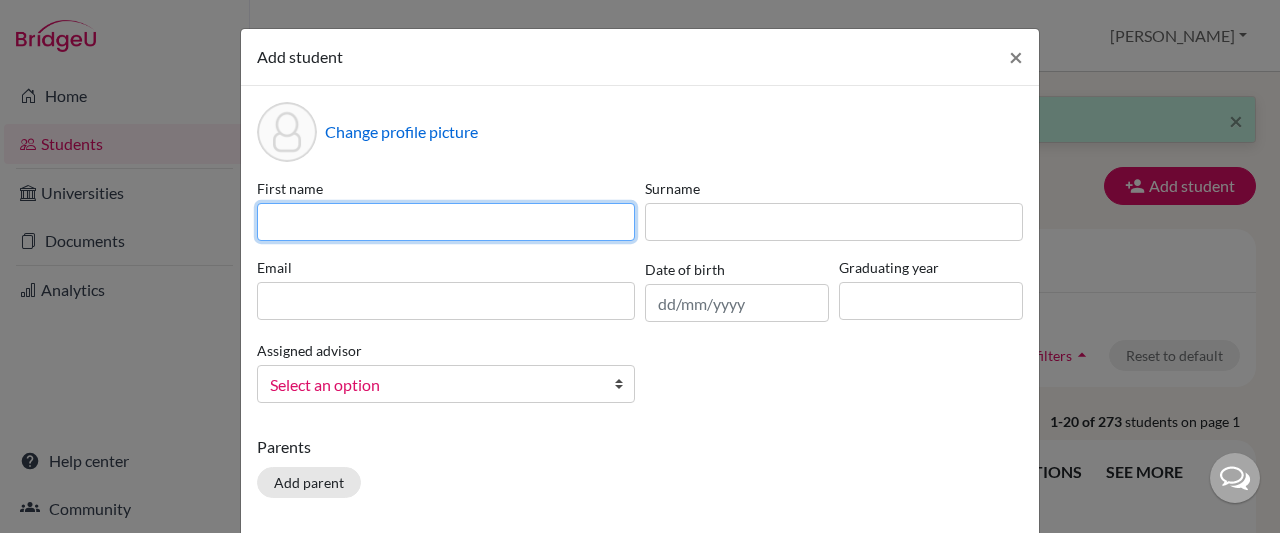 click at bounding box center (446, 222) 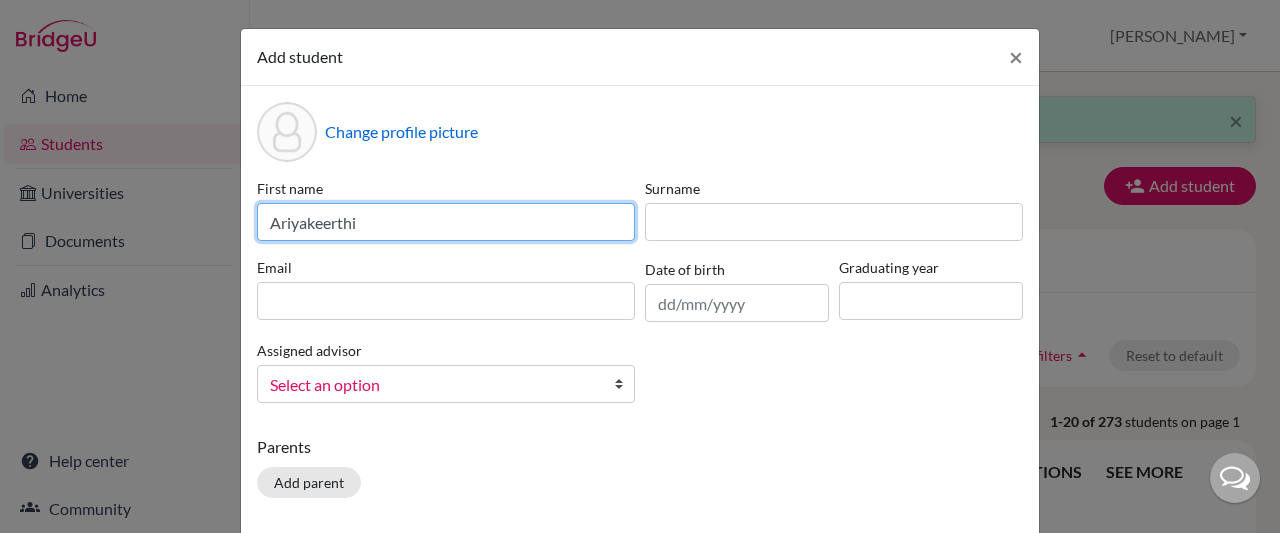type on "Ariyakeerthi" 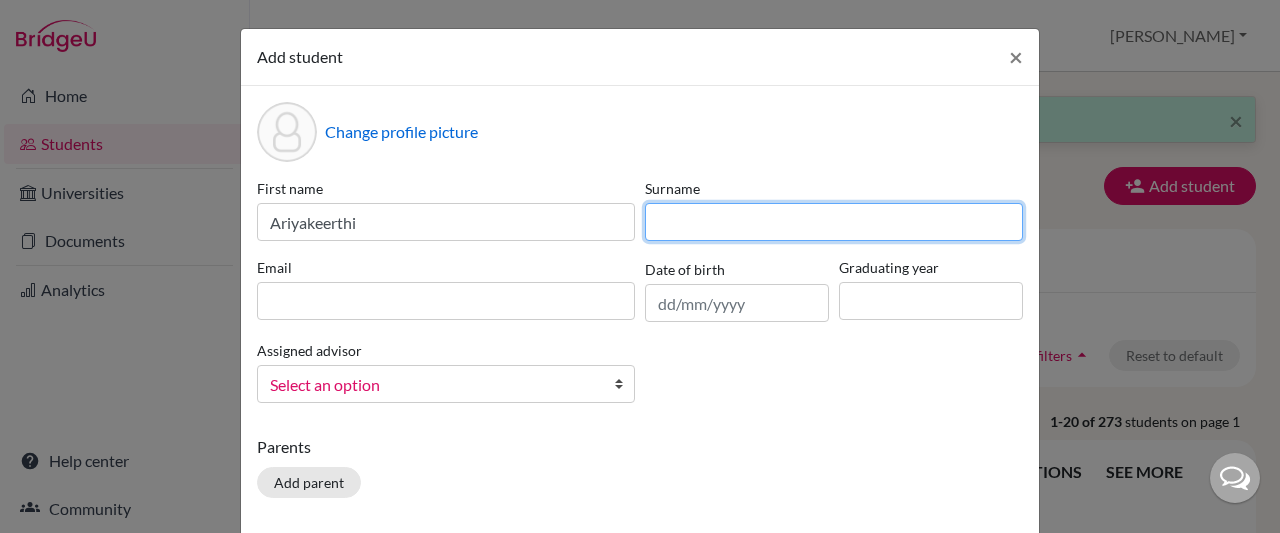 click at bounding box center [834, 222] 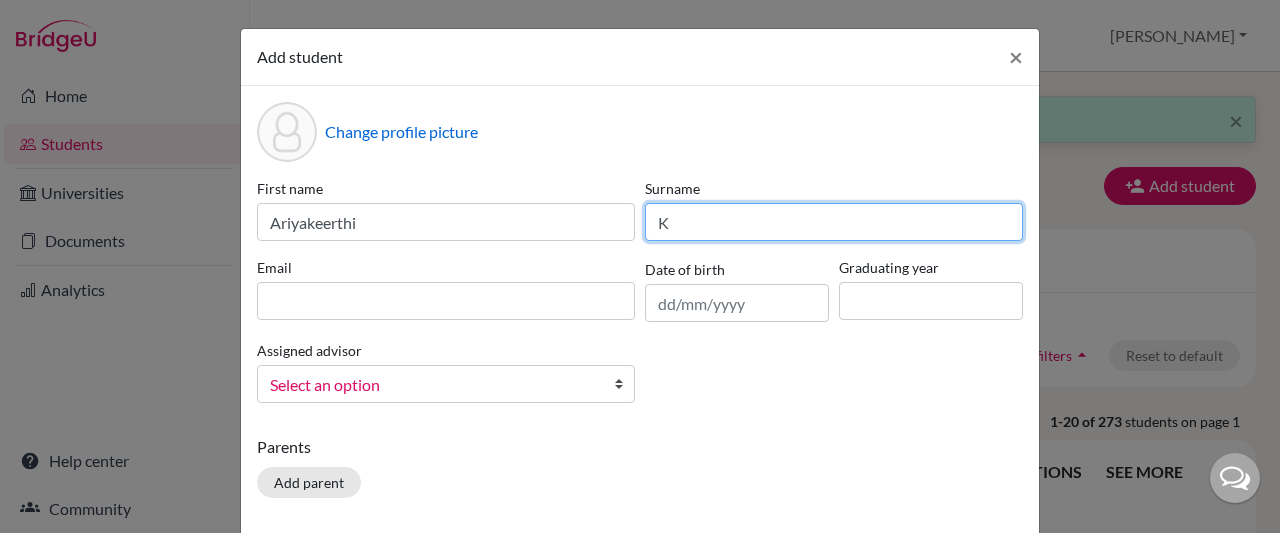 type on "K" 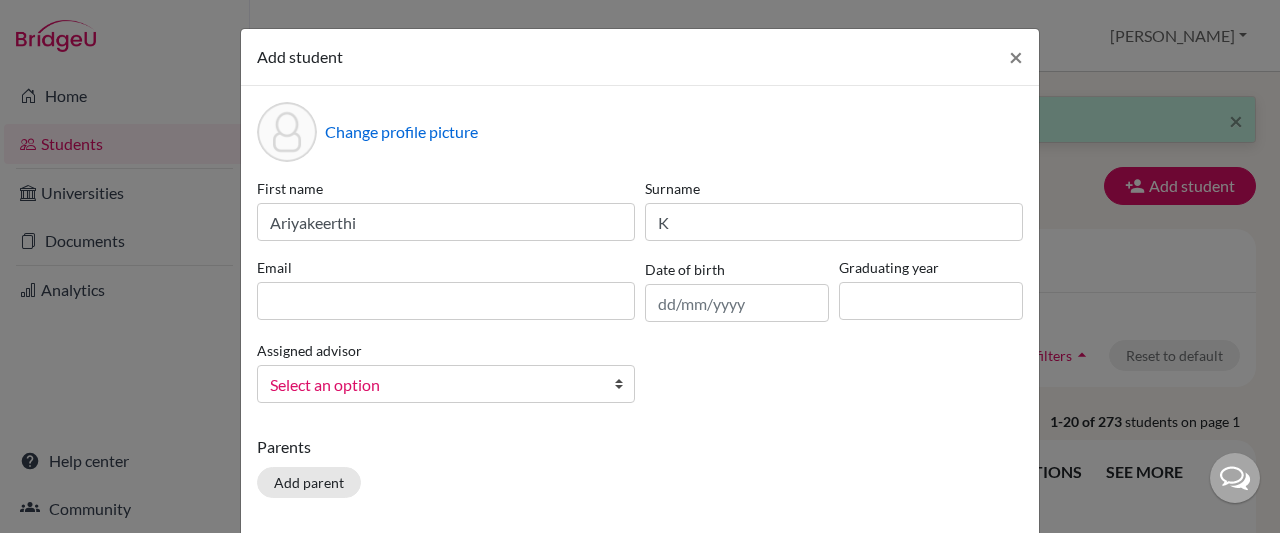 click on "Email" at bounding box center (446, 267) 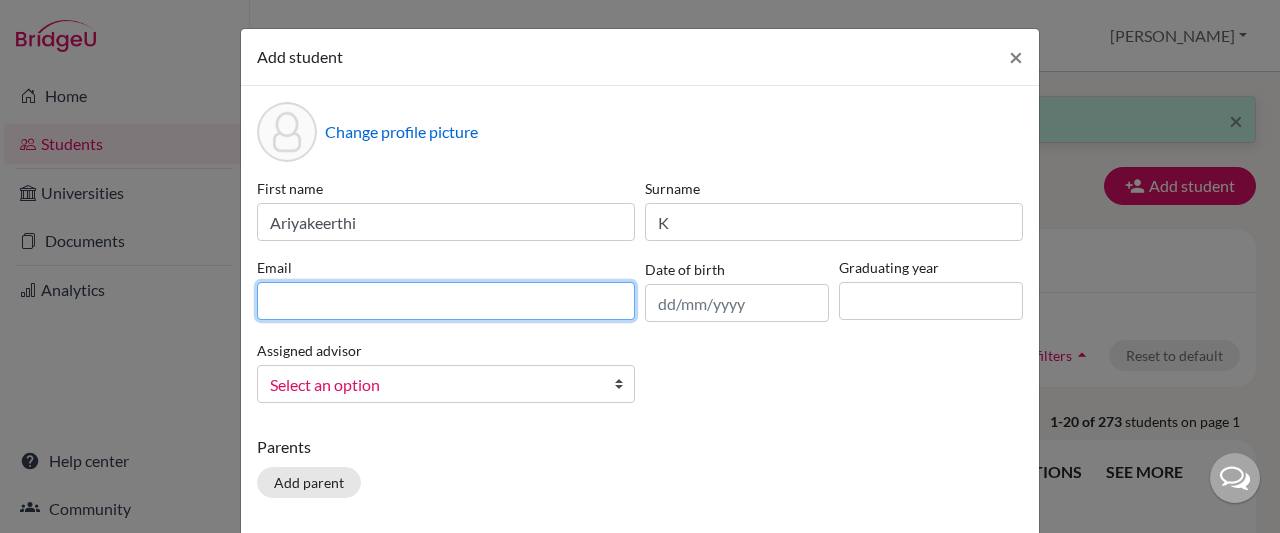 click at bounding box center (446, 301) 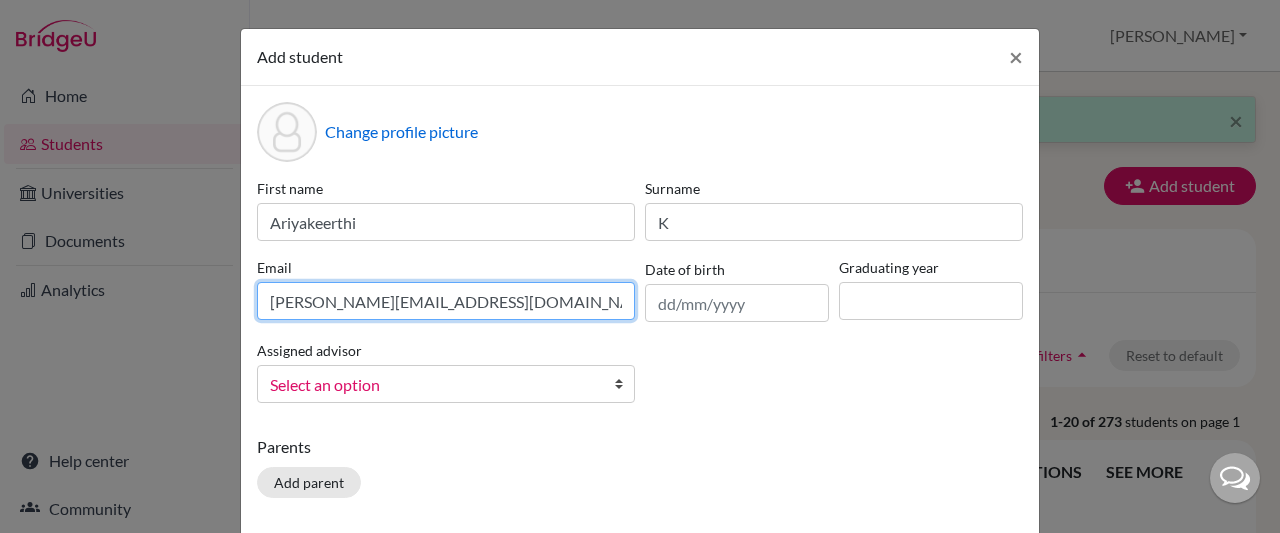 click on "[PERSON_NAME][EMAIL_ADDRESS][DOMAIN_NAME]" at bounding box center [446, 301] 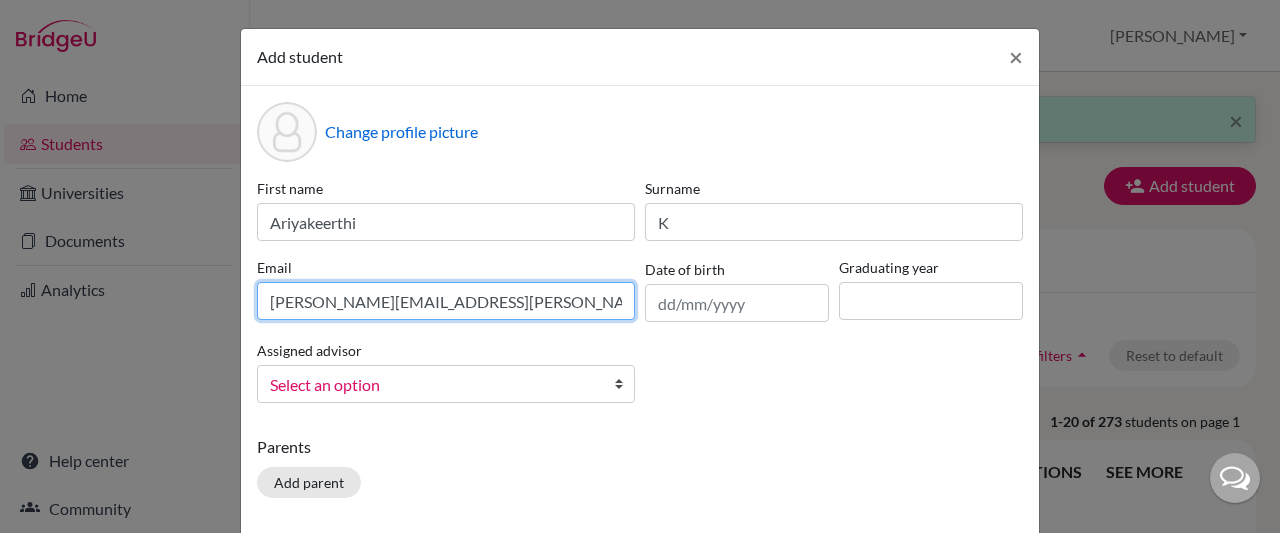 type on "[PERSON_NAME][EMAIL_ADDRESS][PERSON_NAME][DOMAIN_NAME]" 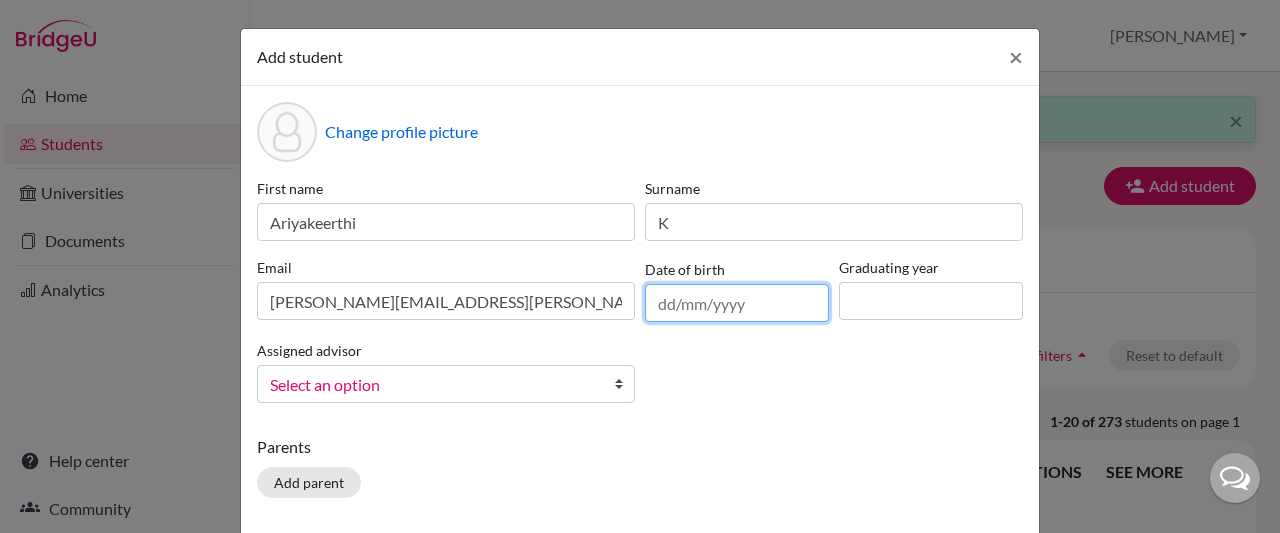 click at bounding box center [737, 303] 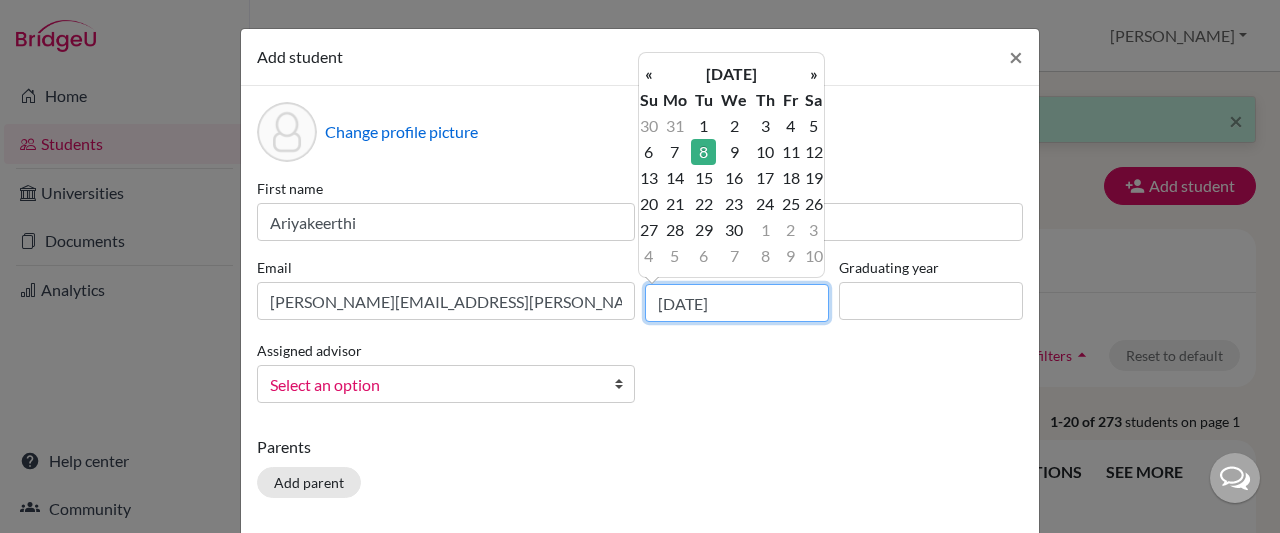 type on "[DATE]" 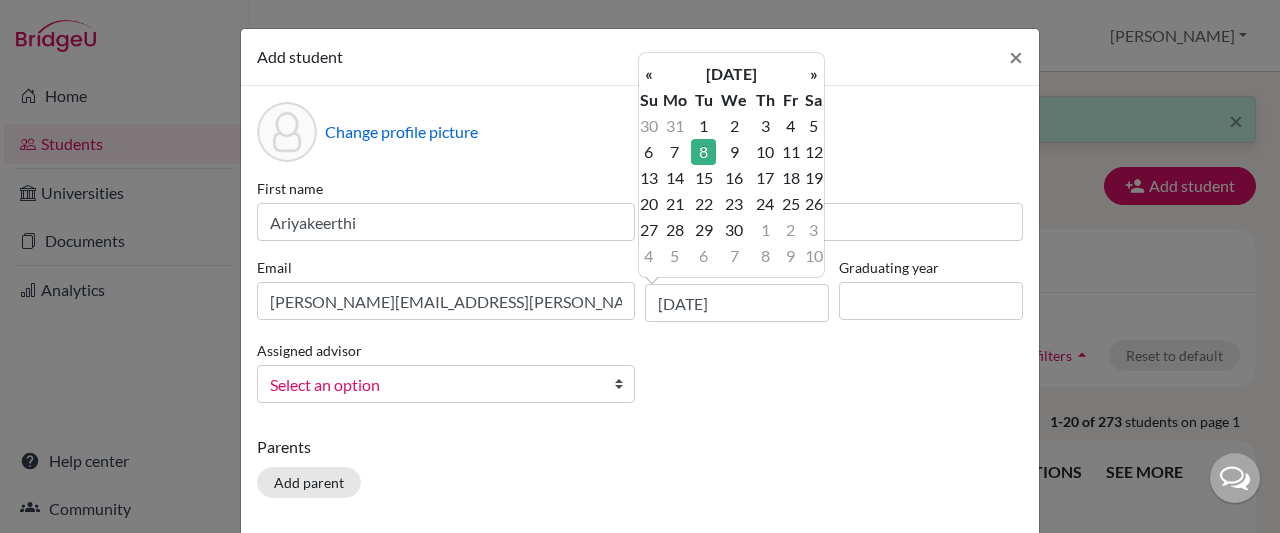click on "Graduating year" at bounding box center (931, 289) 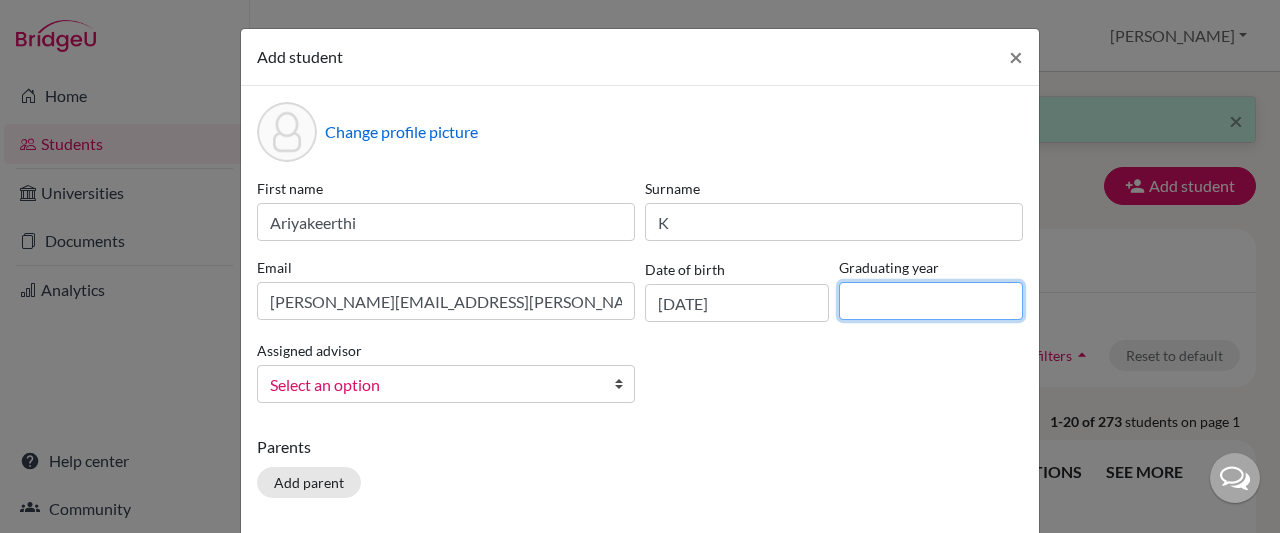 click at bounding box center [931, 301] 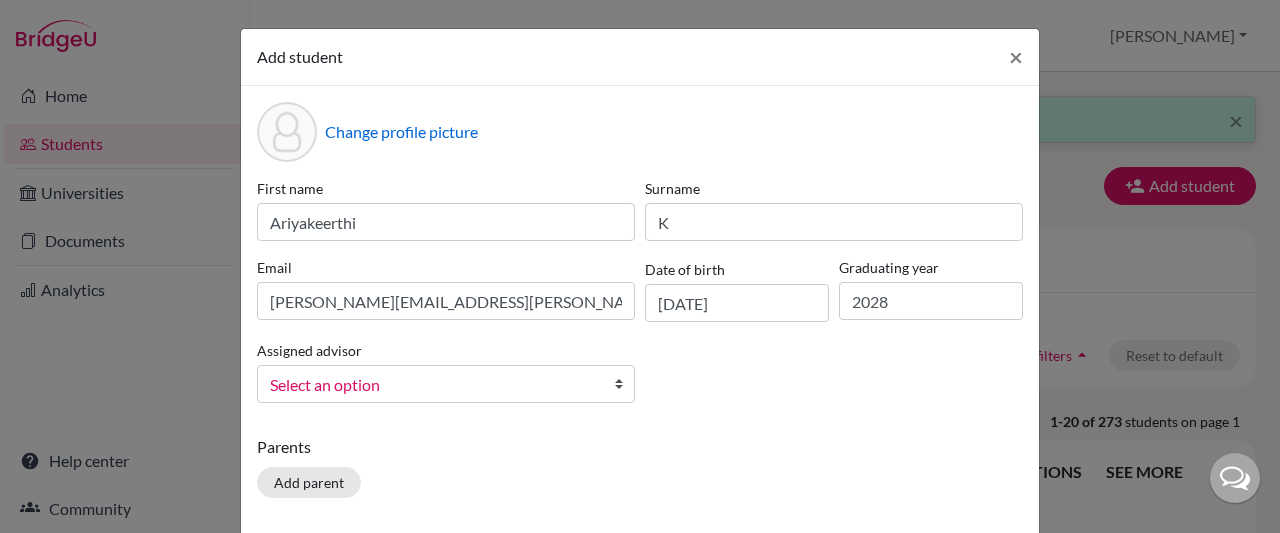 click at bounding box center (624, 384) 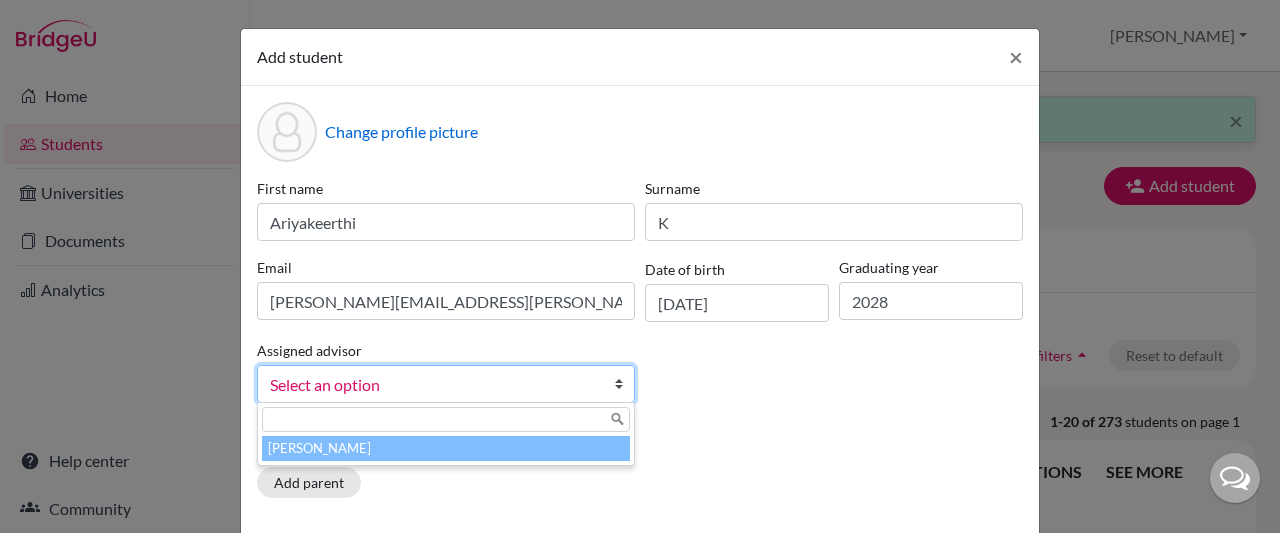 click on "[PERSON_NAME]" at bounding box center (446, 448) 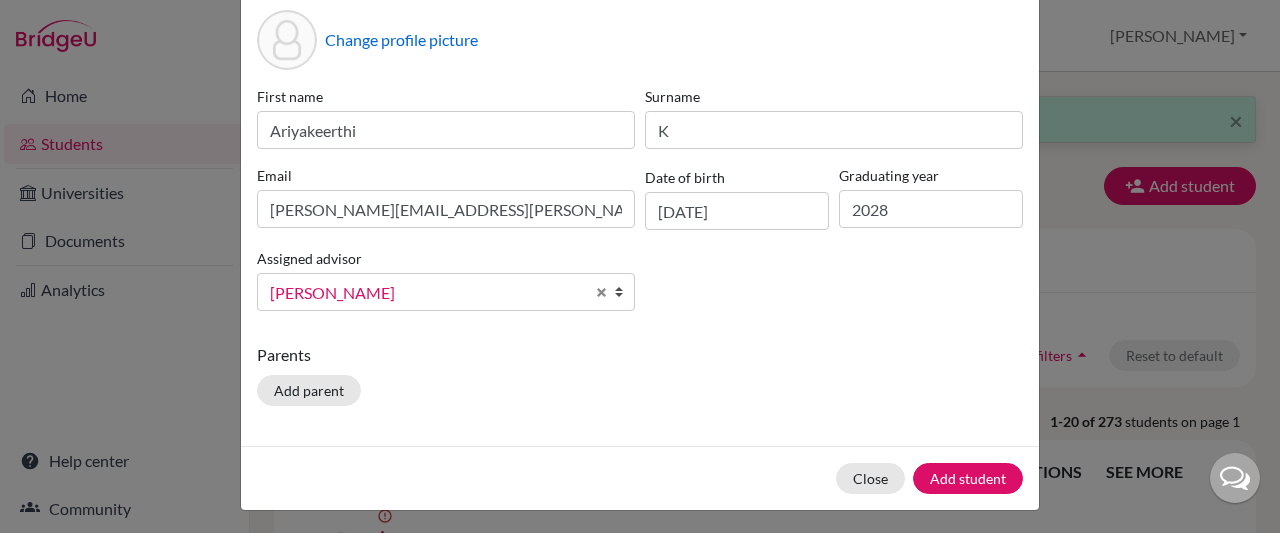 scroll, scrollTop: 98, scrollLeft: 0, axis: vertical 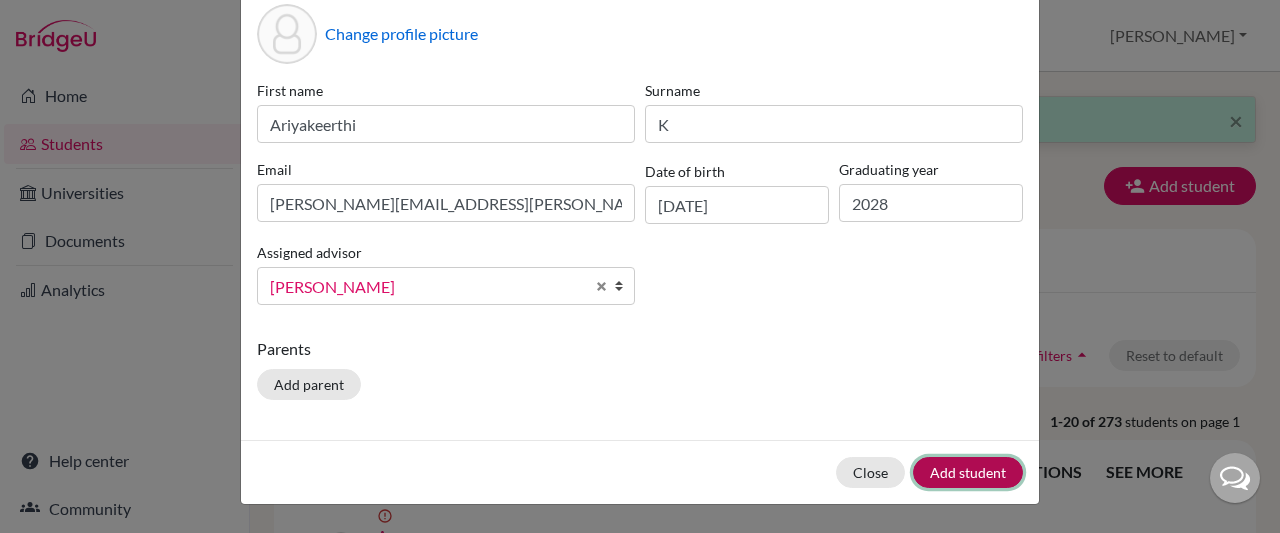 click on "Add student" at bounding box center (968, 472) 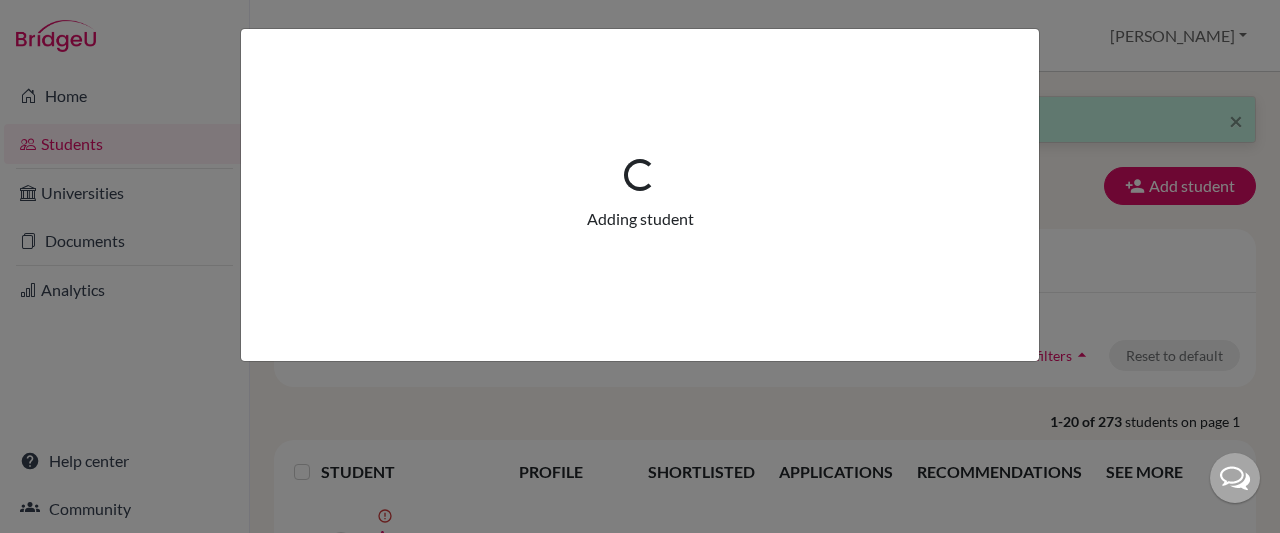 scroll, scrollTop: 0, scrollLeft: 0, axis: both 